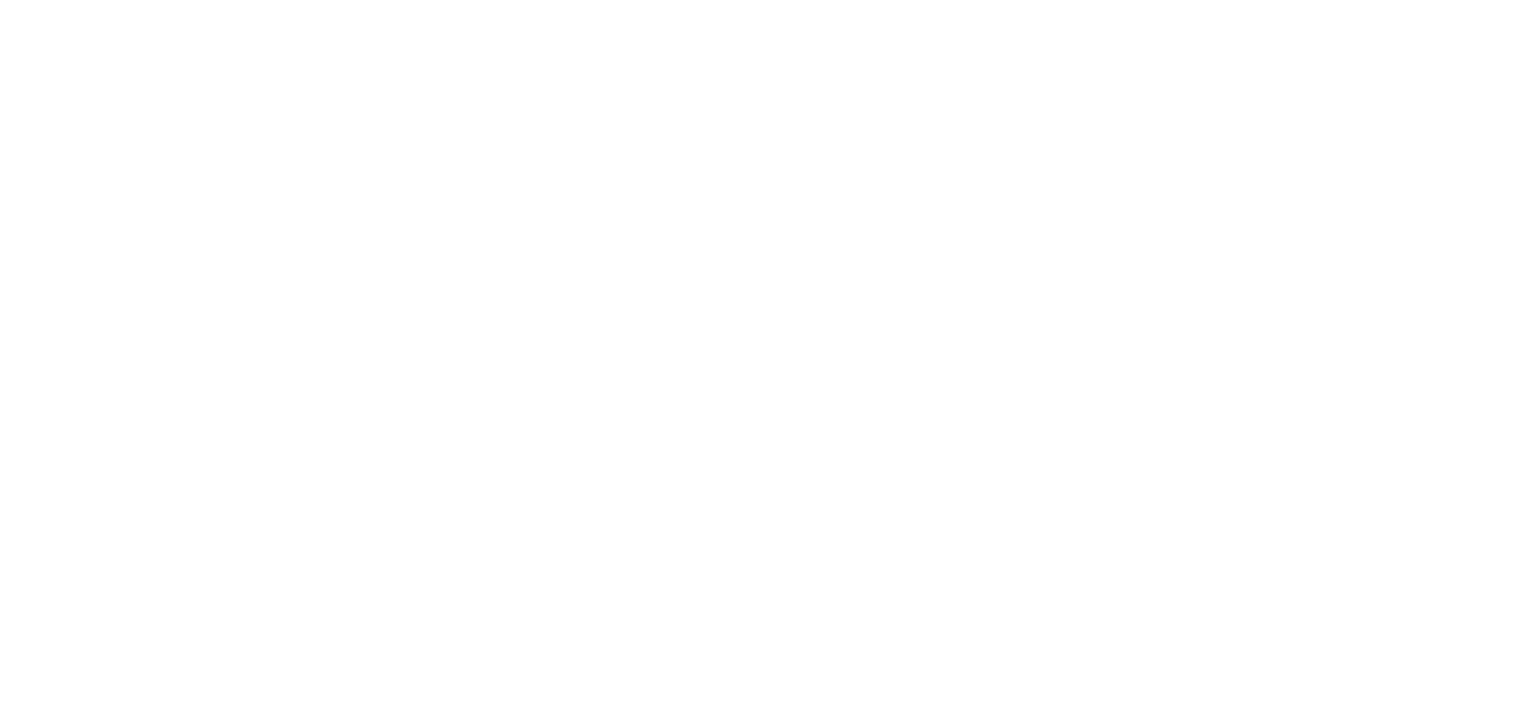 scroll, scrollTop: 0, scrollLeft: 0, axis: both 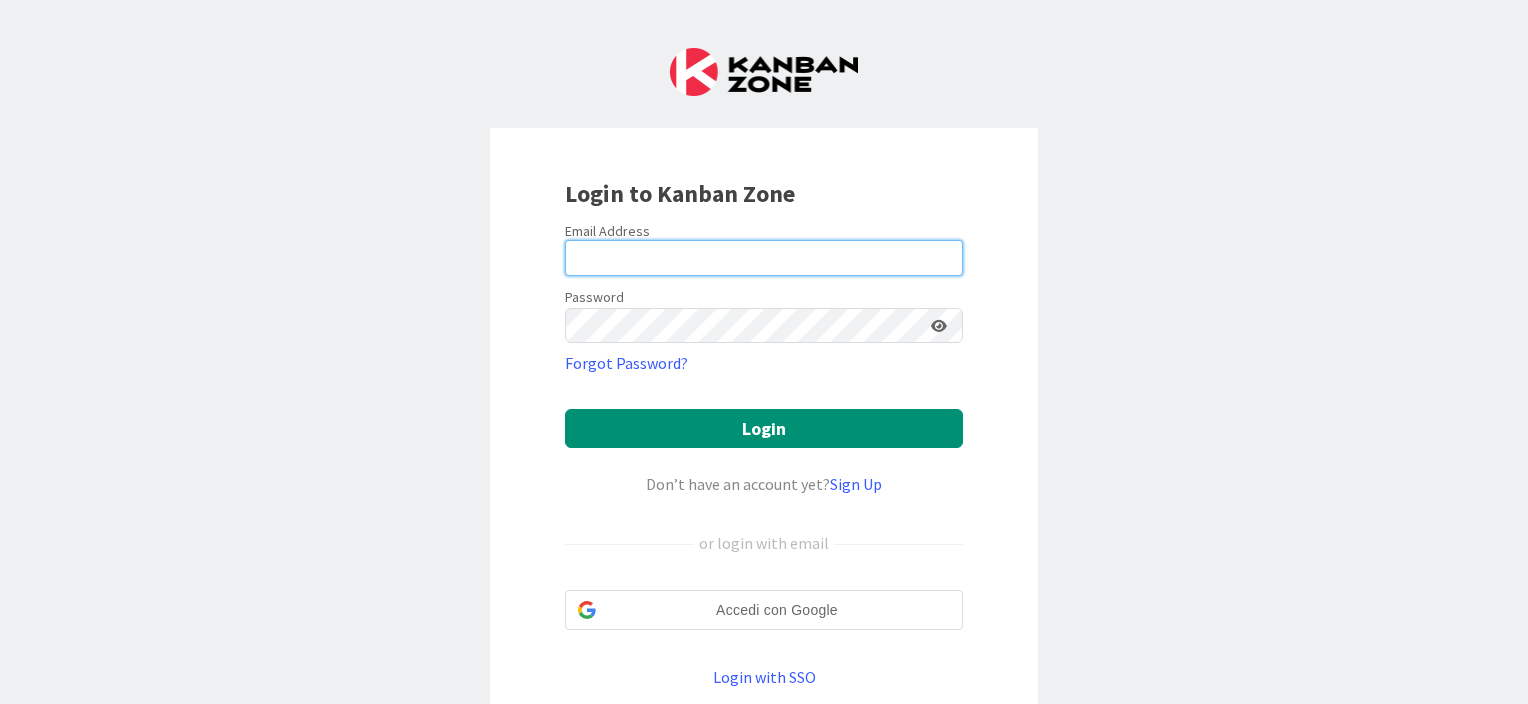 click at bounding box center (764, 258) 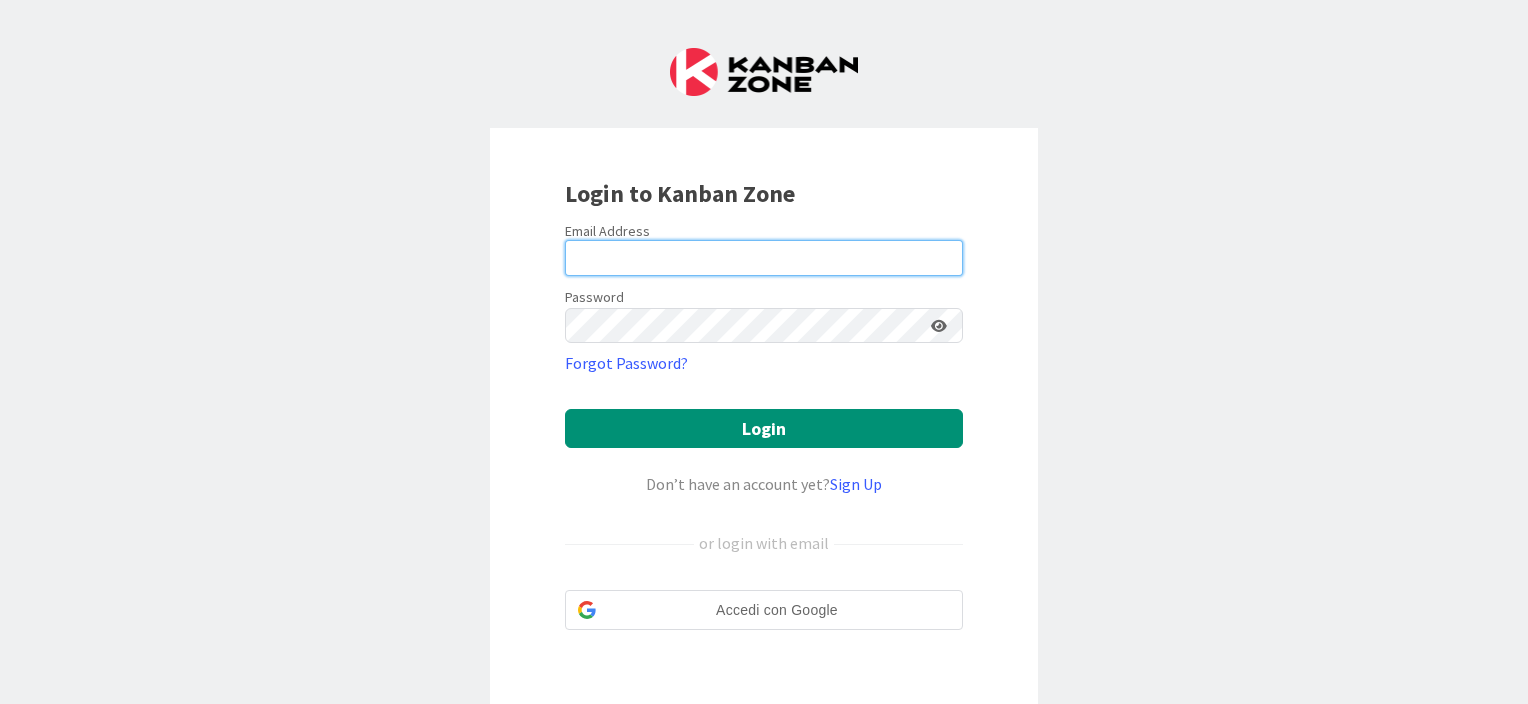 scroll, scrollTop: 0, scrollLeft: 0, axis: both 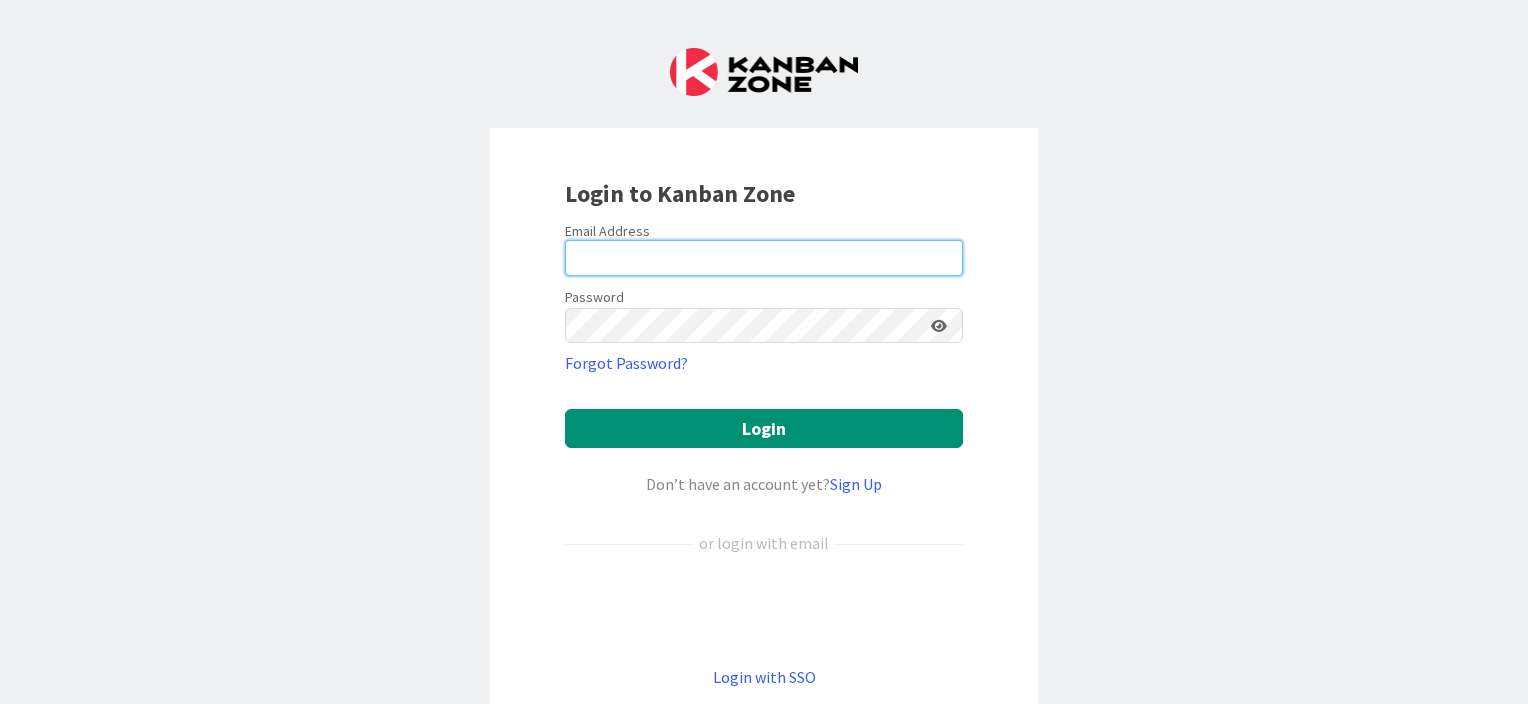 paste on "kanban.helpdesk@[DOMAIN]" 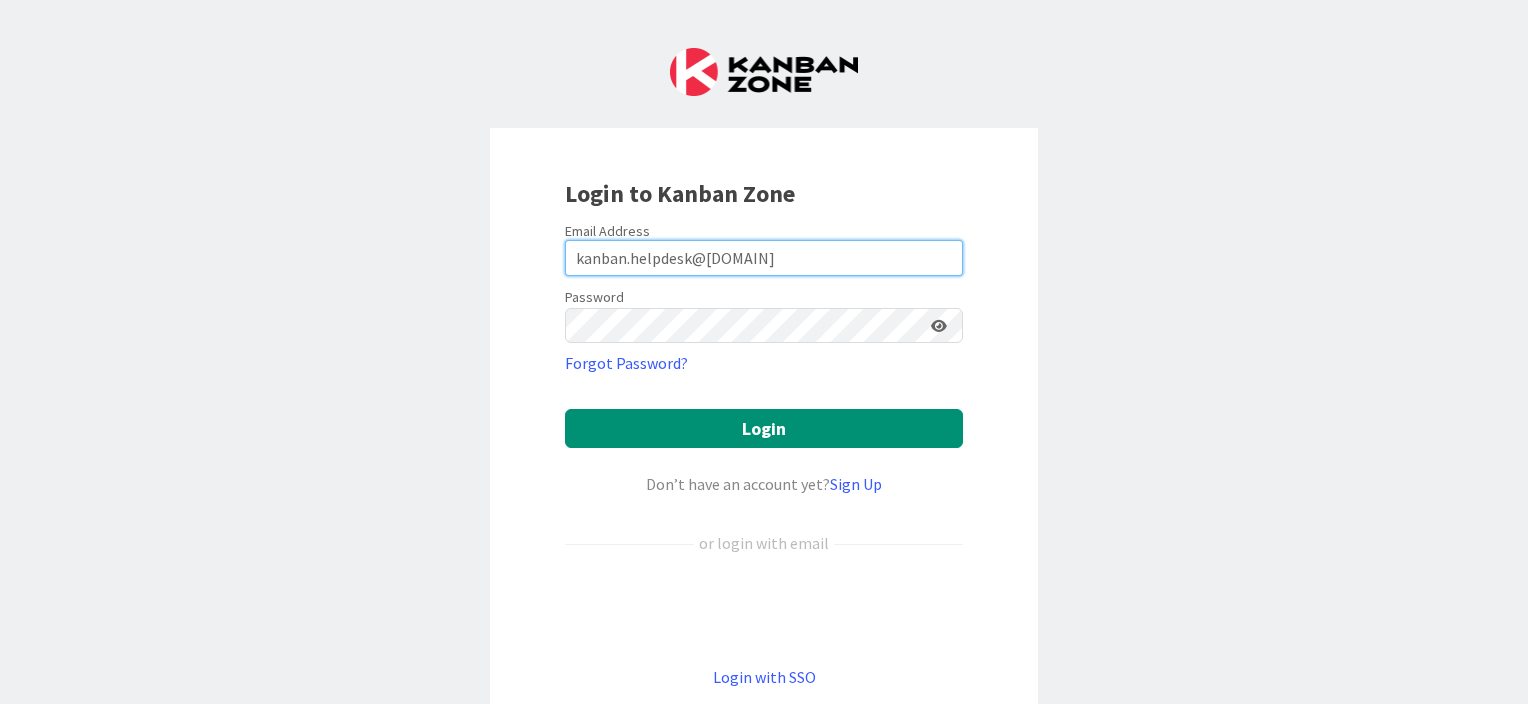 type on "kanban.helpdesk@[DOMAIN]" 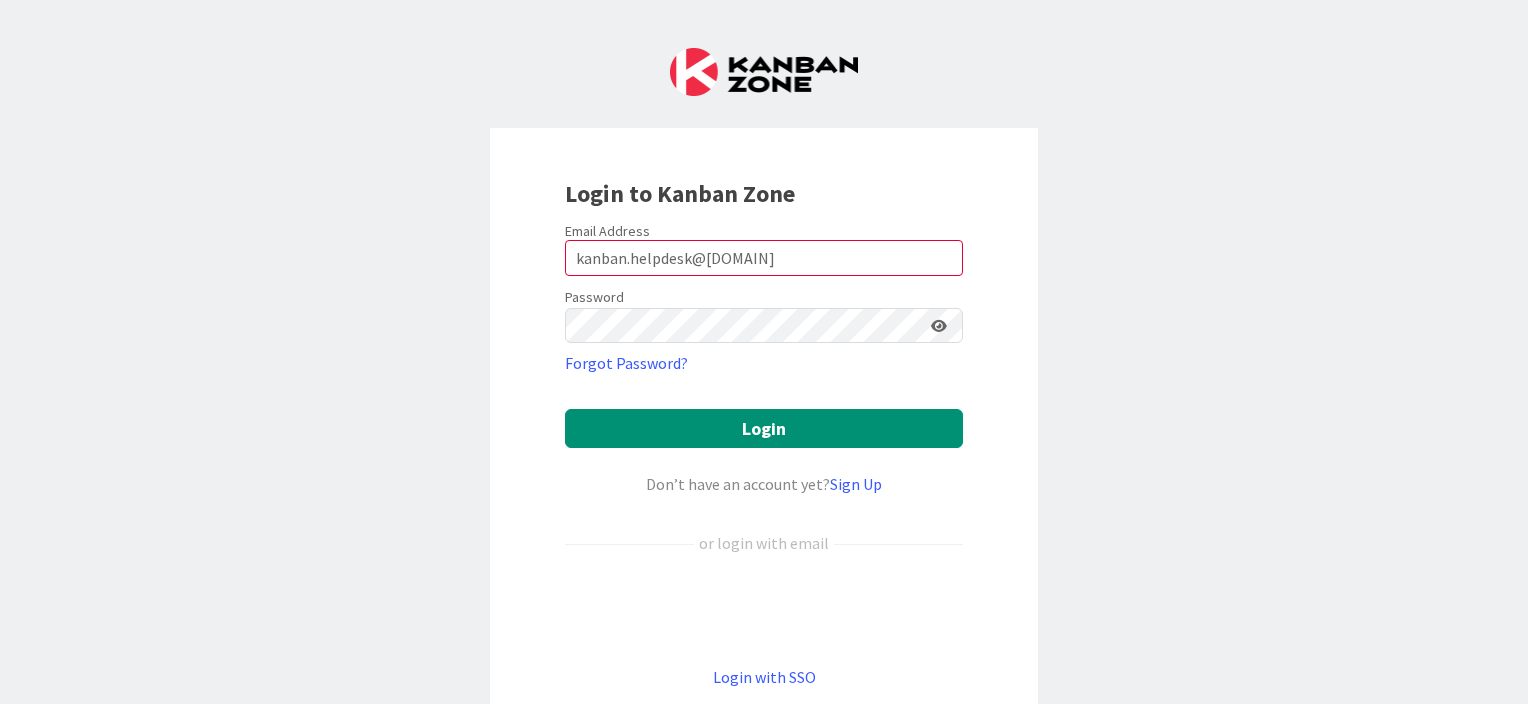 click on "Login to Kanban Zone Email Address kanban.helpdesk@[DOMAIN] Password Forgot Password? Login Don’t have an account yet?  Sign Up or login with email Login with SSO Terms and Conditions Privacy Policy Kanban Zone Homepage ©   Kanban Zone   LLC 2017- 2025 ." at bounding box center (764, 352) 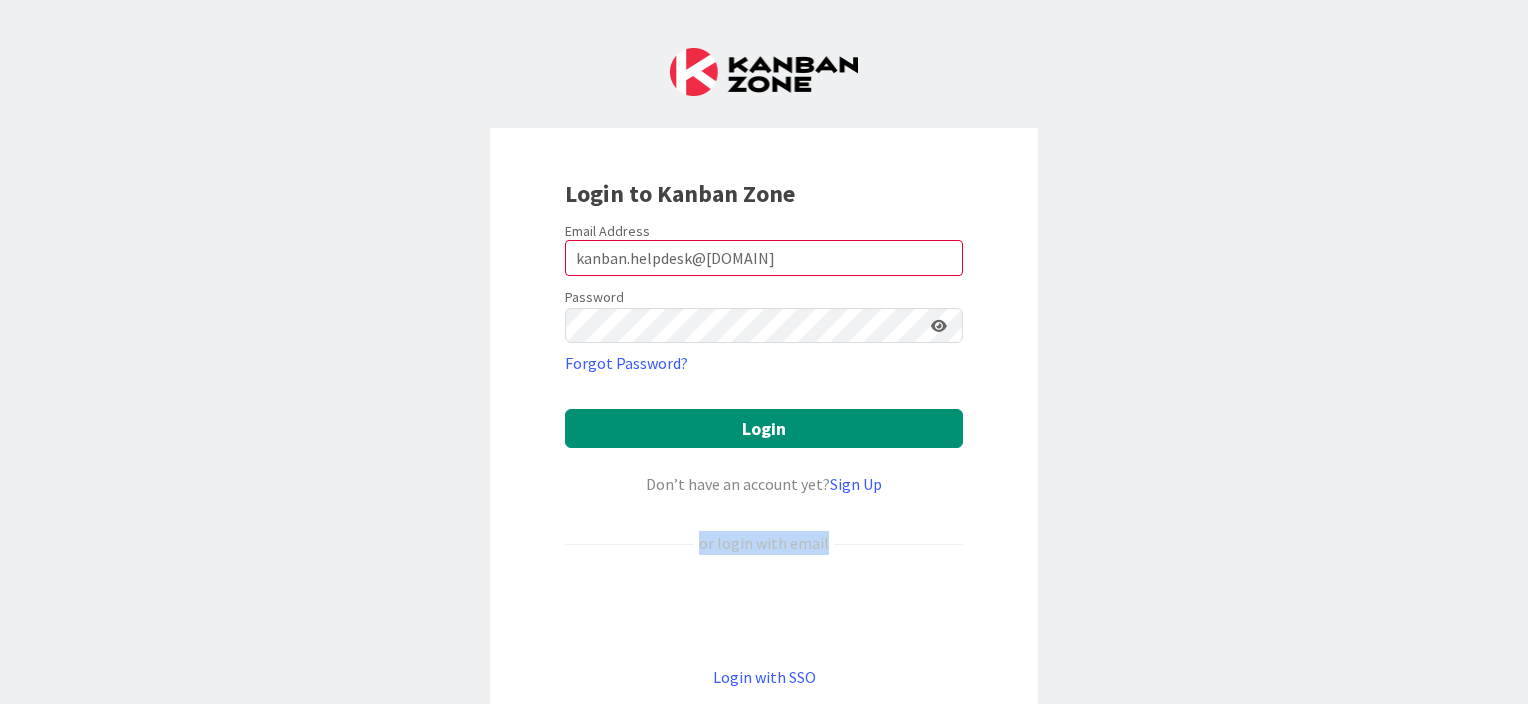 click on "Login to Kanban Zone Email Address kanban.helpdesk@[DOMAIN] Password Forgot Password? Login Don’t have an account yet?  Sign Up or login with email Login with SSO Terms and Conditions Privacy Policy Kanban Zone Homepage ©   Kanban Zone   LLC 2017- 2025 ." at bounding box center (764, 352) 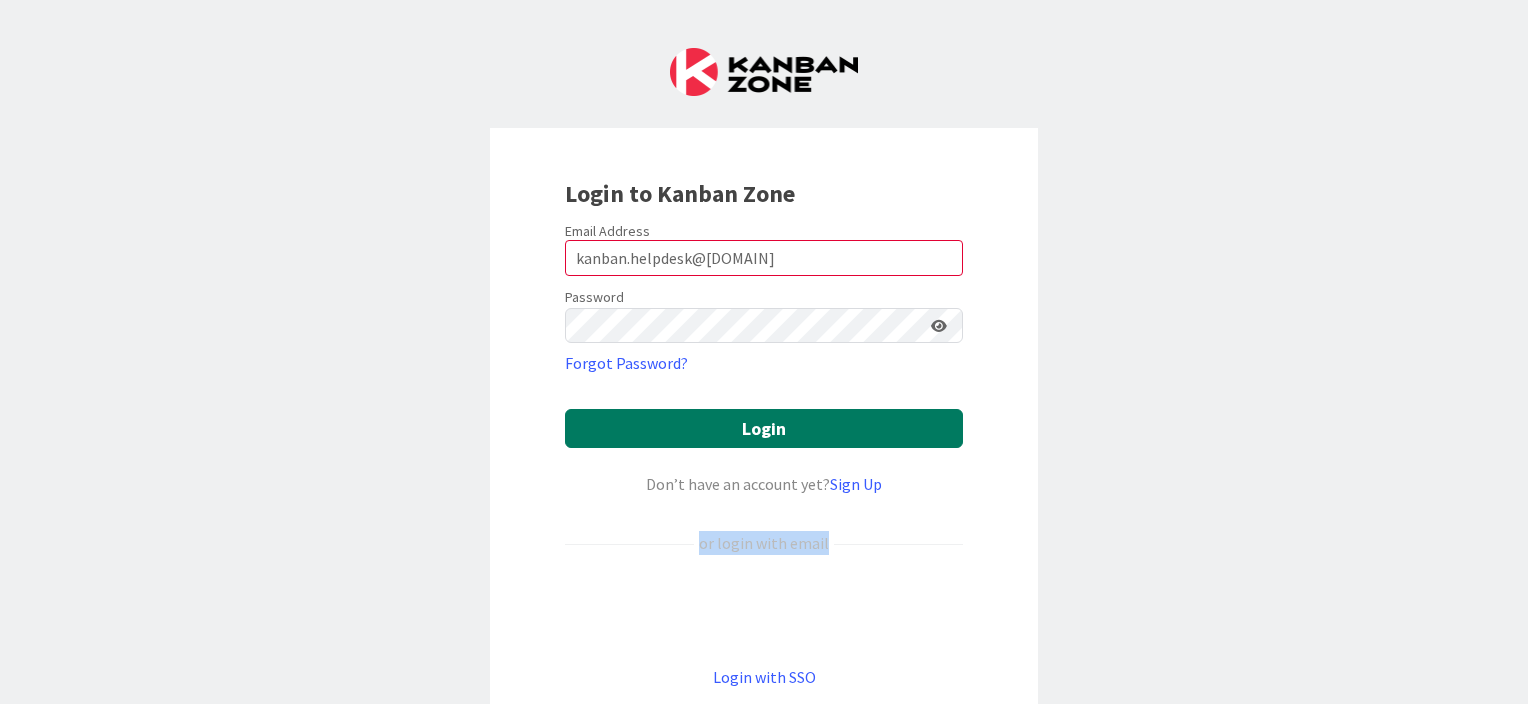 click on "Login" at bounding box center [764, 428] 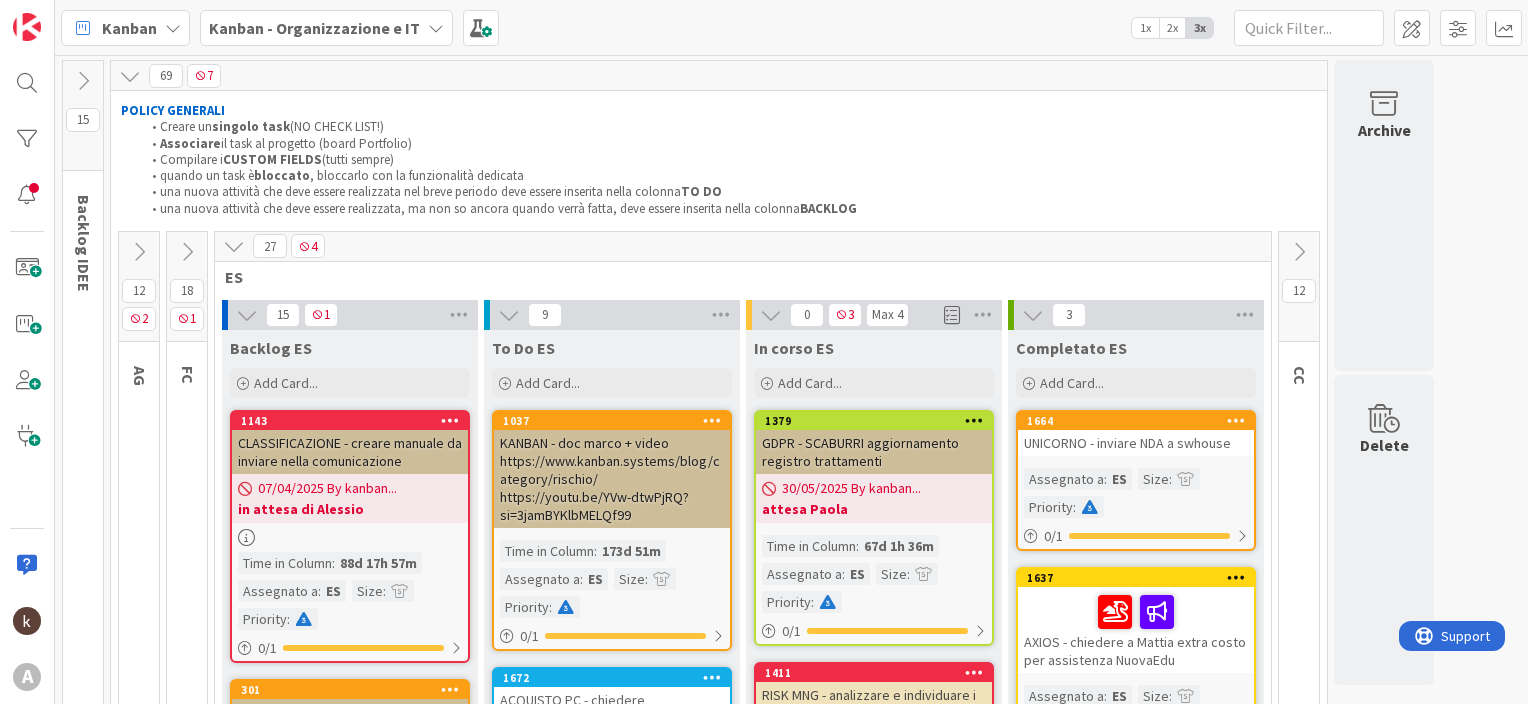 scroll, scrollTop: 0, scrollLeft: 0, axis: both 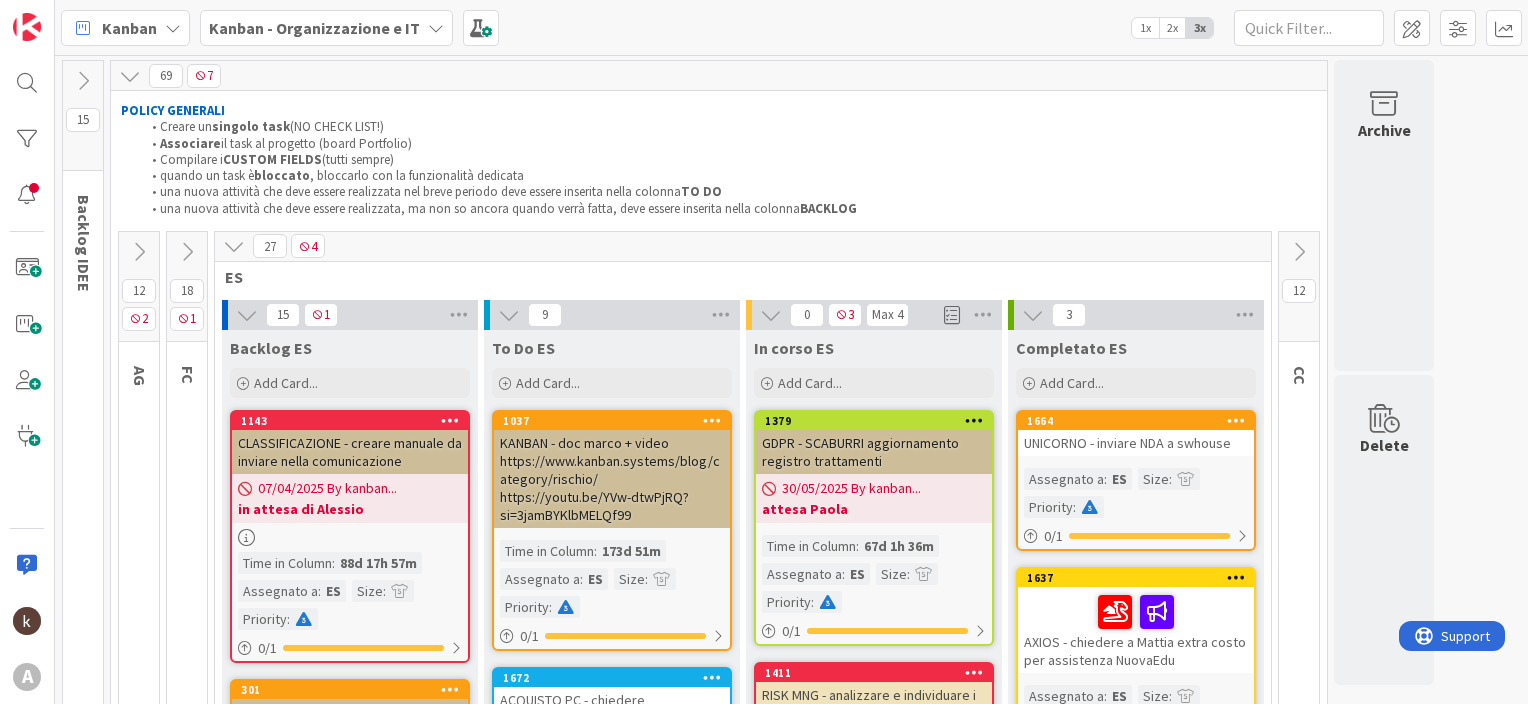 click on "Kanban - Organizzazione e IT" at bounding box center [314, 28] 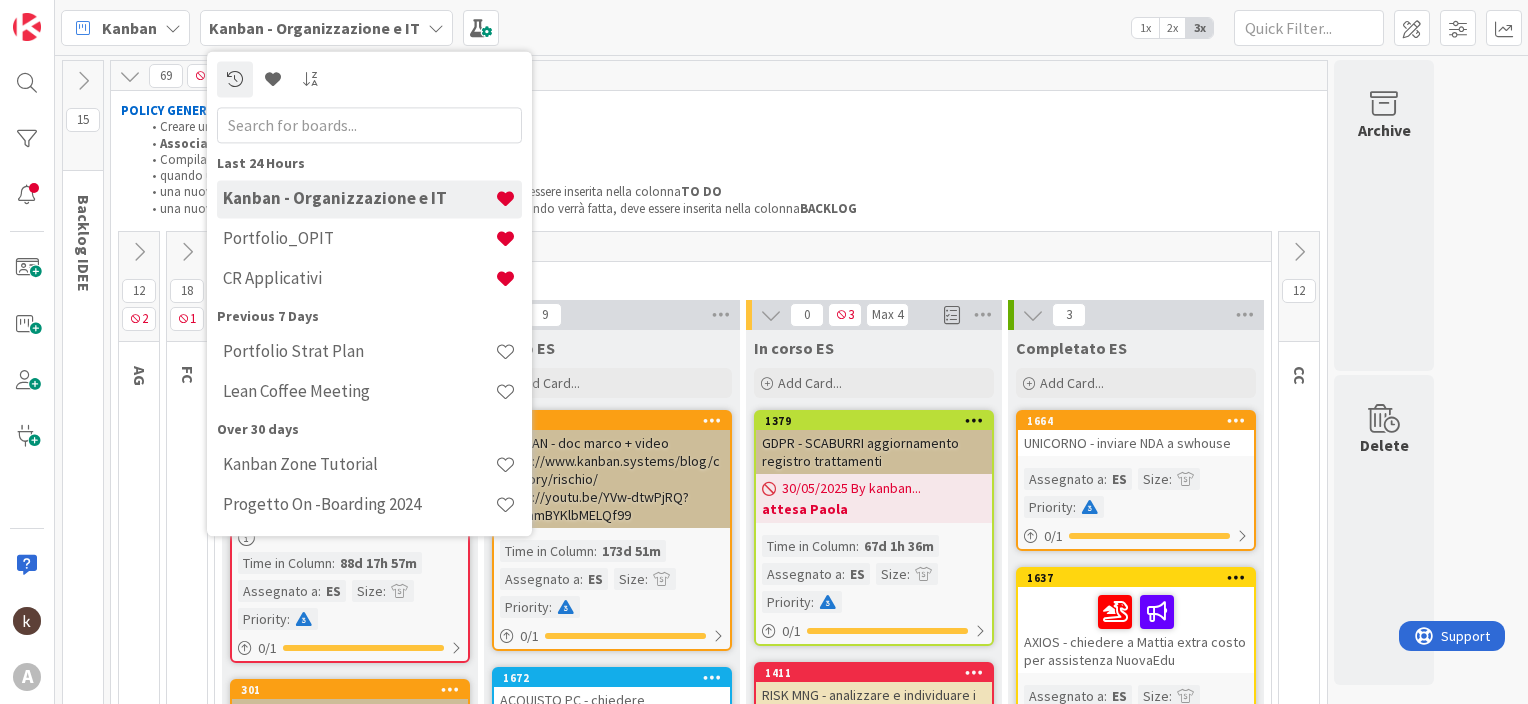 click on "Creare un  singolo task  (NO CHECK LIST!)" at bounding box center [729, 127] 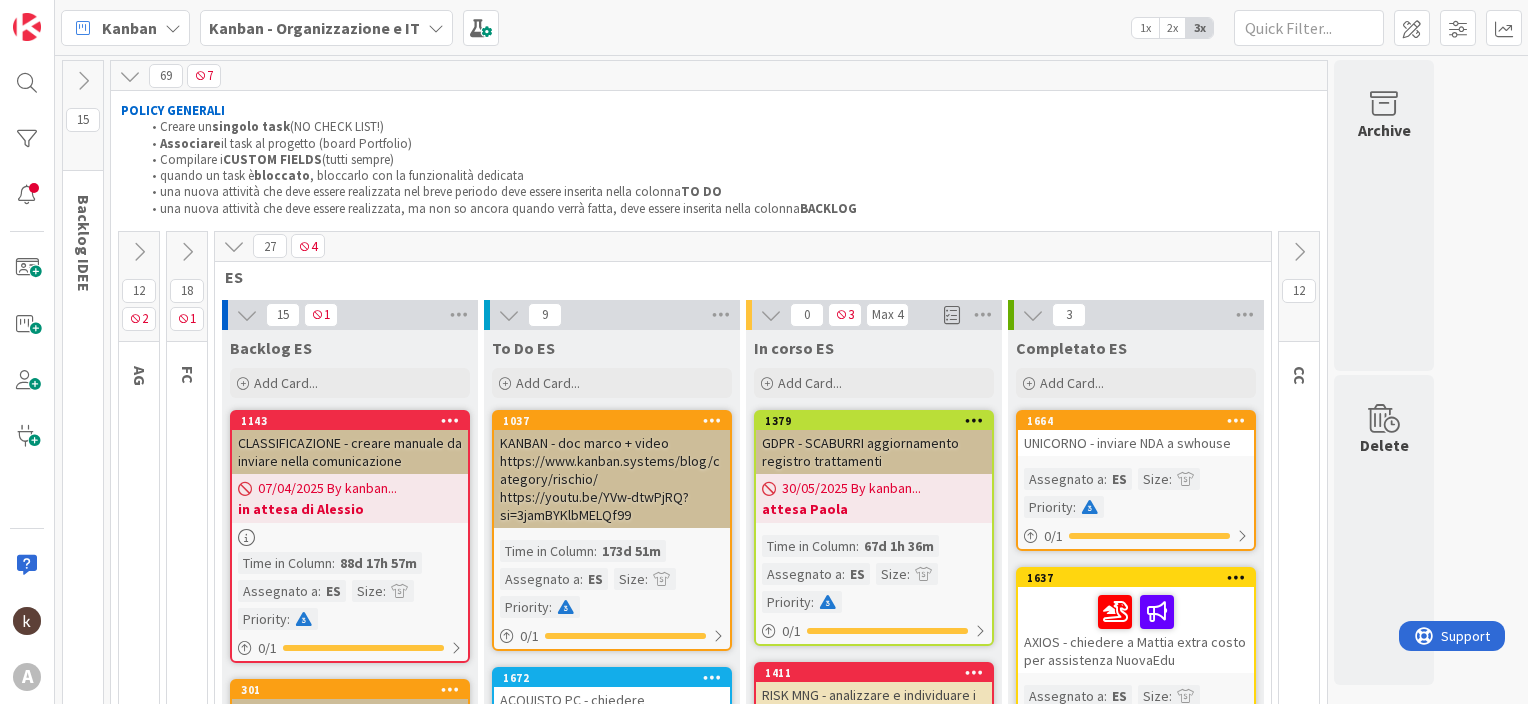 click at bounding box center [187, 252] 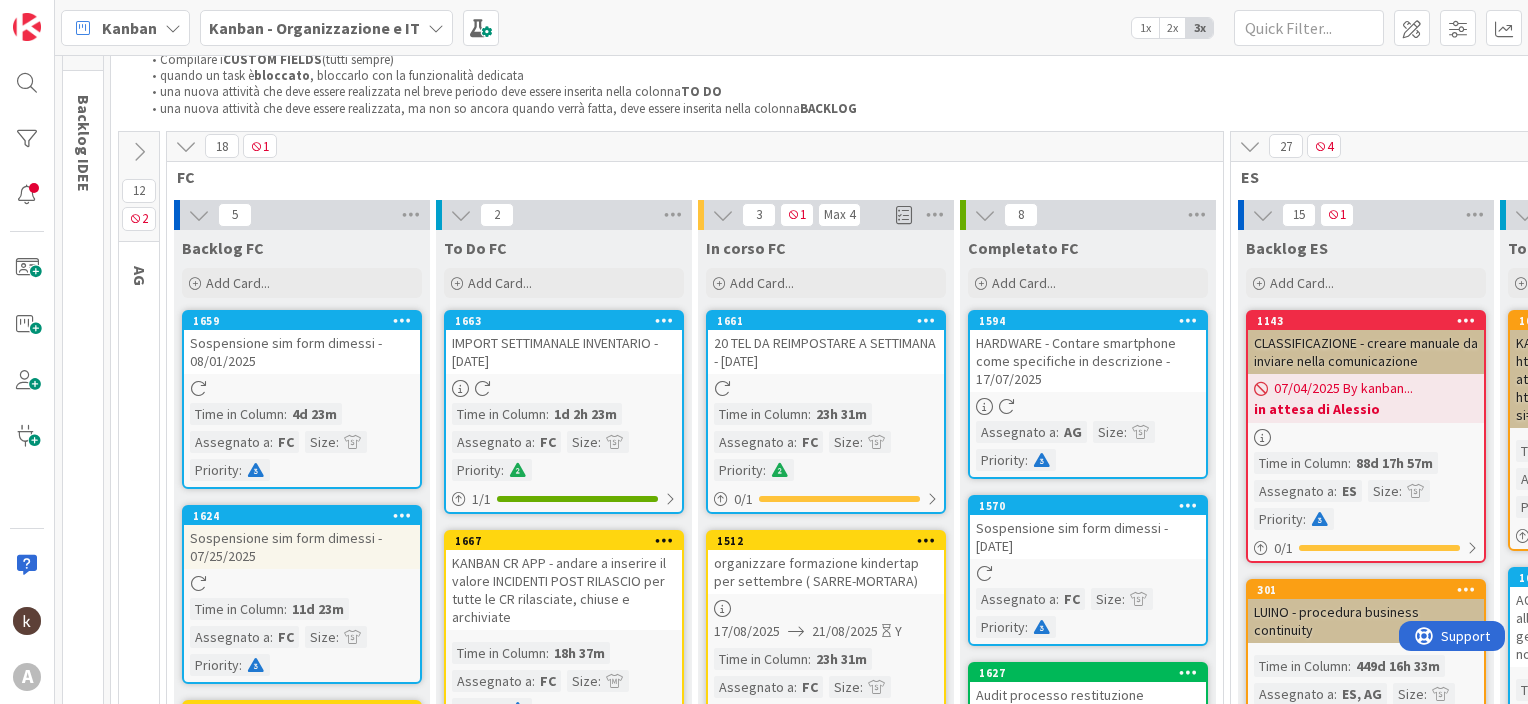 scroll, scrollTop: 200, scrollLeft: 0, axis: vertical 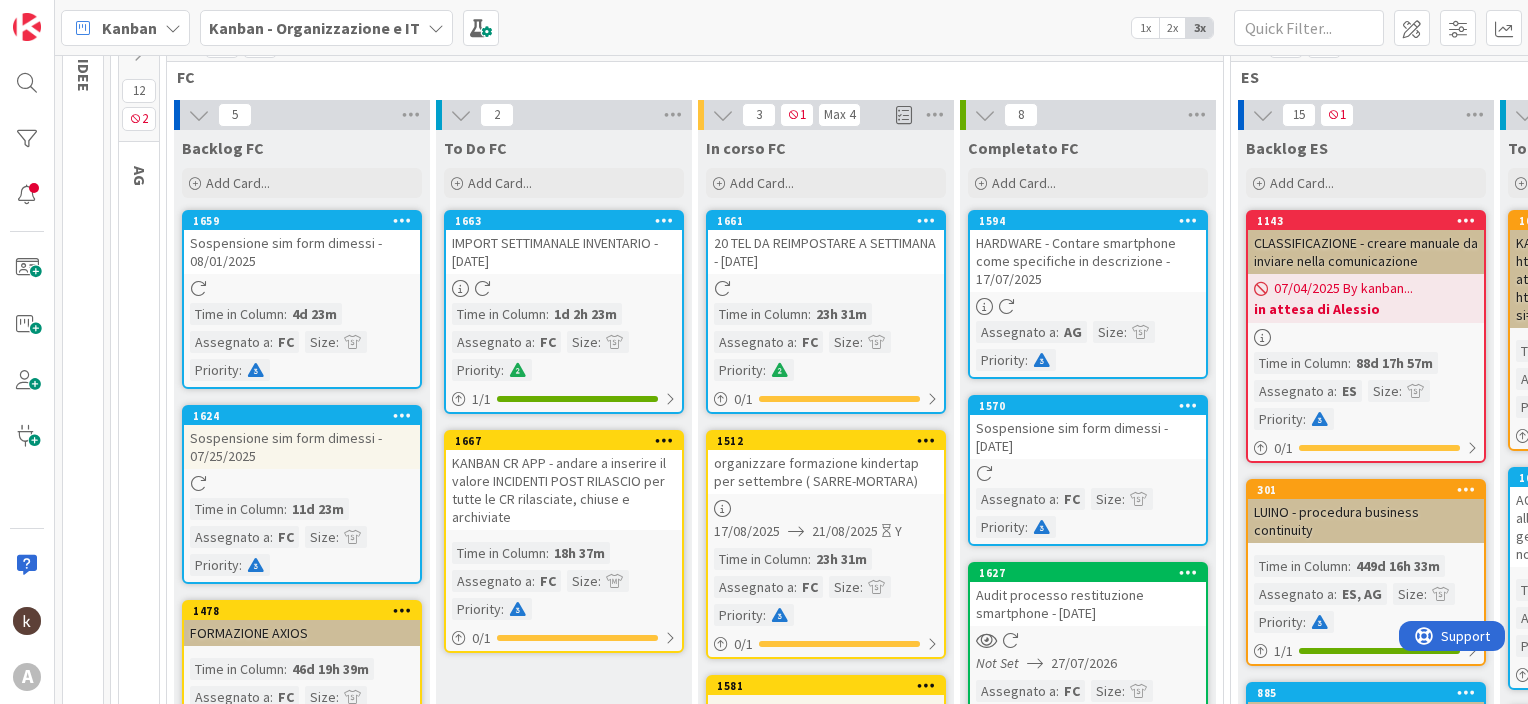click on "KANBAN CR APP - andare a inserire il valore INCIDENTI POST RILASCIO per tutte le CR rilasciate, chiuse e archiviate" at bounding box center [564, 490] 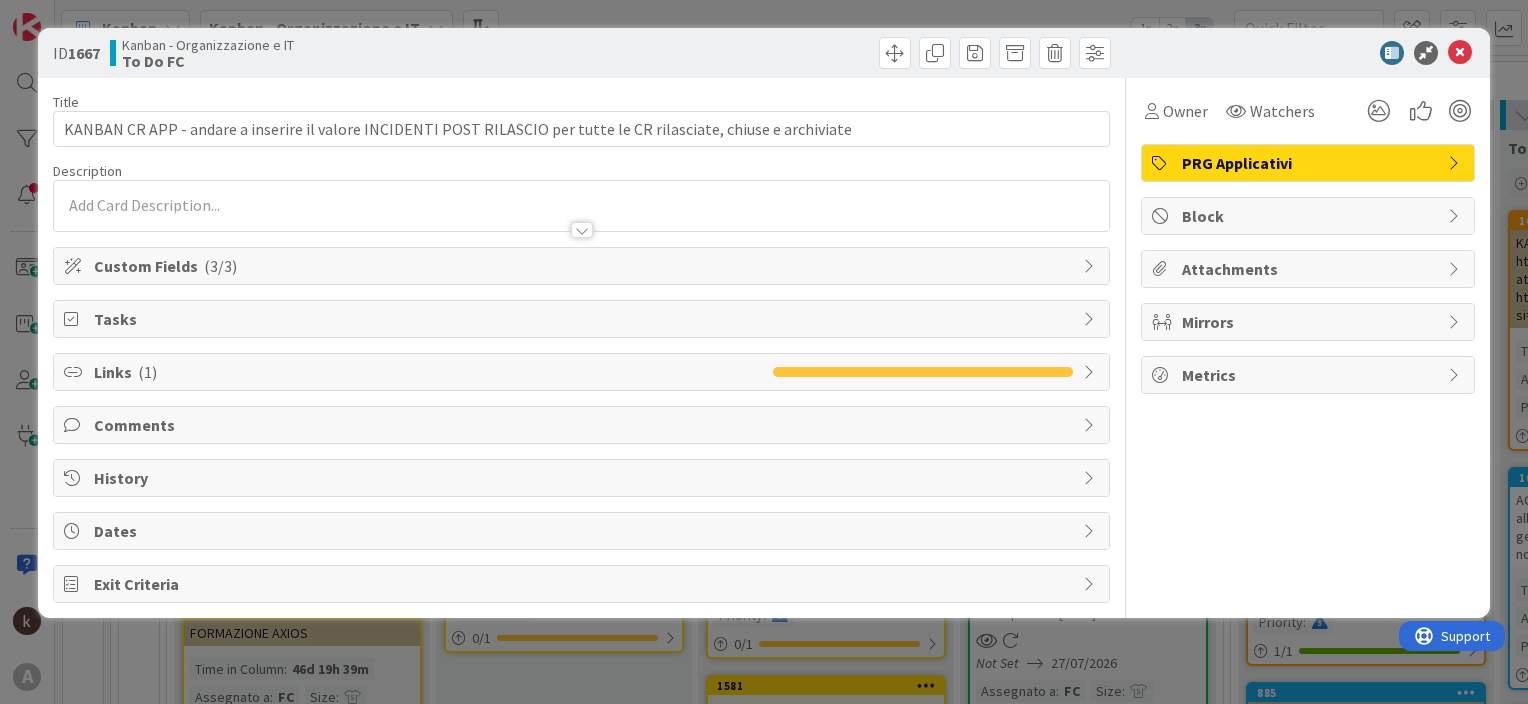 scroll, scrollTop: 0, scrollLeft: 0, axis: both 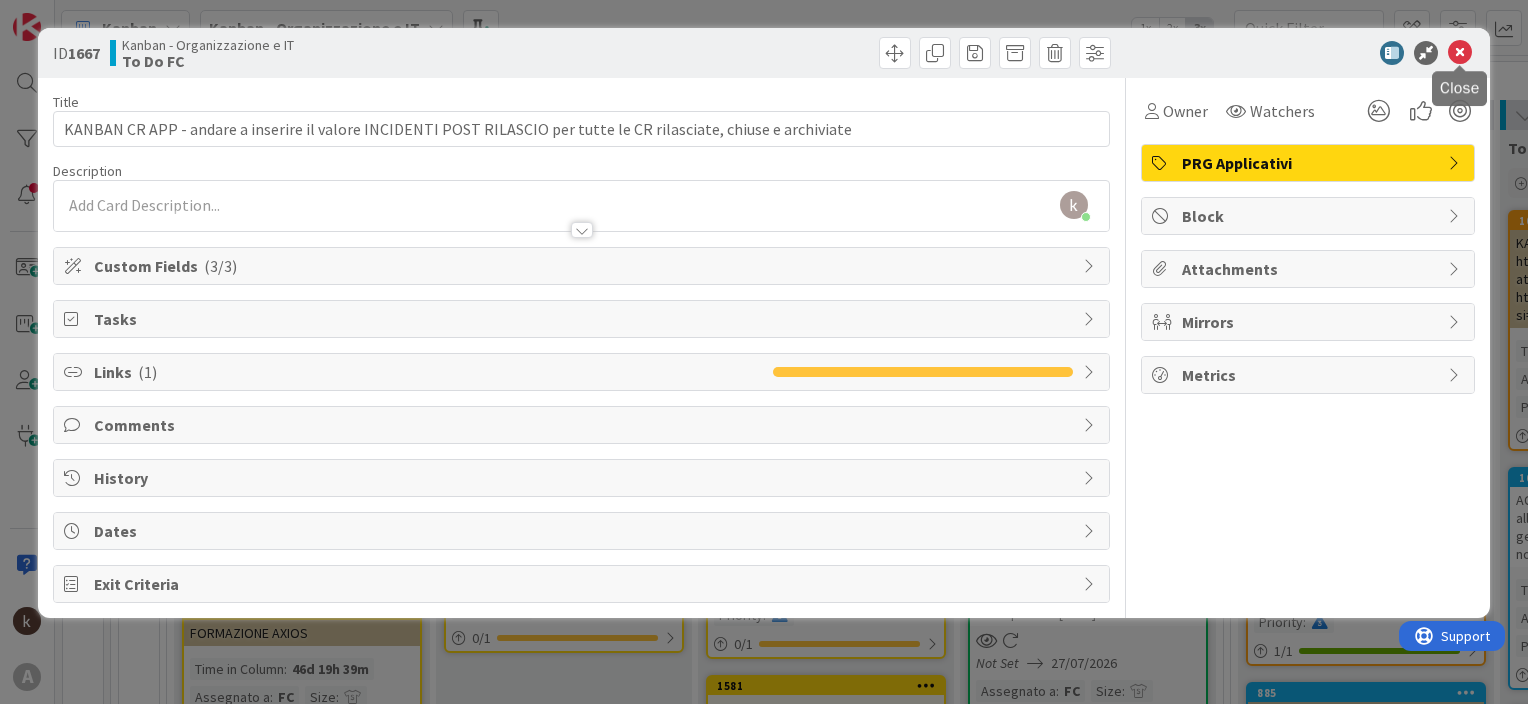 click at bounding box center (1460, 53) 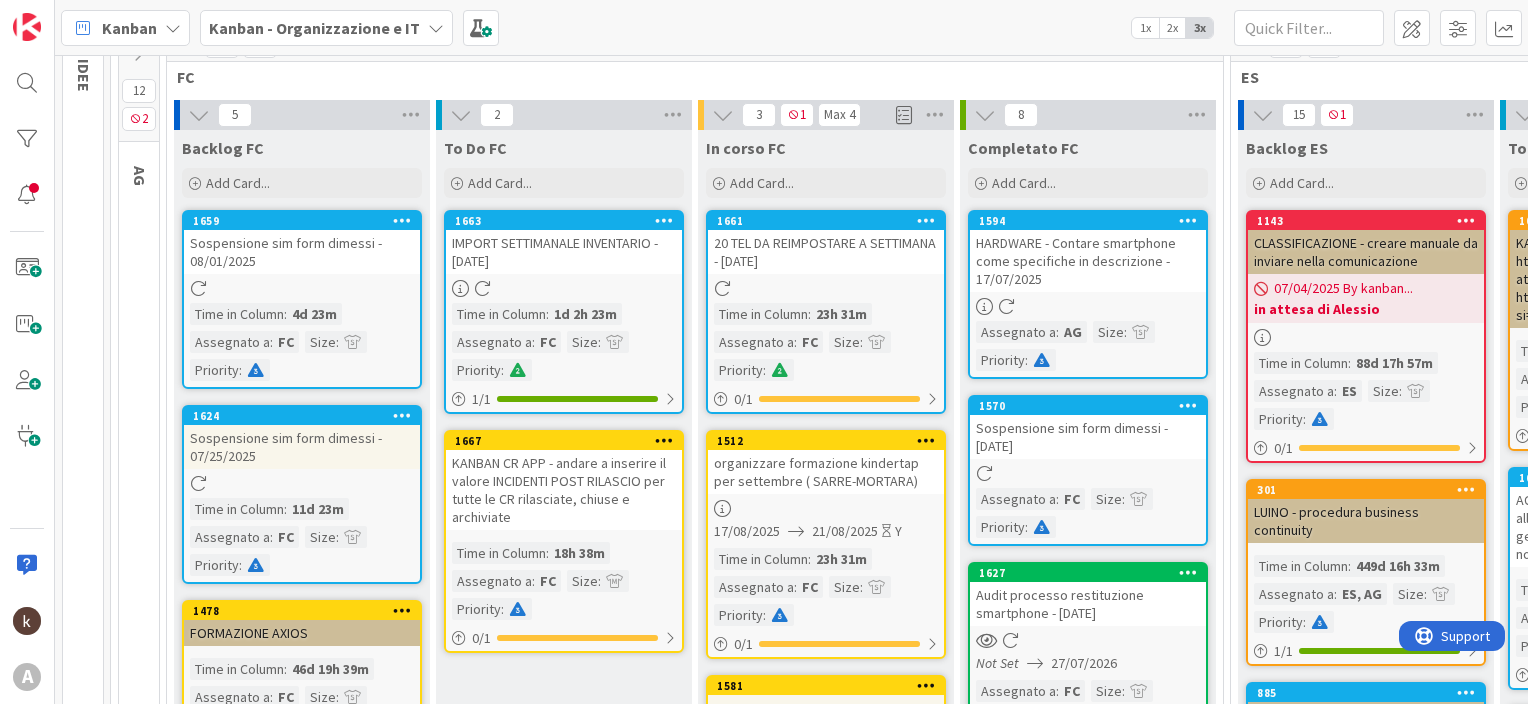 scroll, scrollTop: 0, scrollLeft: 0, axis: both 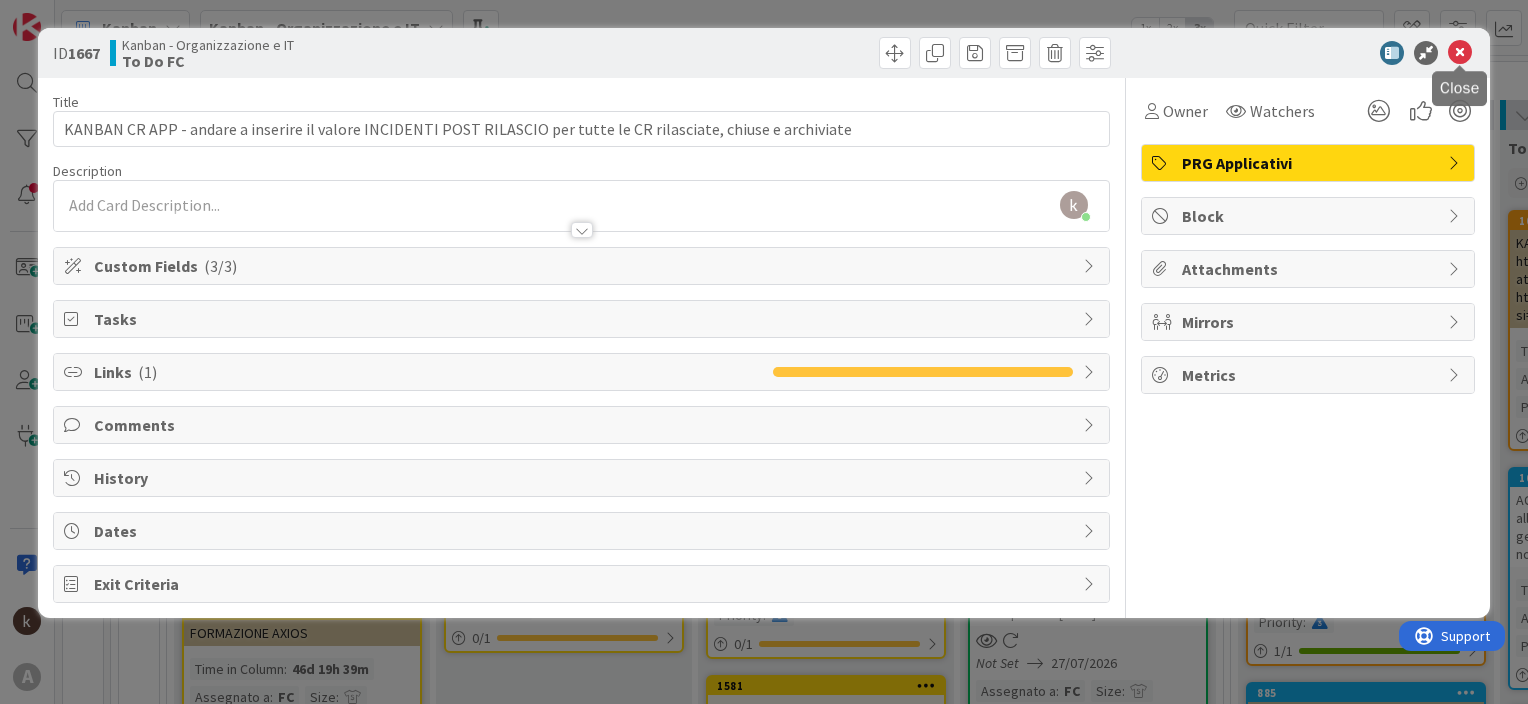 click at bounding box center (1460, 53) 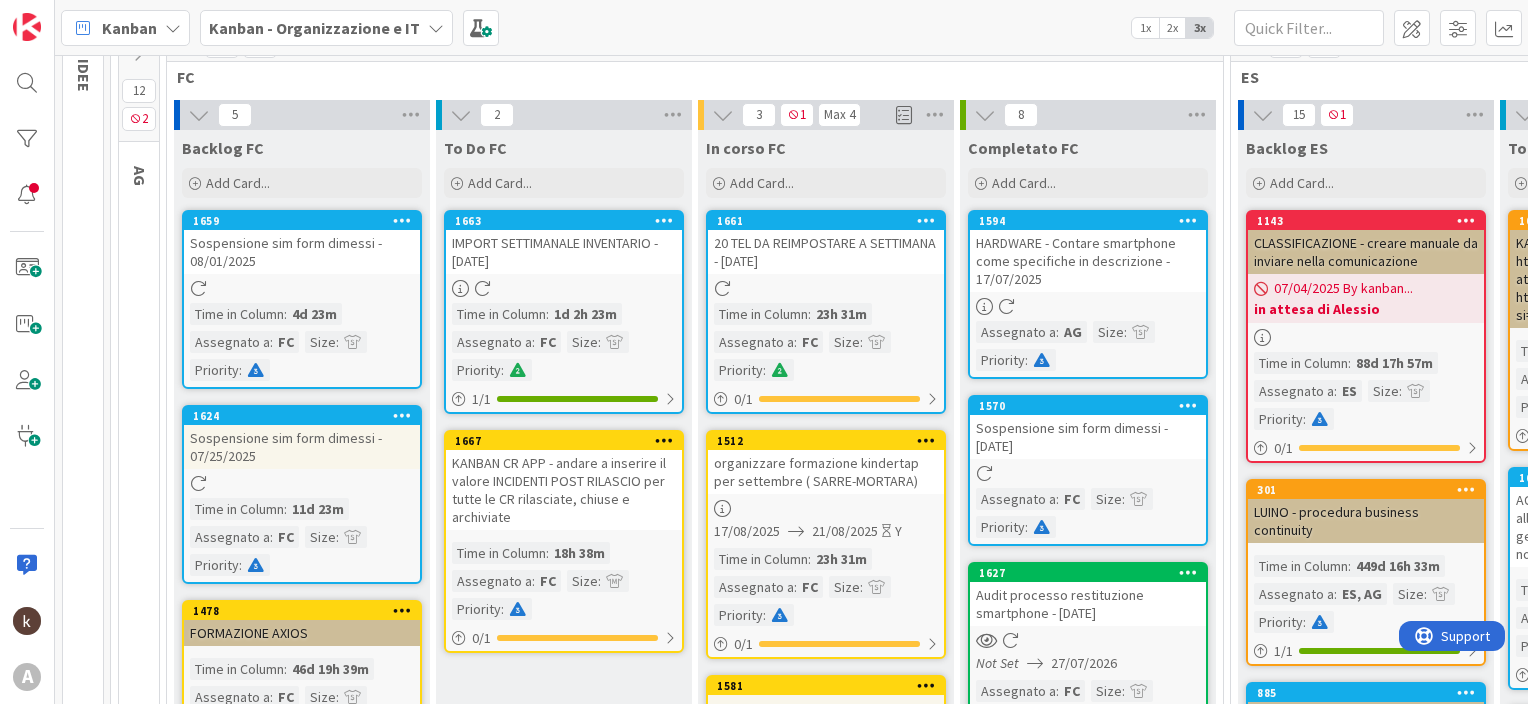 scroll, scrollTop: 0, scrollLeft: 0, axis: both 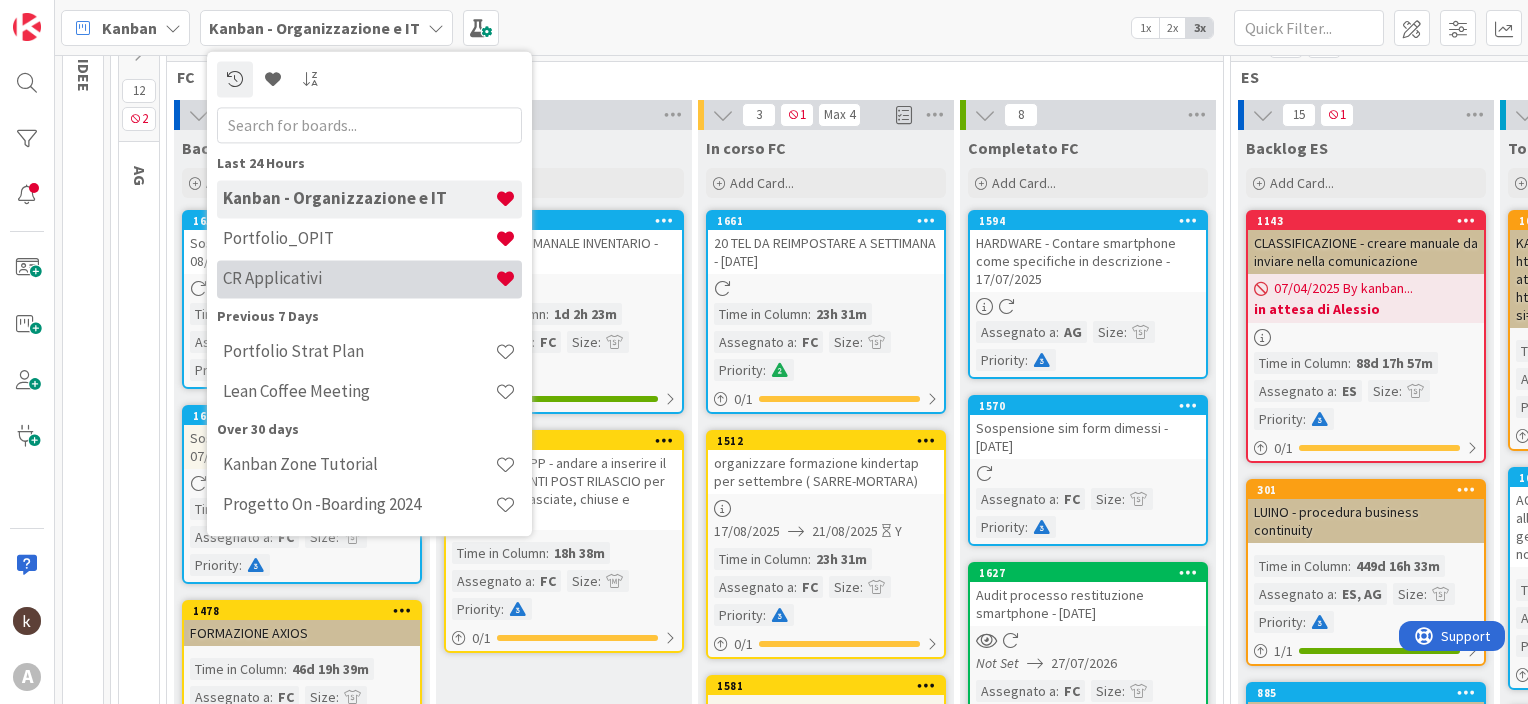 click on "CR Applicativi" at bounding box center [359, 279] 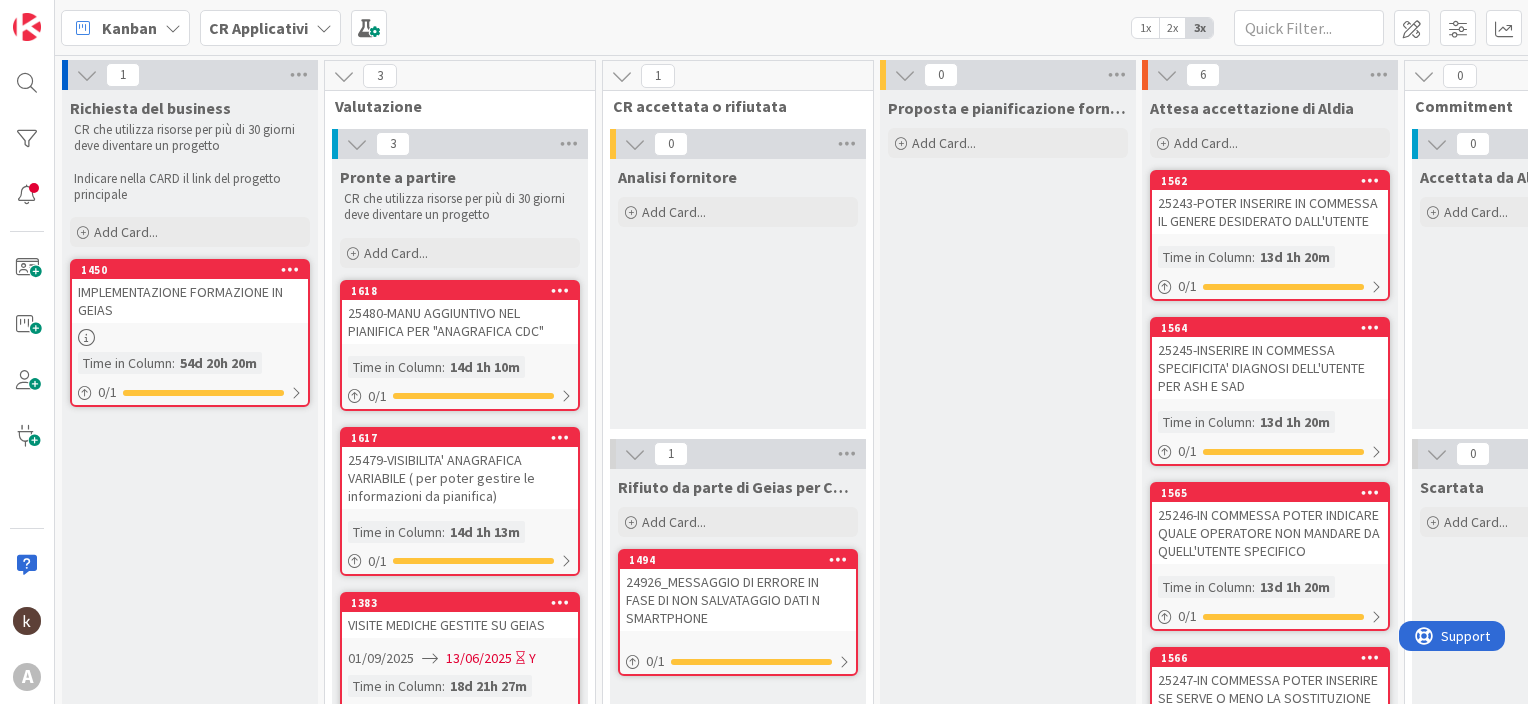 scroll, scrollTop: 0, scrollLeft: 0, axis: both 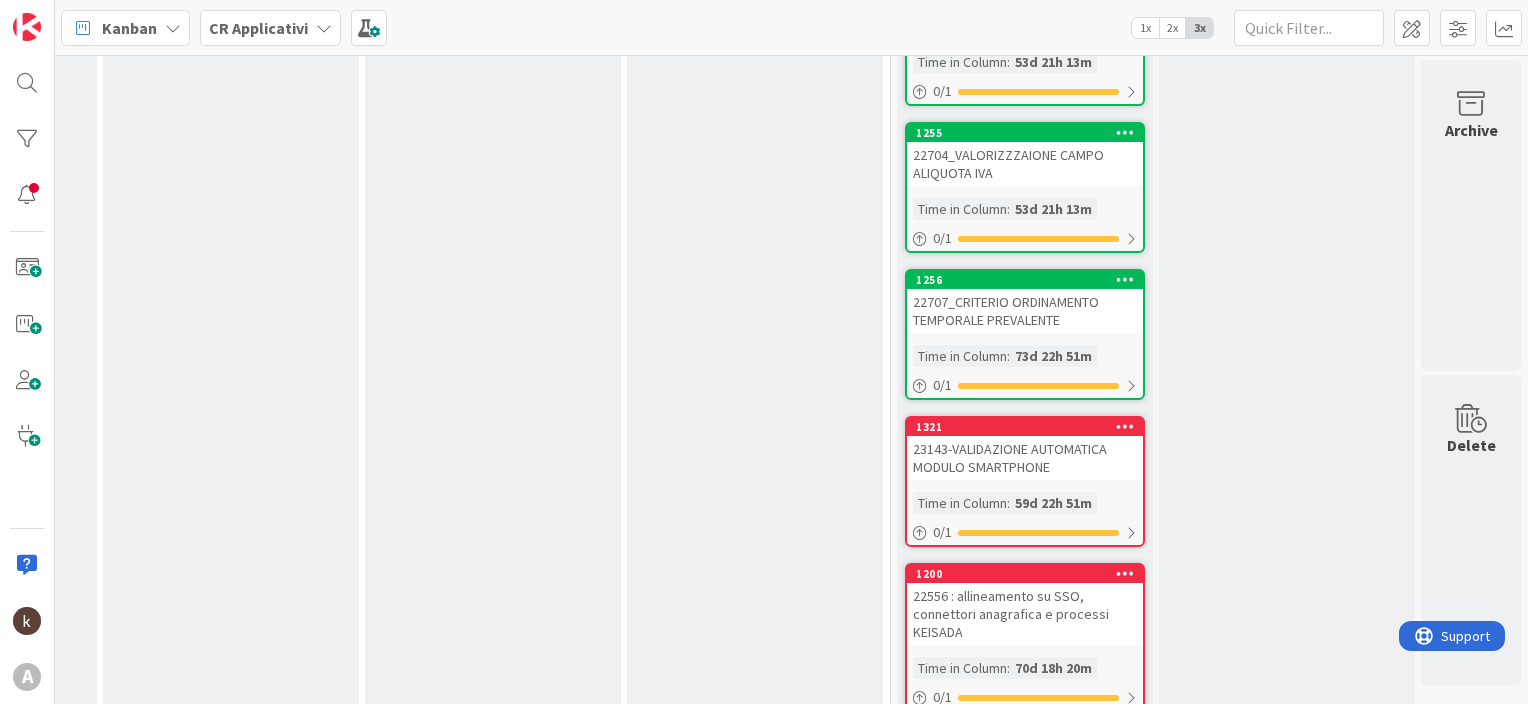 click on "23143-VALIDAZIONE AUTOMATICA MODULO SMARTPHONE" at bounding box center [1025, 458] 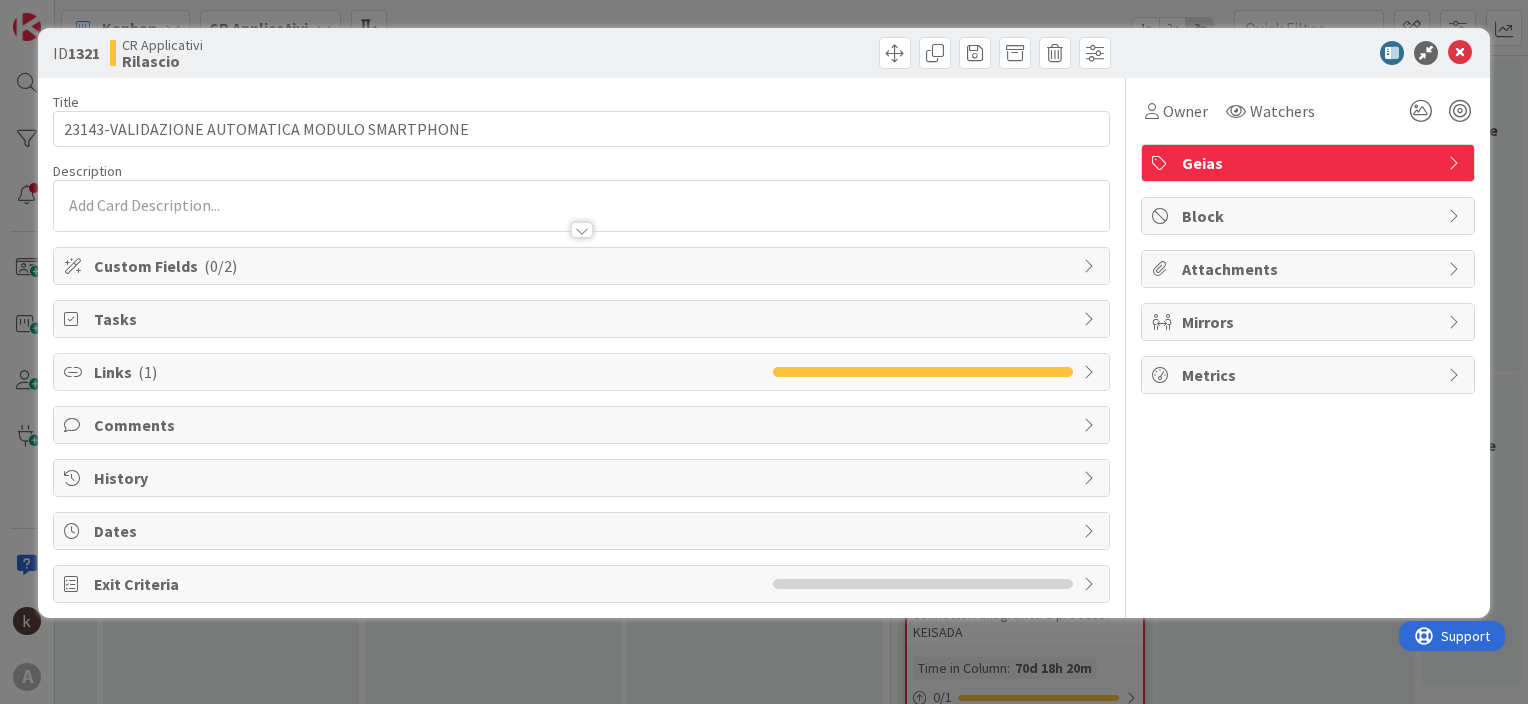scroll, scrollTop: 0, scrollLeft: 0, axis: both 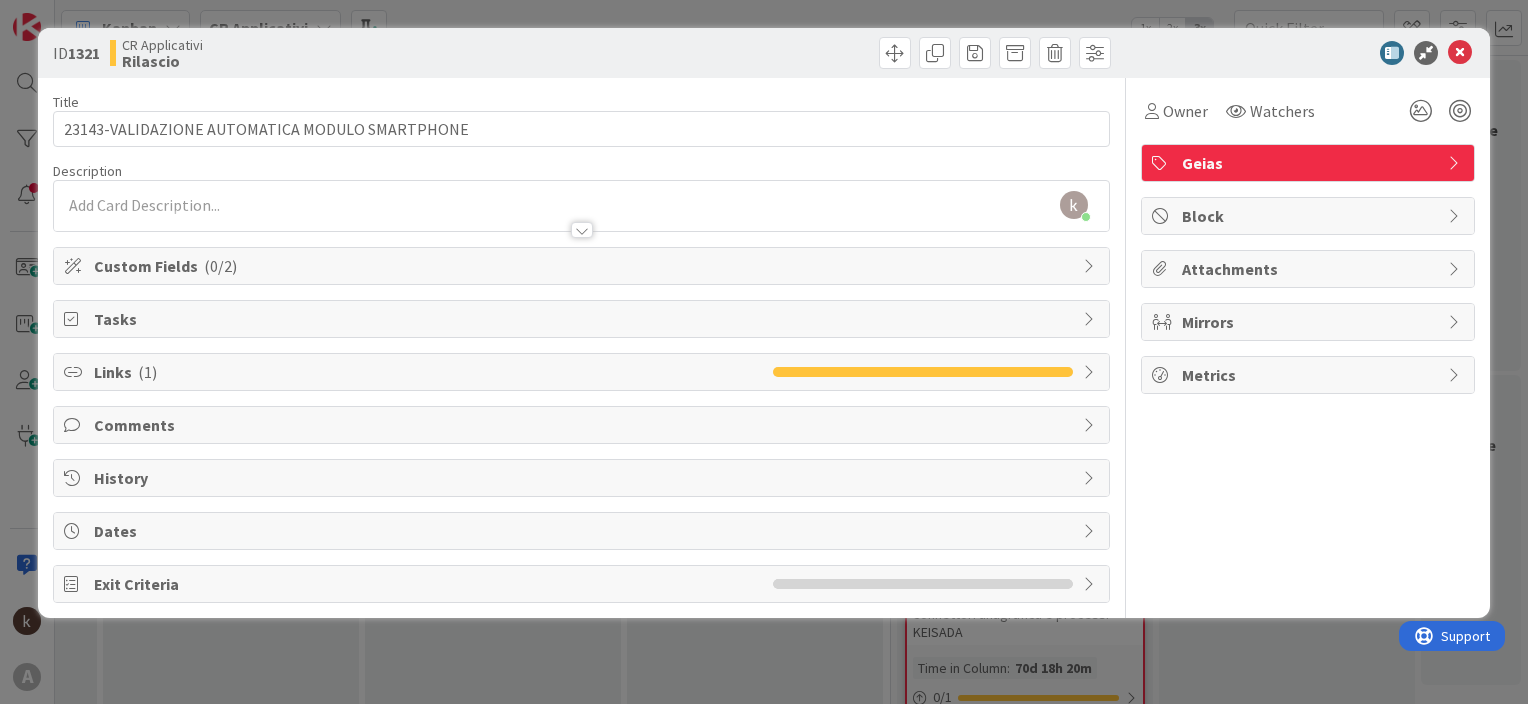 click at bounding box center [582, 230] 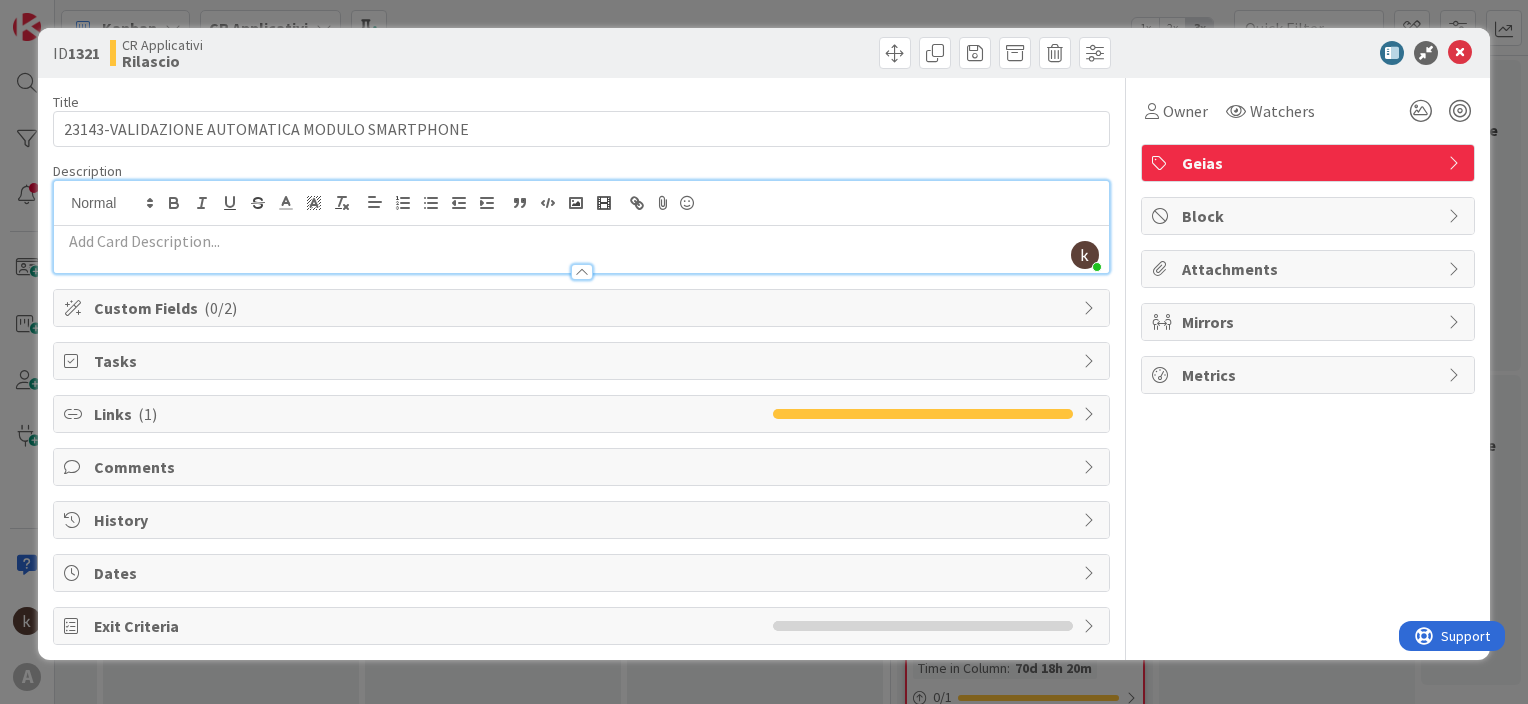 click at bounding box center (582, 272) 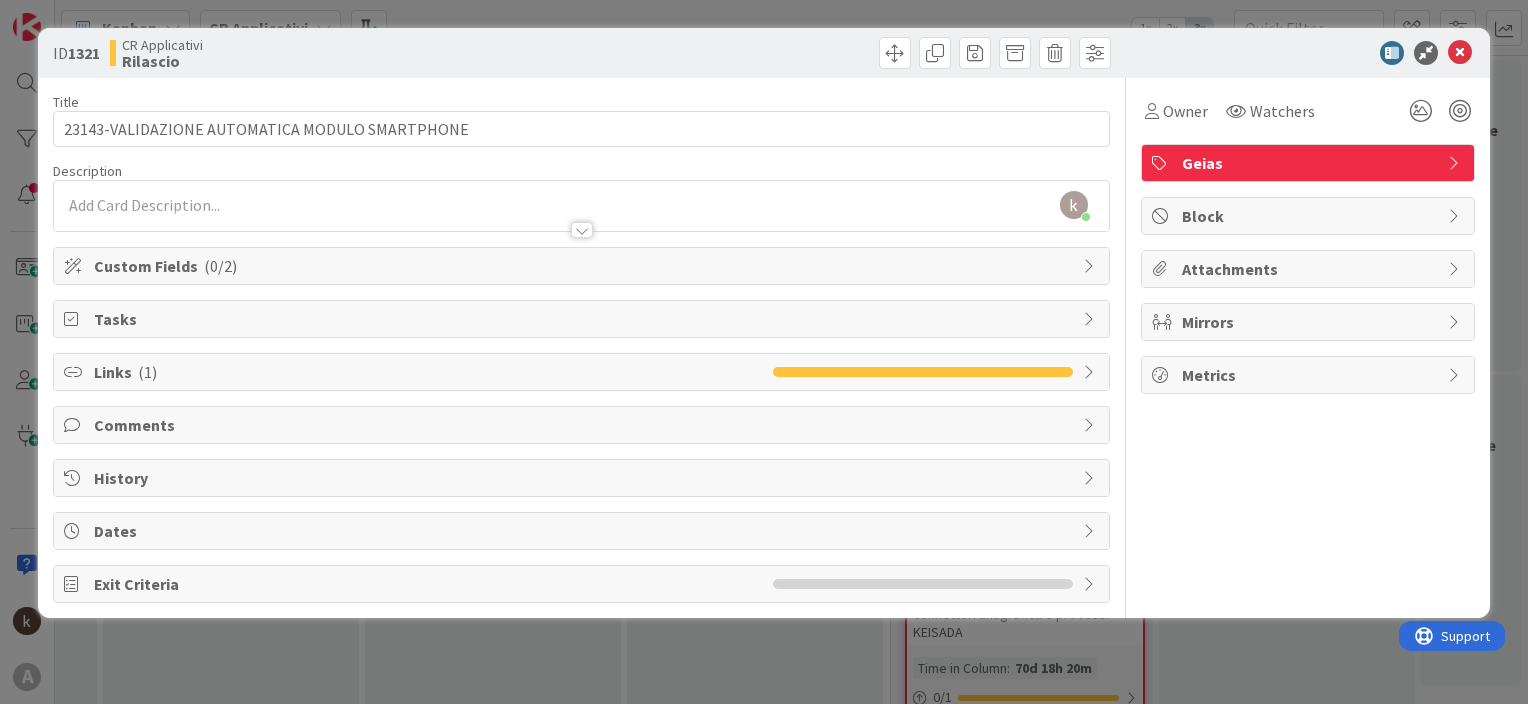click at bounding box center [1091, 266] 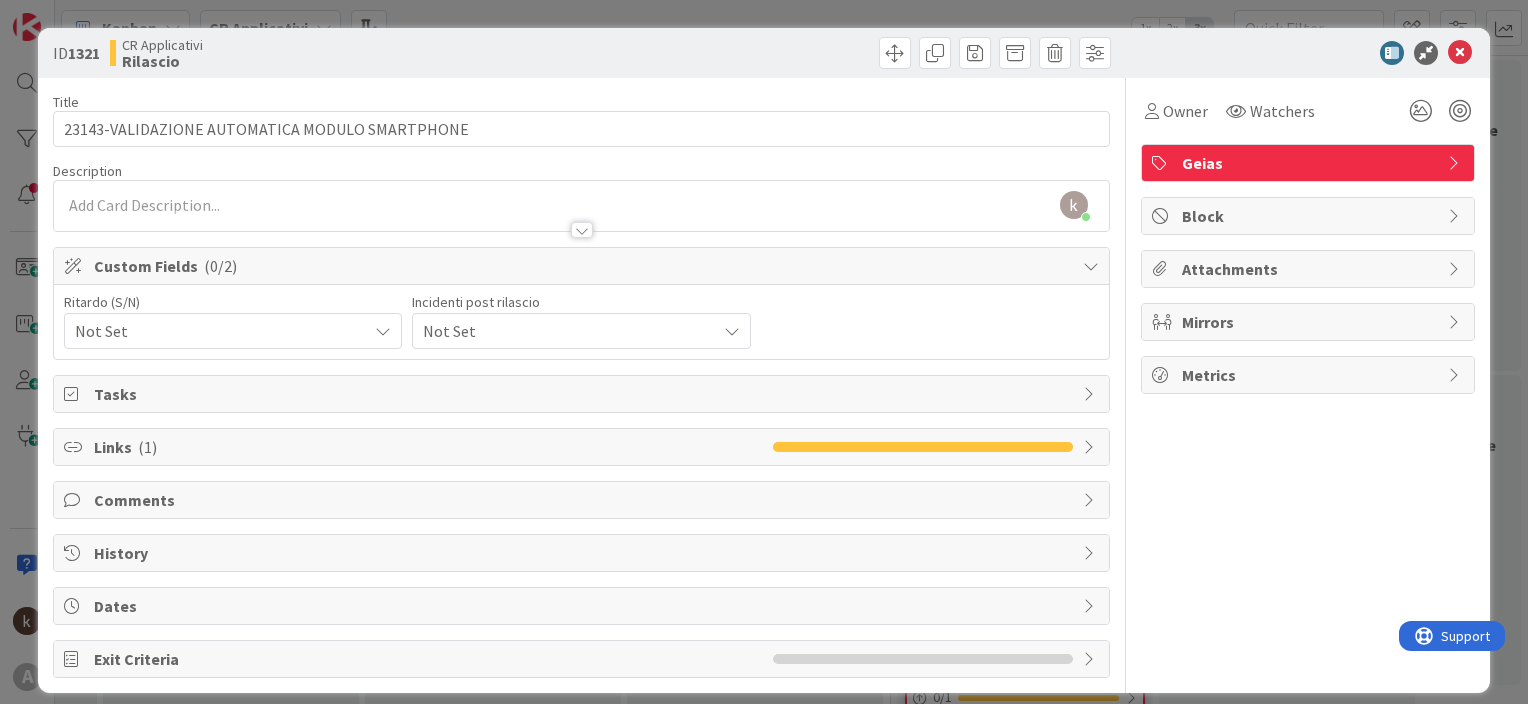 click on "Not Set" at bounding box center [216, 331] 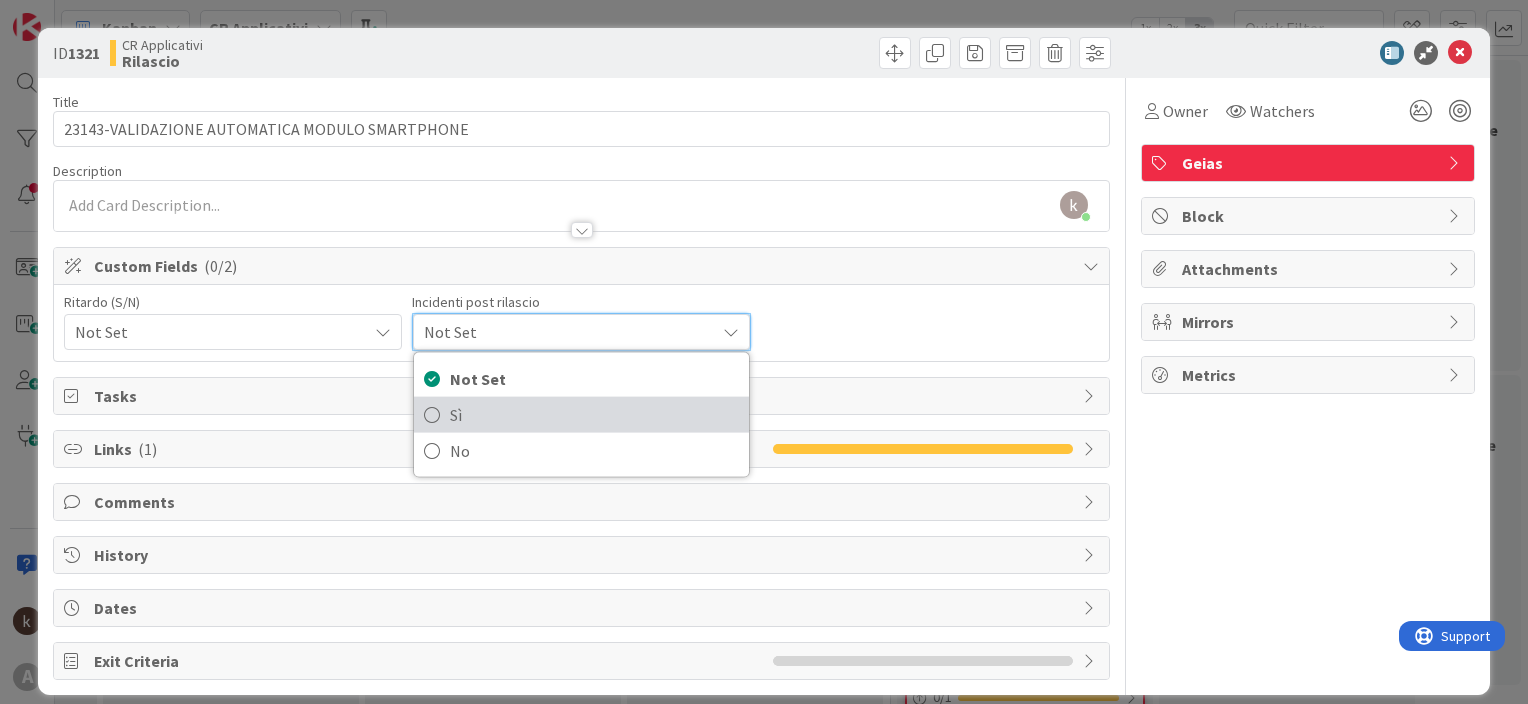 click on "Sì" at bounding box center (594, 415) 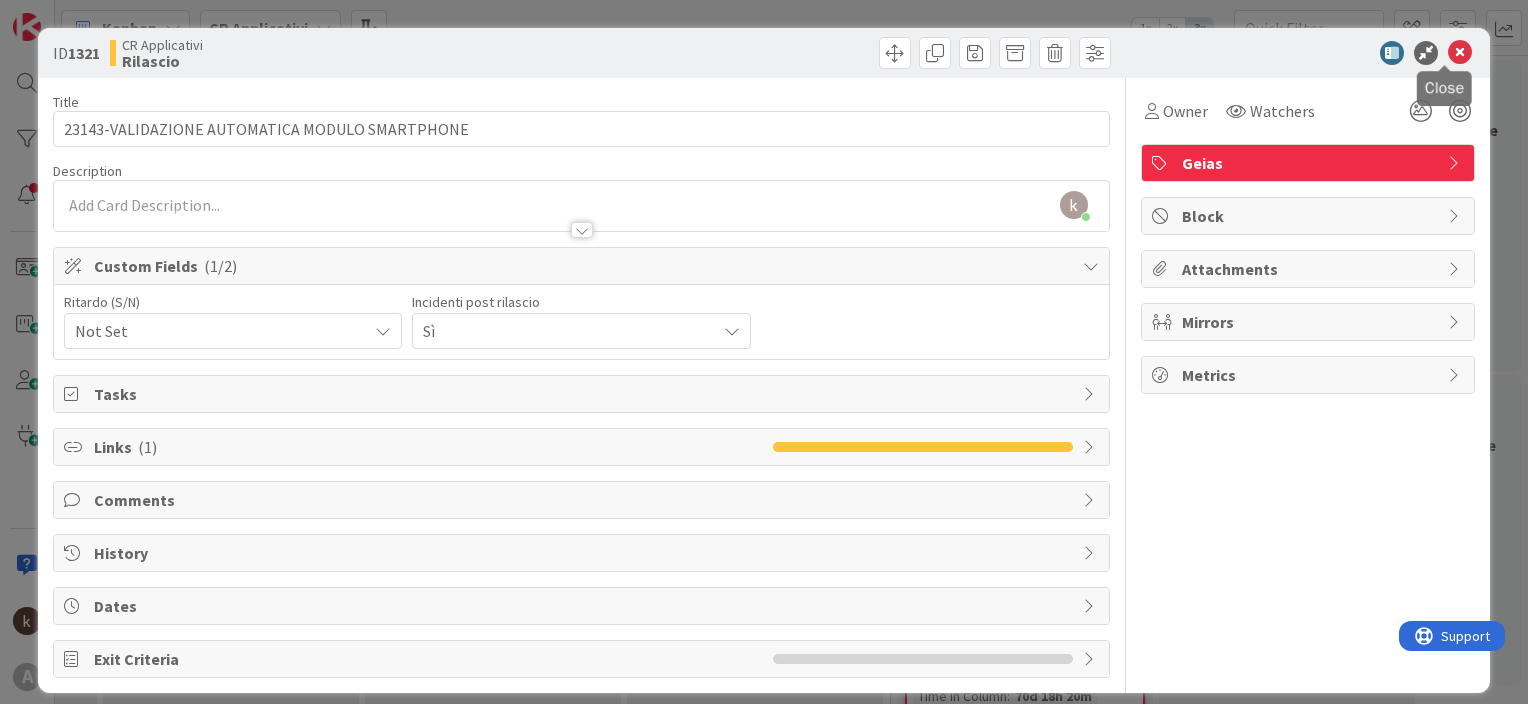 click at bounding box center [1460, 53] 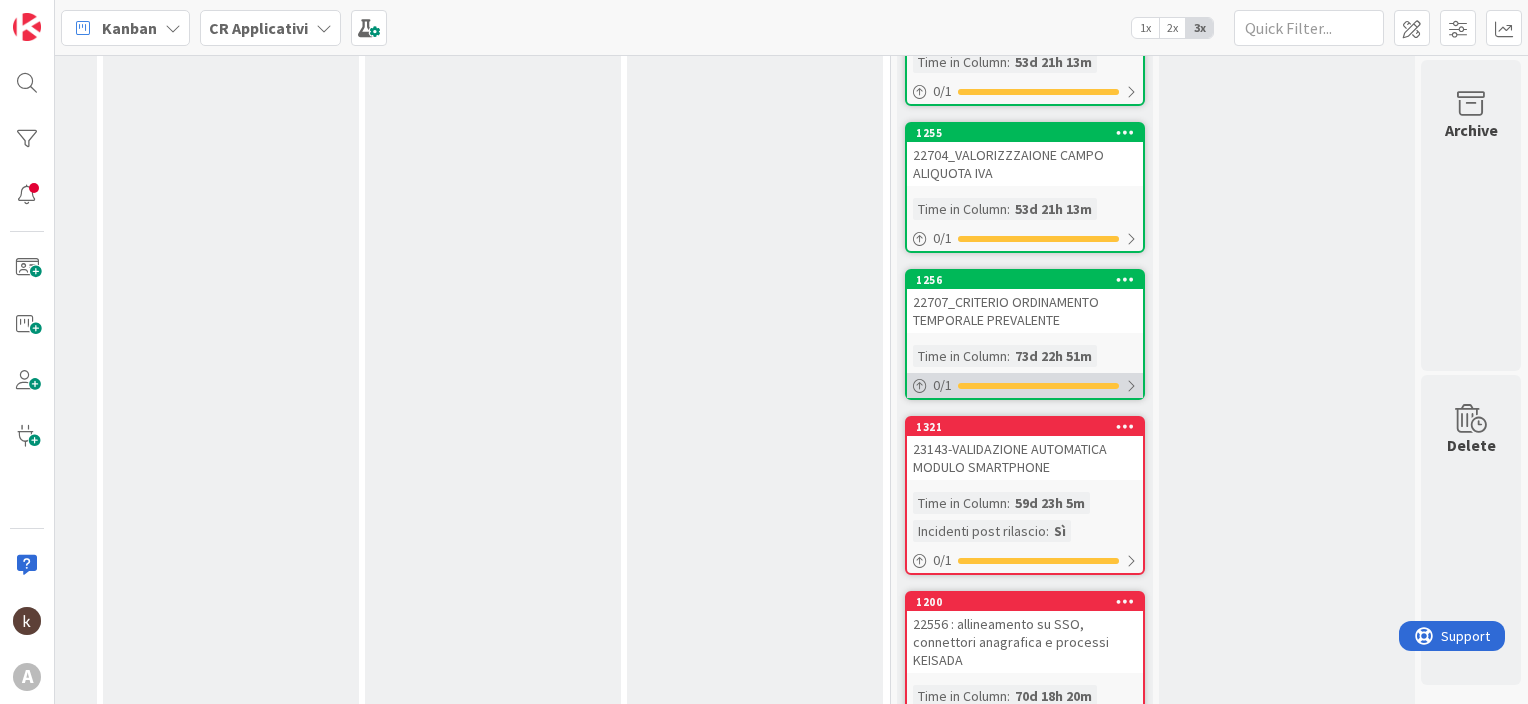 scroll, scrollTop: 1700, scrollLeft: 2386, axis: both 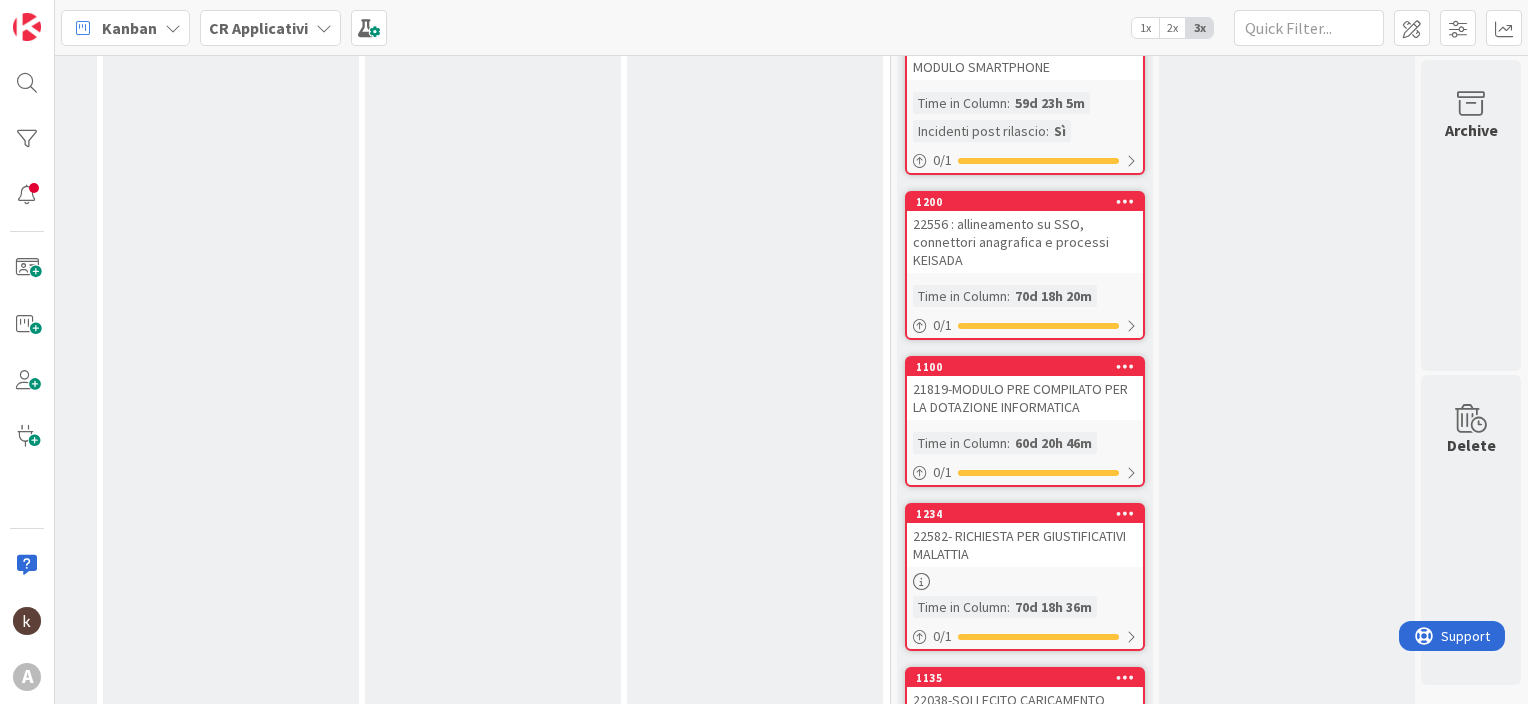 click on "21819-MODULO PRE COMPILATO PER LA DOTAZIONE INFORMATICA" at bounding box center [1025, 398] 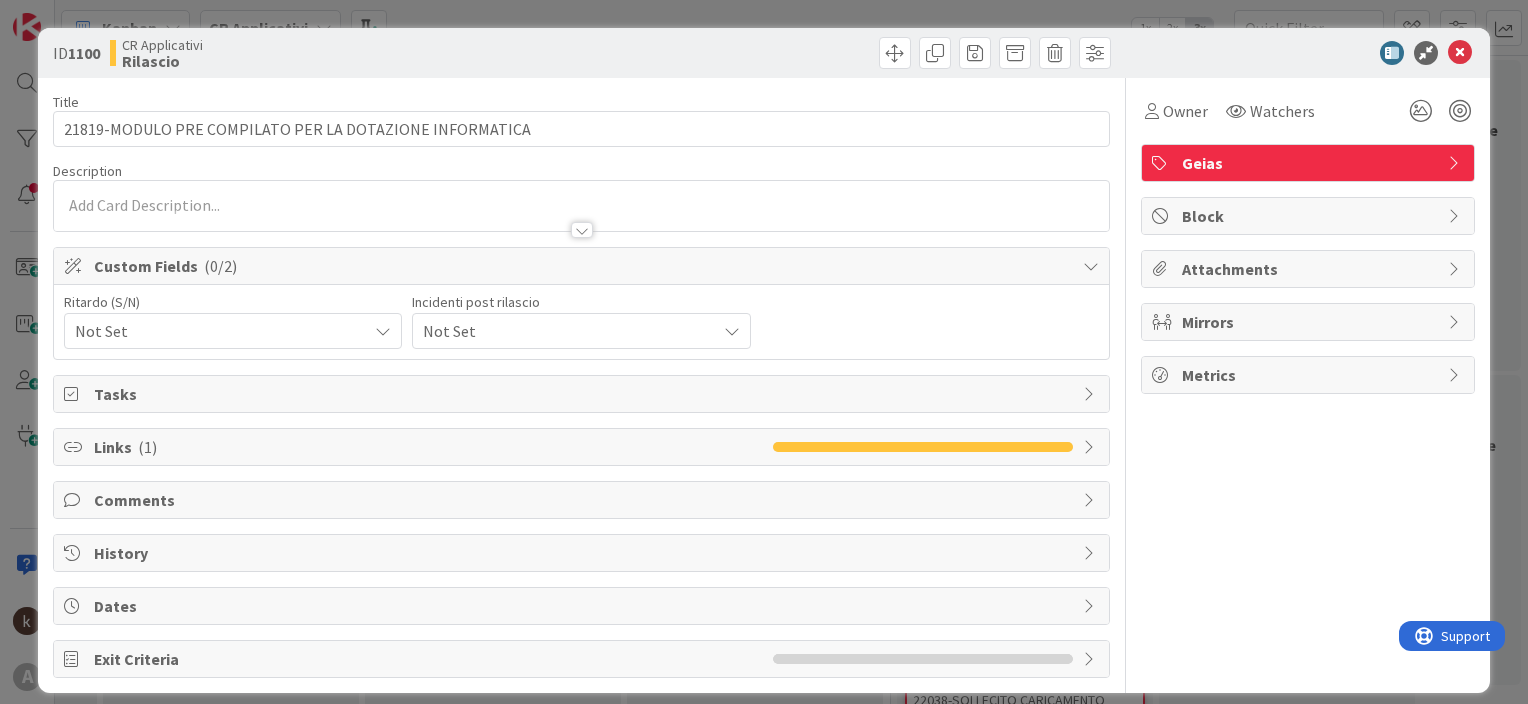 scroll, scrollTop: 0, scrollLeft: 0, axis: both 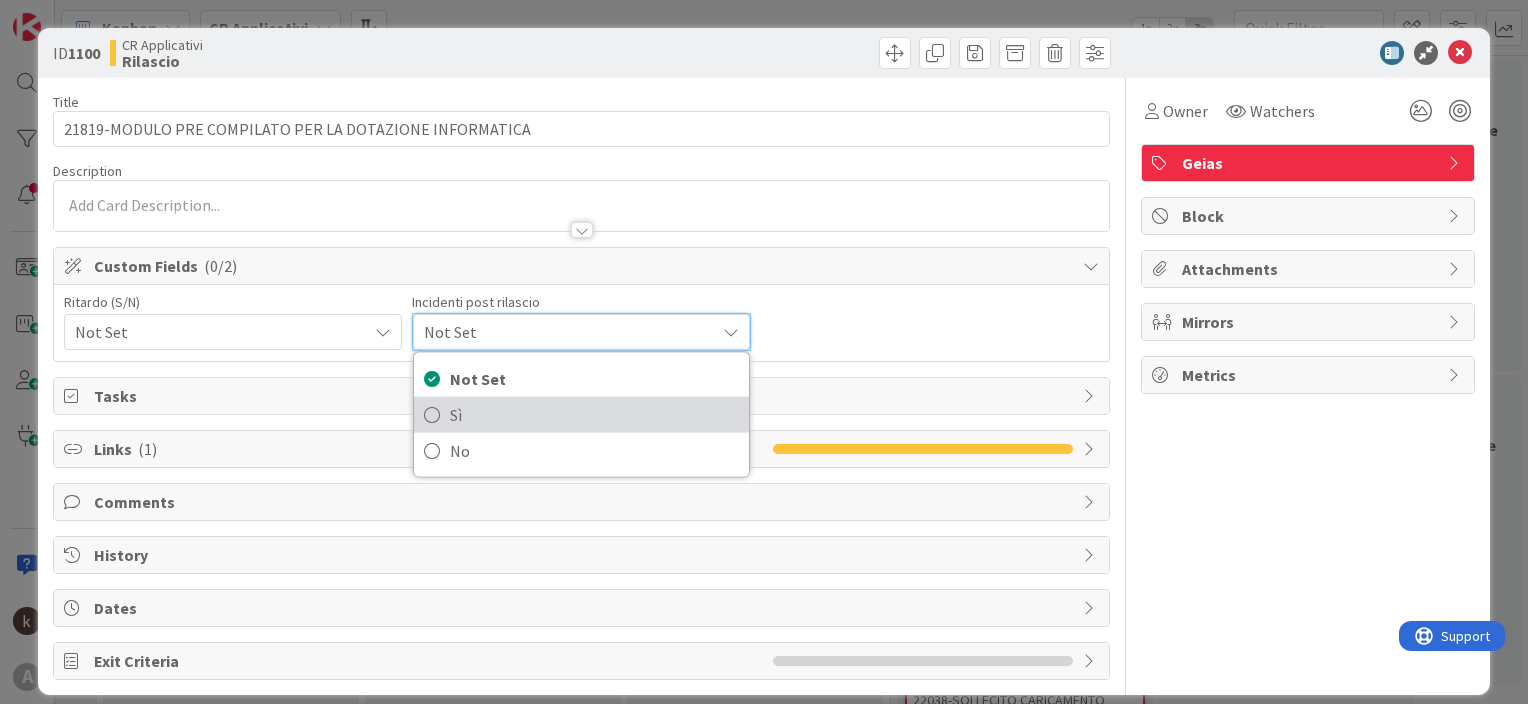 click on "Sì" at bounding box center (594, 415) 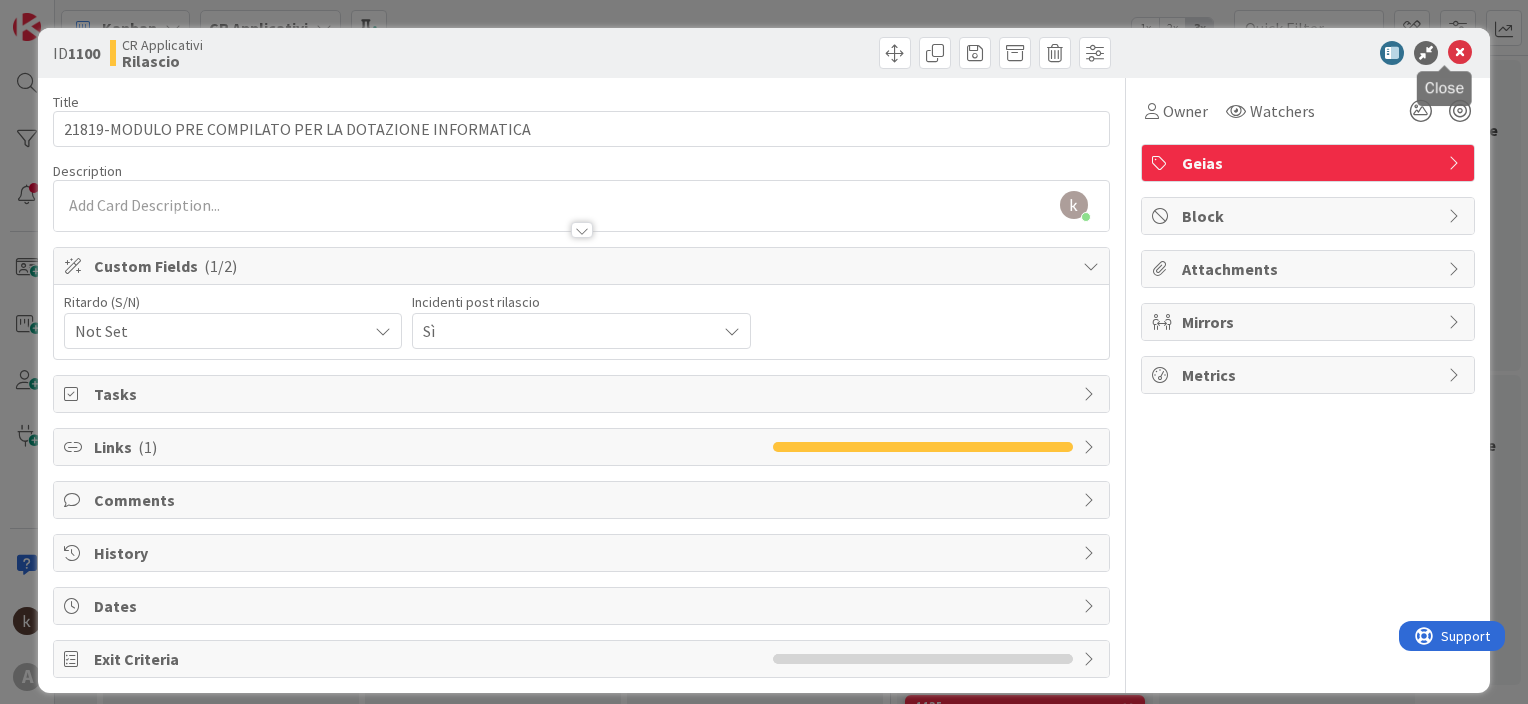 click at bounding box center [1298, 53] 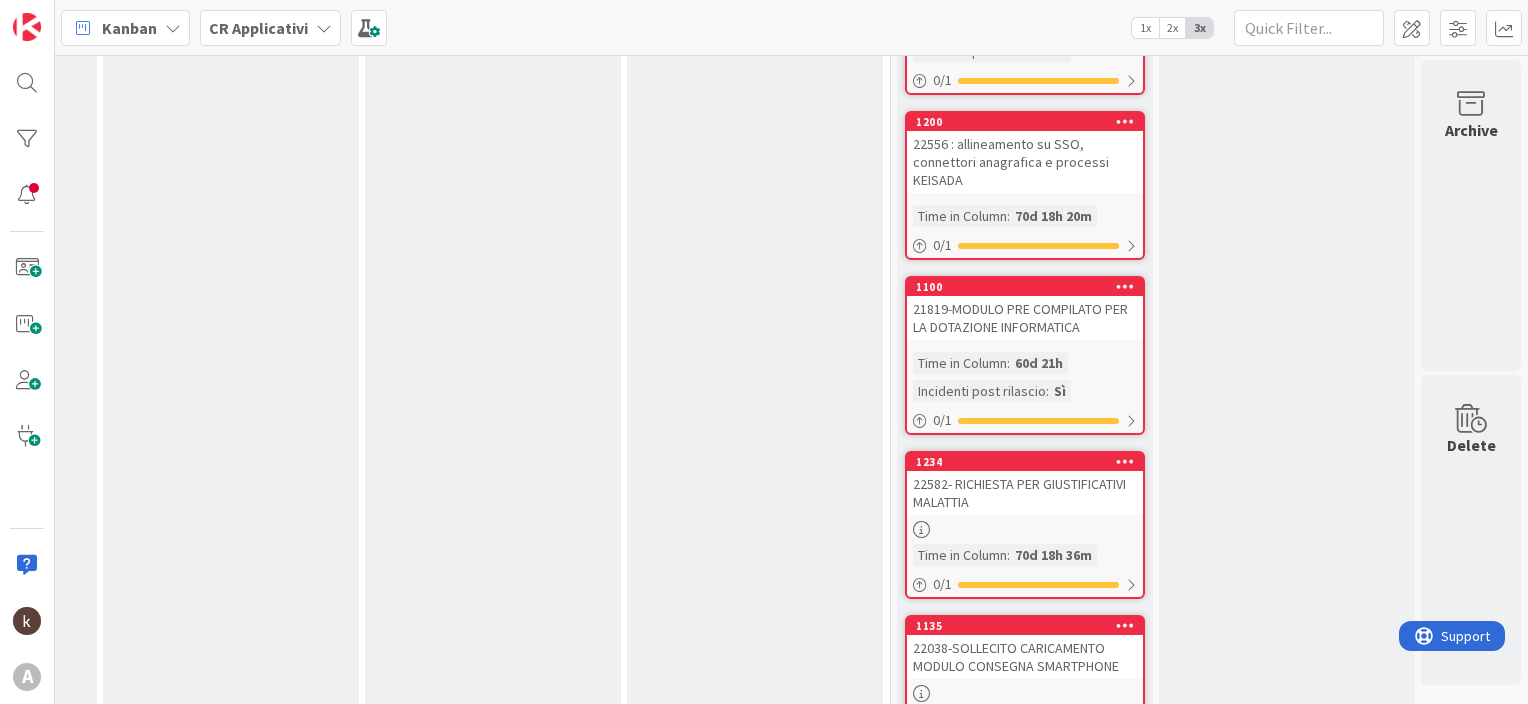 scroll, scrollTop: 2148, scrollLeft: 2386, axis: both 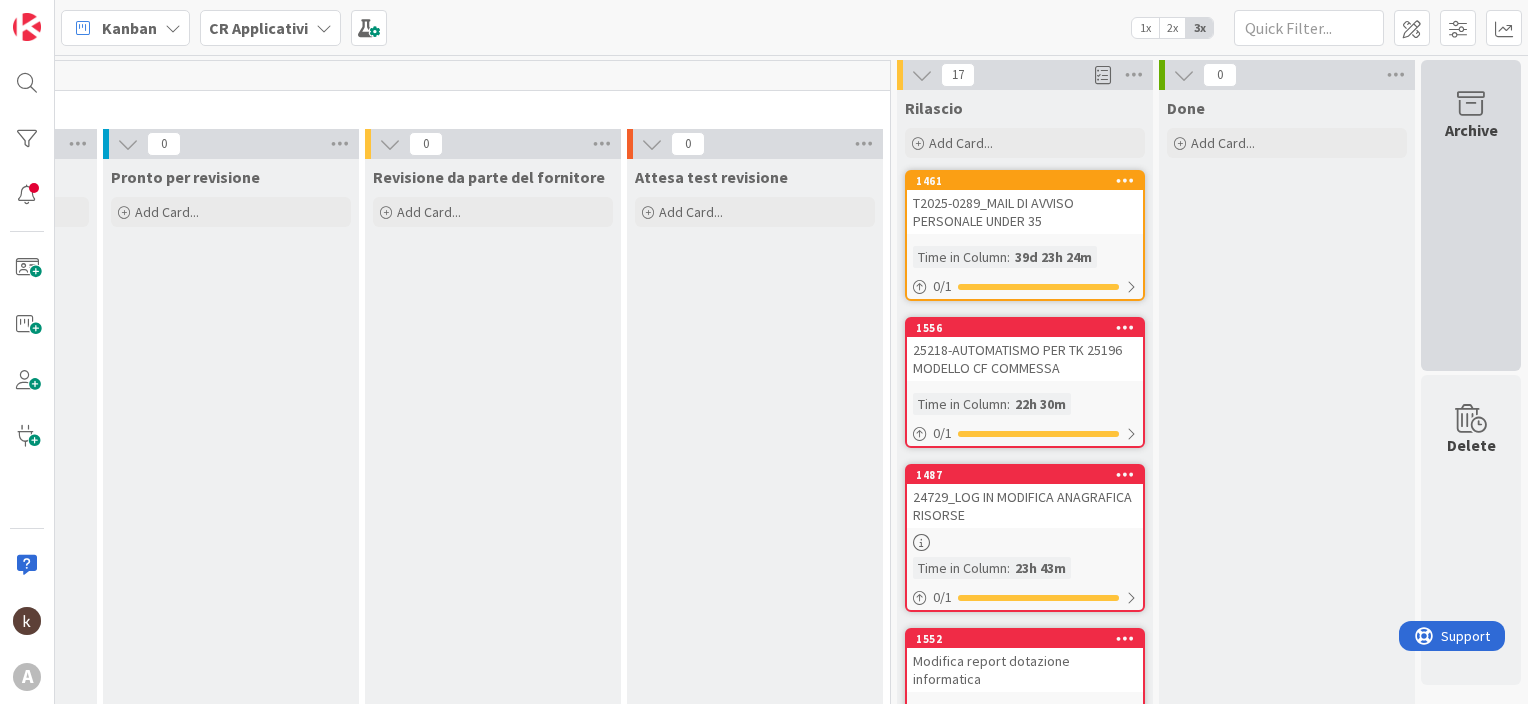 click on "Archive" at bounding box center (1471, 215) 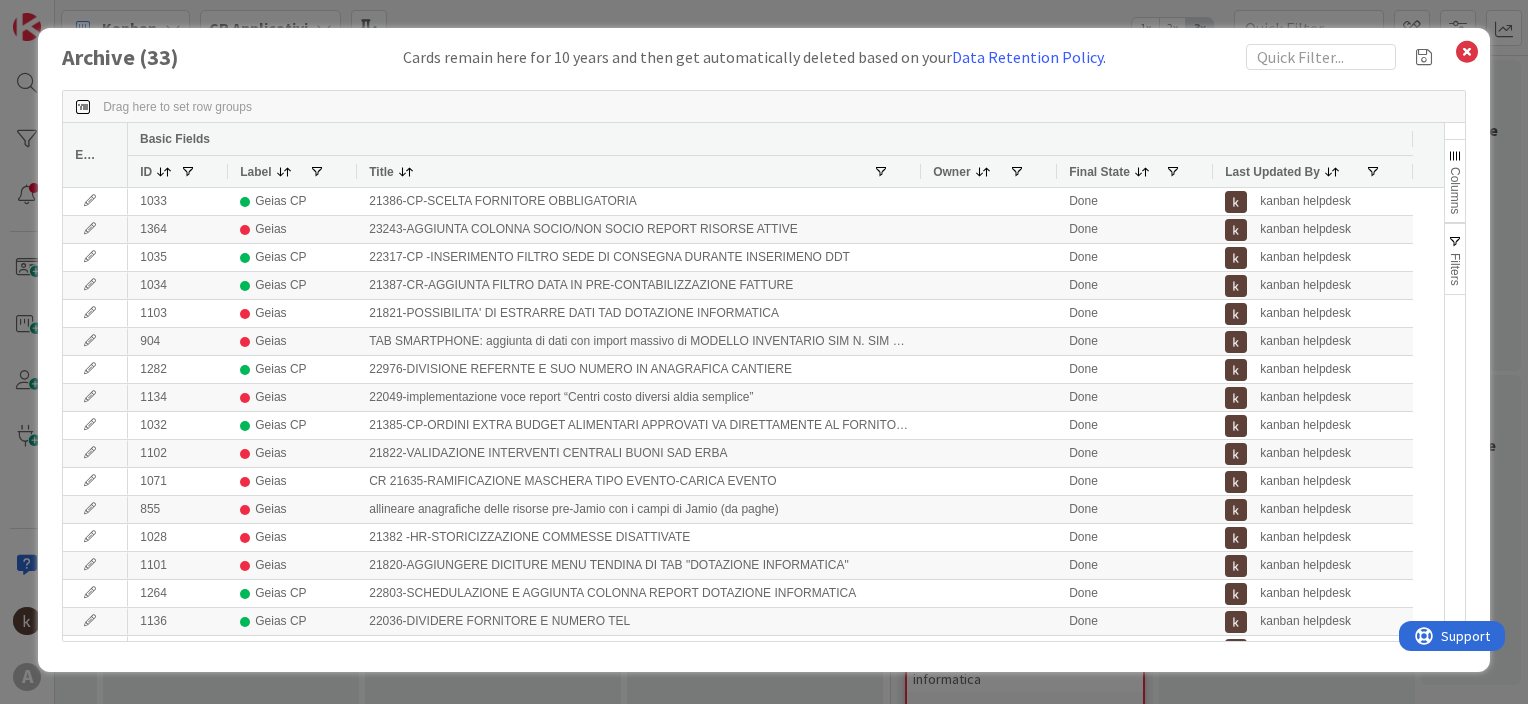 drag, startPoint x: 556, startPoint y: 165, endPoint x: 921, endPoint y: 191, distance: 365.92487 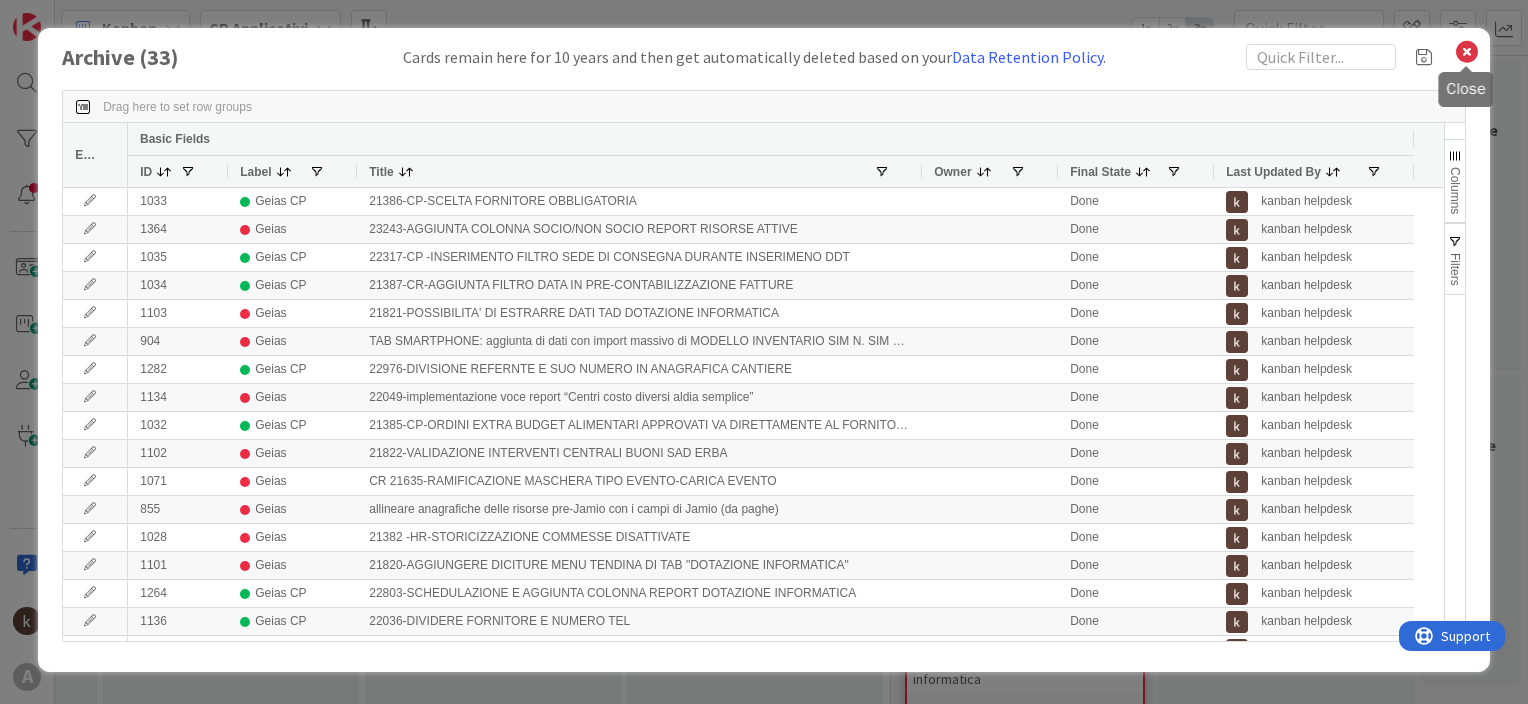 click at bounding box center (1467, 52) 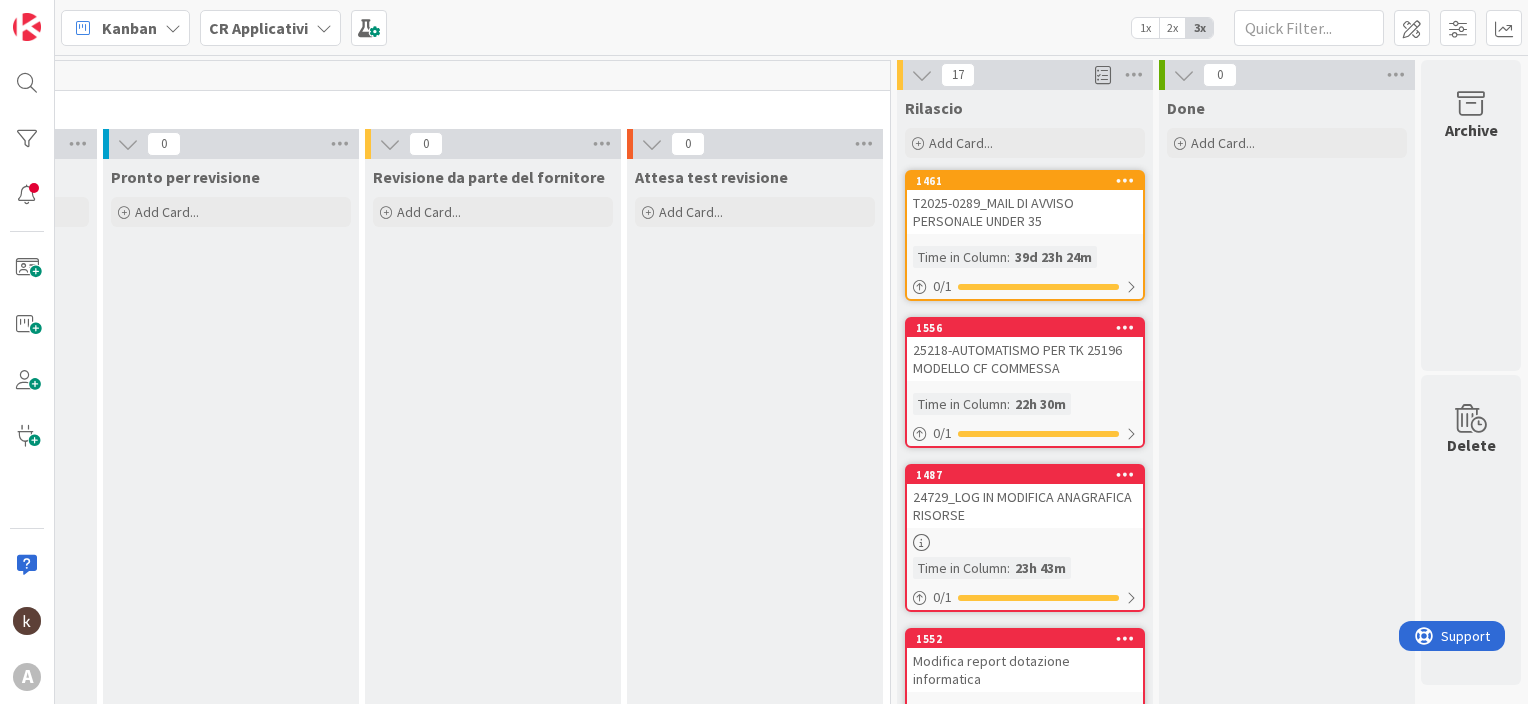 click on "T2025-0289_MAIL DI AVVISO PERSONALE UNDER 35" at bounding box center (1025, 212) 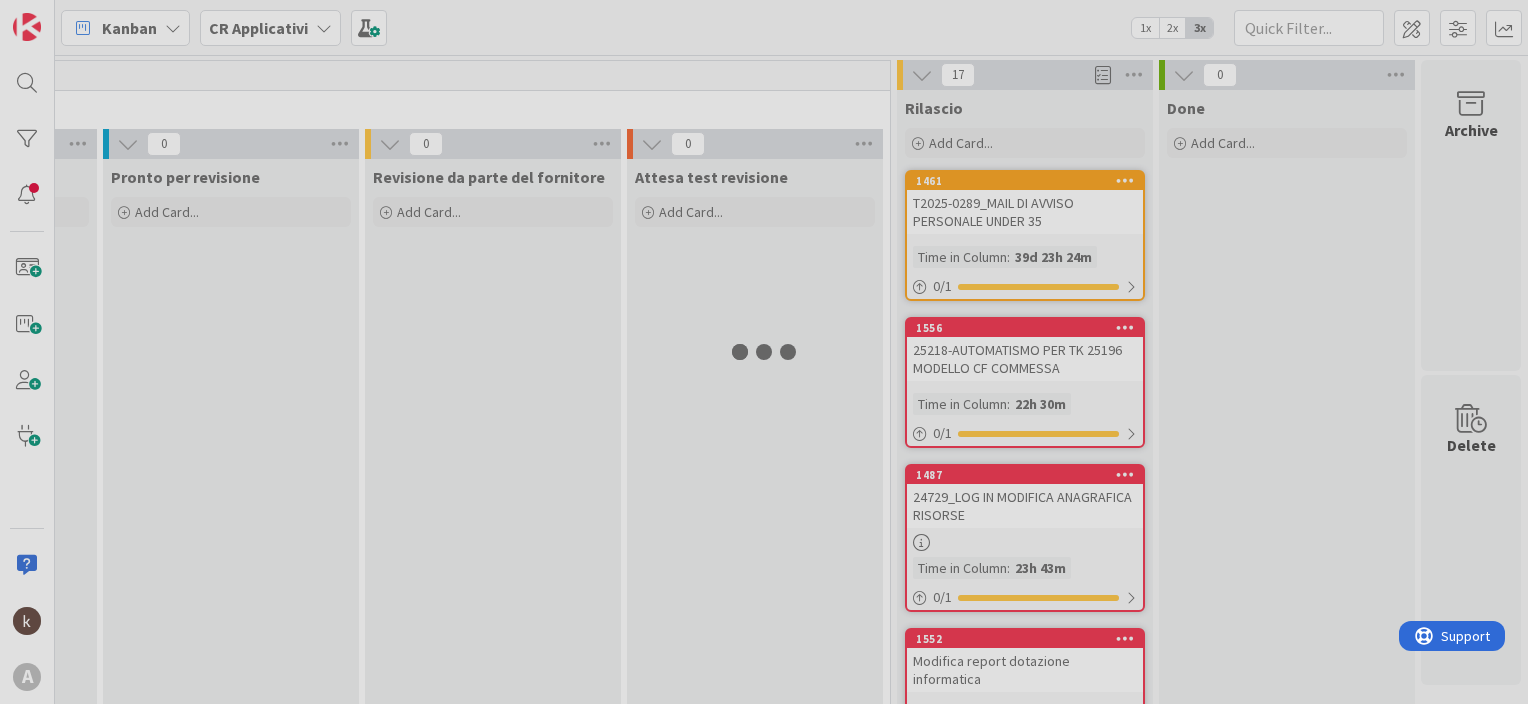 click at bounding box center [764, 352] 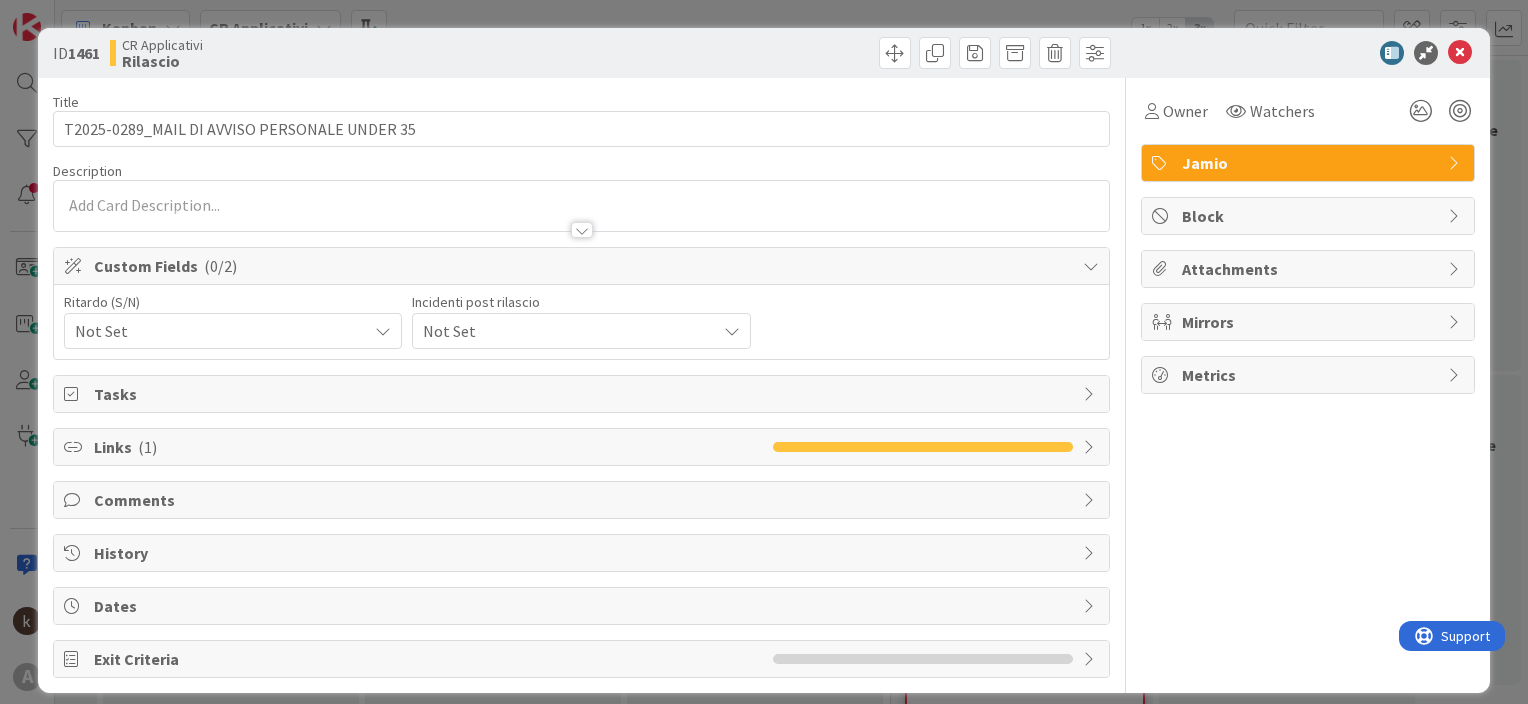 scroll, scrollTop: 0, scrollLeft: 0, axis: both 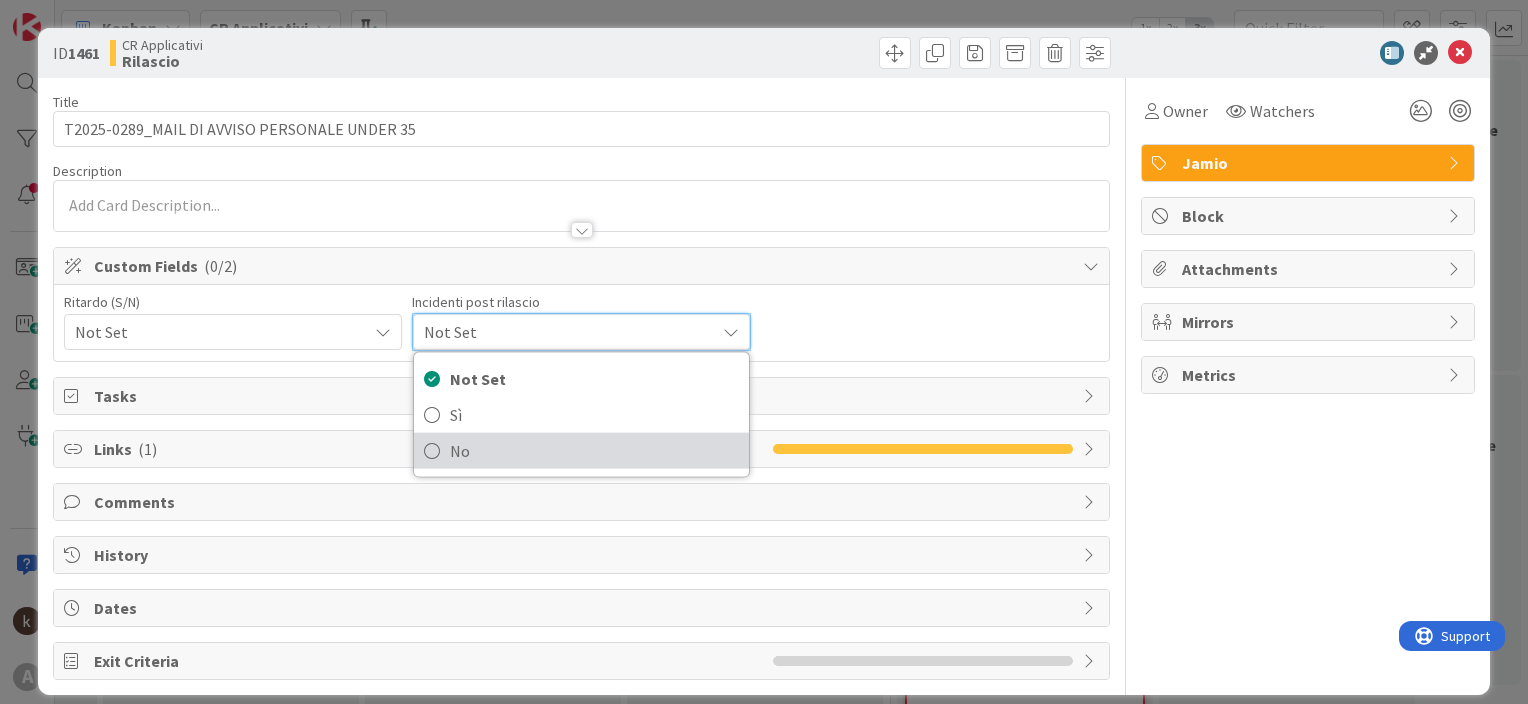 click on "No" at bounding box center [581, 451] 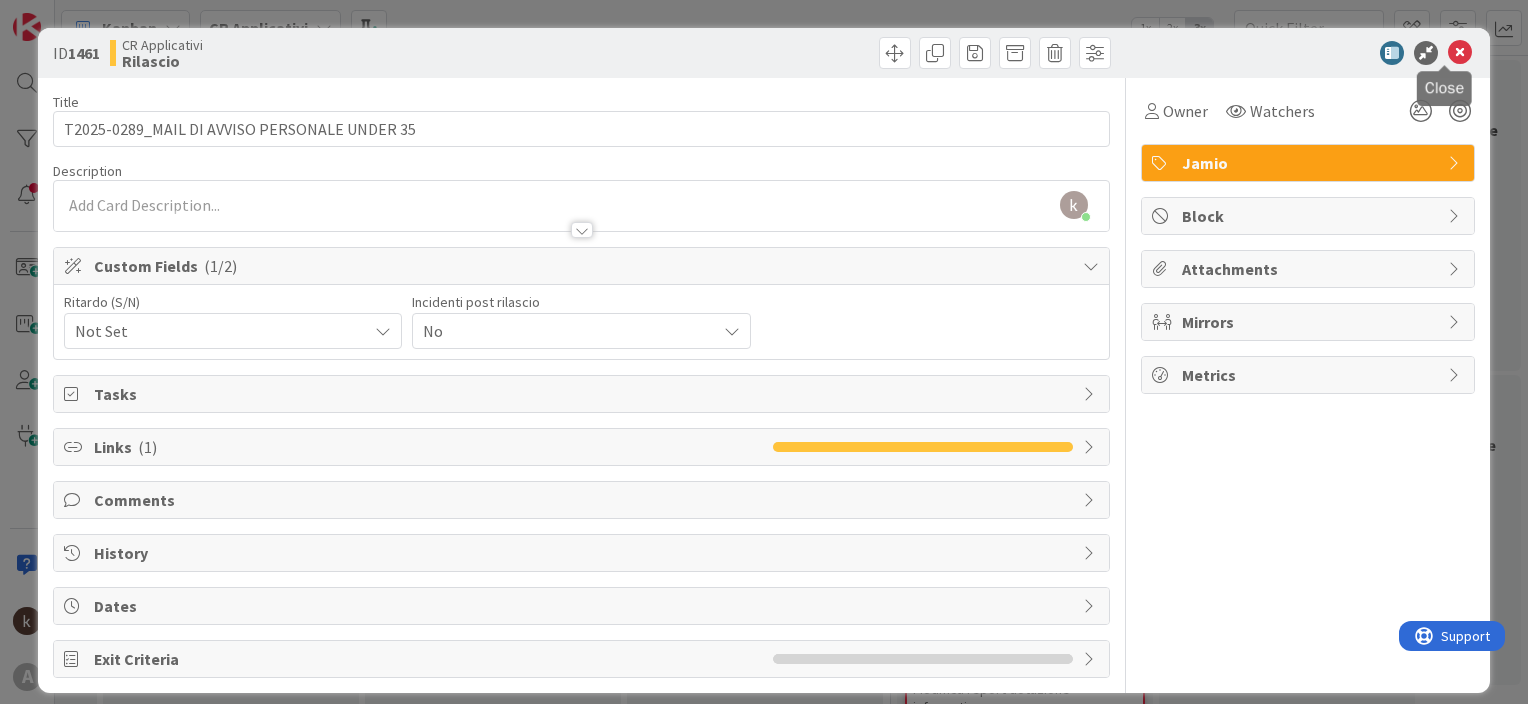 click at bounding box center [1460, 53] 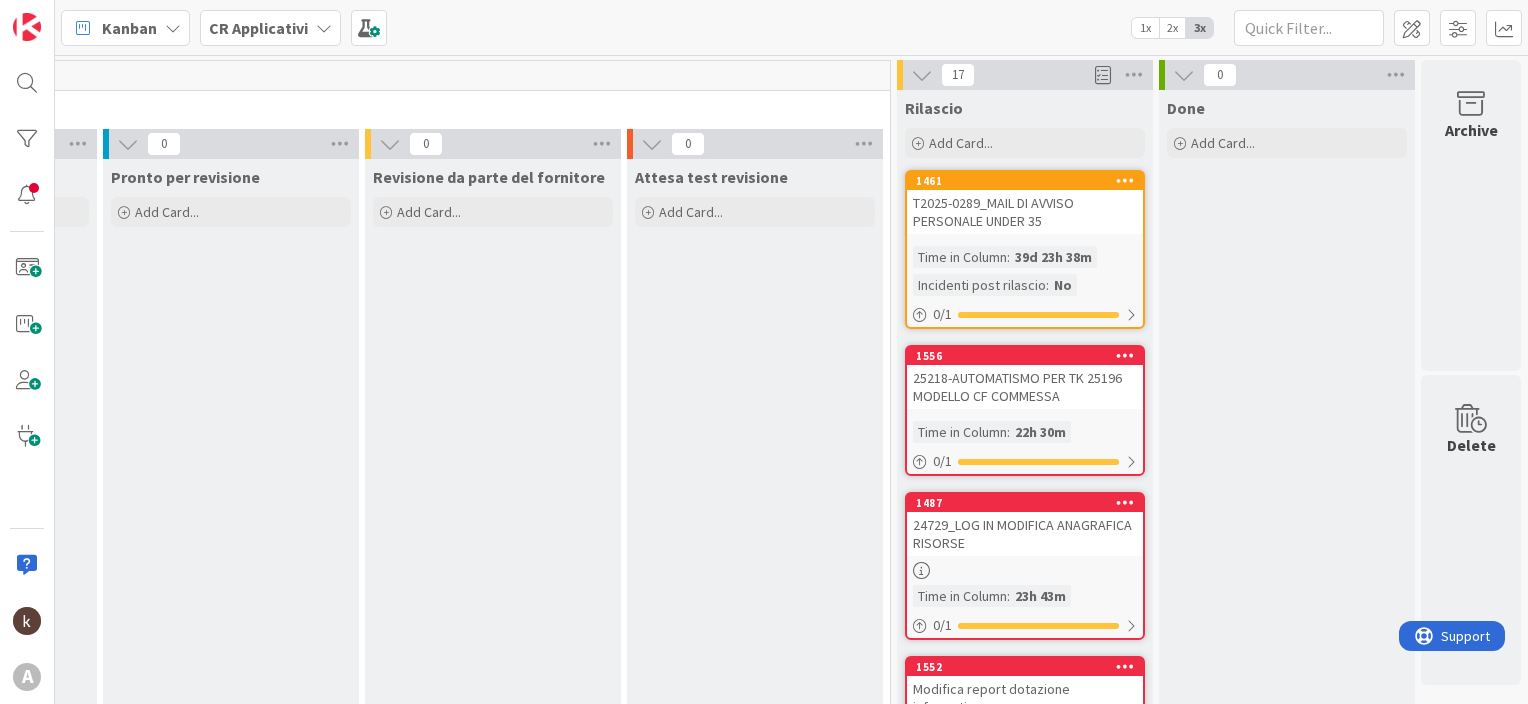 click on "25218-AUTOMATISMO PER TK 25196 MODELLO CF COMMESSA" at bounding box center [1025, 387] 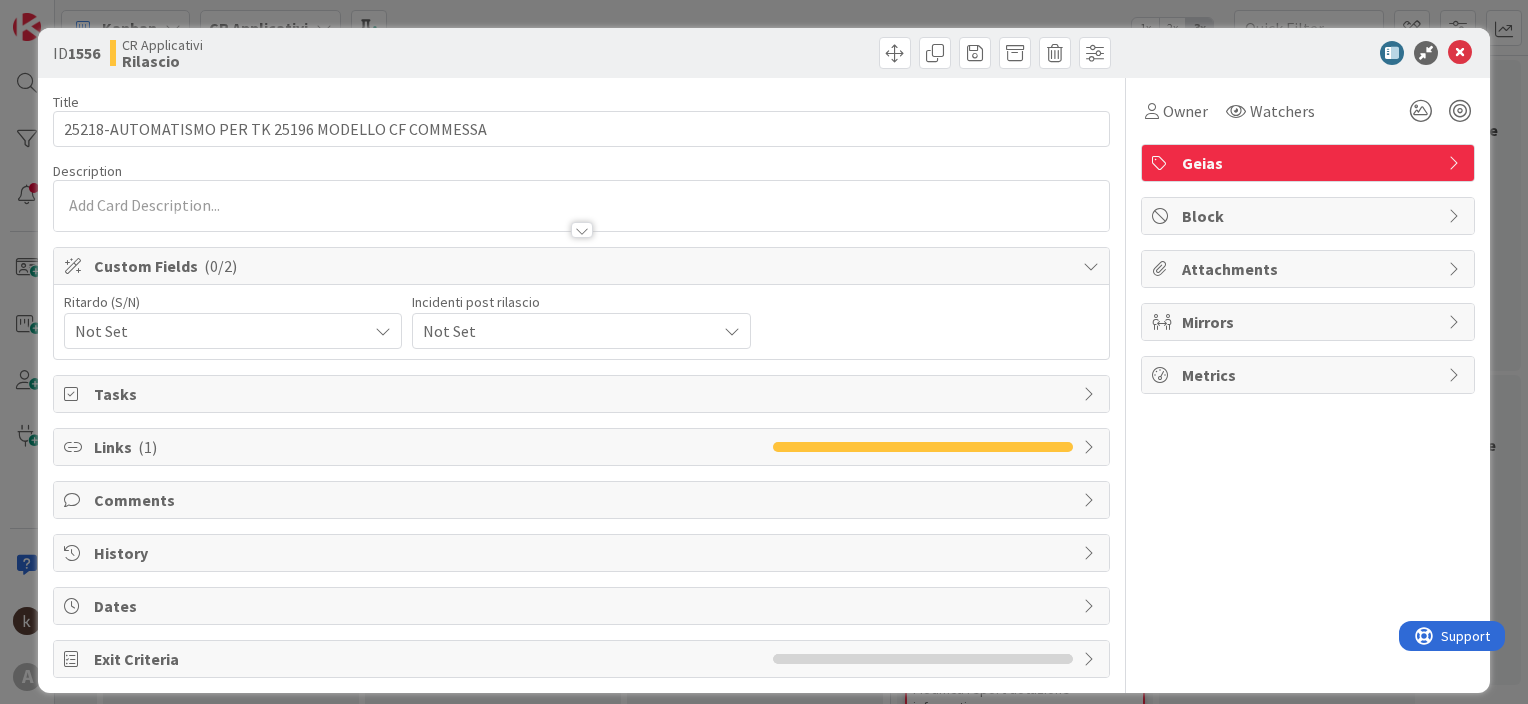 scroll, scrollTop: 0, scrollLeft: 0, axis: both 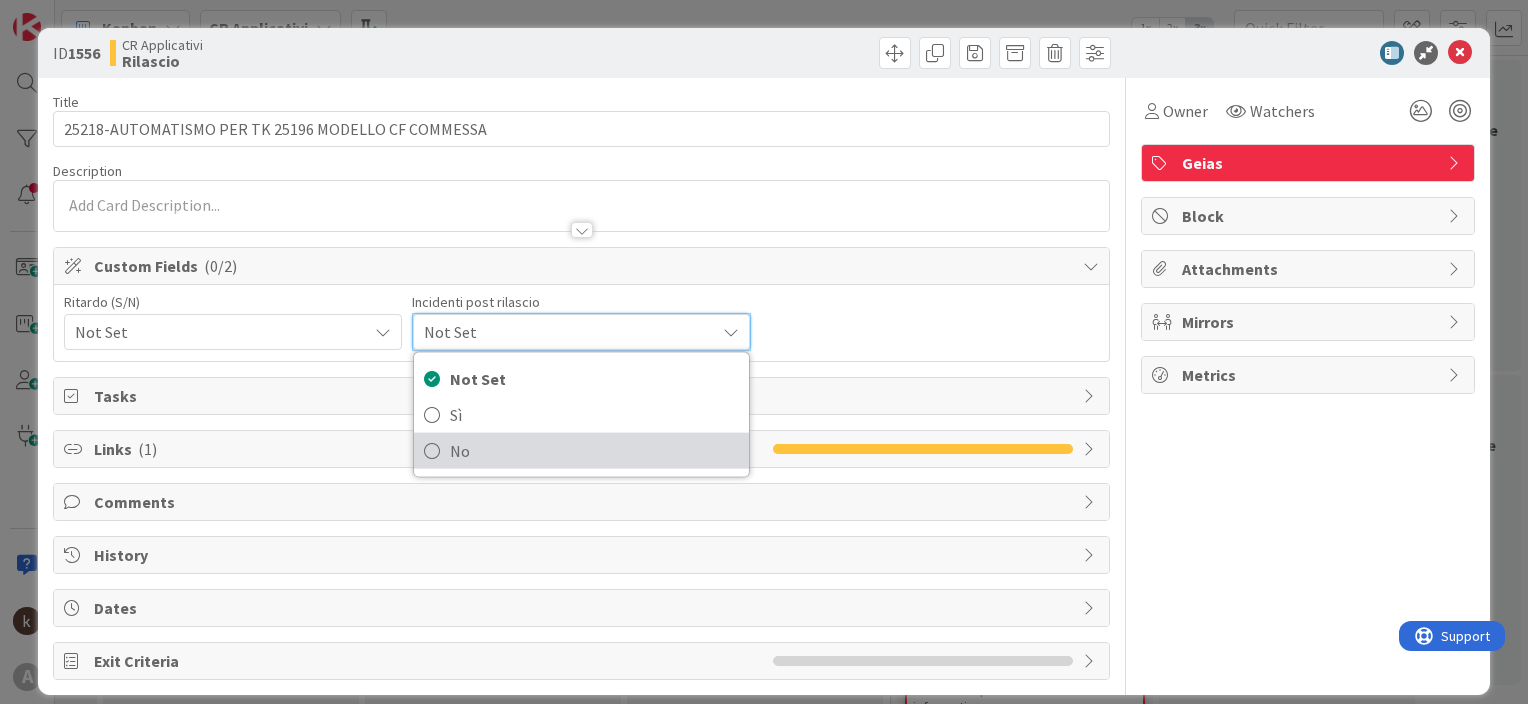 click on "No" at bounding box center [594, 451] 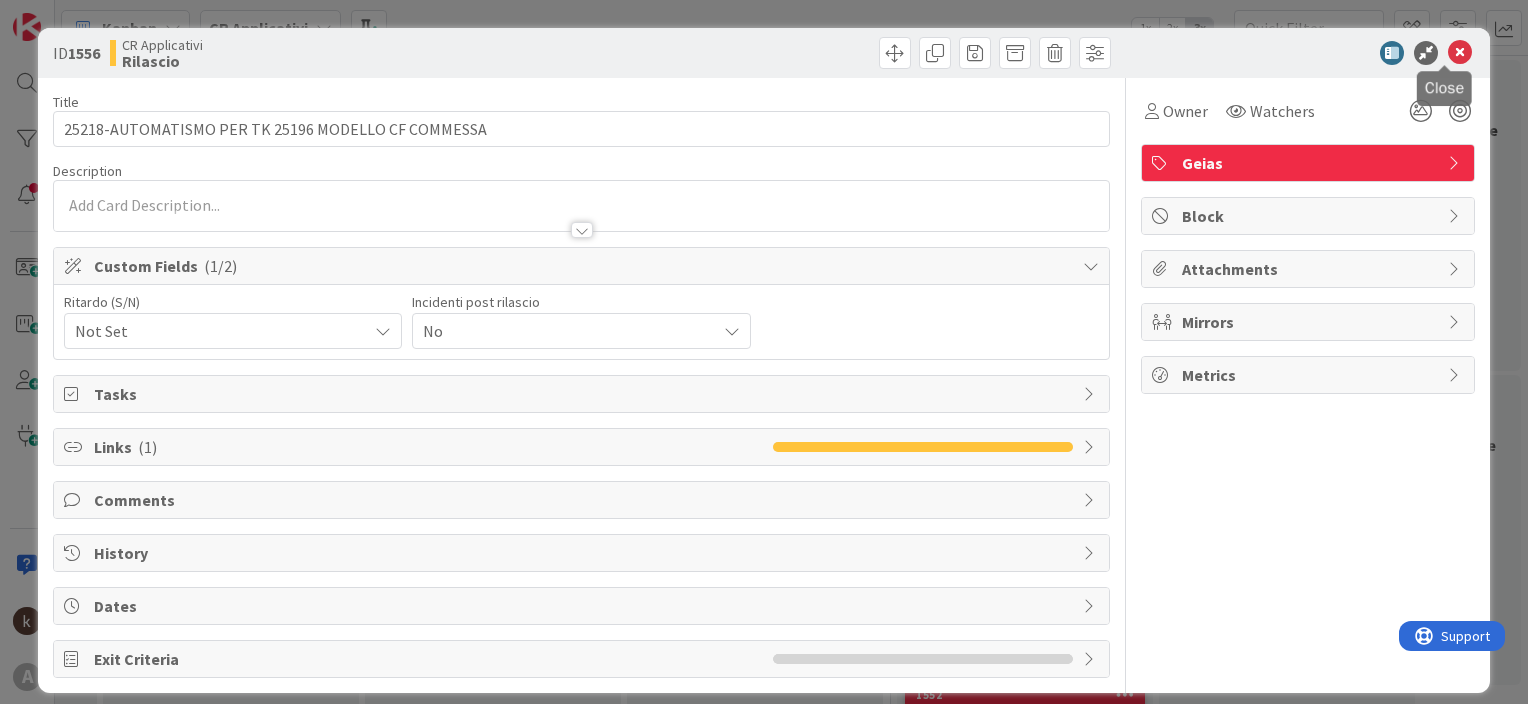 click at bounding box center (1460, 53) 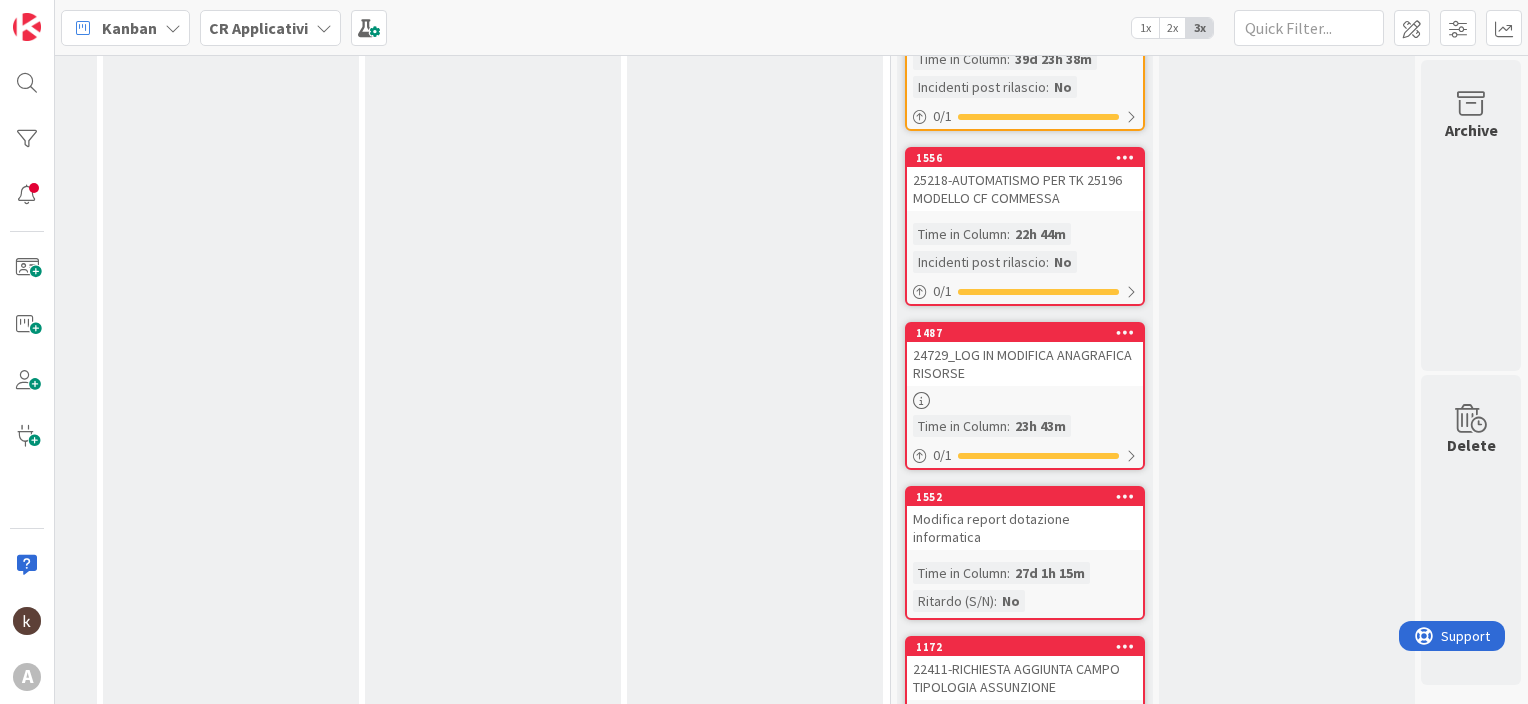 scroll, scrollTop: 200, scrollLeft: 2386, axis: both 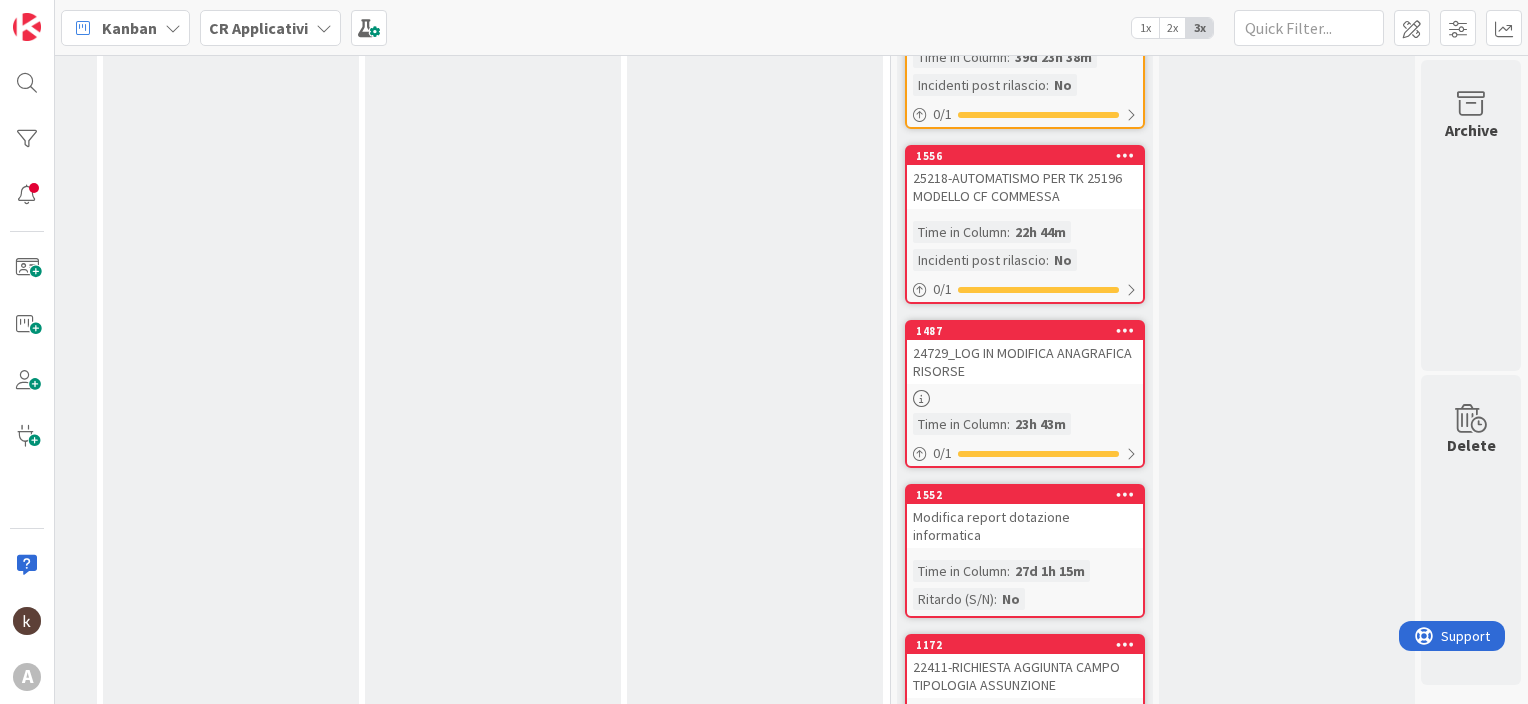 click on "24729_LOG IN MODIFICA ANAGRAFICA RISORSE" at bounding box center (1025, 362) 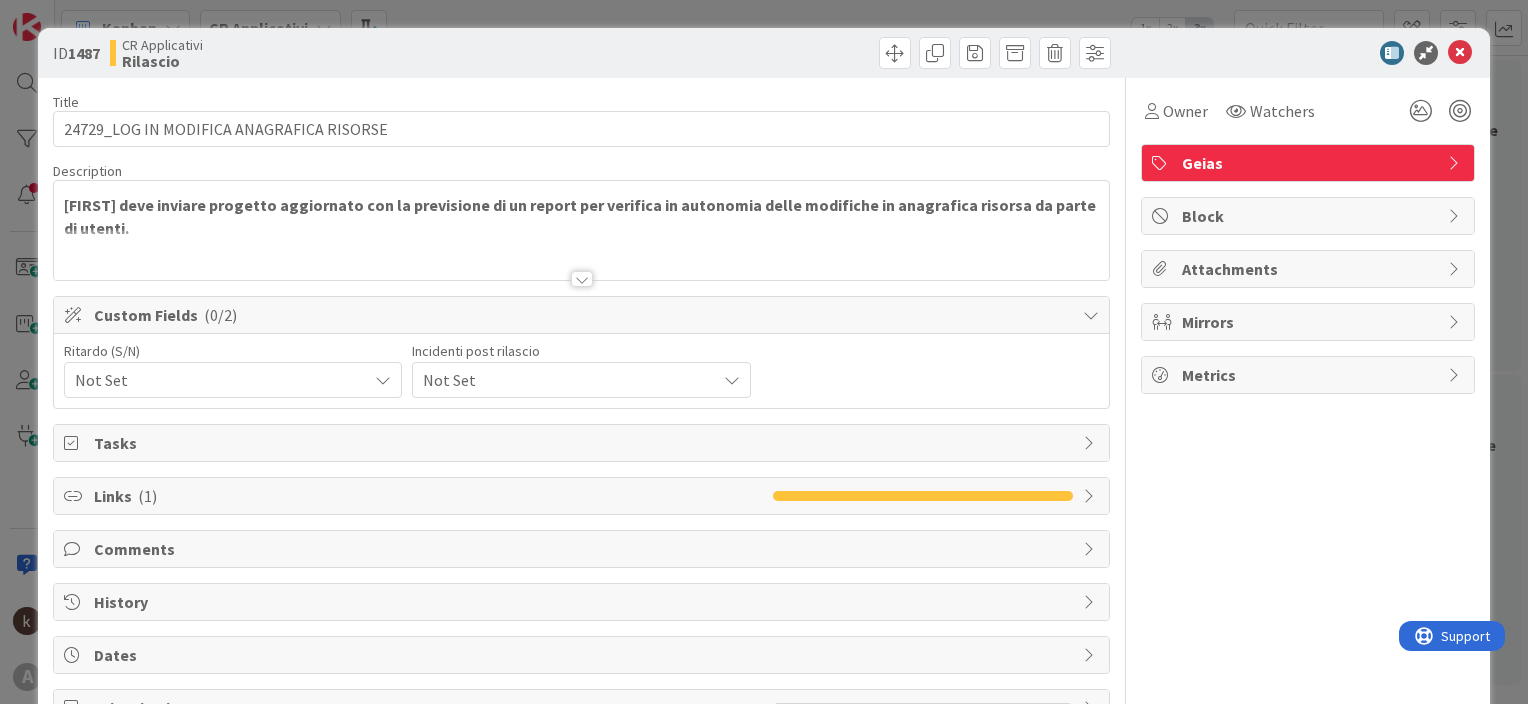 scroll, scrollTop: 0, scrollLeft: 0, axis: both 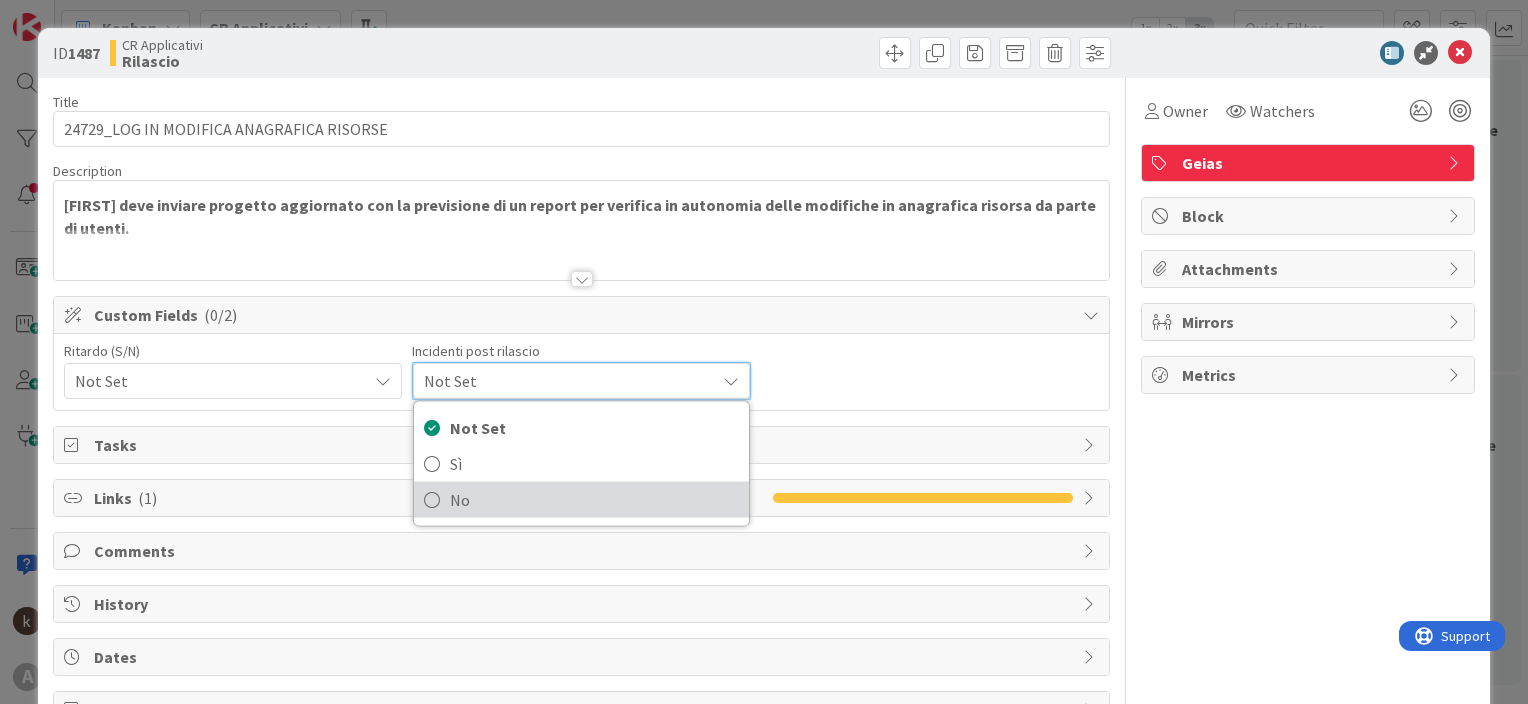 click on "No" at bounding box center [594, 500] 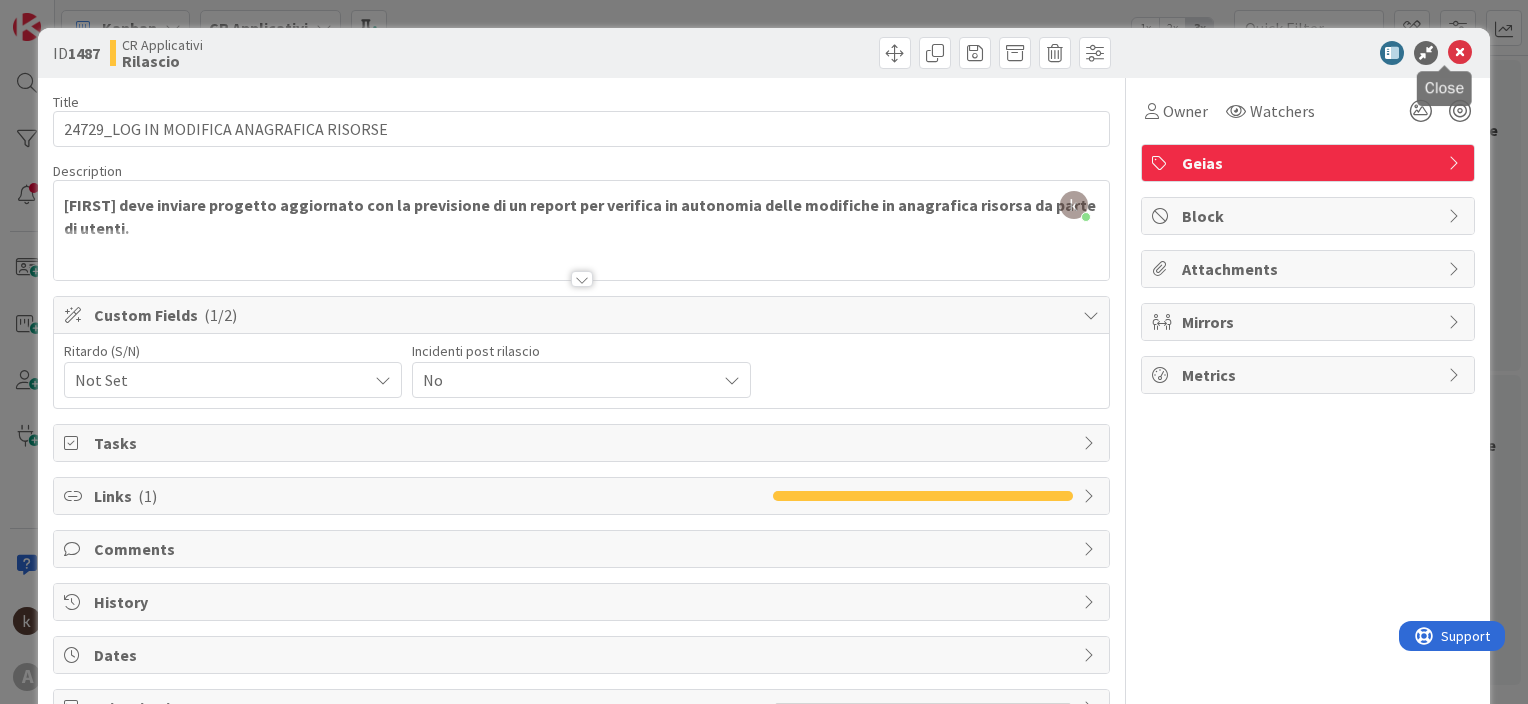 click at bounding box center (1460, 53) 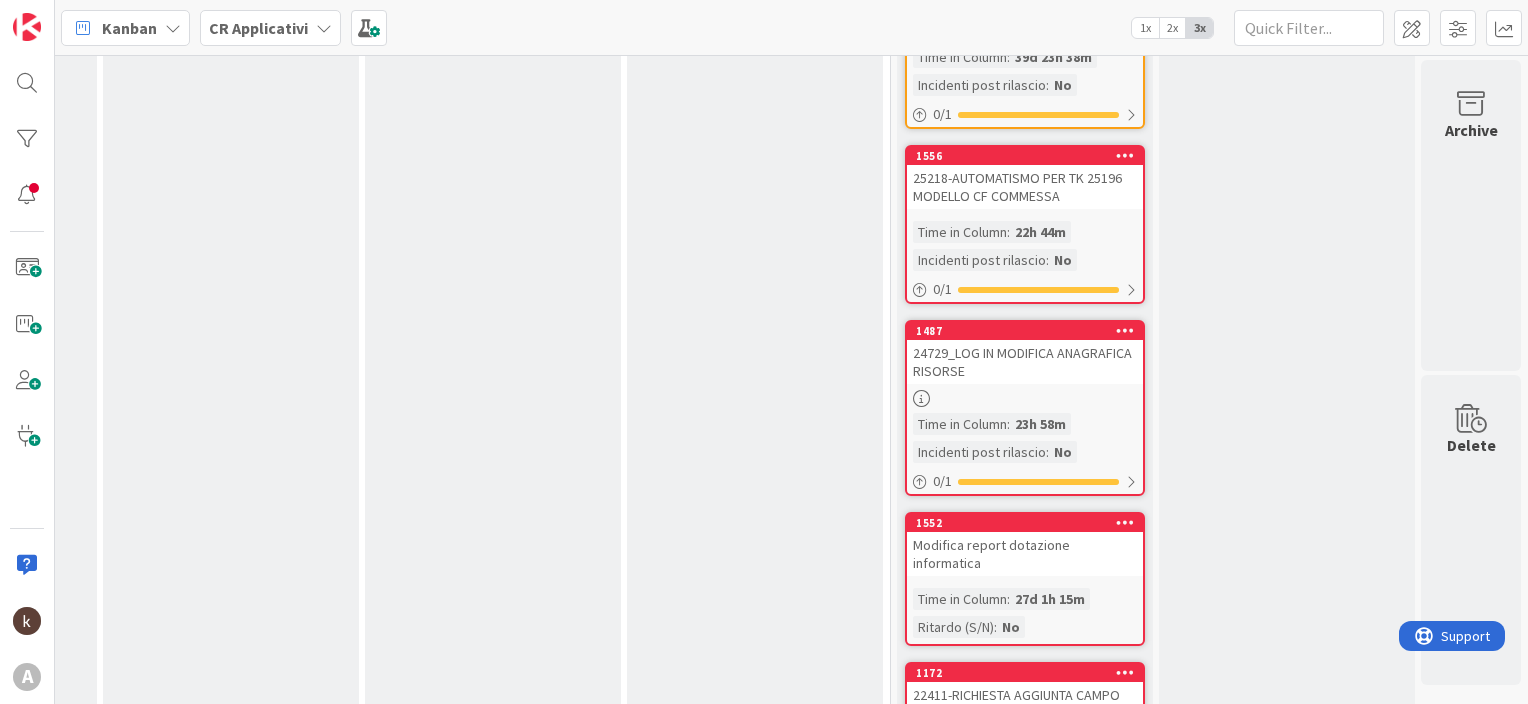 scroll, scrollTop: 0, scrollLeft: 0, axis: both 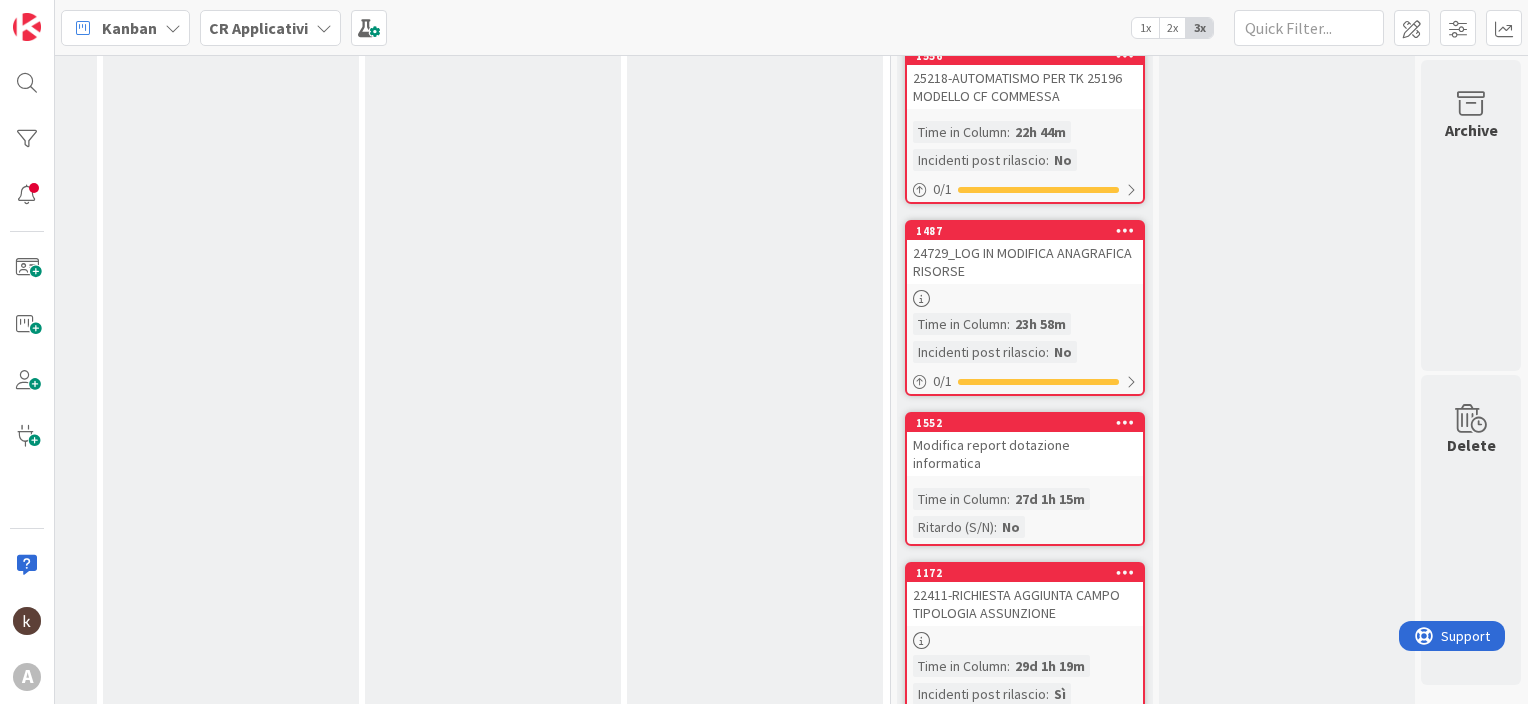 click on "27d 1h 15m" at bounding box center (1050, 499) 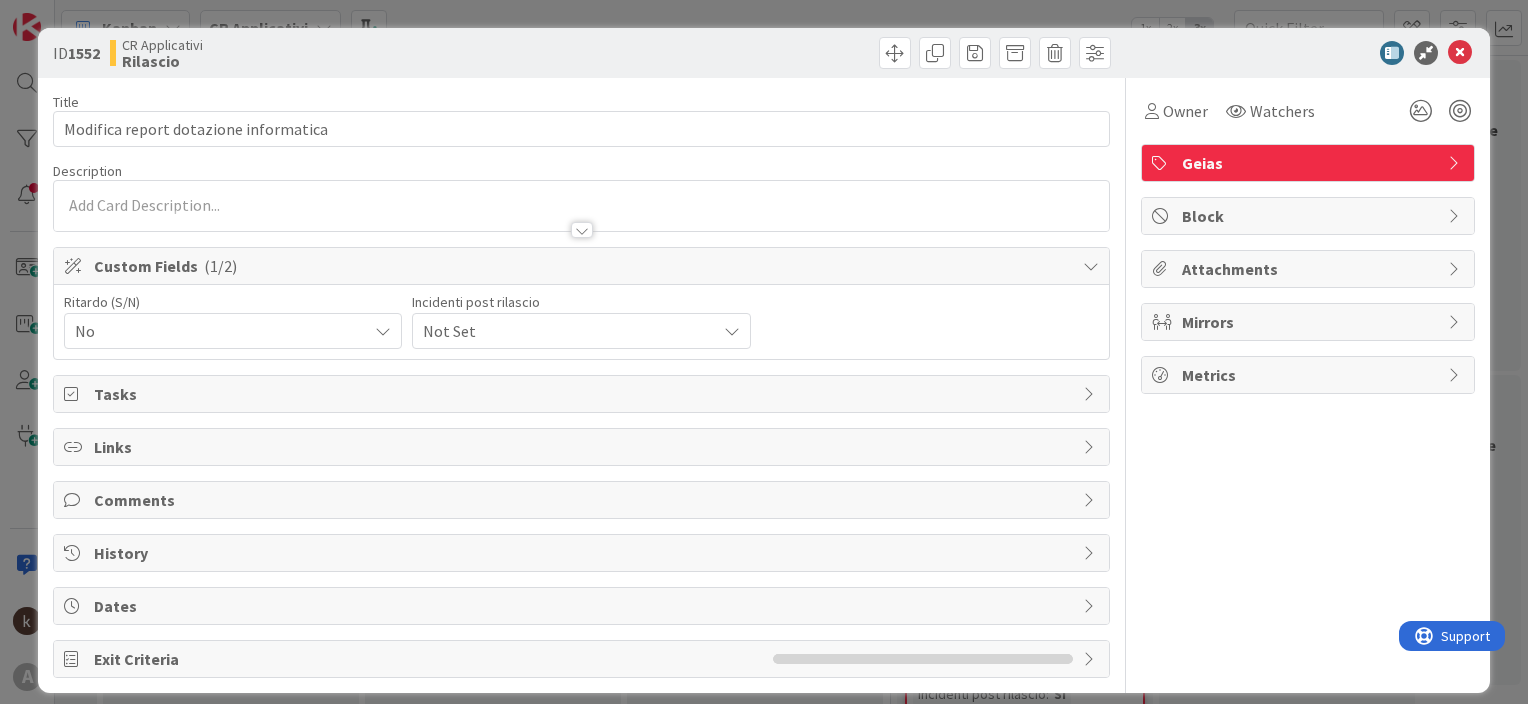 scroll, scrollTop: 0, scrollLeft: 0, axis: both 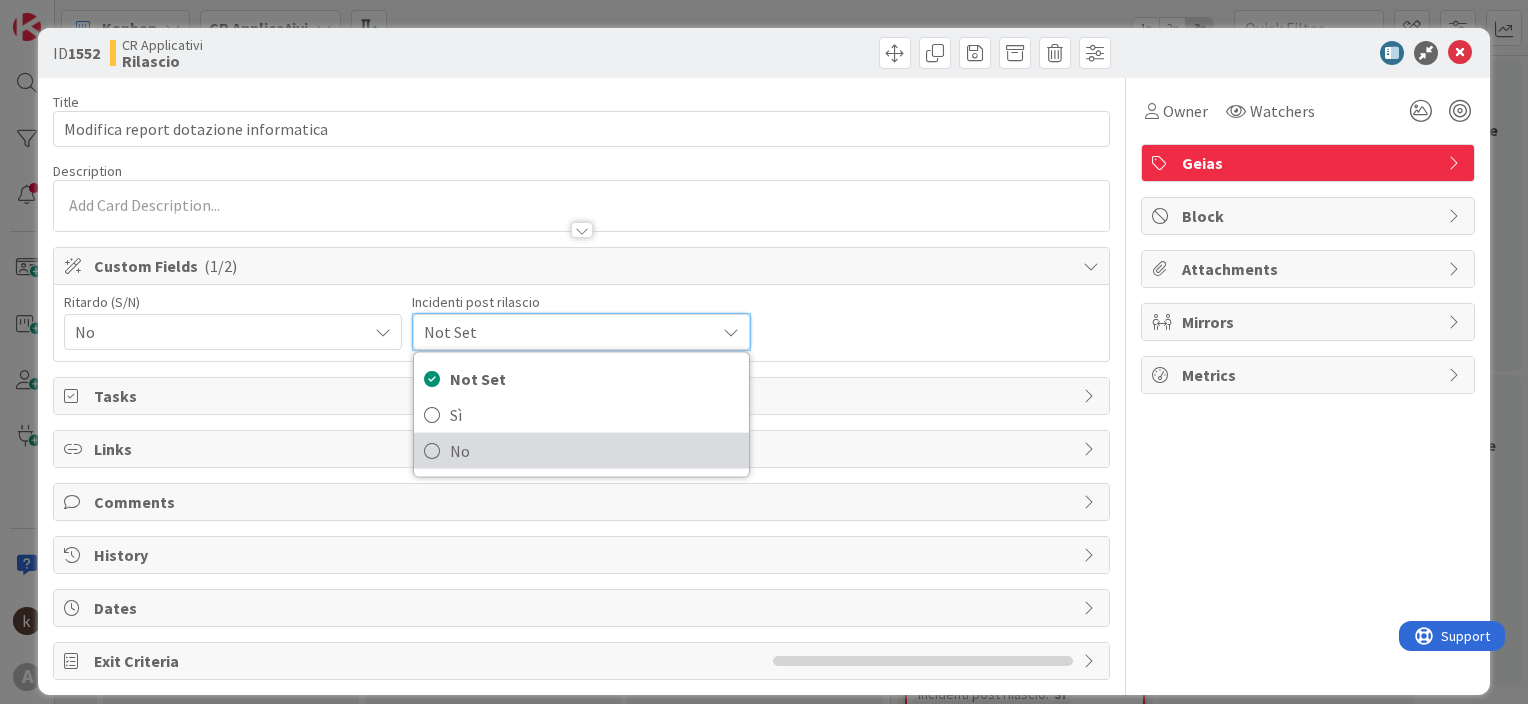 click on "No" at bounding box center (594, 451) 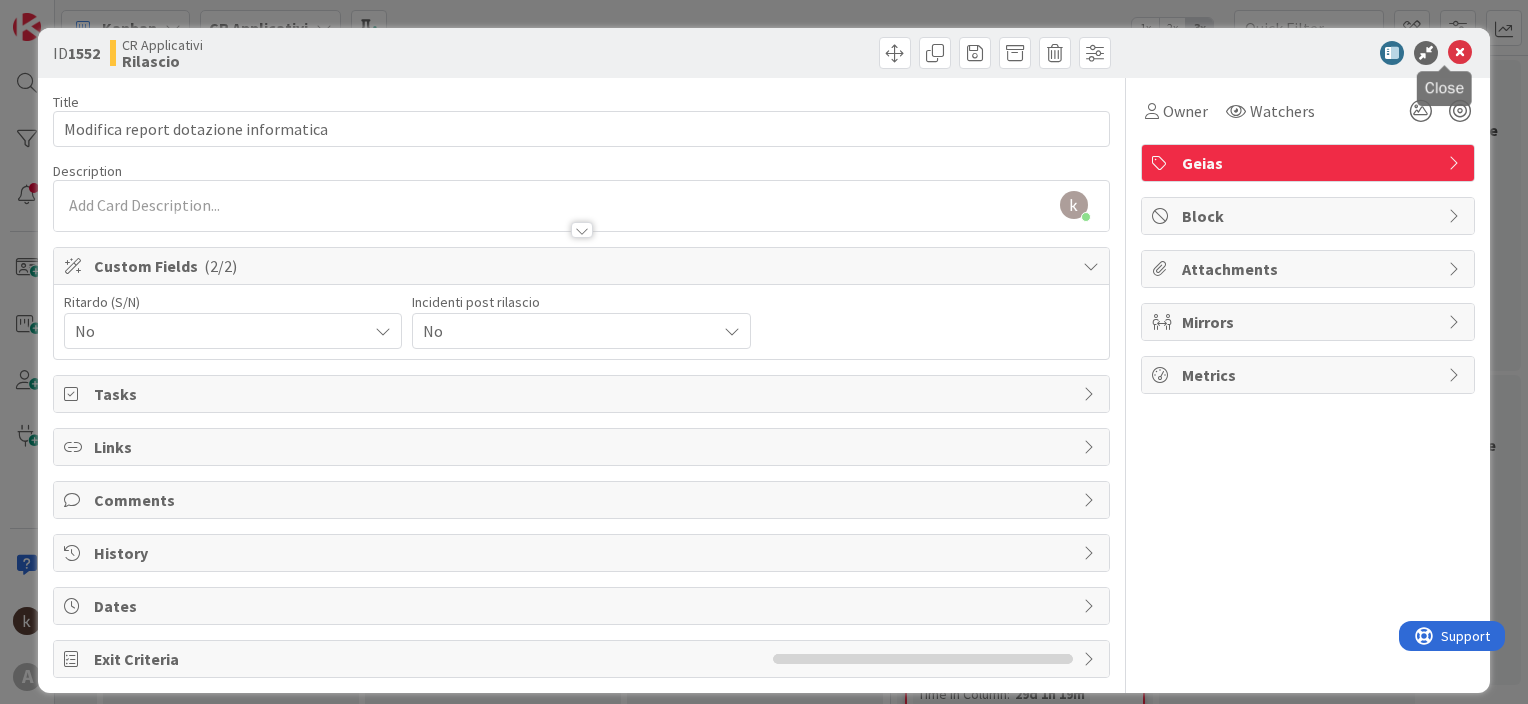 click at bounding box center [1460, 53] 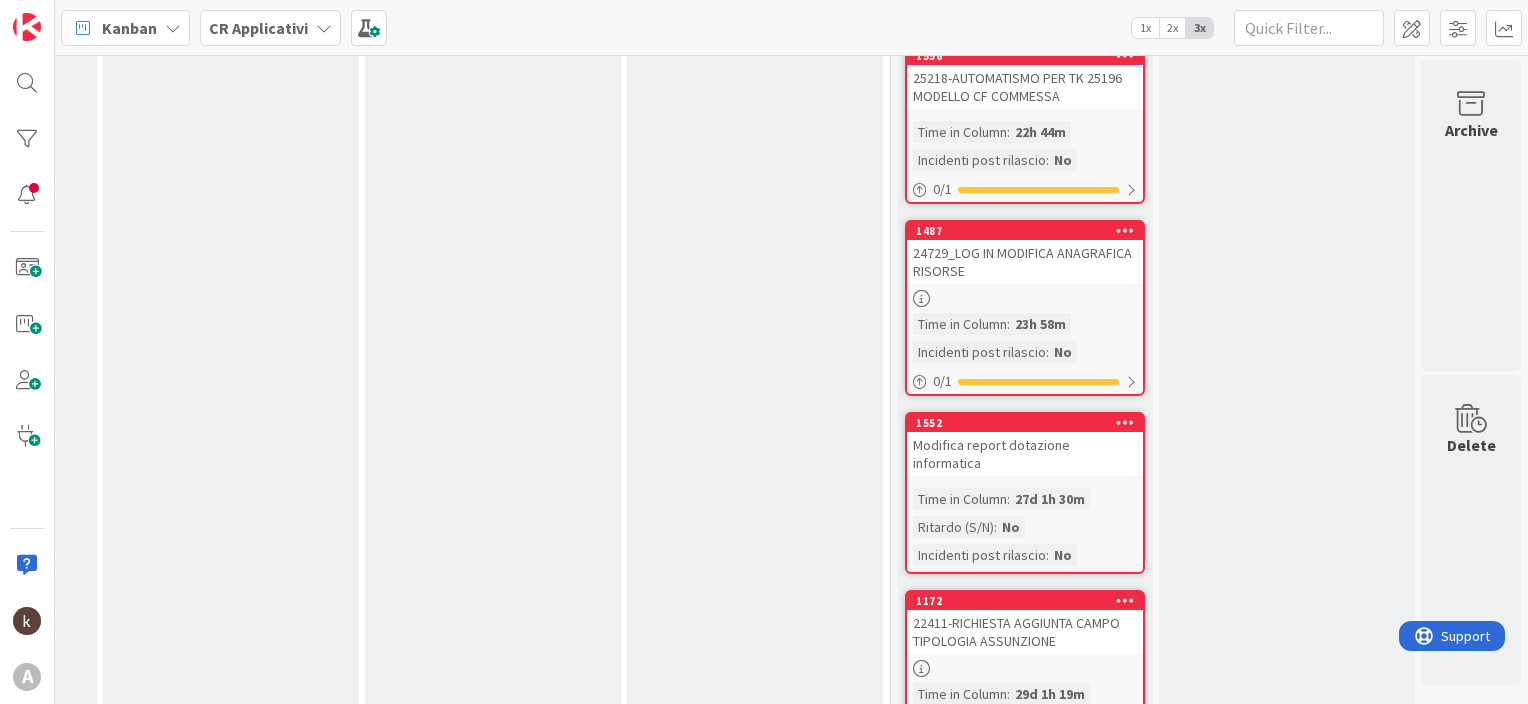 scroll, scrollTop: 0, scrollLeft: 0, axis: both 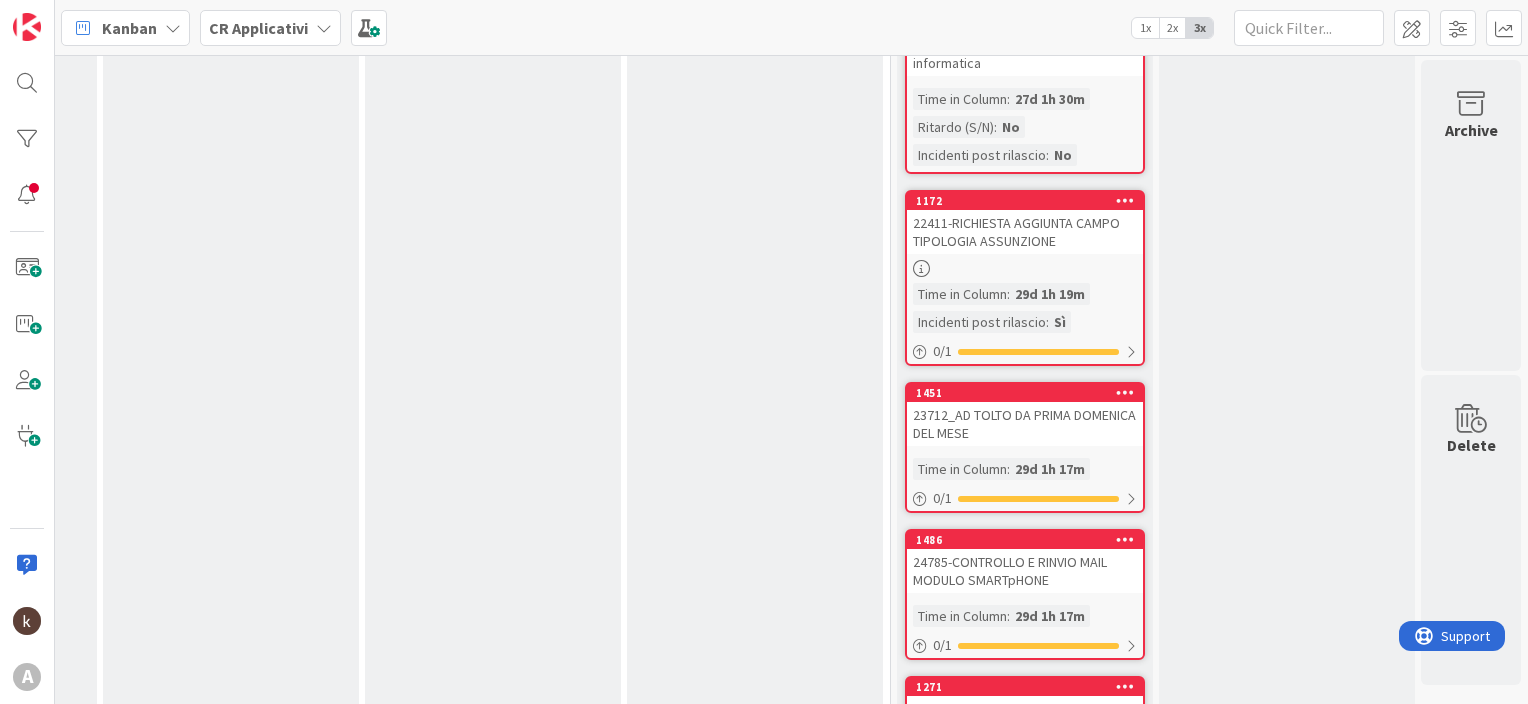 click on "23712_AD TOLTO DA PRIMA DOMENICA DEL MESE" at bounding box center [1025, 424] 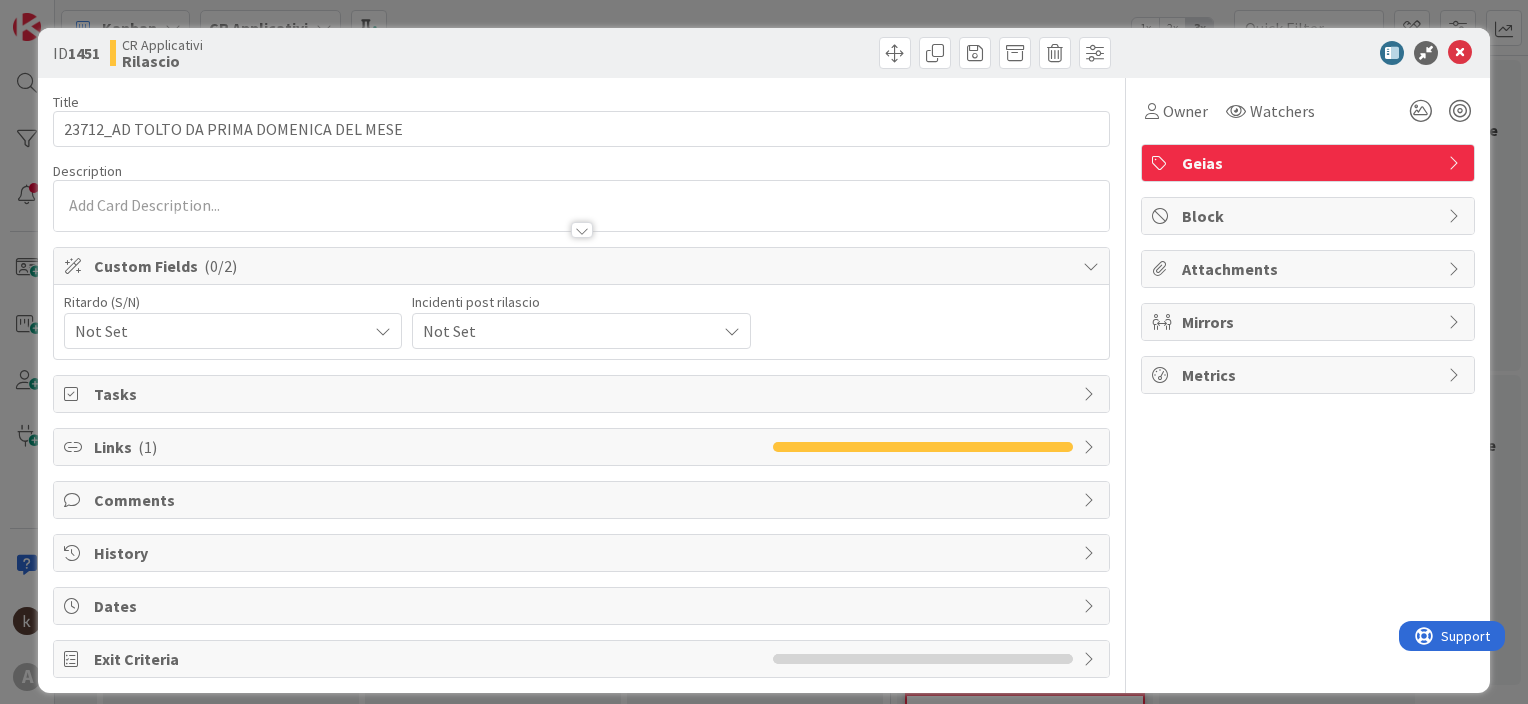 scroll, scrollTop: 0, scrollLeft: 0, axis: both 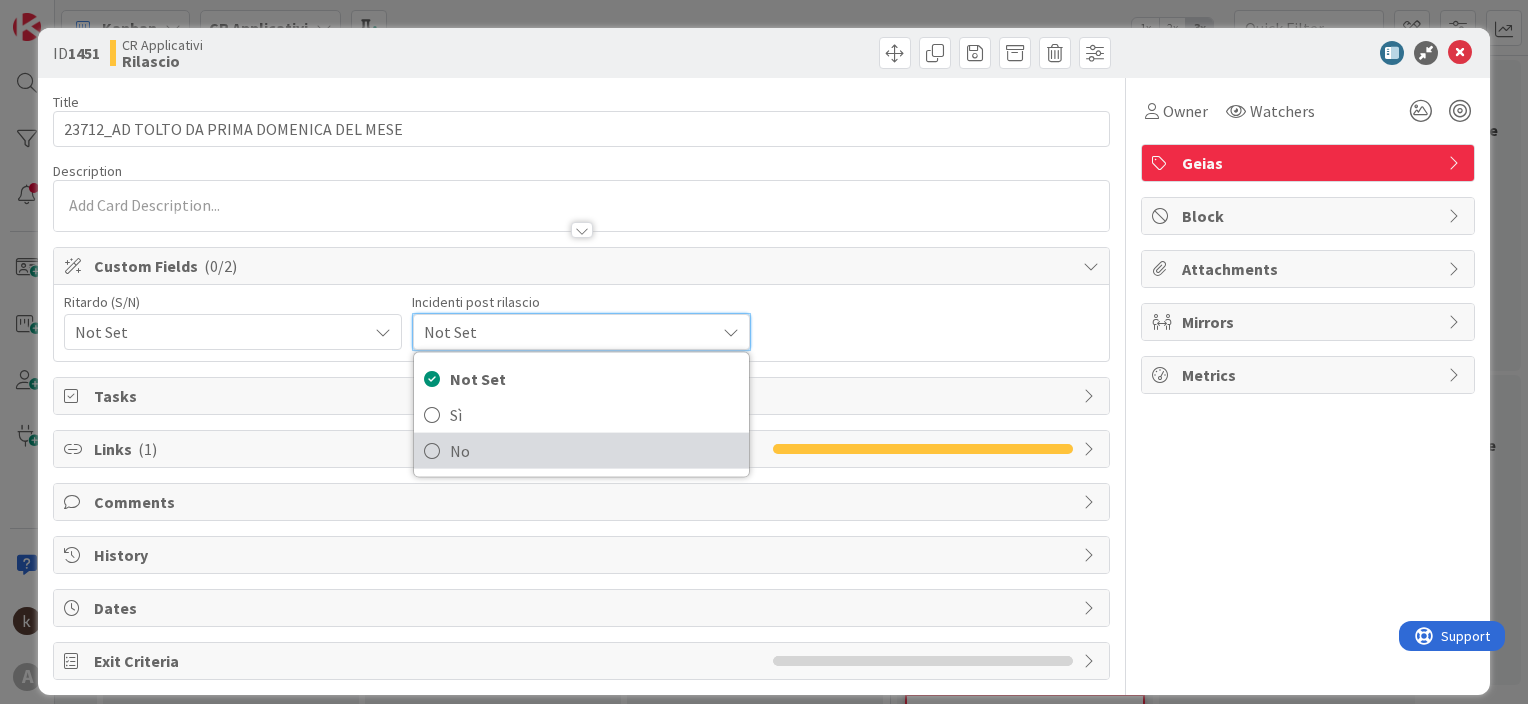 click on "No" at bounding box center (594, 451) 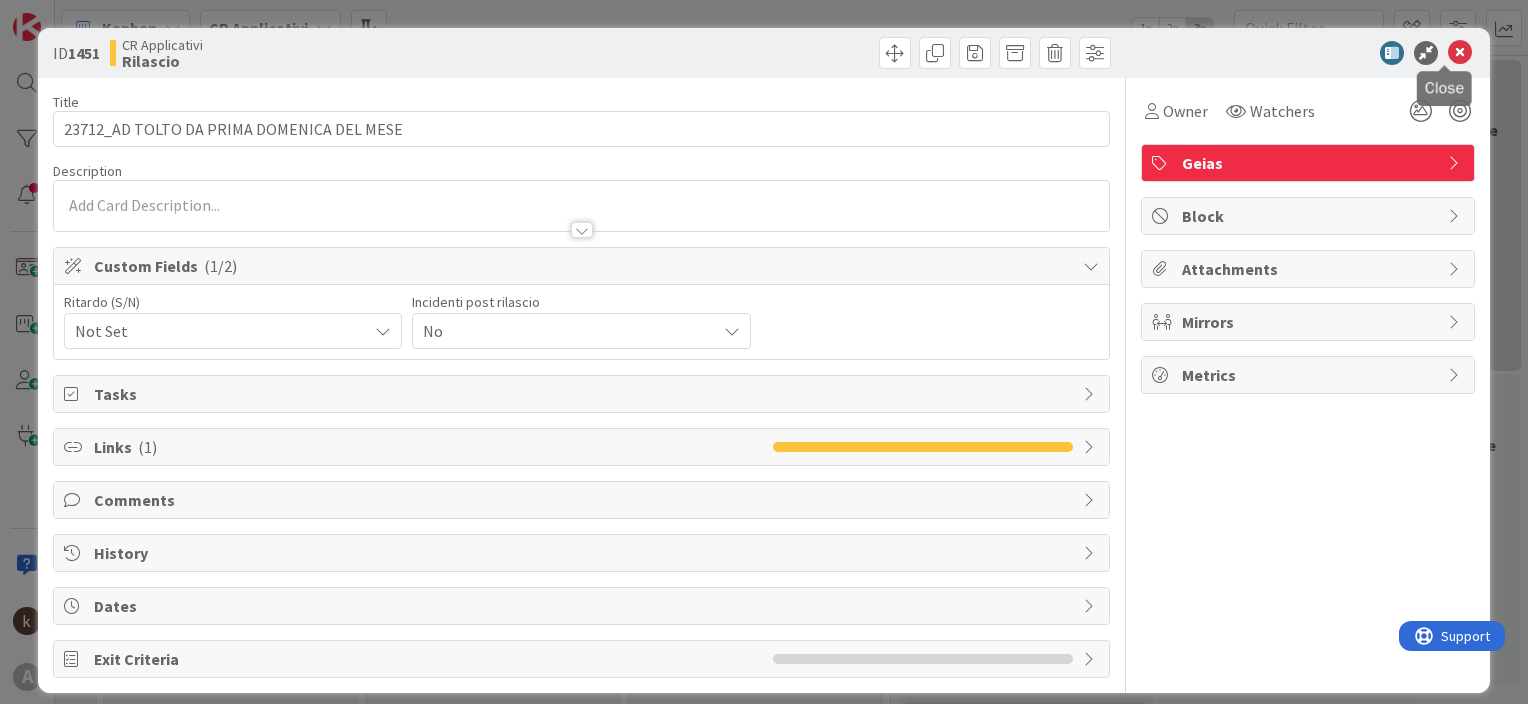 click at bounding box center (1460, 53) 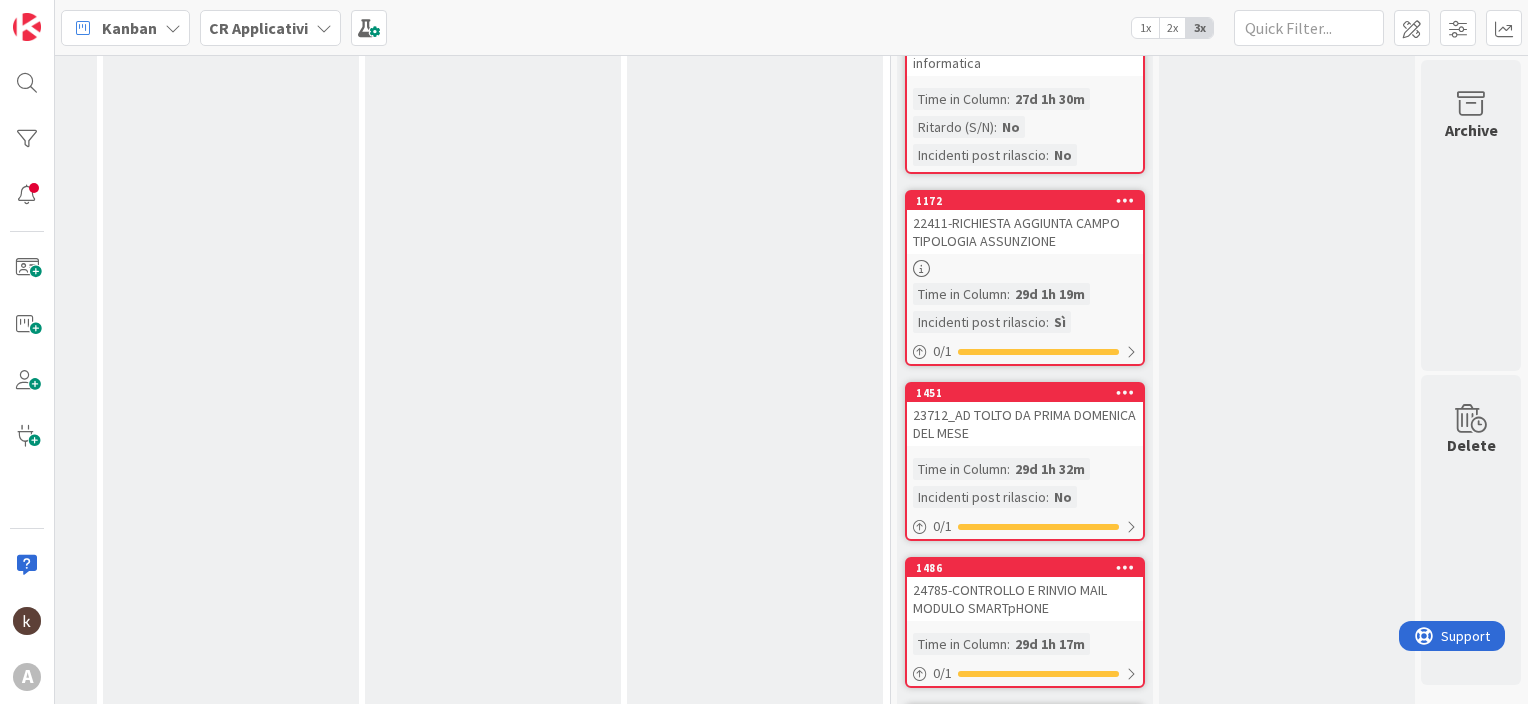 scroll, scrollTop: 1000, scrollLeft: 2386, axis: both 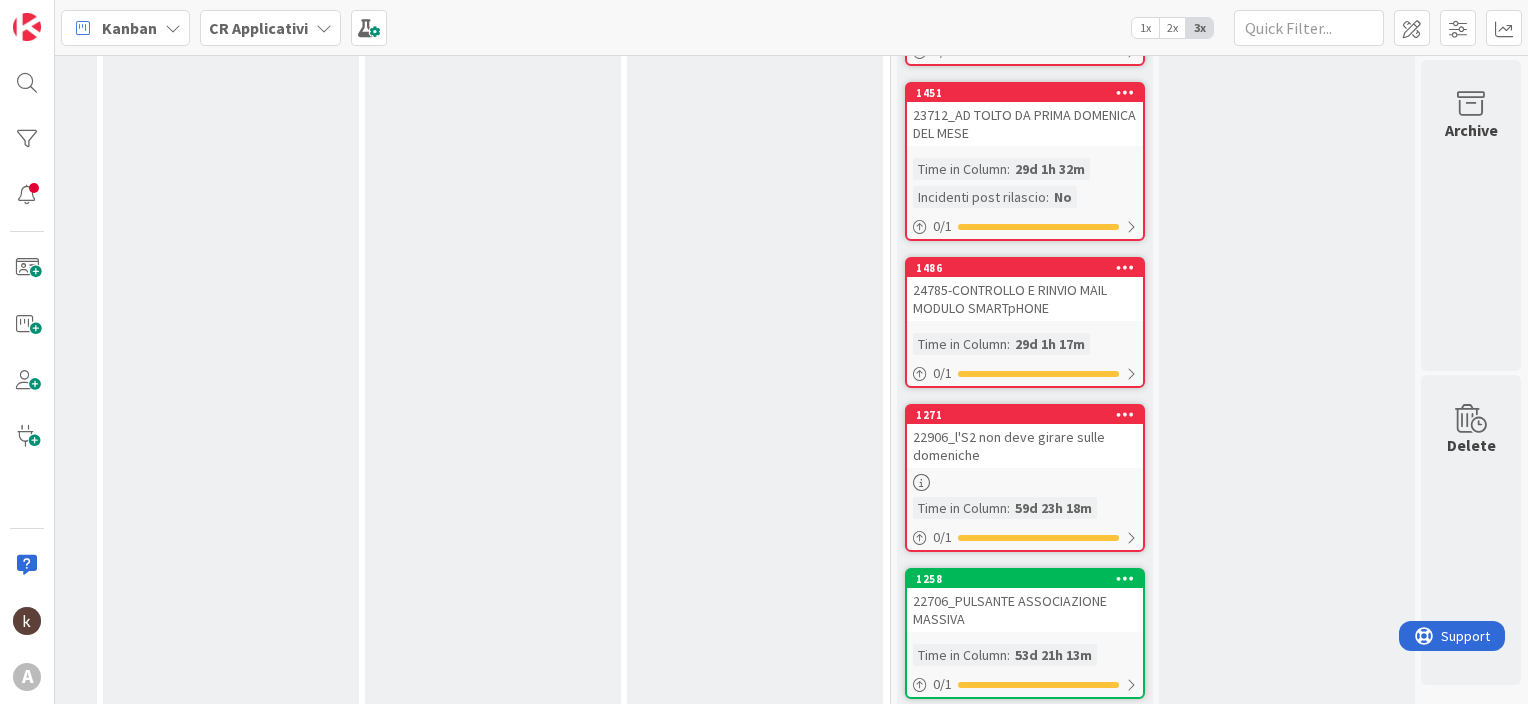 click on "24785-CONTROLLO E RINVIO MAIL MODULO SMARTpHONE" at bounding box center (1025, 299) 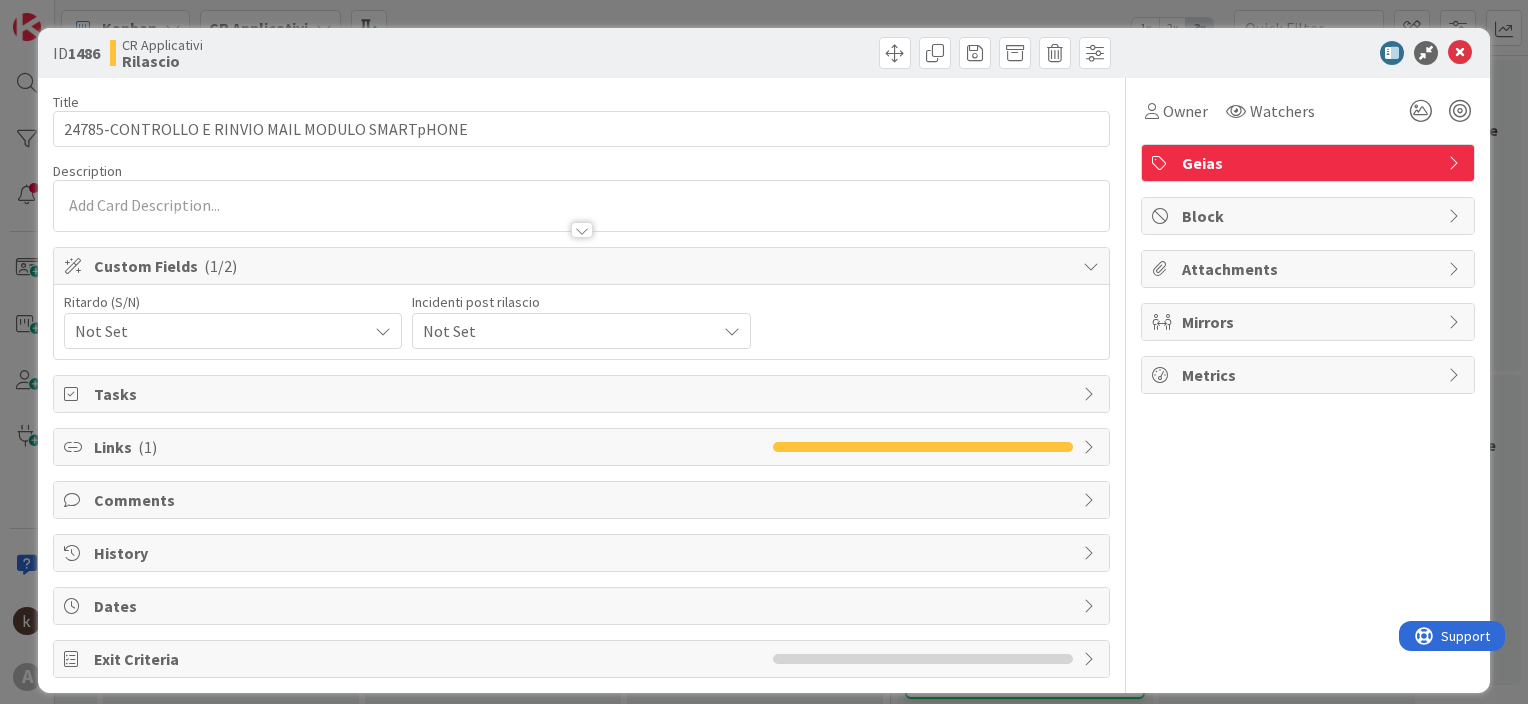 scroll, scrollTop: 0, scrollLeft: 0, axis: both 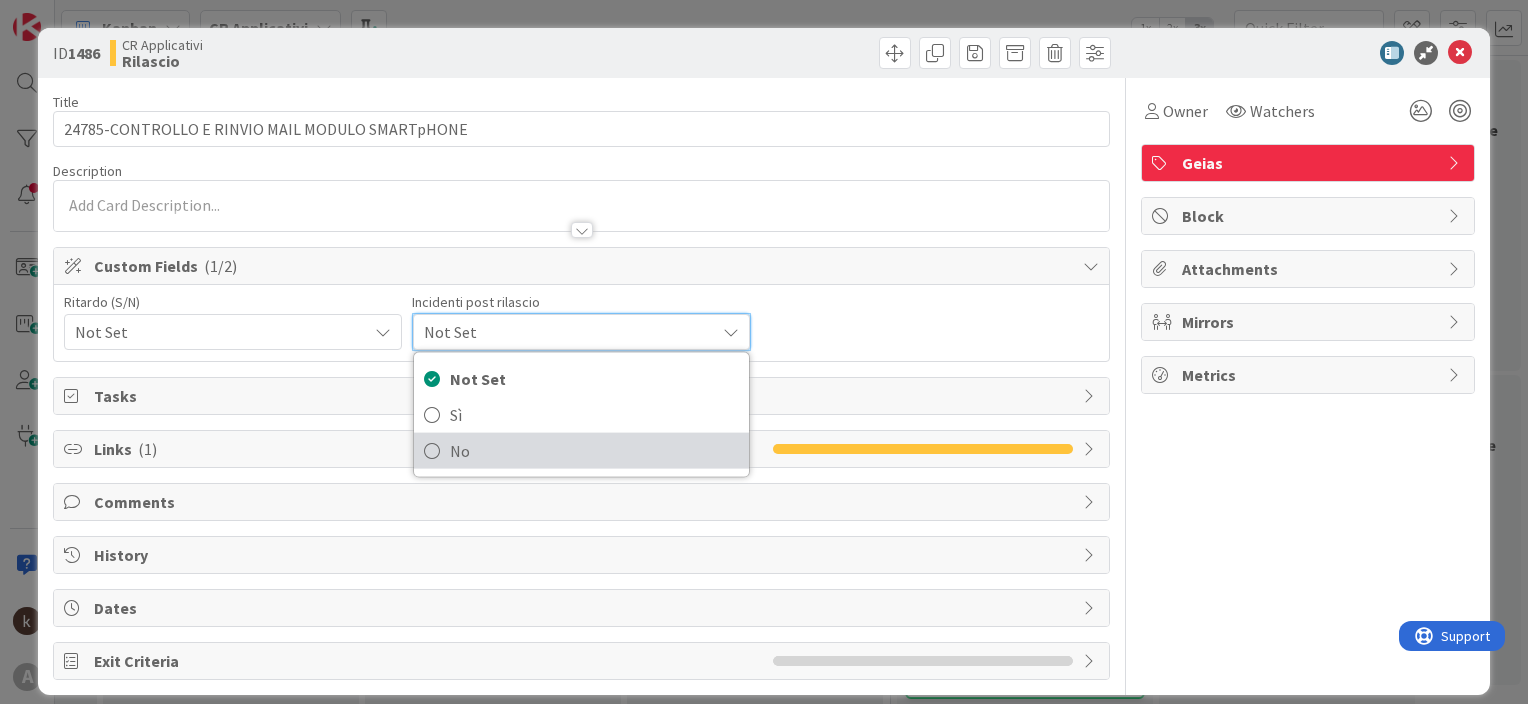 click on "No" at bounding box center (594, 451) 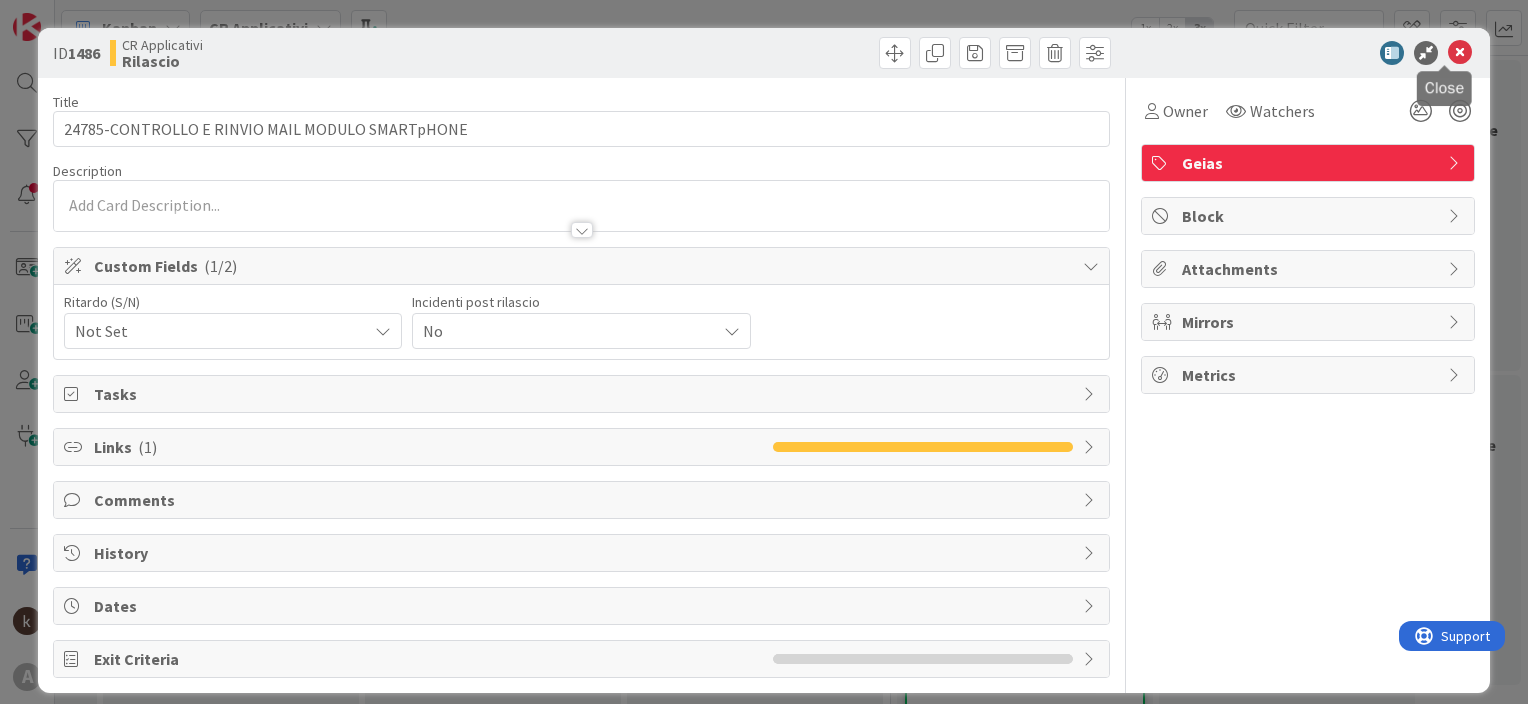 click at bounding box center [1460, 53] 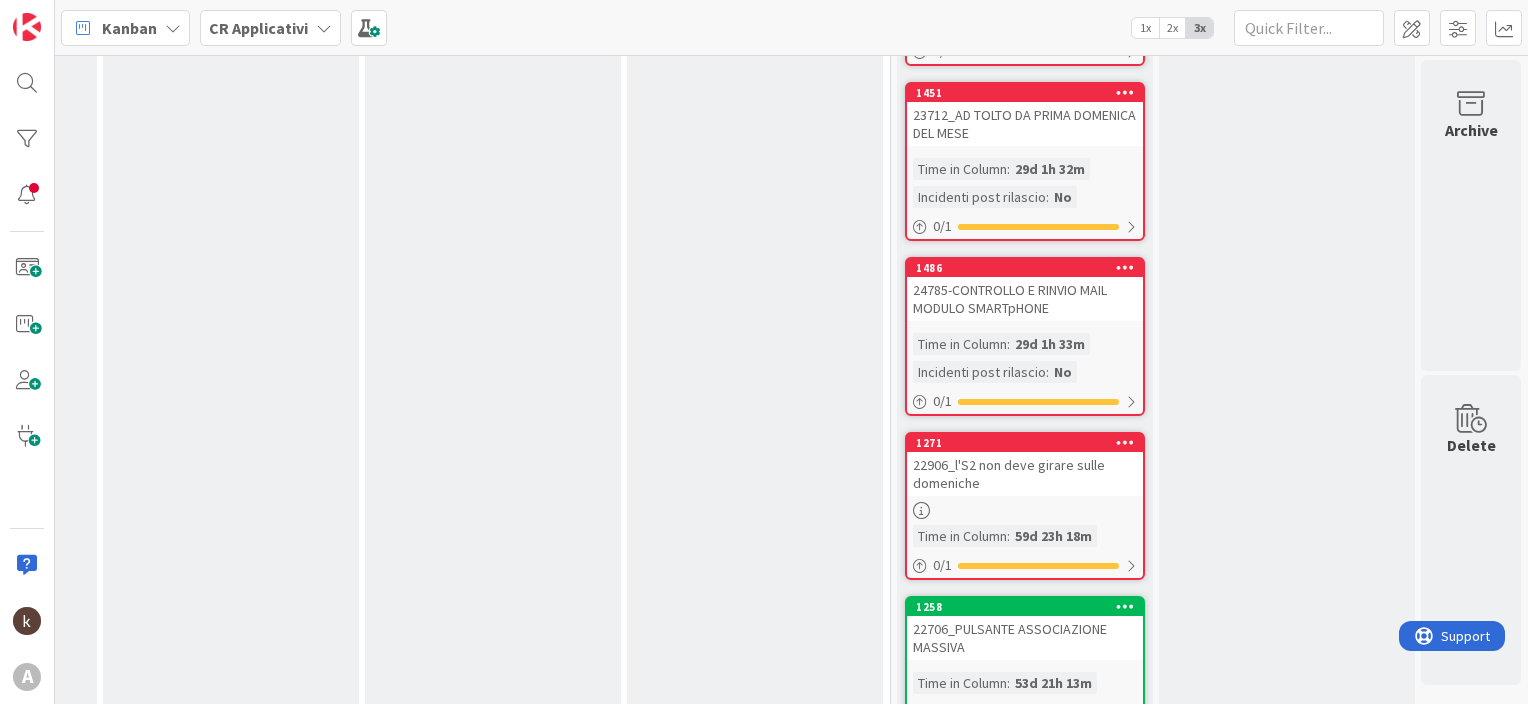 scroll, scrollTop: 1100, scrollLeft: 2386, axis: both 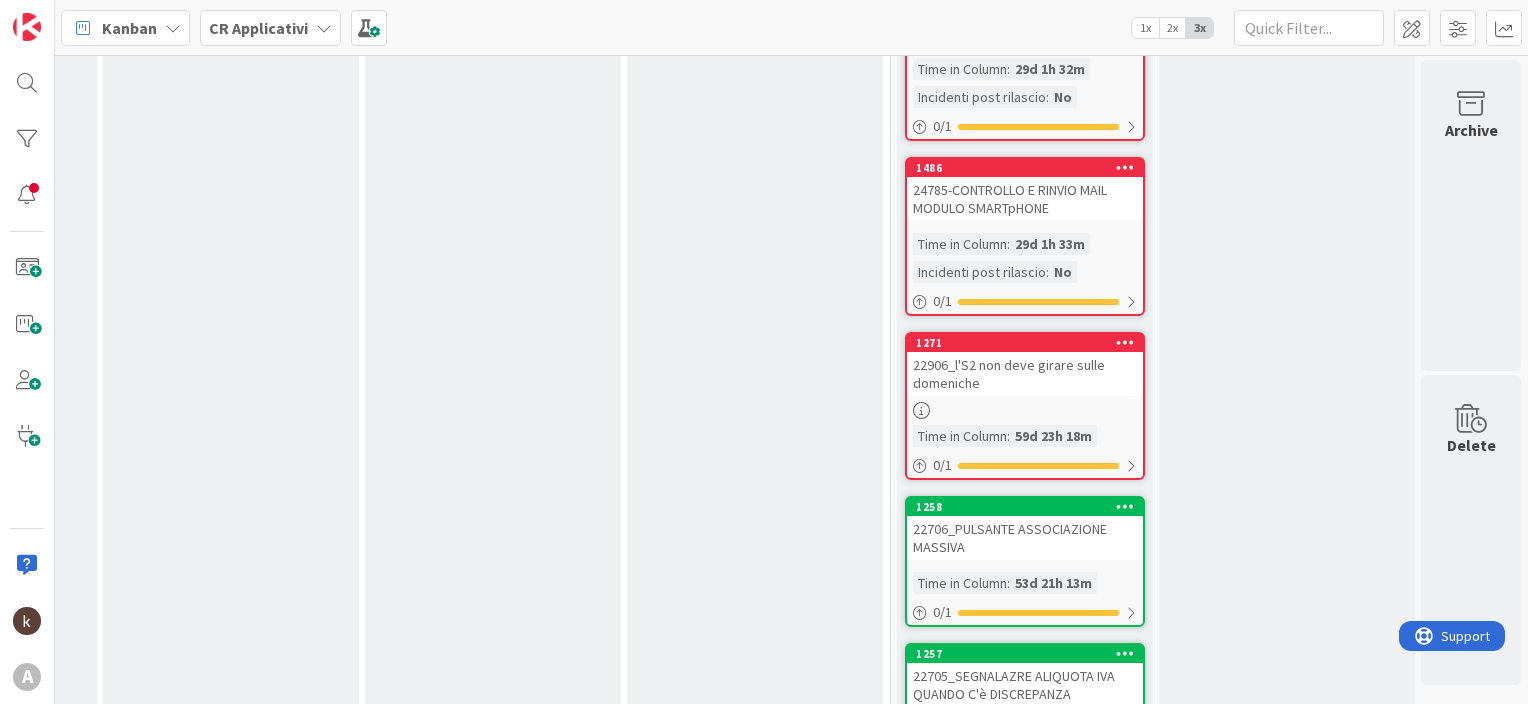 click on "22906_l'S2 non deve girare sulle domeniche" at bounding box center [1025, 374] 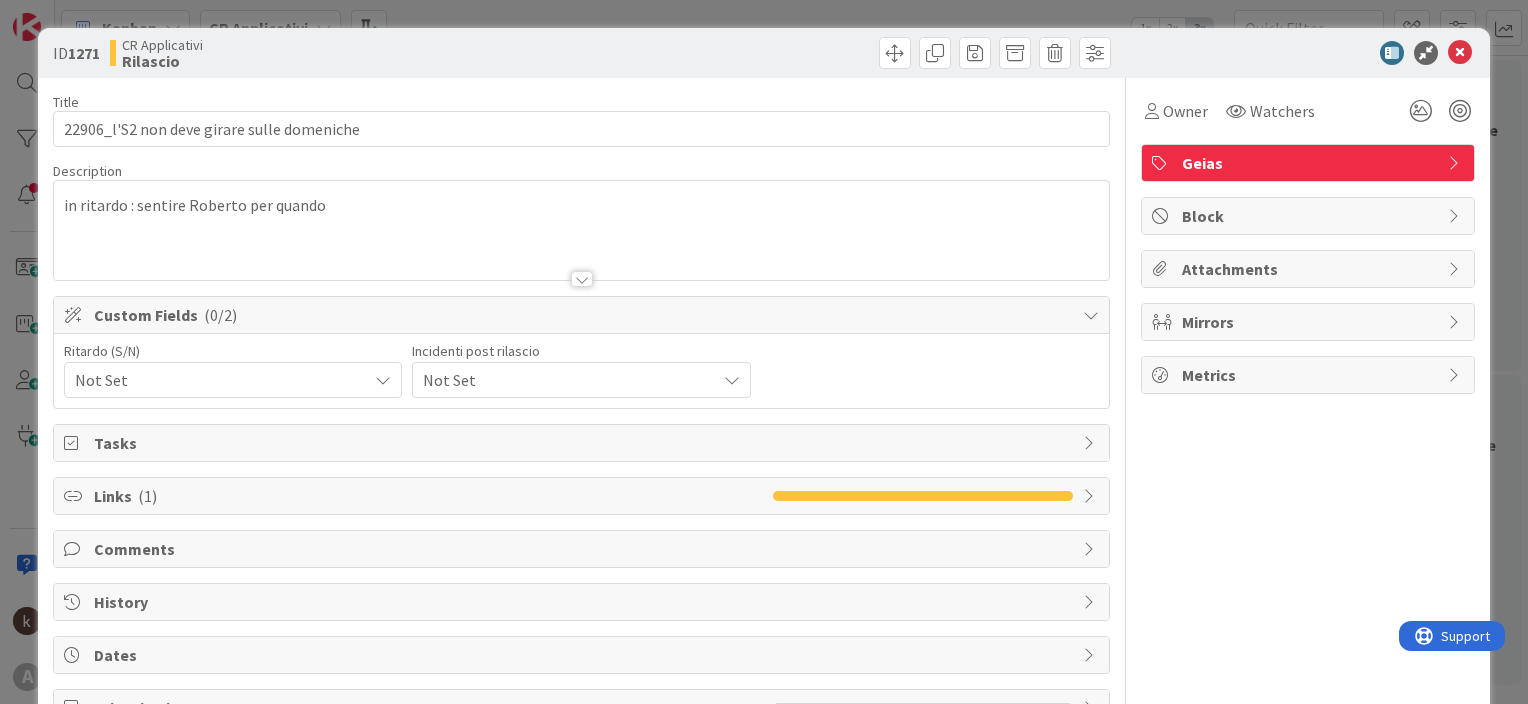 click on "Not Set" at bounding box center [216, 380] 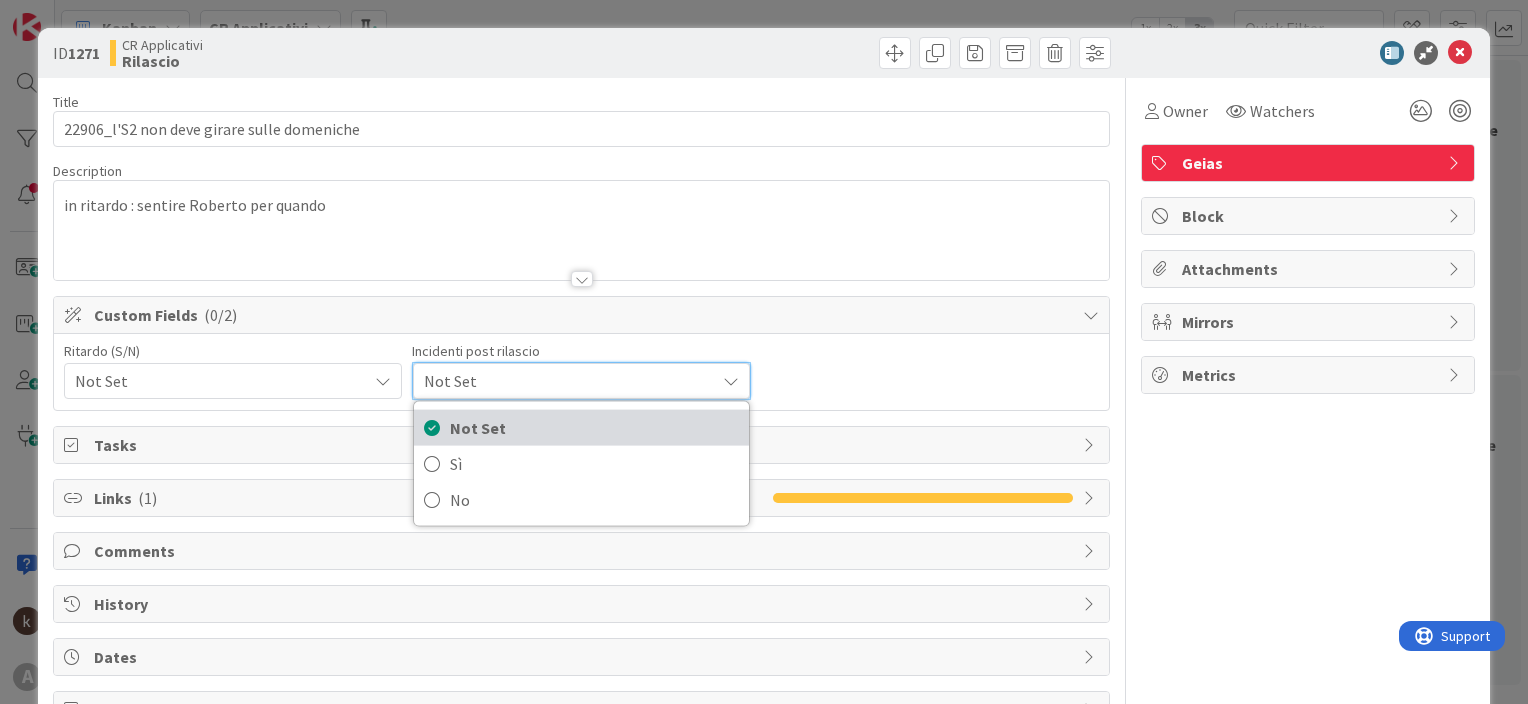 scroll, scrollTop: 0, scrollLeft: 0, axis: both 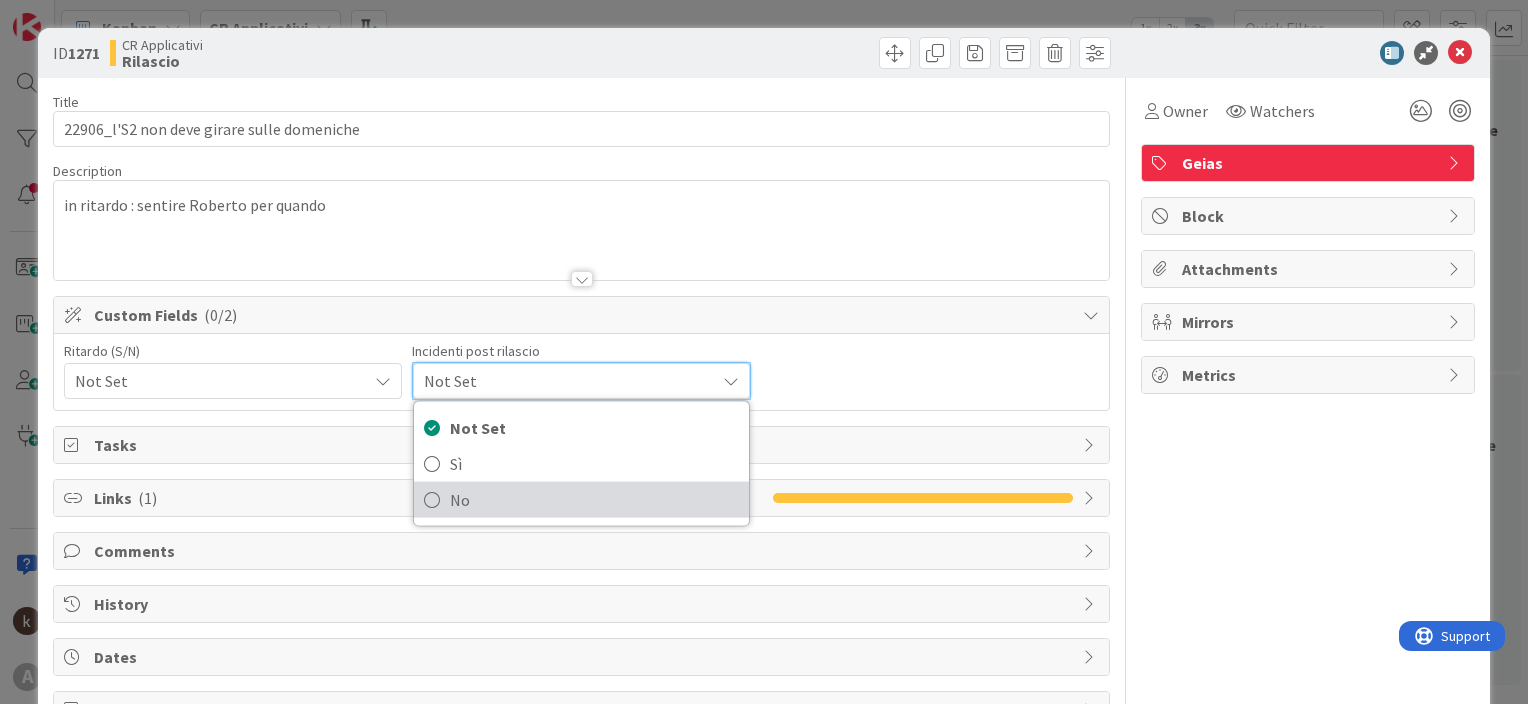 click on "No" at bounding box center (594, 500) 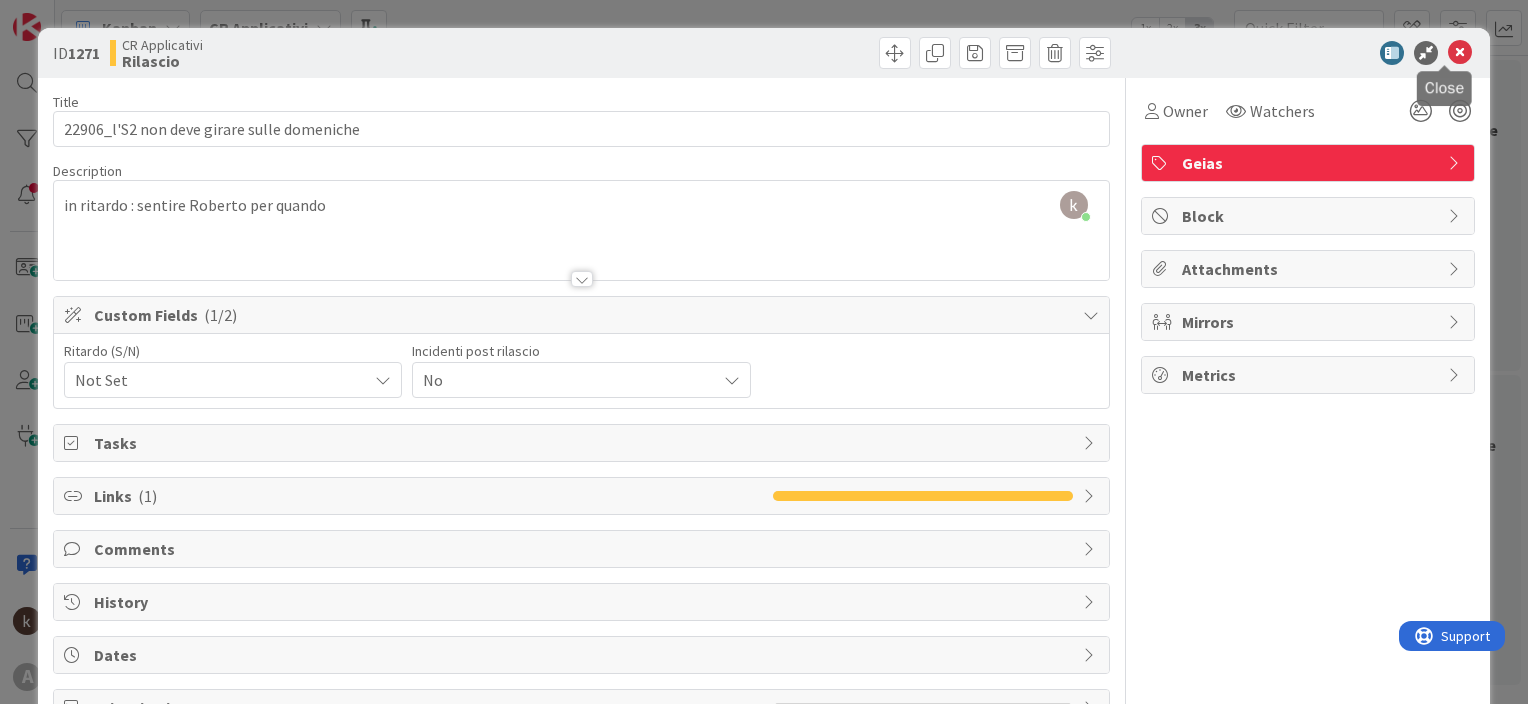 click at bounding box center [1460, 53] 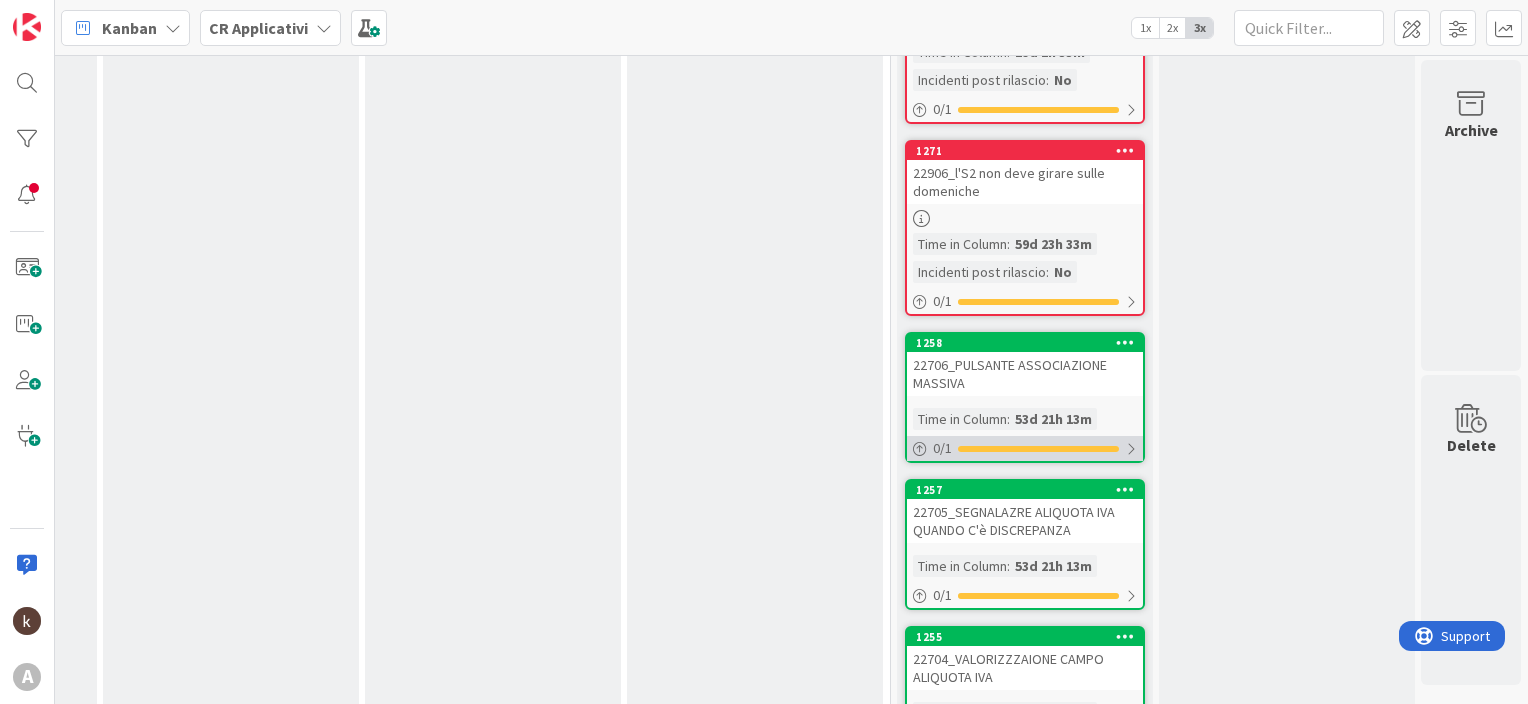 scroll, scrollTop: 1300, scrollLeft: 2386, axis: both 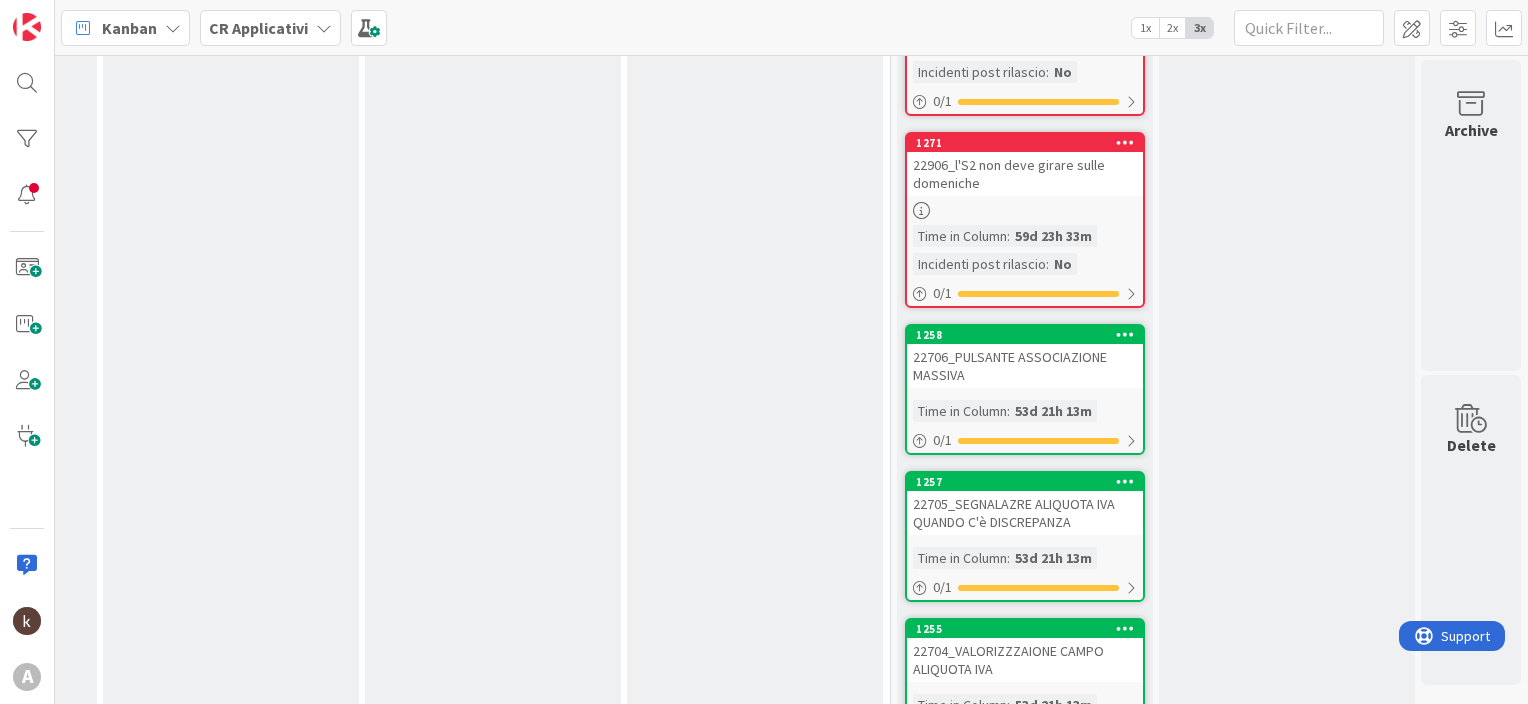click on "22706_PULSANTE ASSOCIAZIONE MASSIVA" at bounding box center (1025, 366) 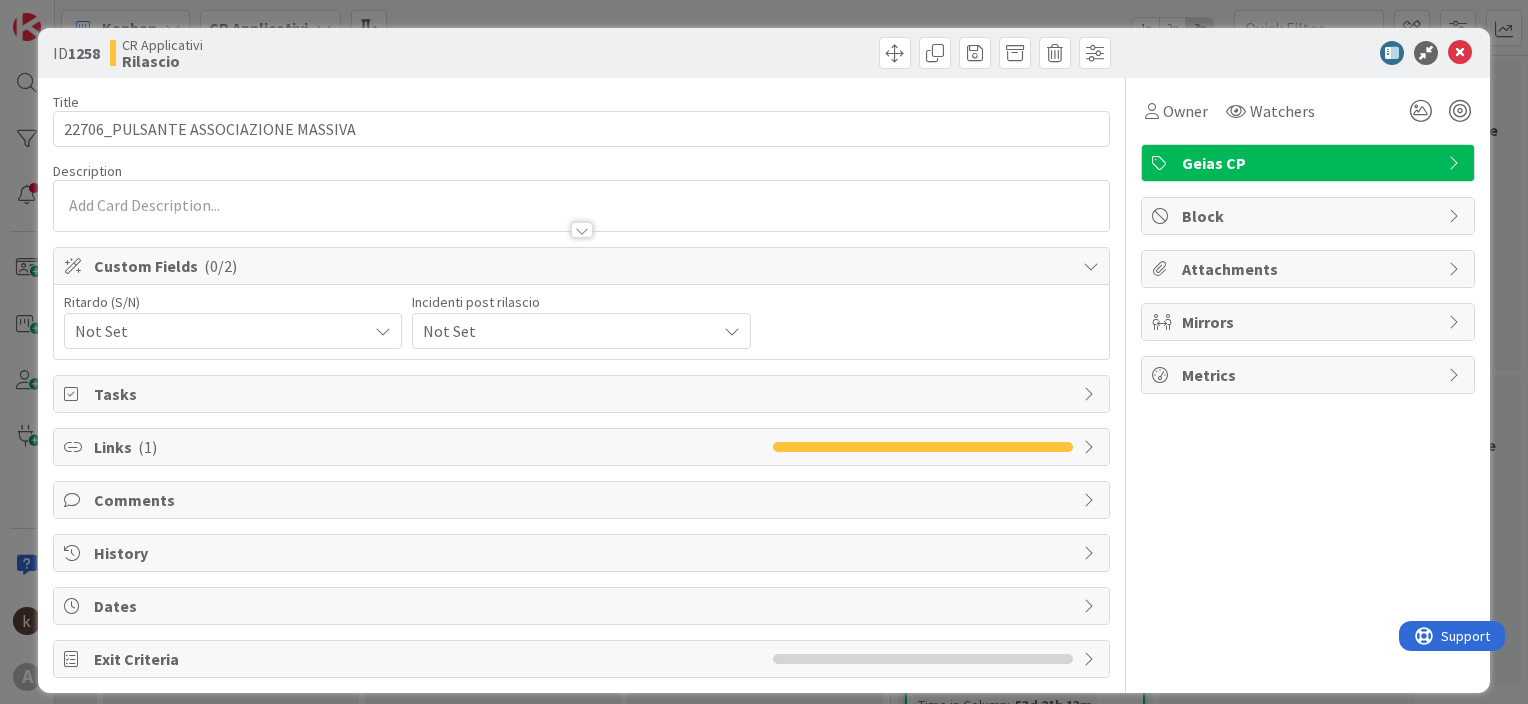 click on "Not Set" at bounding box center [216, 331] 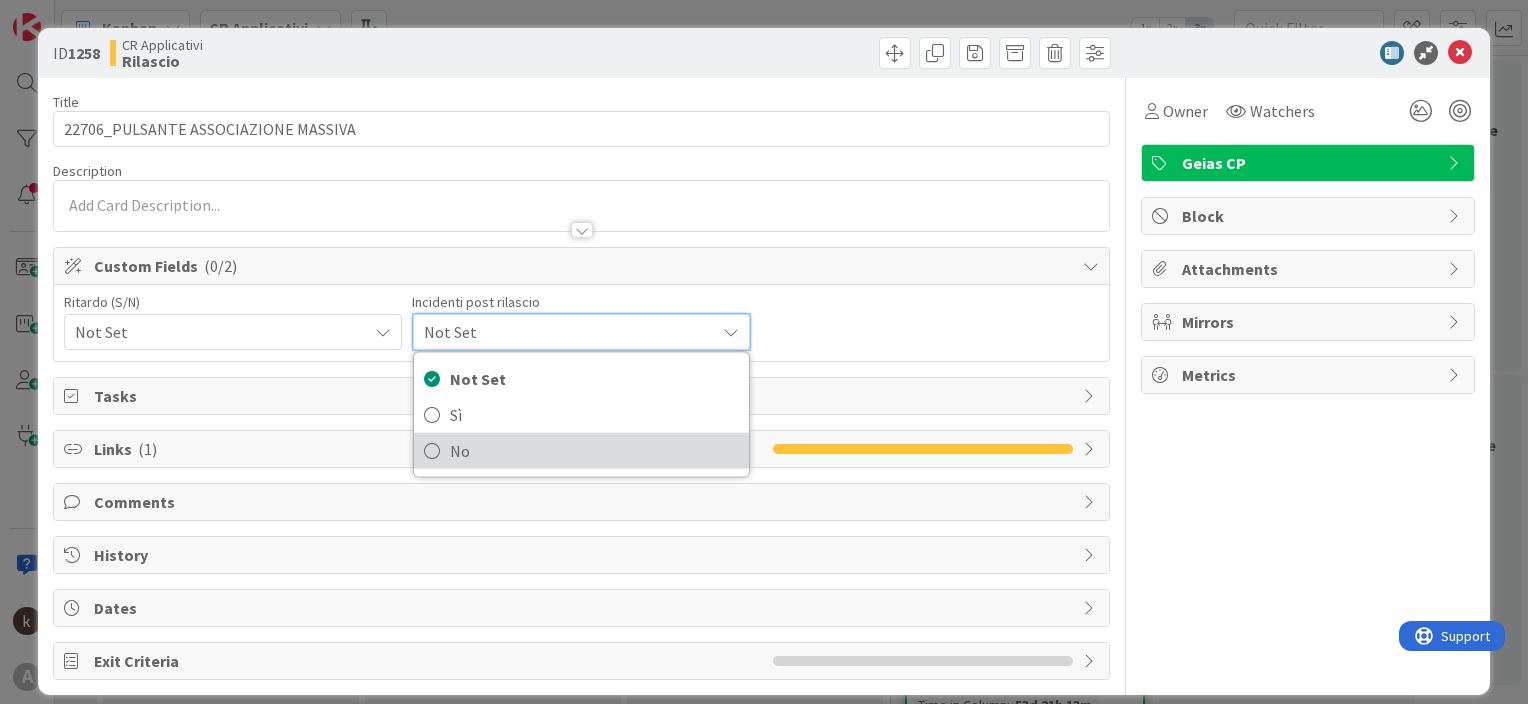 click on "No" at bounding box center [594, 451] 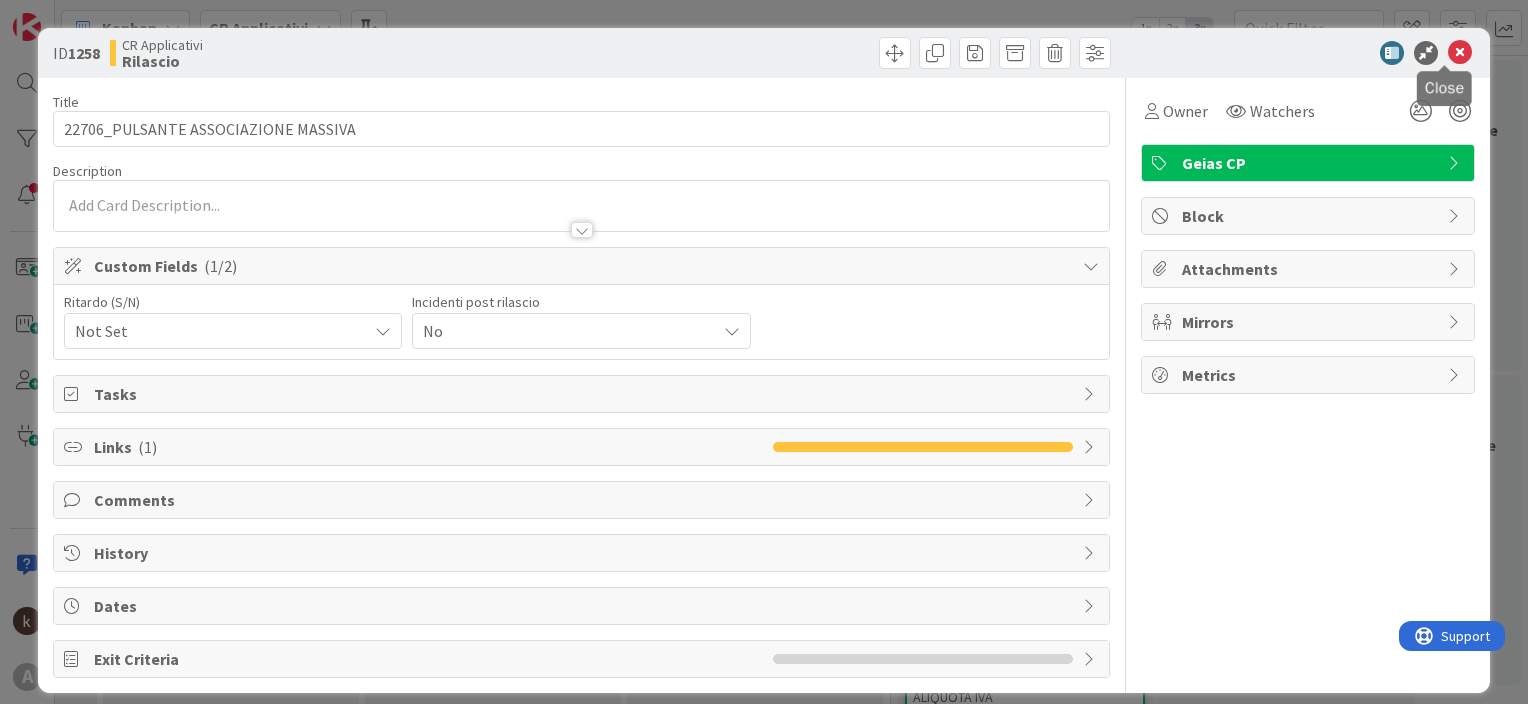 click at bounding box center [1460, 53] 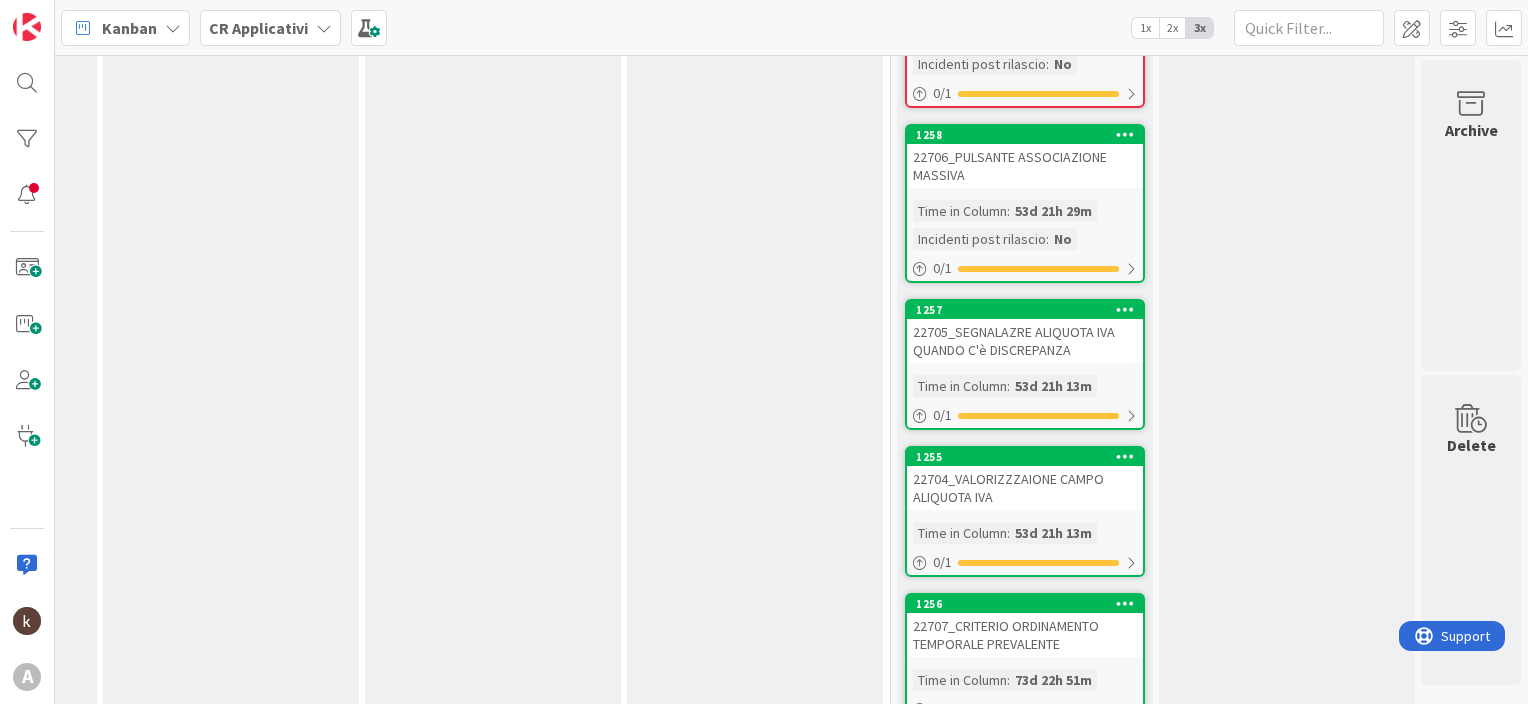 click on "22705_SEGNALAZRE ALIQUOTA IVA QUANDO C'è DISCREPANZA" at bounding box center [1025, 341] 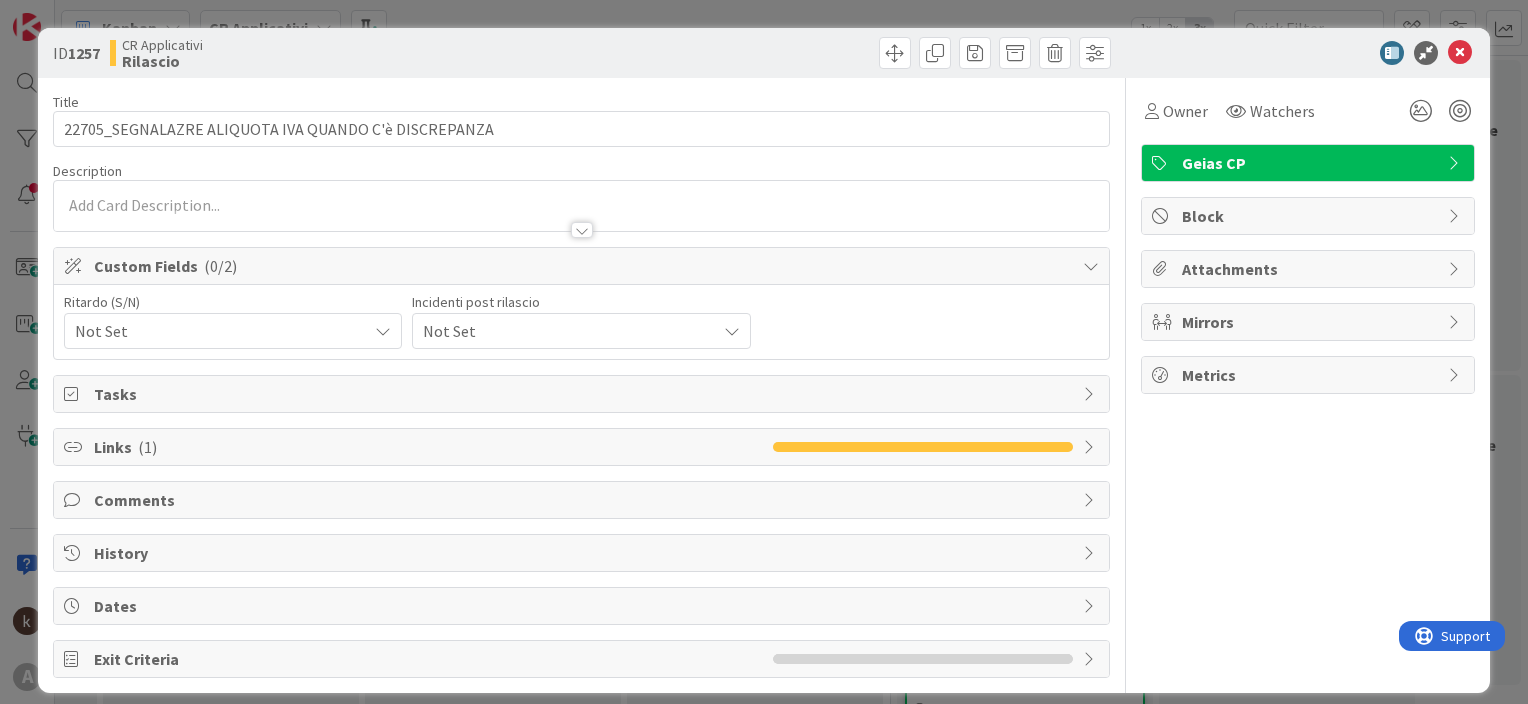 click on "Not Set" at bounding box center [233, 331] 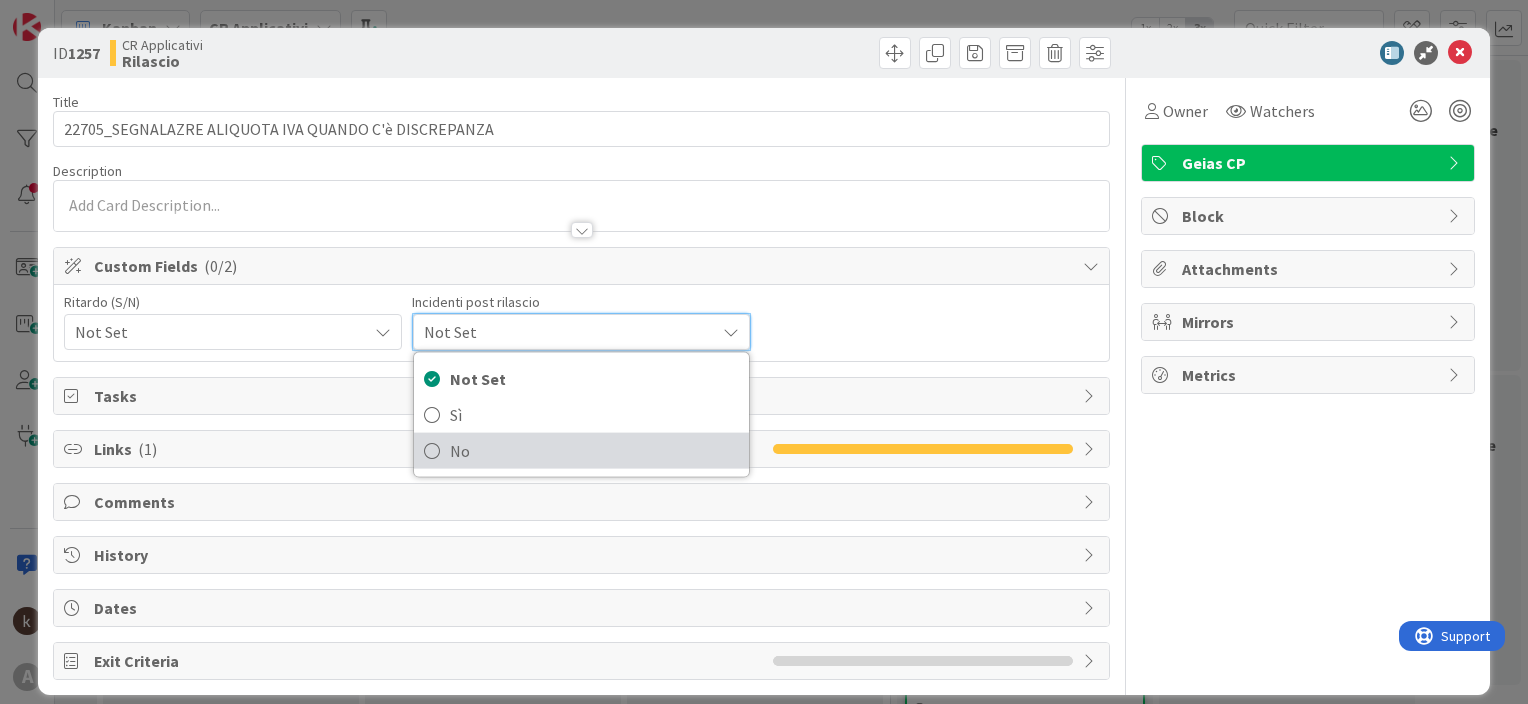 click on "No" at bounding box center [594, 451] 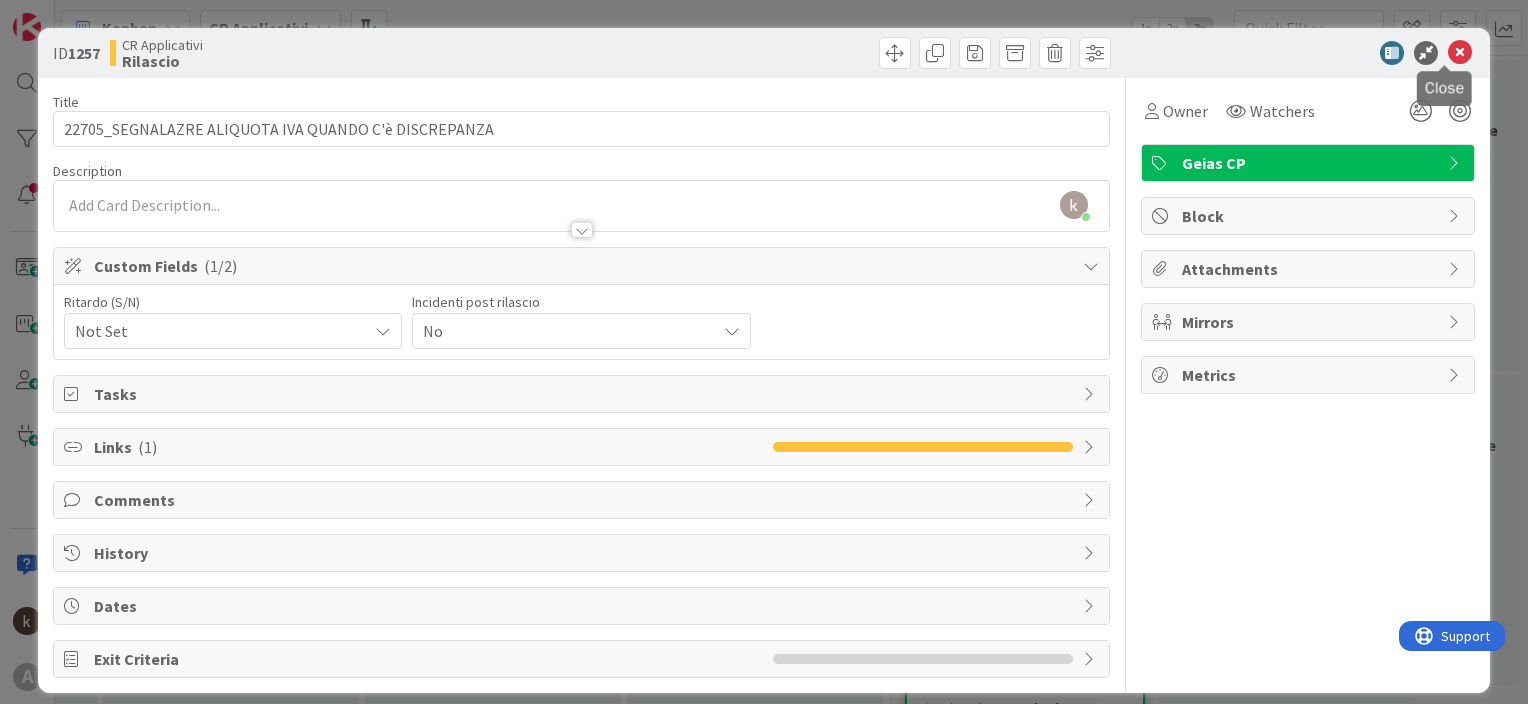 click at bounding box center [1460, 53] 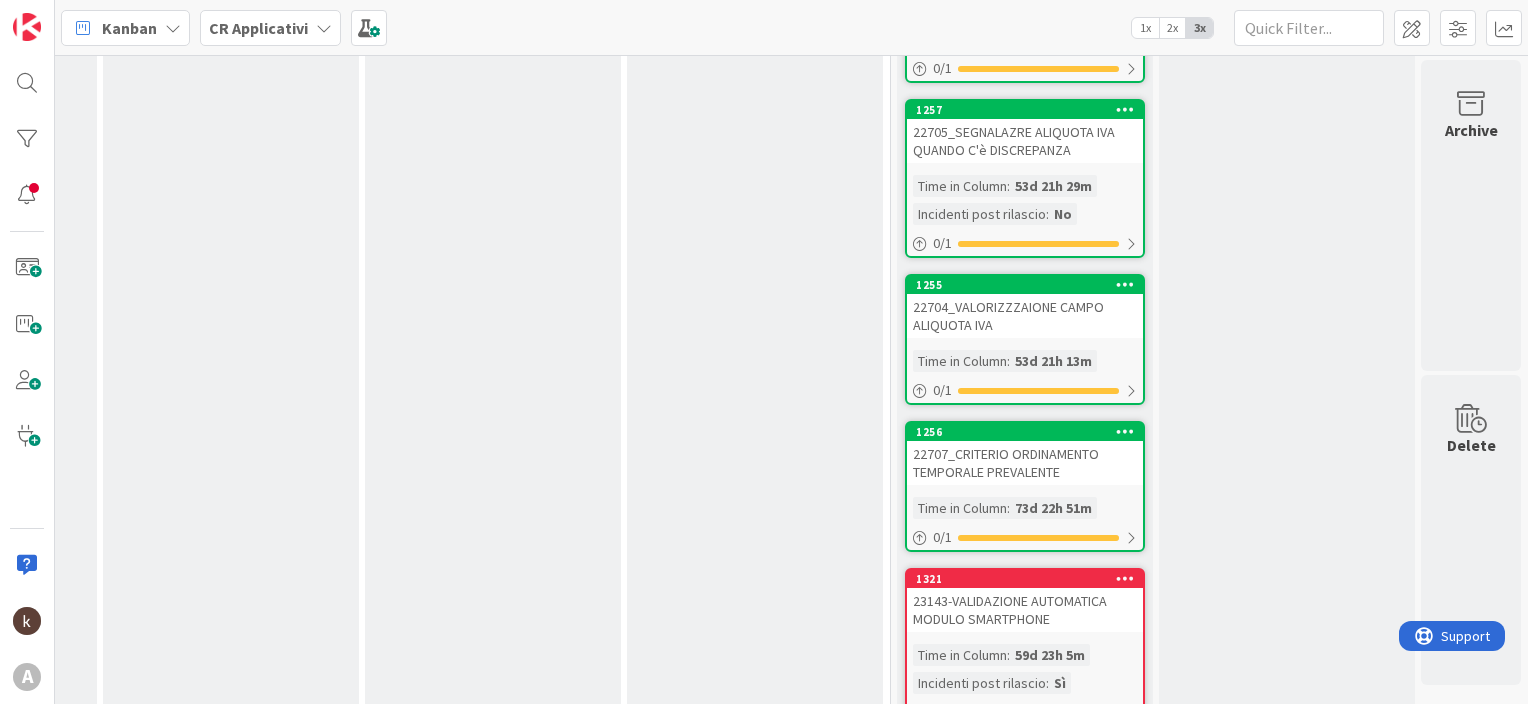 click on "53d 21h 13m" at bounding box center (1053, 361) 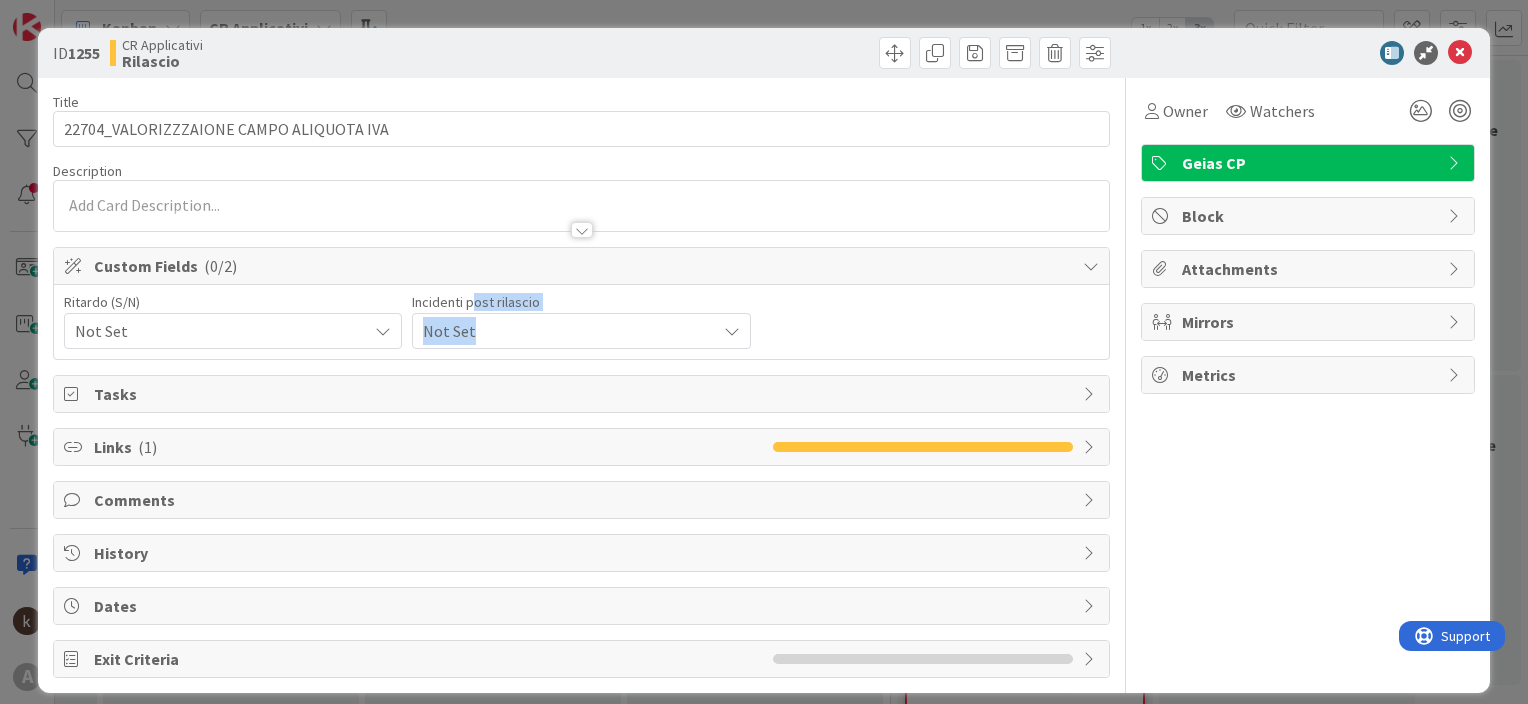 click on "Incidenti post rilascio Not Set" at bounding box center (581, 322) 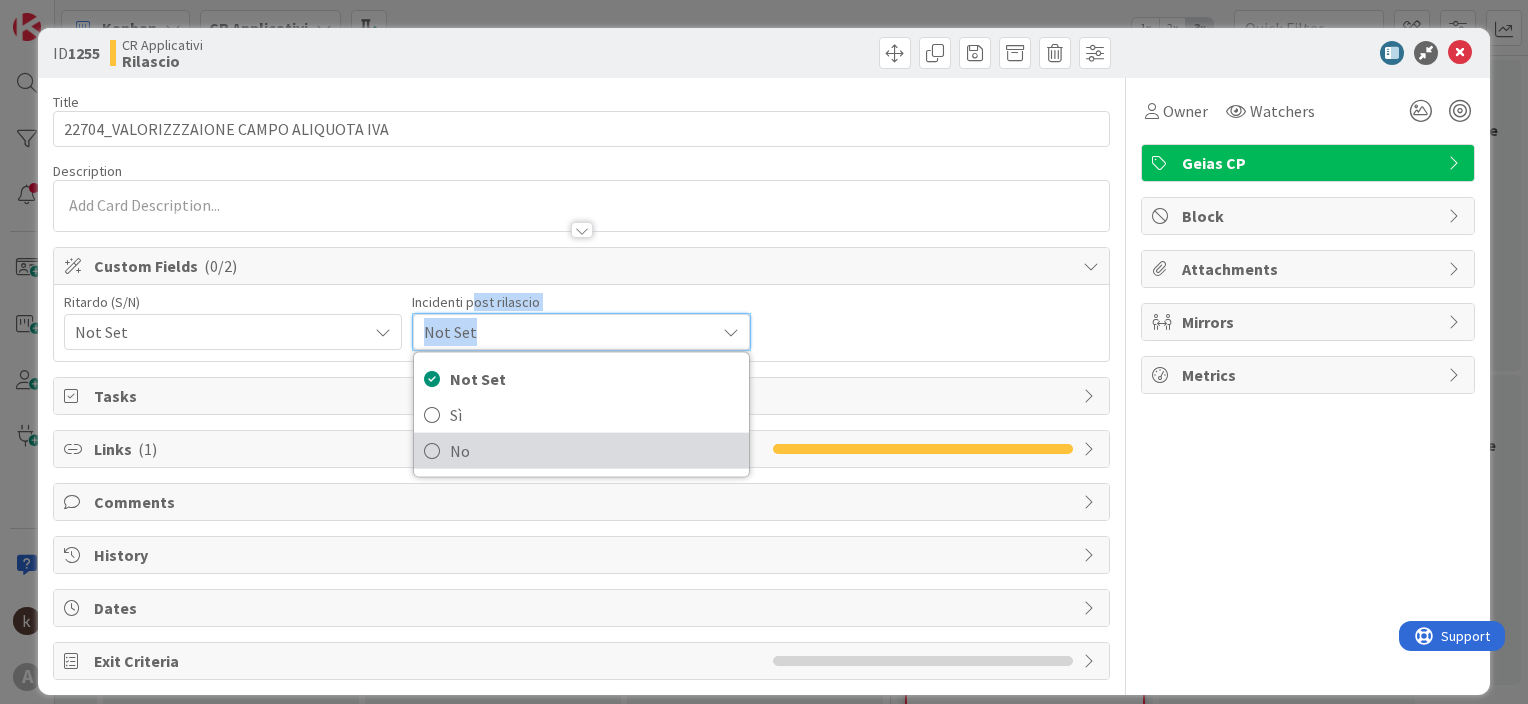 click on "No" at bounding box center (594, 451) 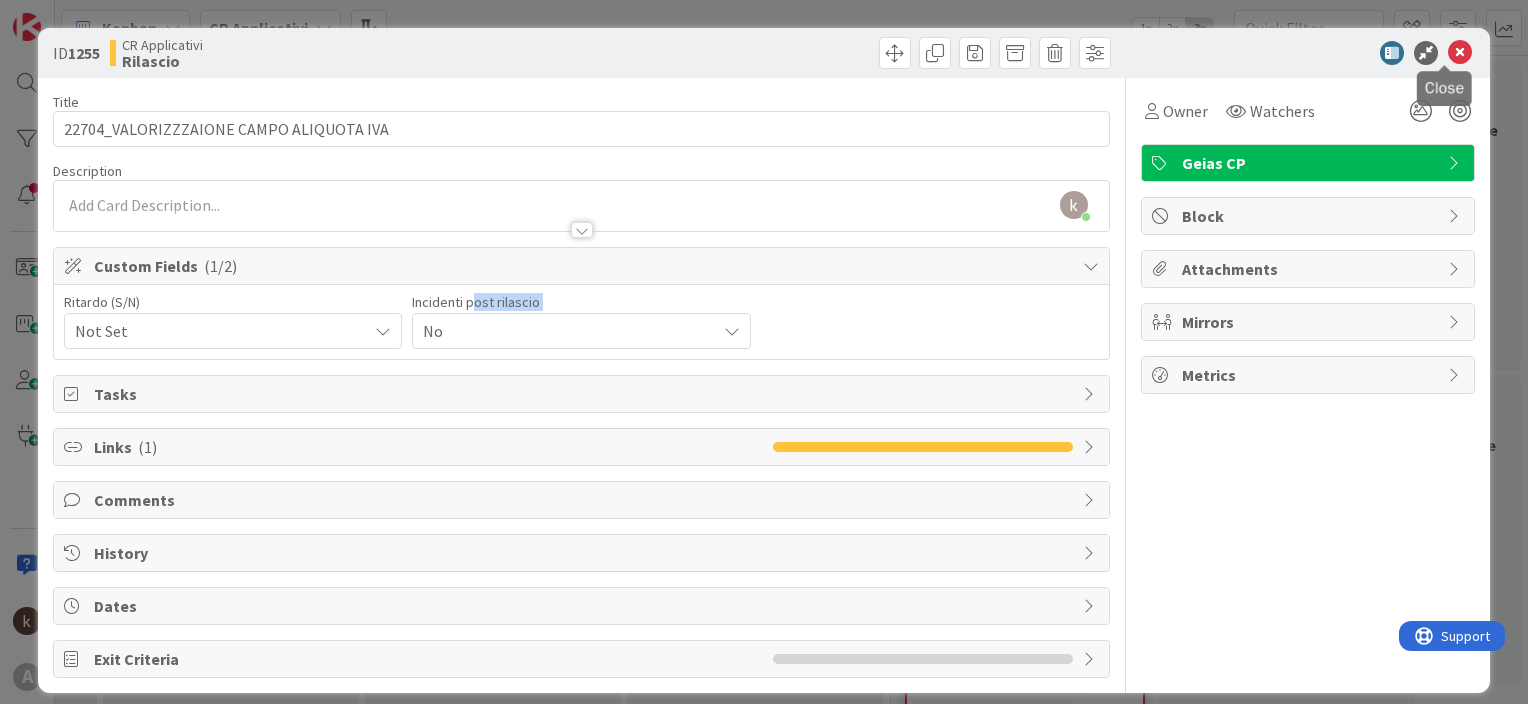 click at bounding box center [1460, 53] 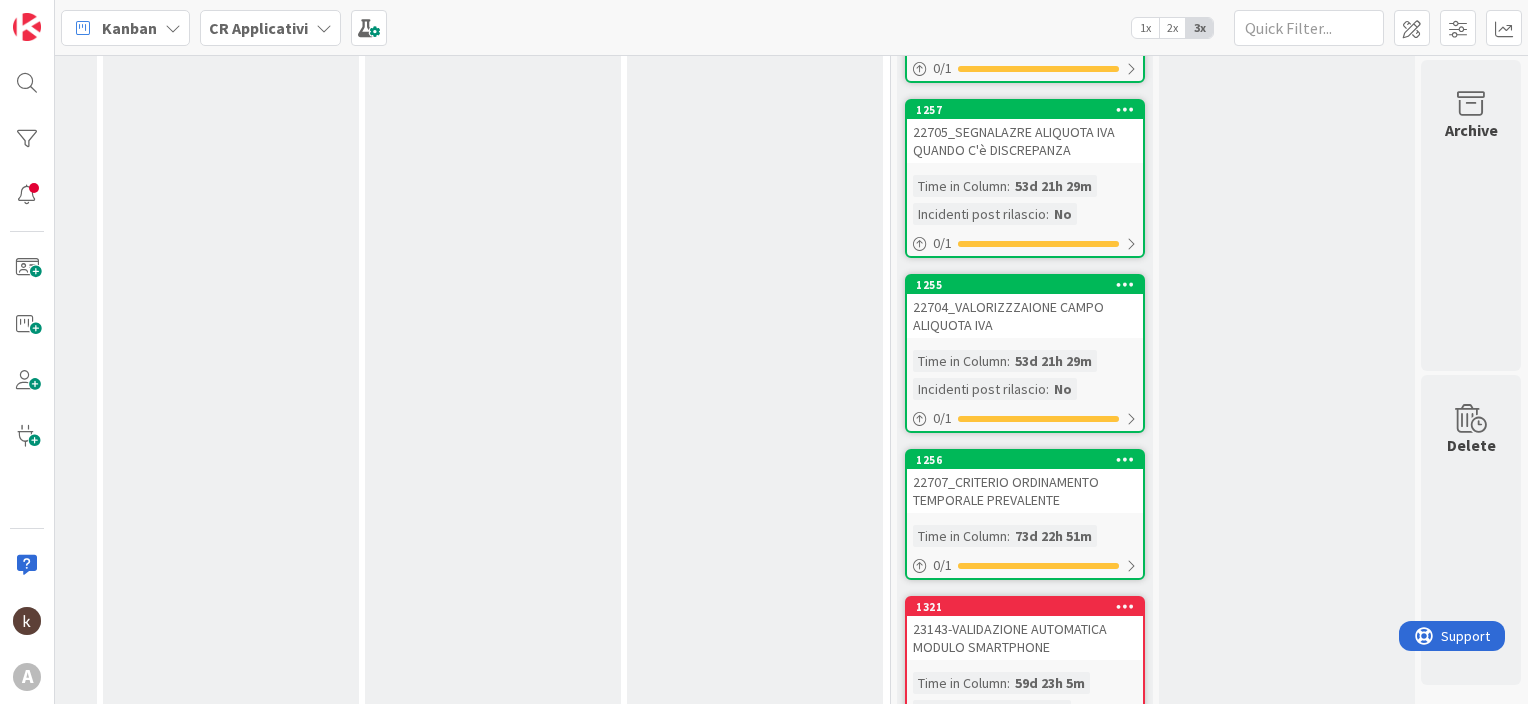 click on "1256 22707_CRITERIO ORDINAMENTO TEMPORALE PREVALENTE Time in Column : 73d 22h 51m 0 / 1" at bounding box center (1025, 514) 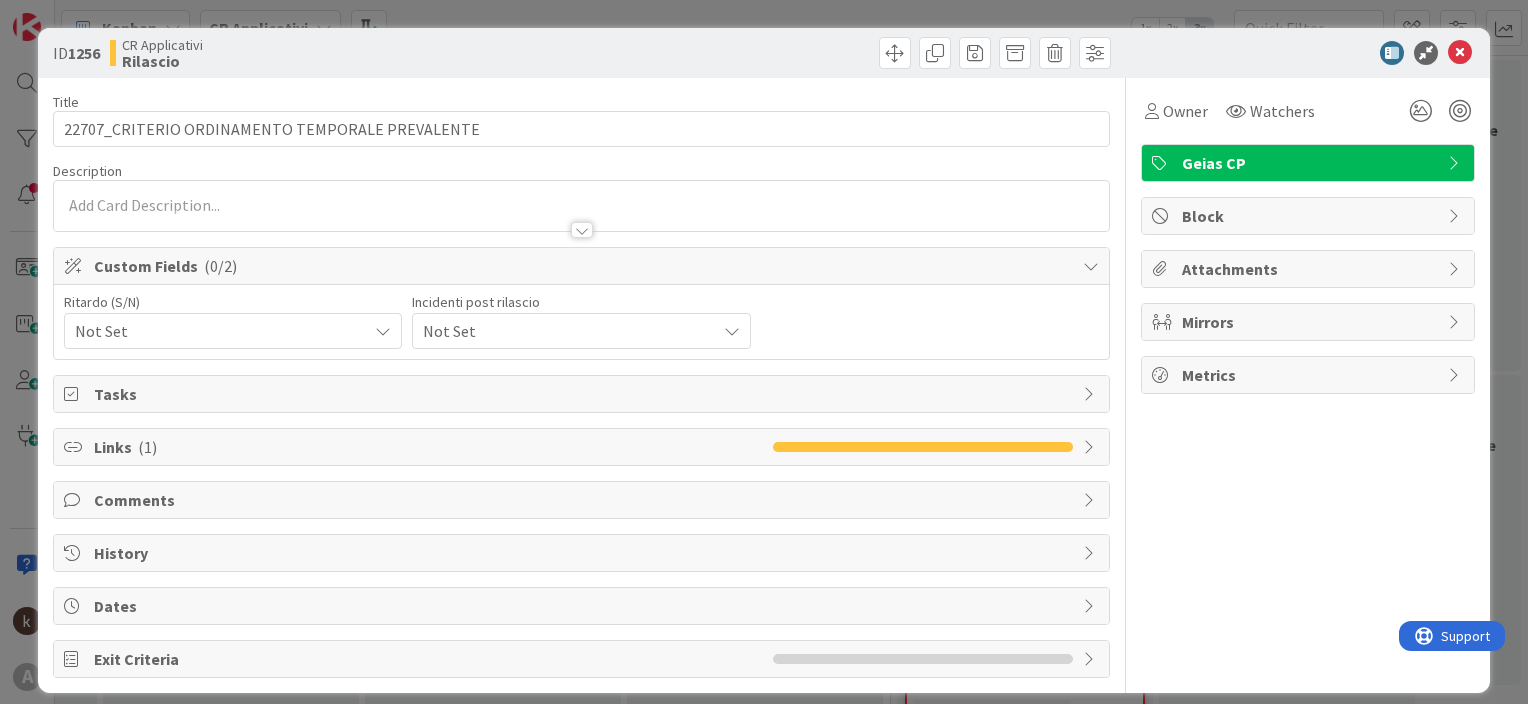 click on "Not Set" at bounding box center [216, 331] 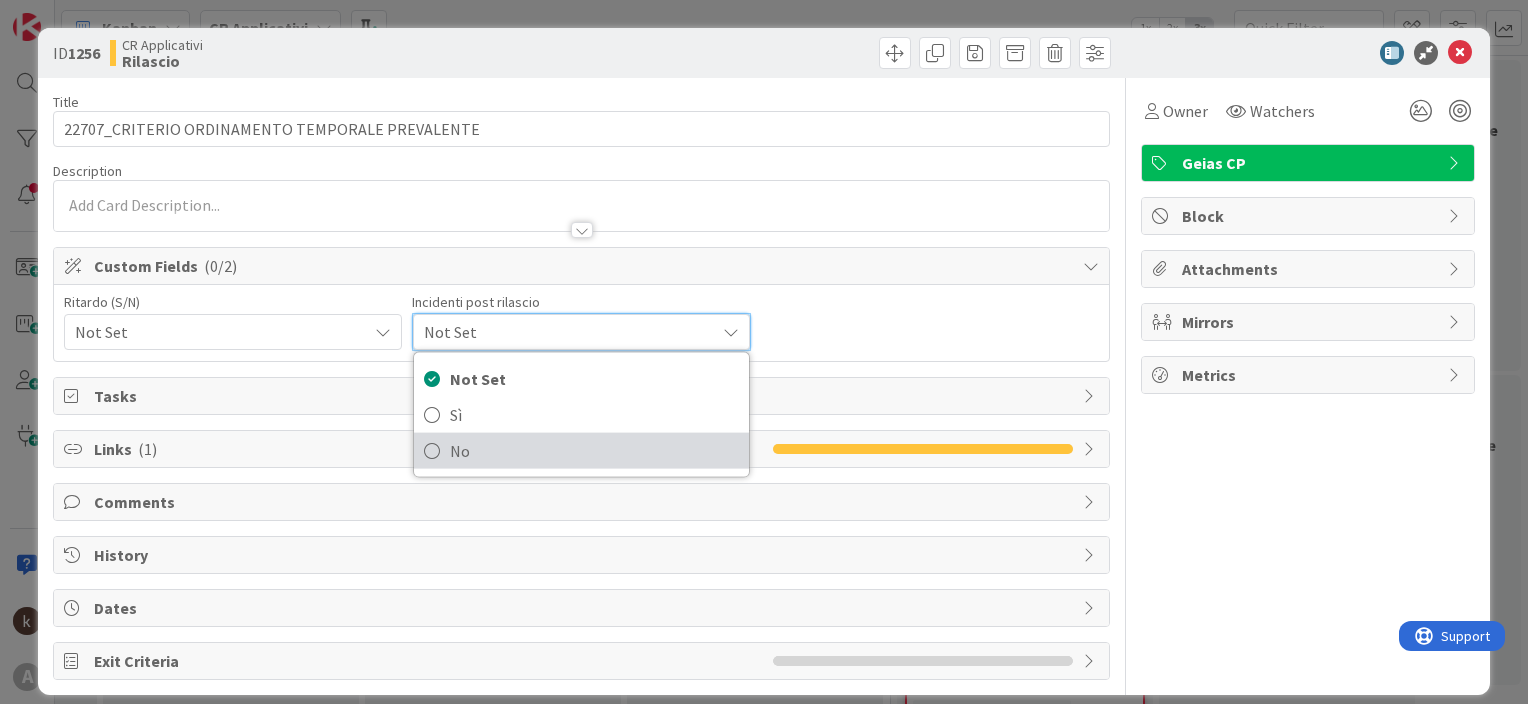 click on "No" at bounding box center (594, 451) 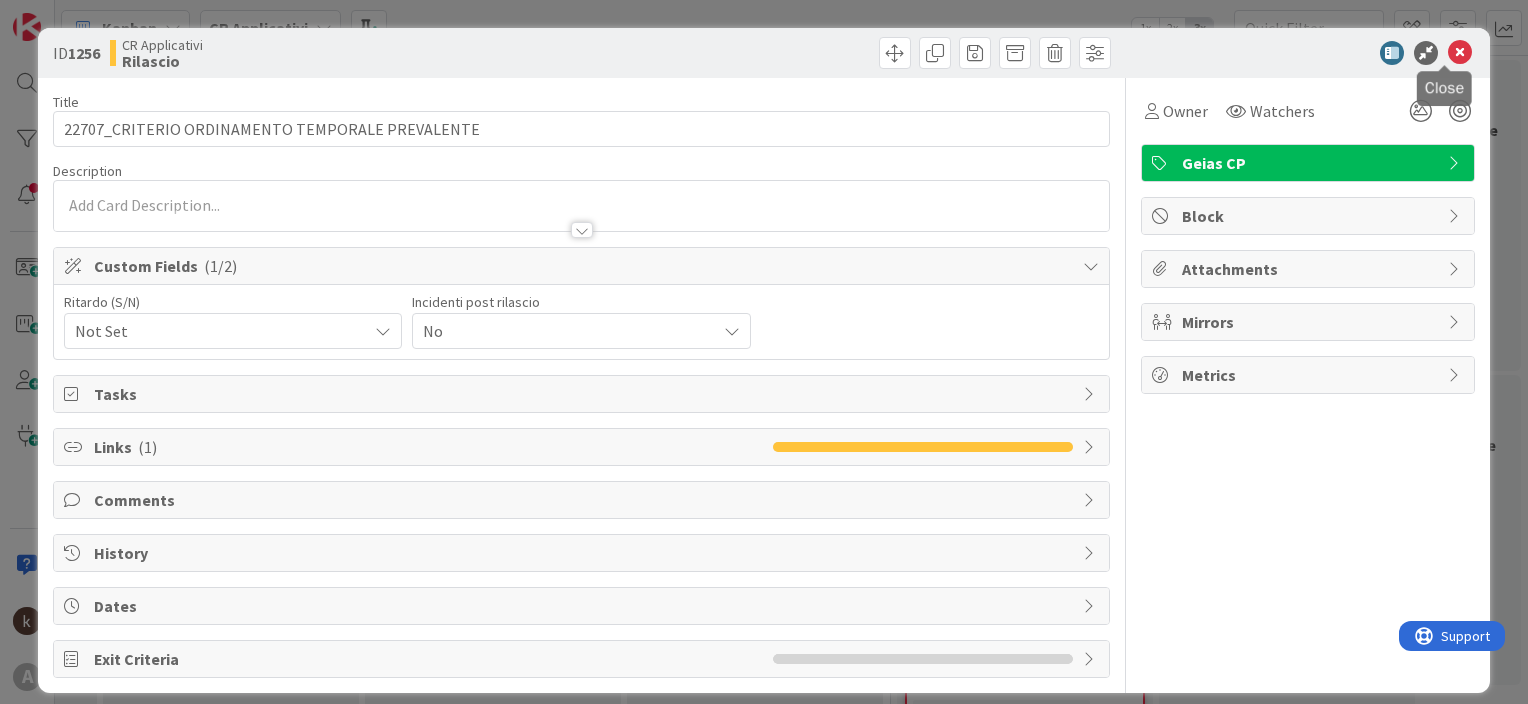 click at bounding box center [1460, 53] 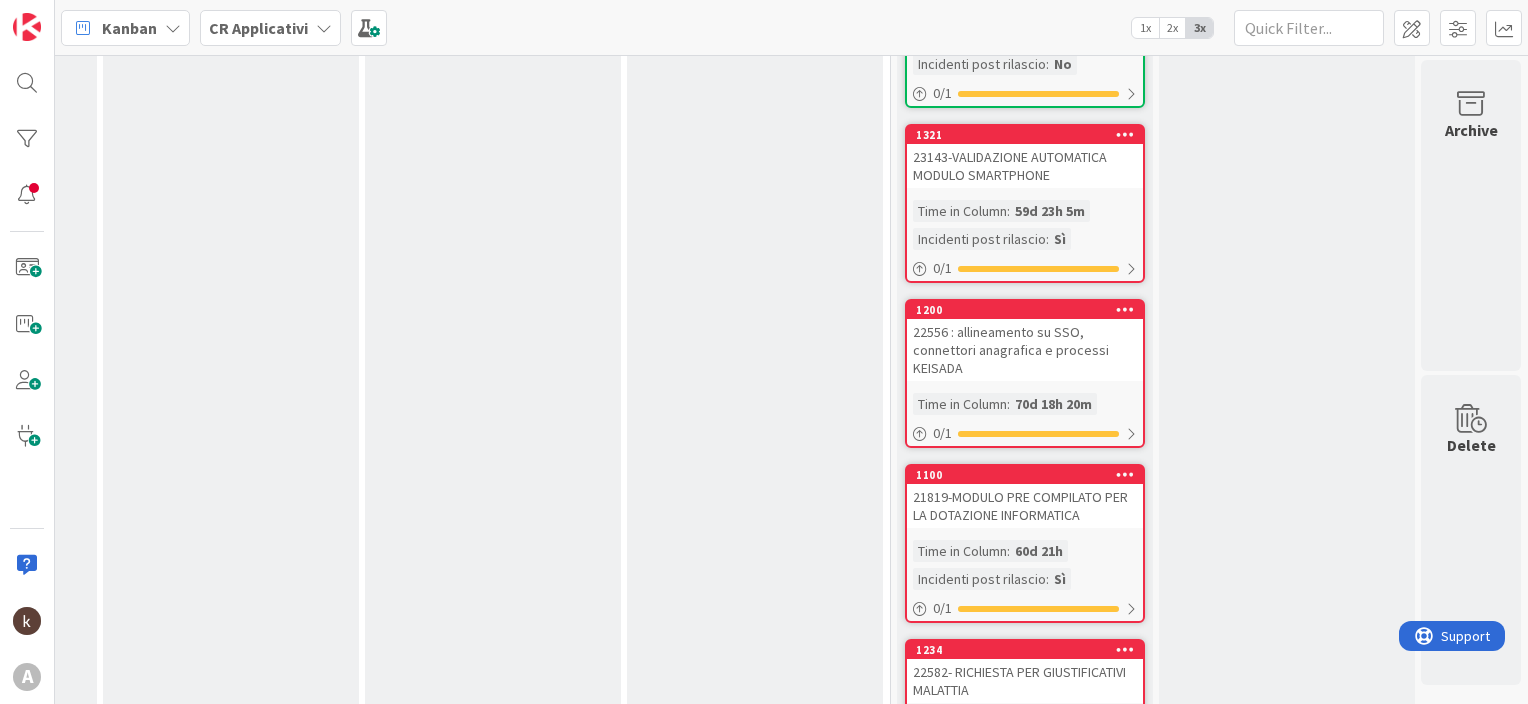 click on "22556 : allineamento su SSO, connettori anagrafica e processi KEISADA" at bounding box center (1025, 350) 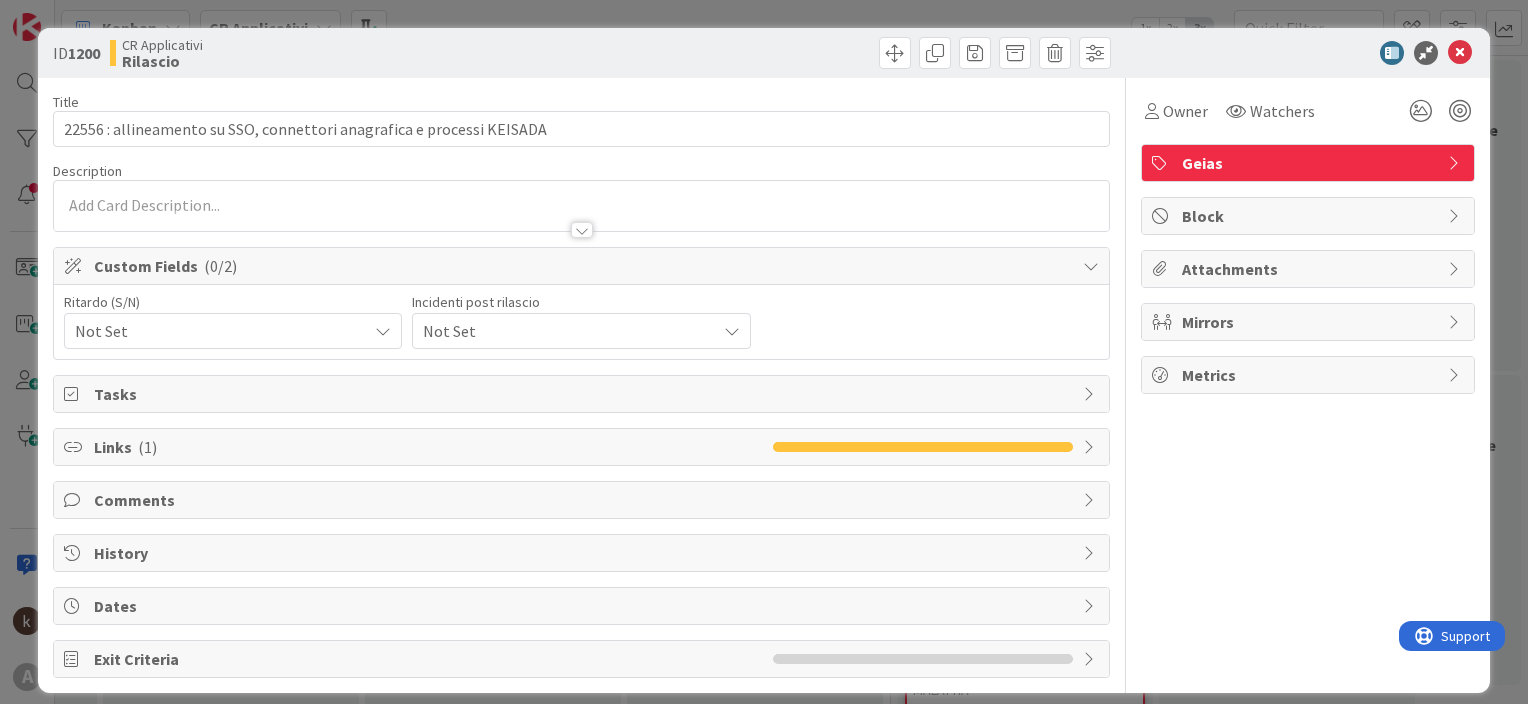 click on "Not Set" at bounding box center [216, 331] 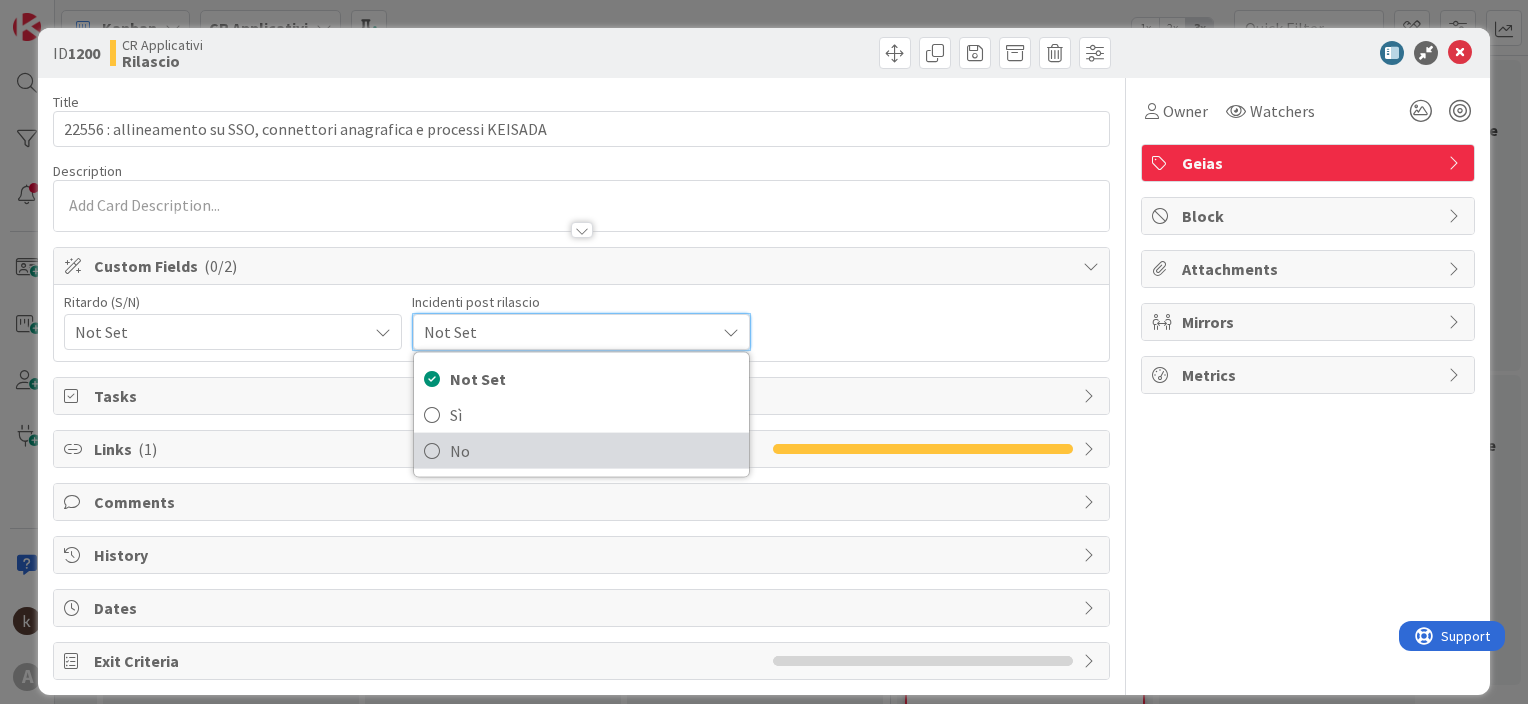 click on "No" at bounding box center (594, 451) 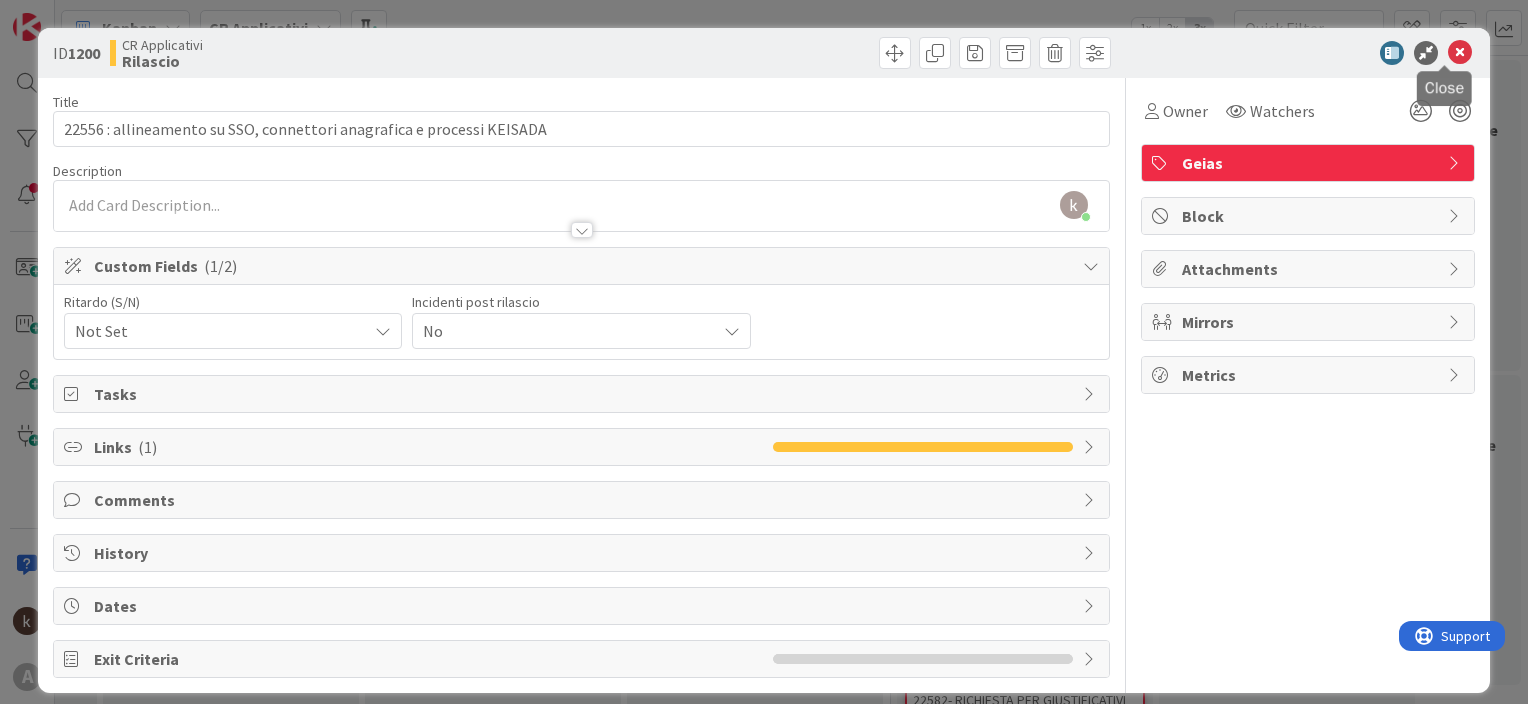 click at bounding box center [1460, 53] 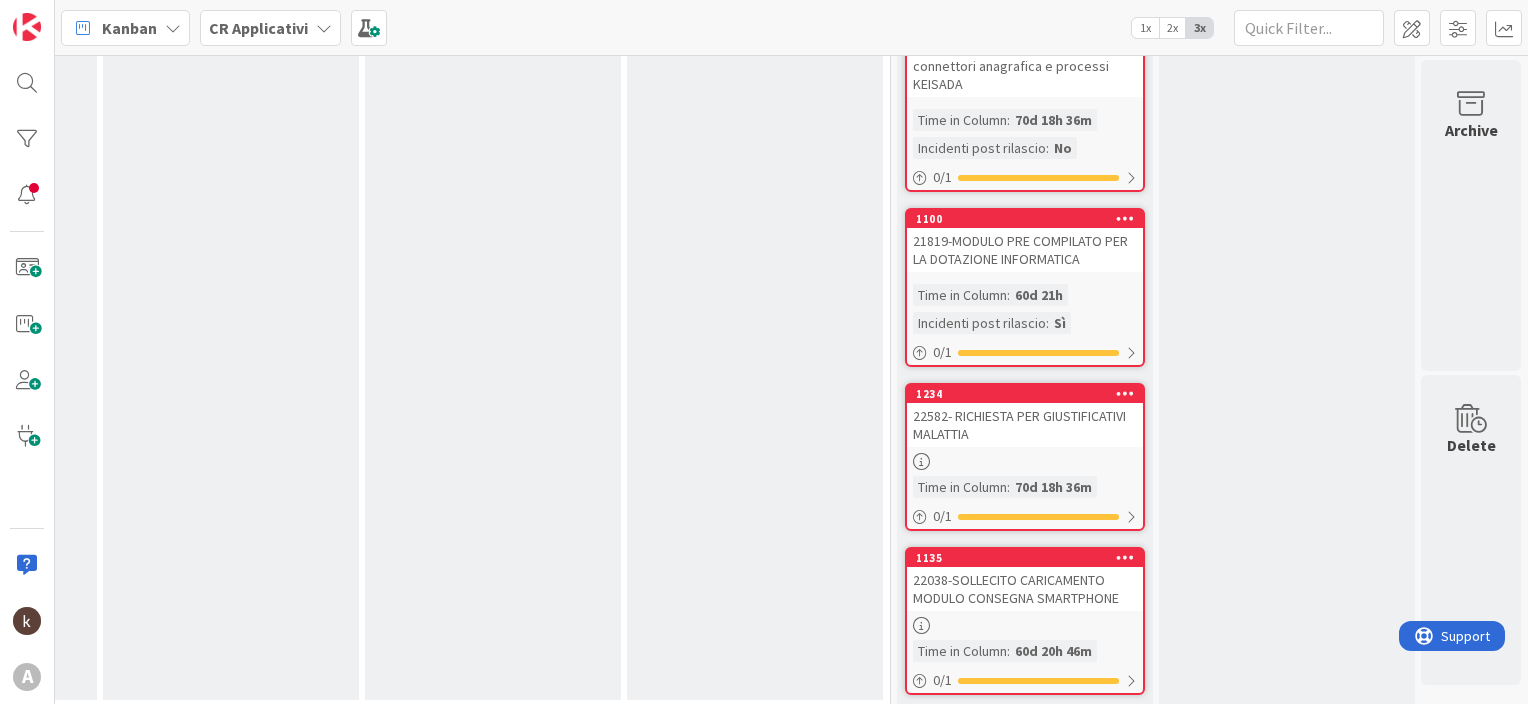 click on "22582- RICHIESTA PER GIUSTIFICATIVI MALATTIA" at bounding box center (1025, 425) 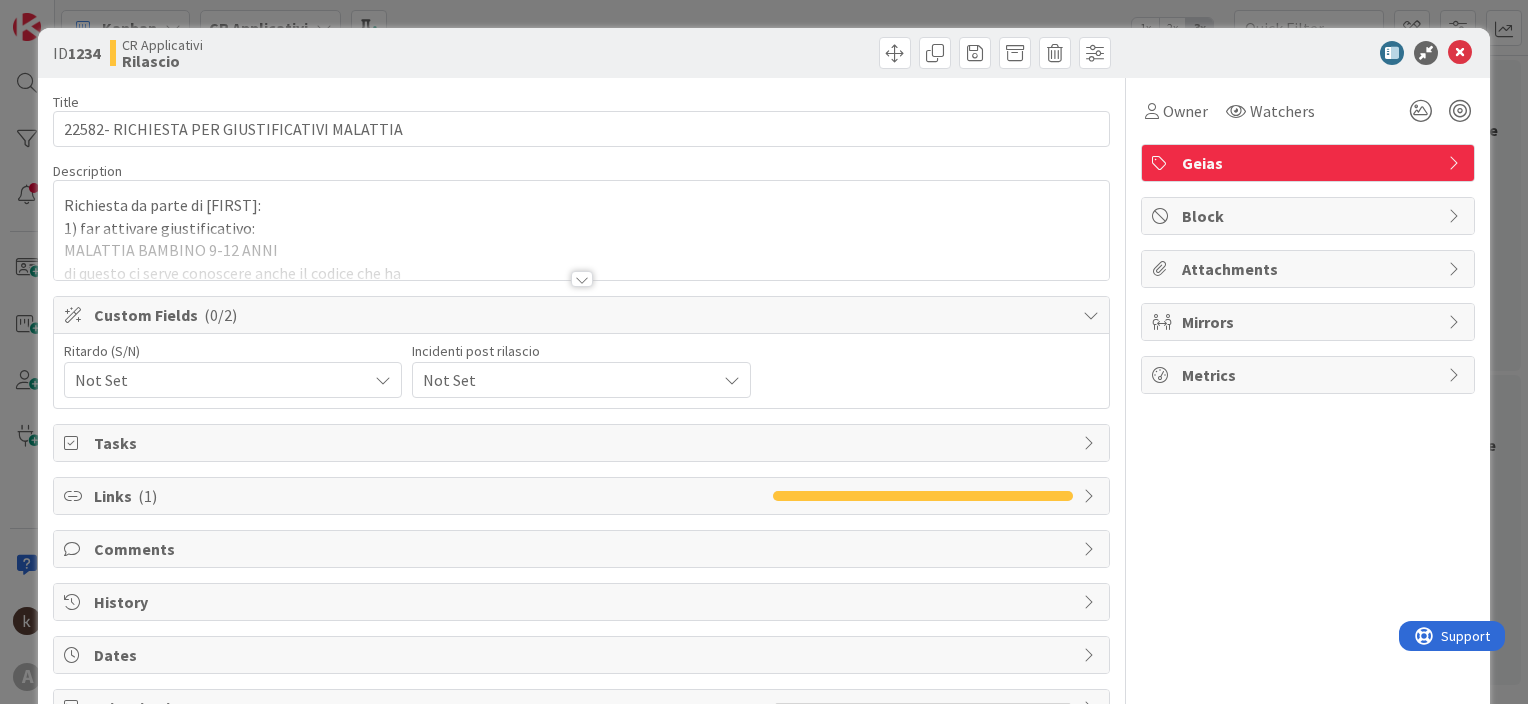 click on "Not Set" at bounding box center (216, 380) 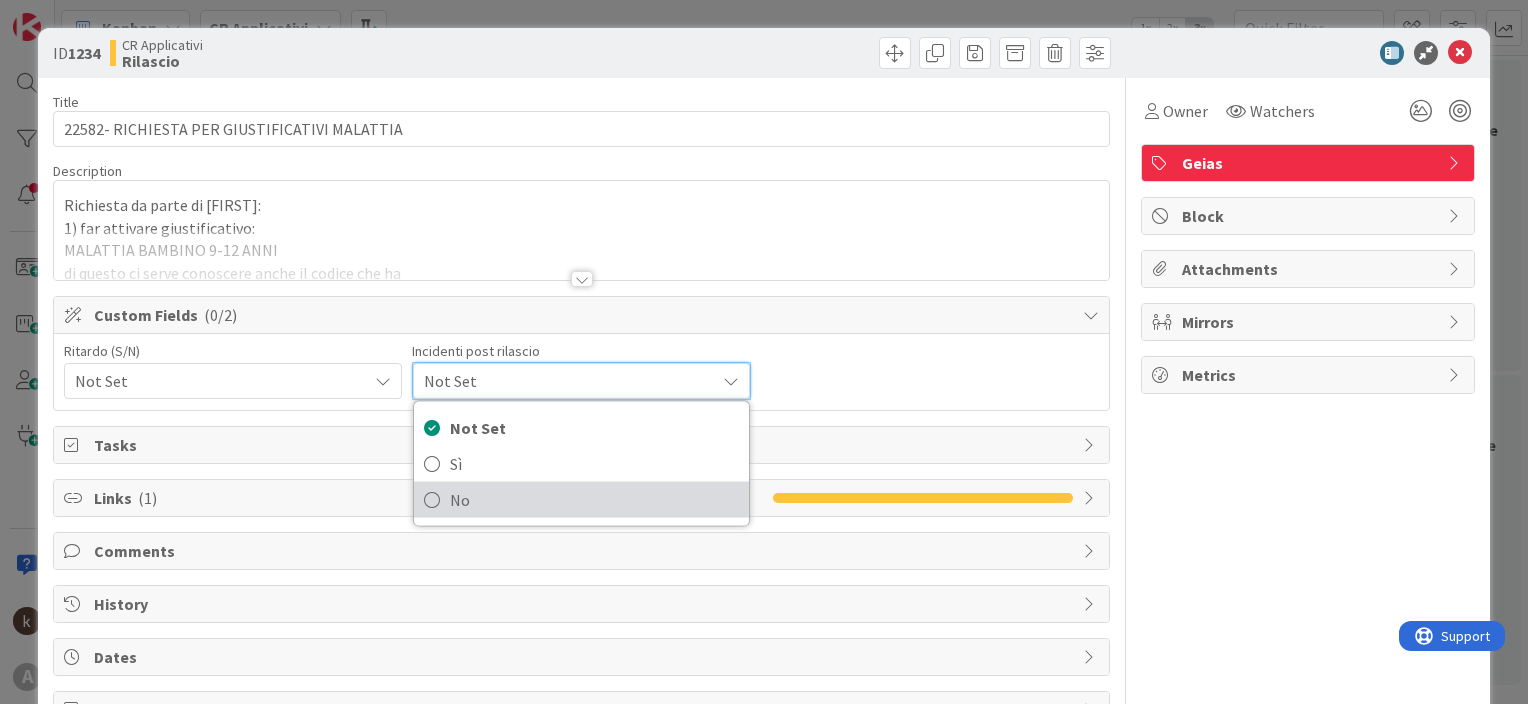 click on "No" at bounding box center (594, 500) 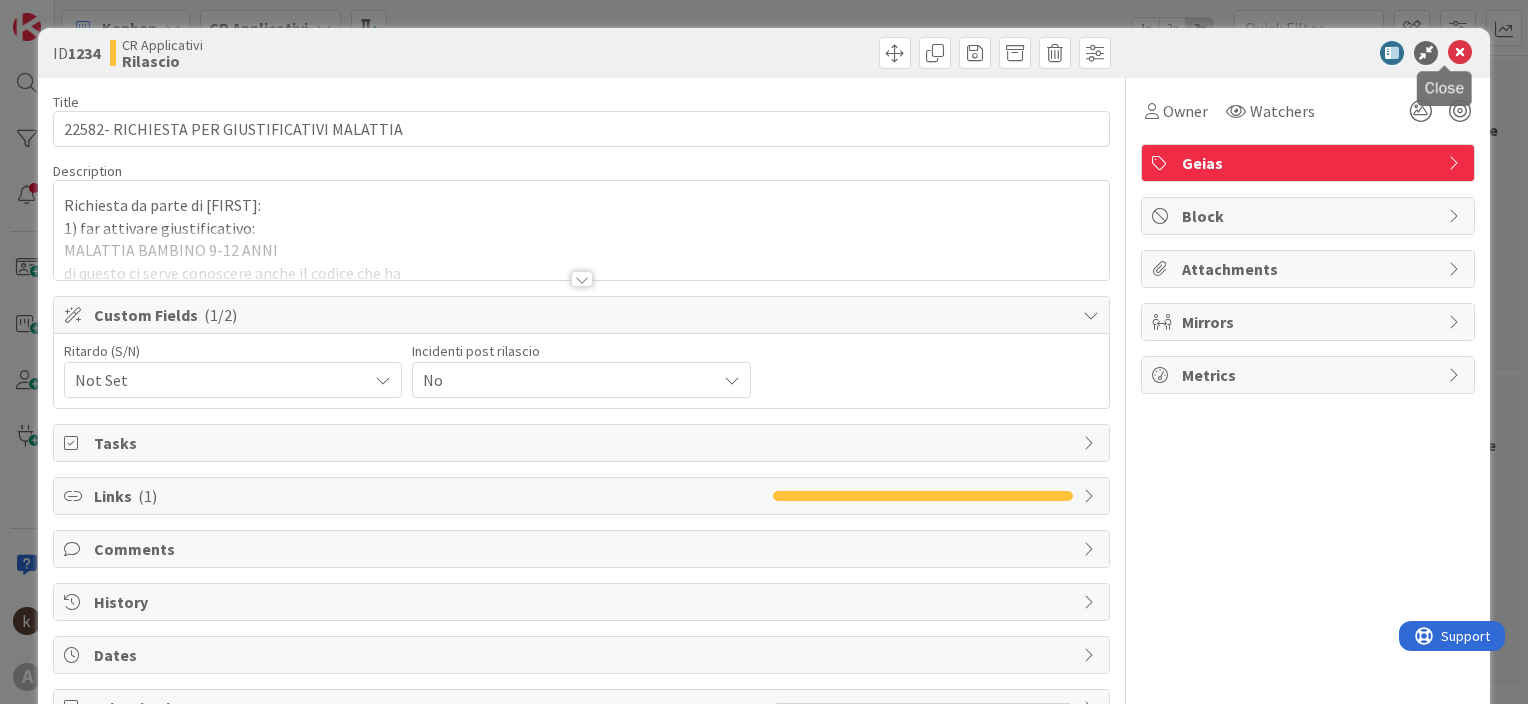 click at bounding box center [1460, 53] 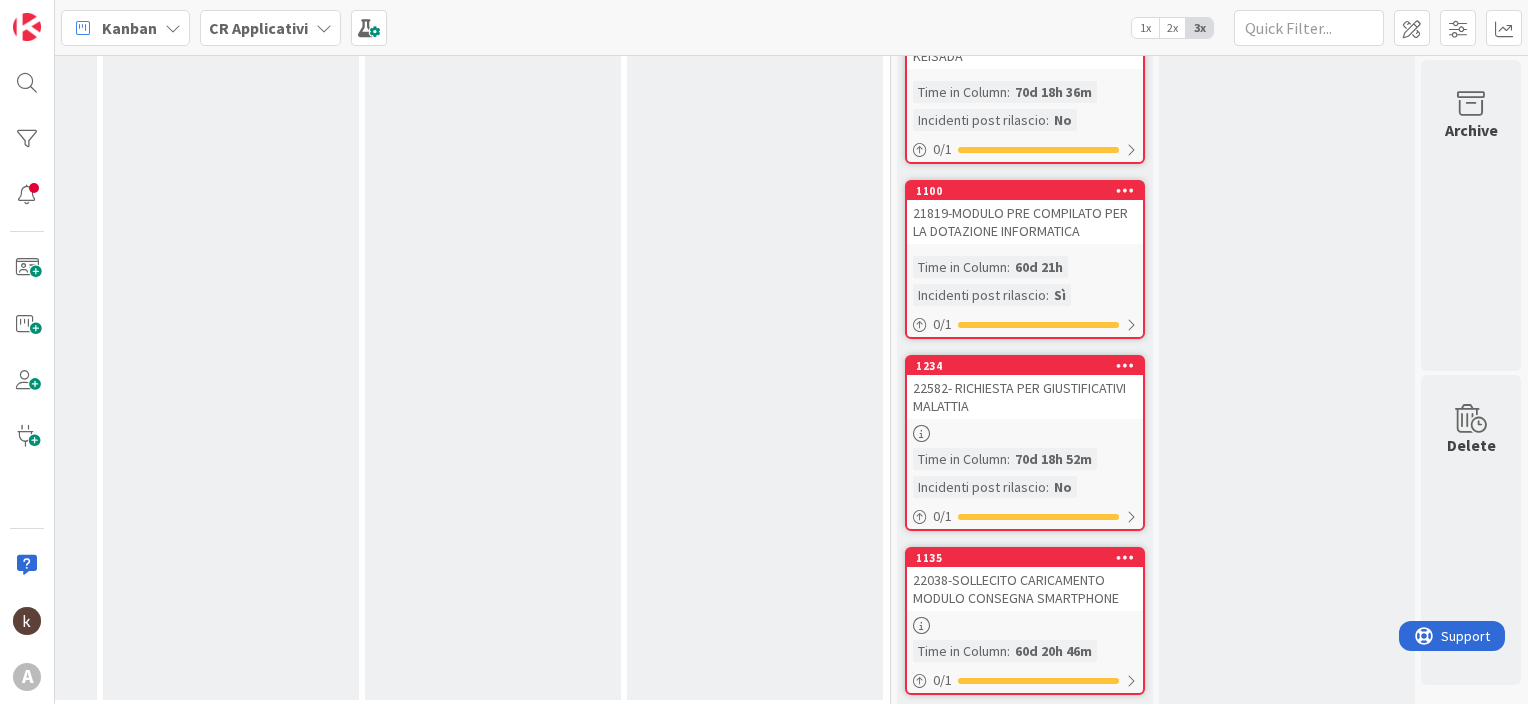 click on "22038-SOLLECITO CARICAMENTO MODULO CONSEGNA SMARTPHONE" at bounding box center [1025, 589] 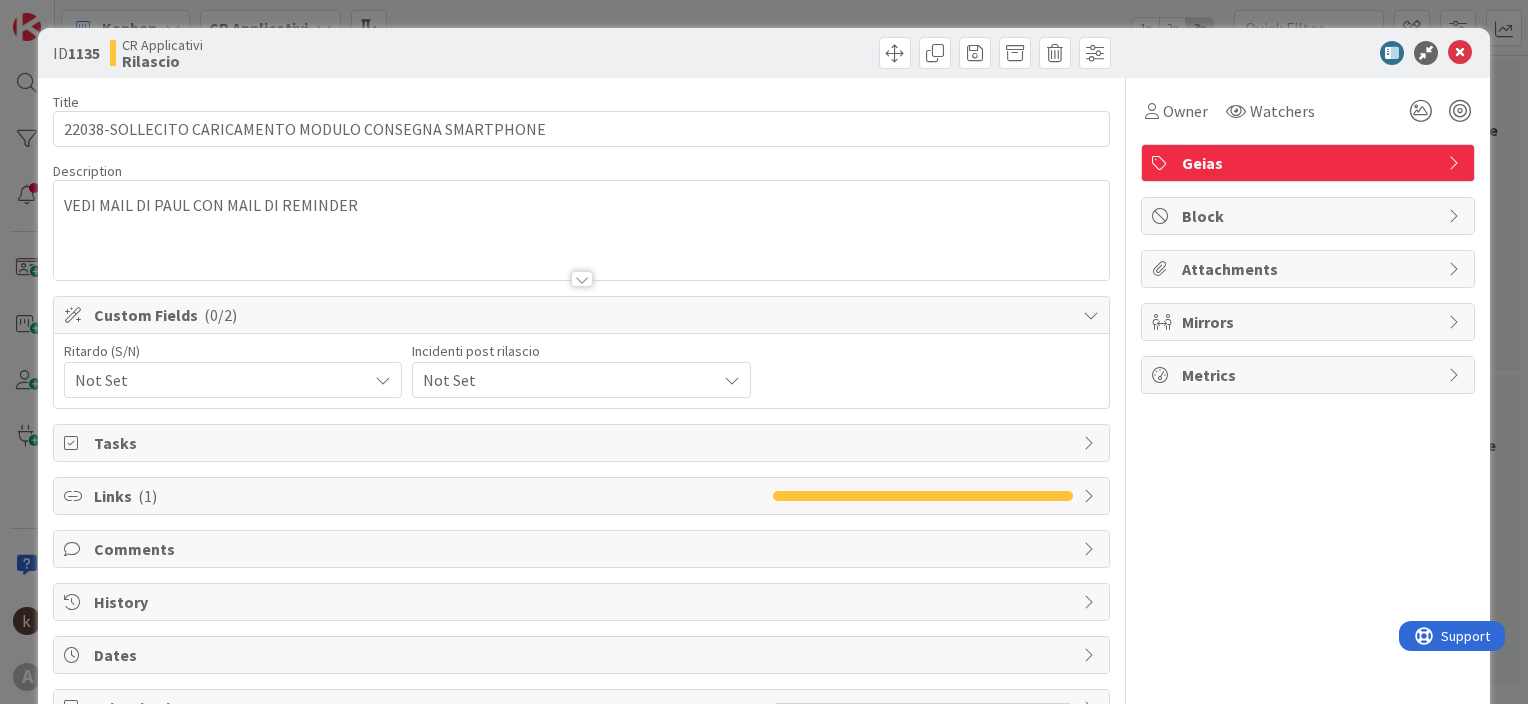 click on "Not Set" at bounding box center [216, 380] 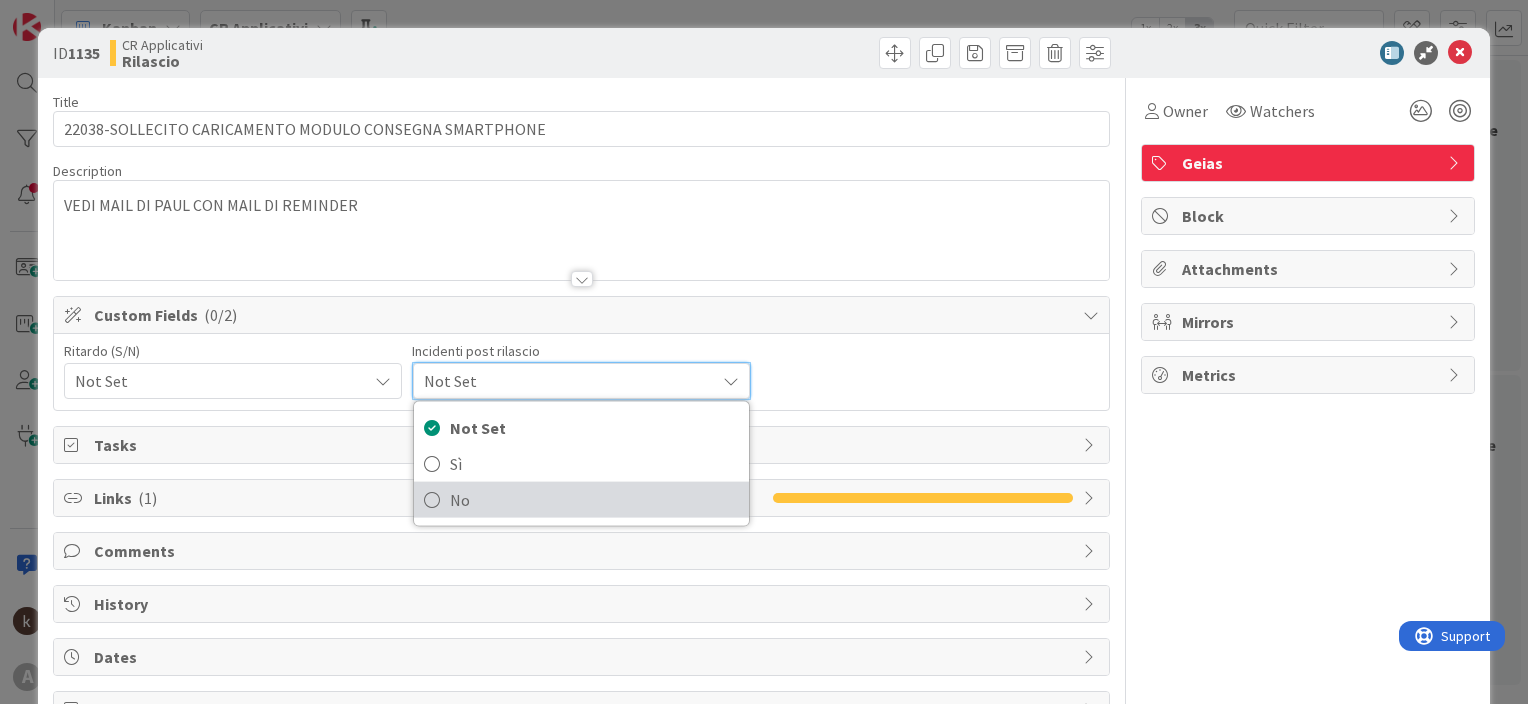 click on "No" at bounding box center [594, 500] 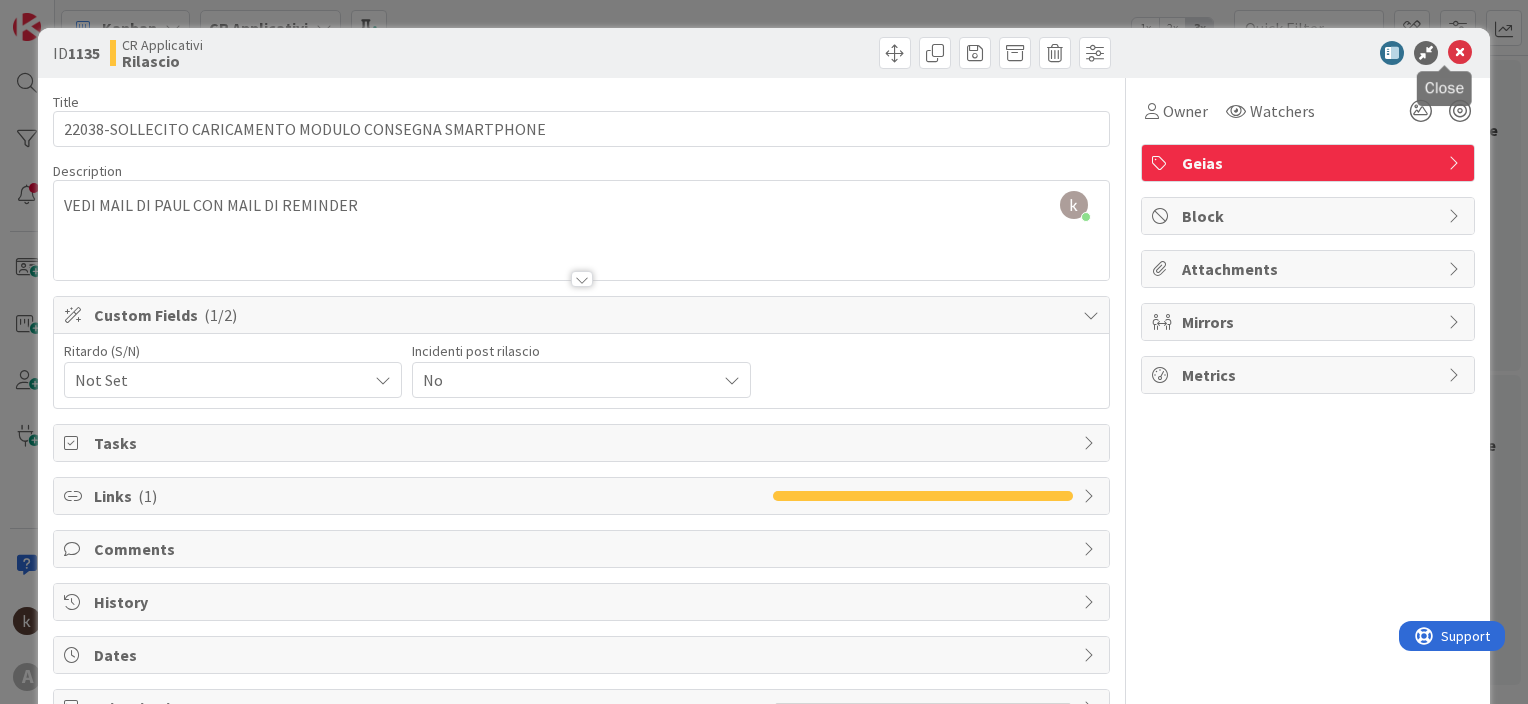 click at bounding box center (1460, 53) 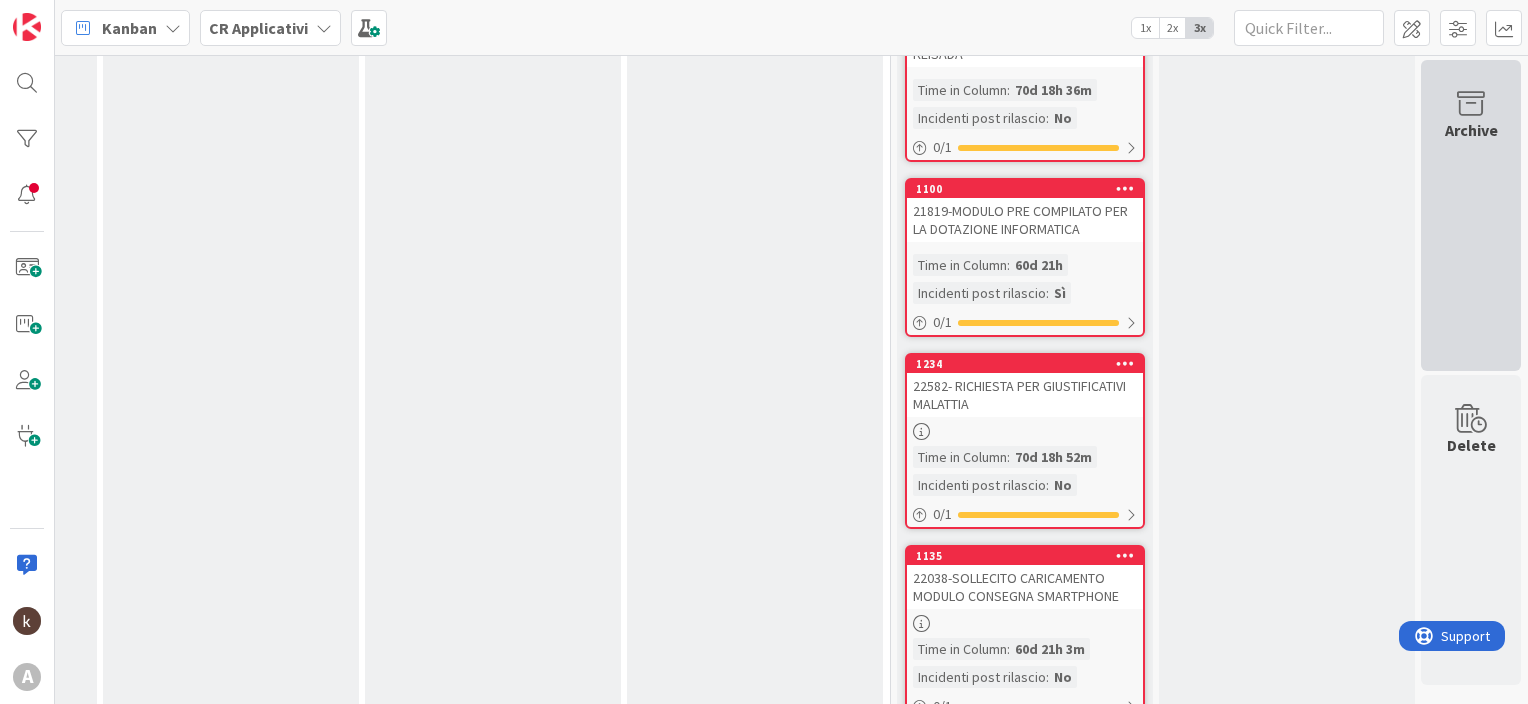 click on "Archive" at bounding box center [1471, 215] 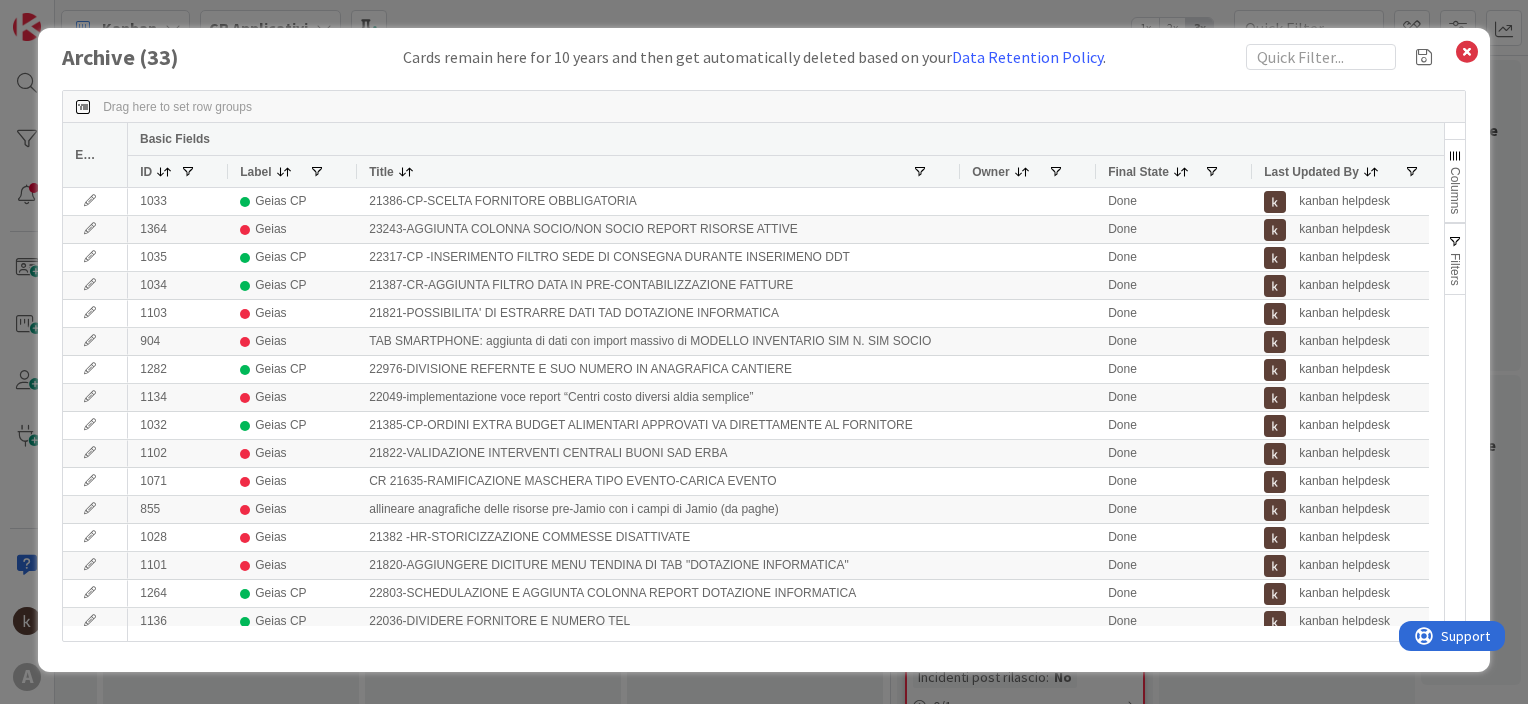 drag, startPoint x: 556, startPoint y: 179, endPoint x: 961, endPoint y: 173, distance: 405.04443 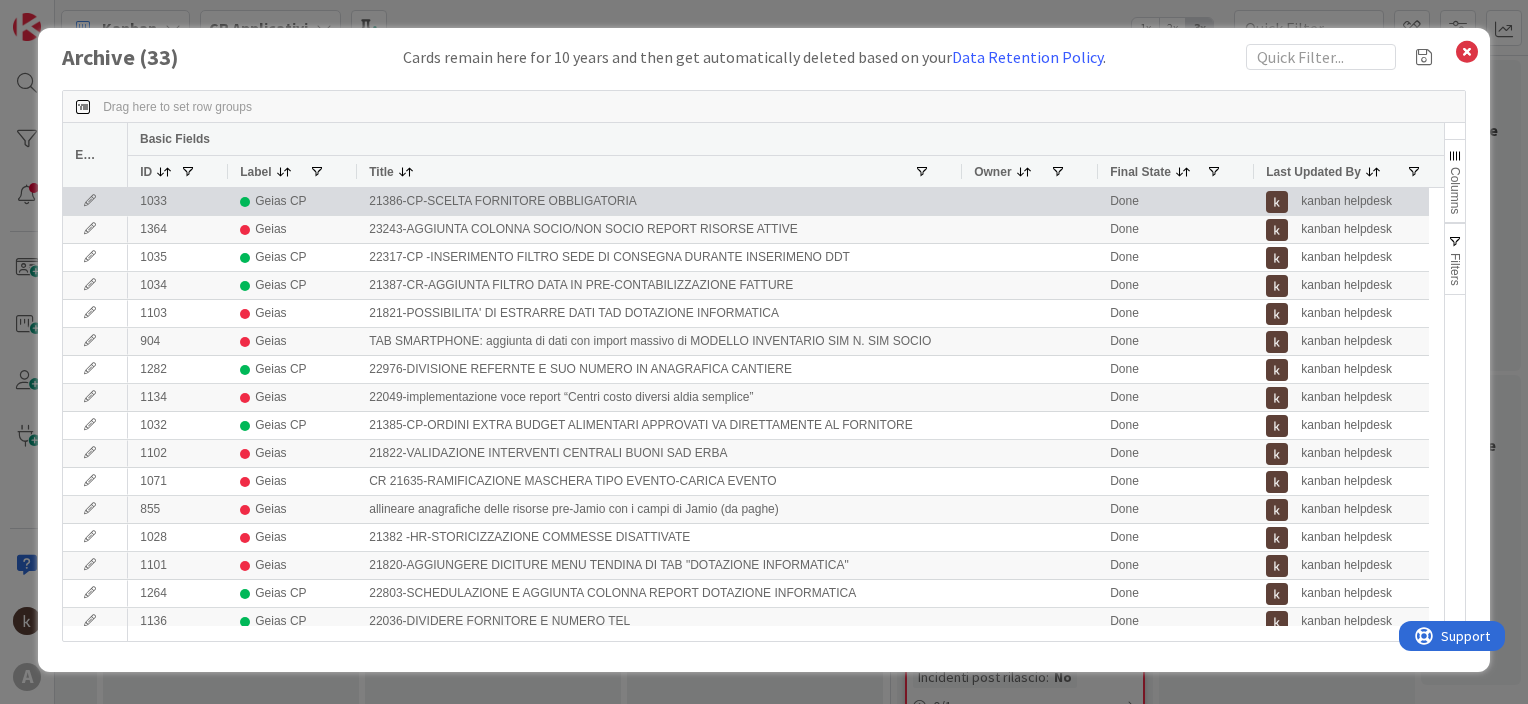 click on "21386-CP-SCELTA FORNITORE OBBLIGATORIA" at bounding box center (659, 201) 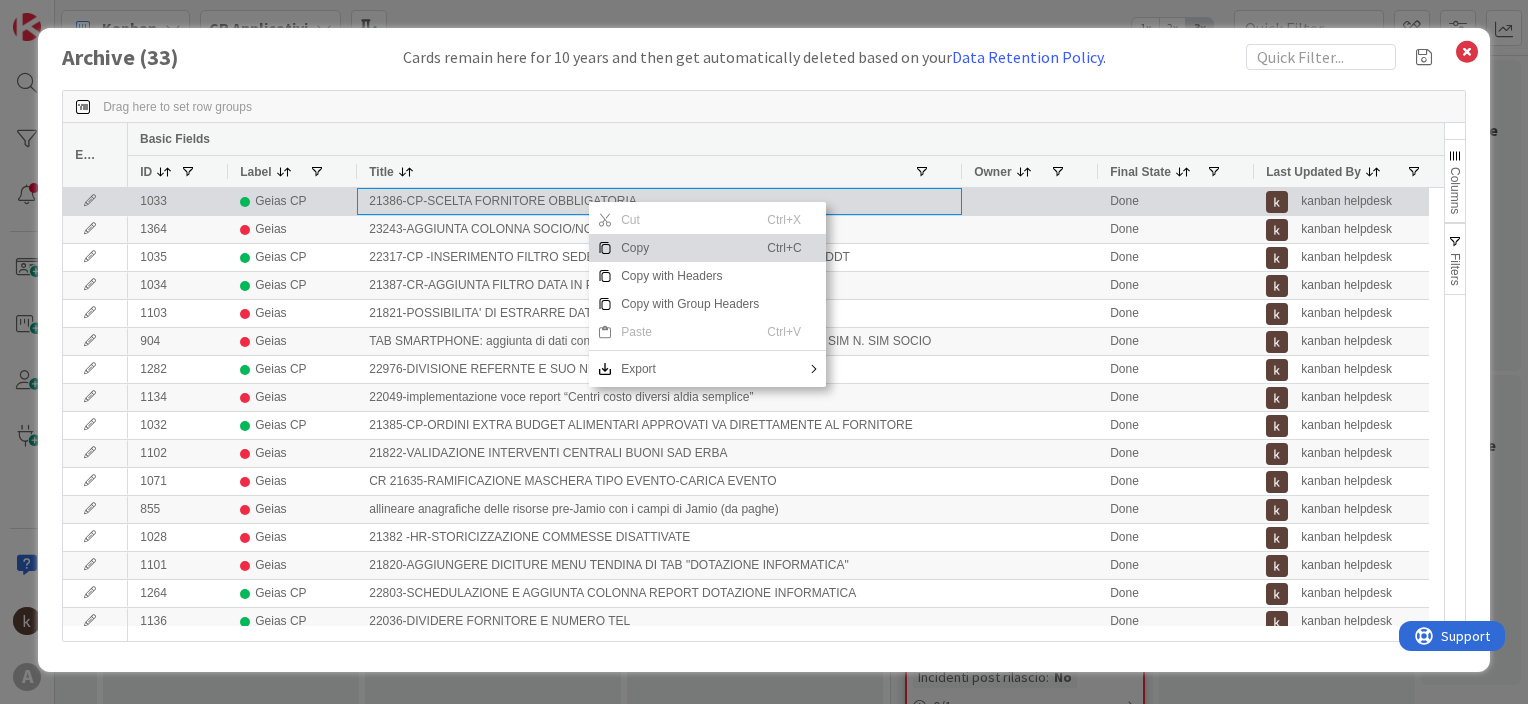 click at bounding box center (90, 201) 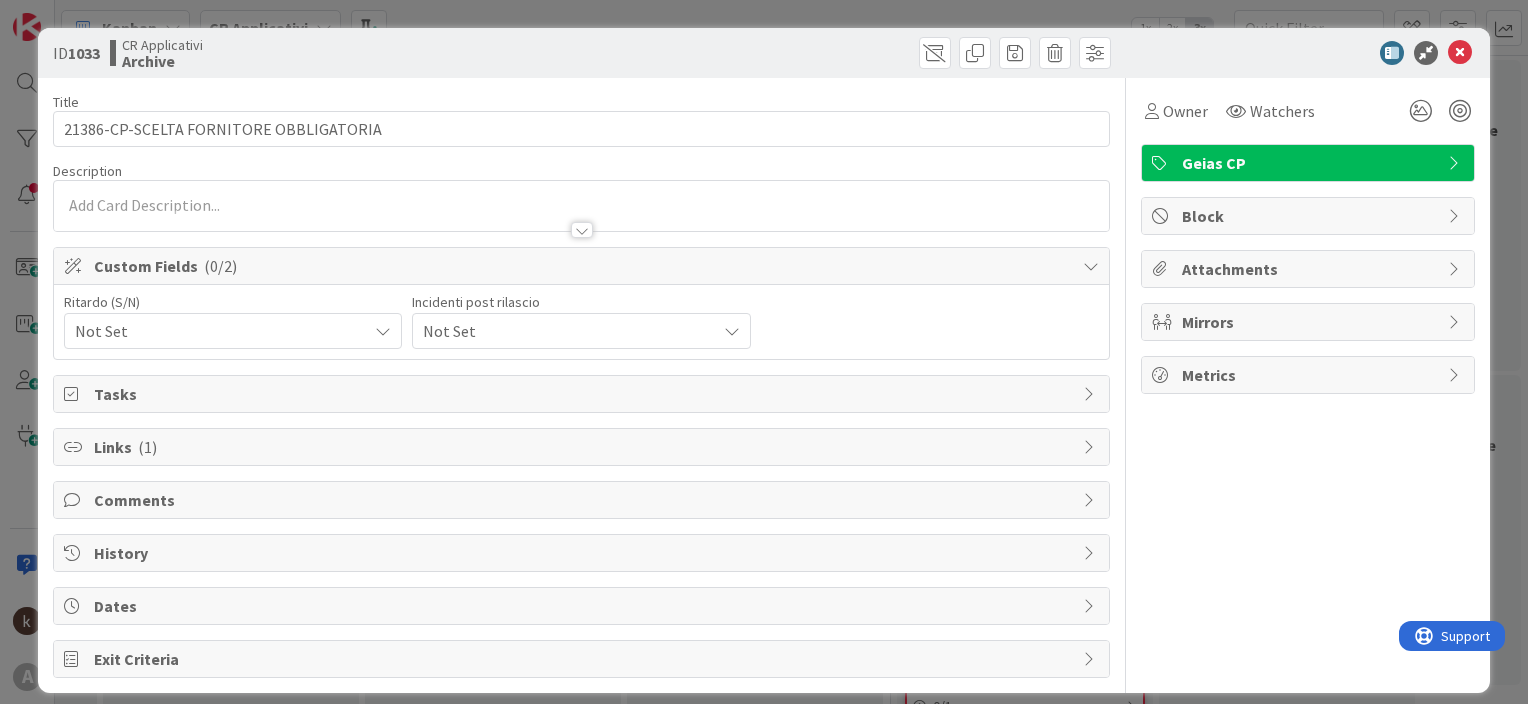 click on "Not Set" at bounding box center [216, 331] 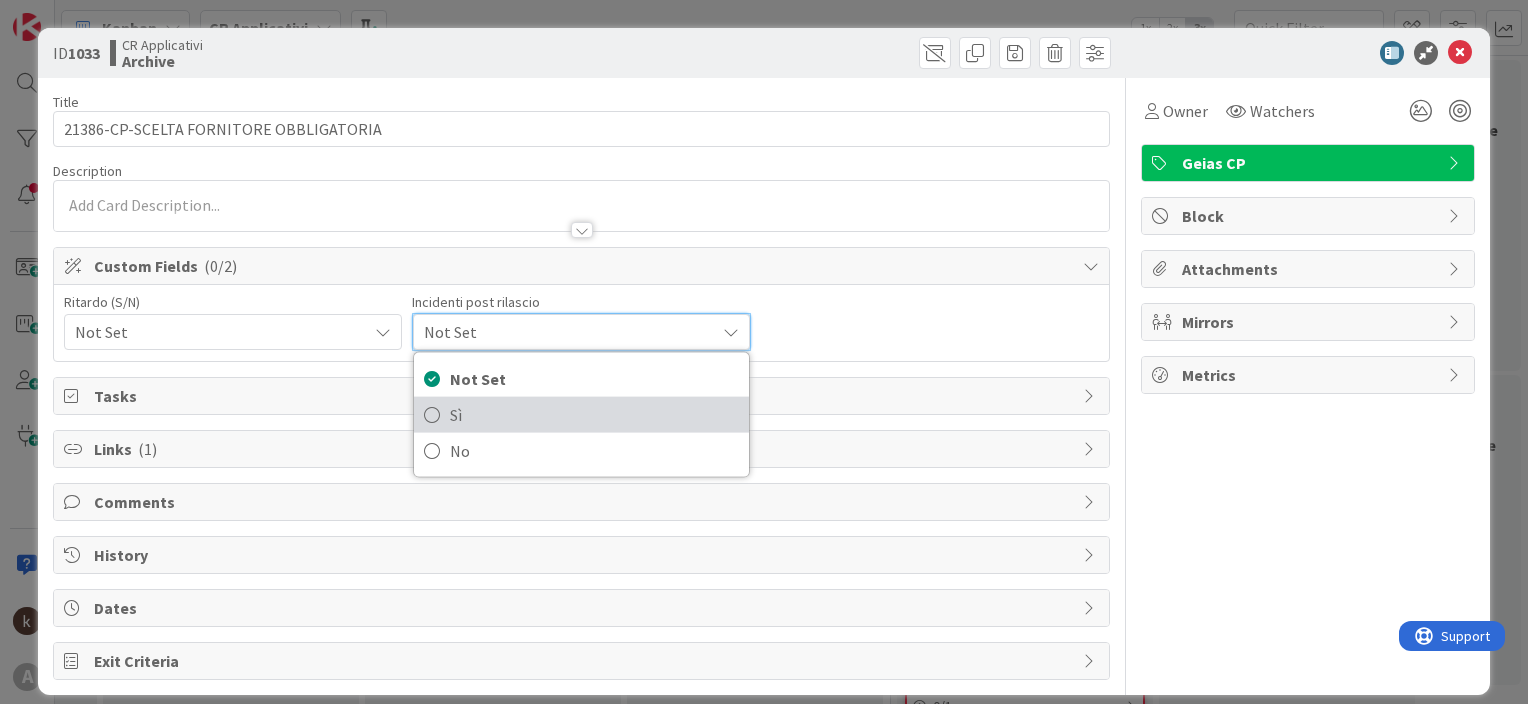 click on "Sì" at bounding box center (594, 415) 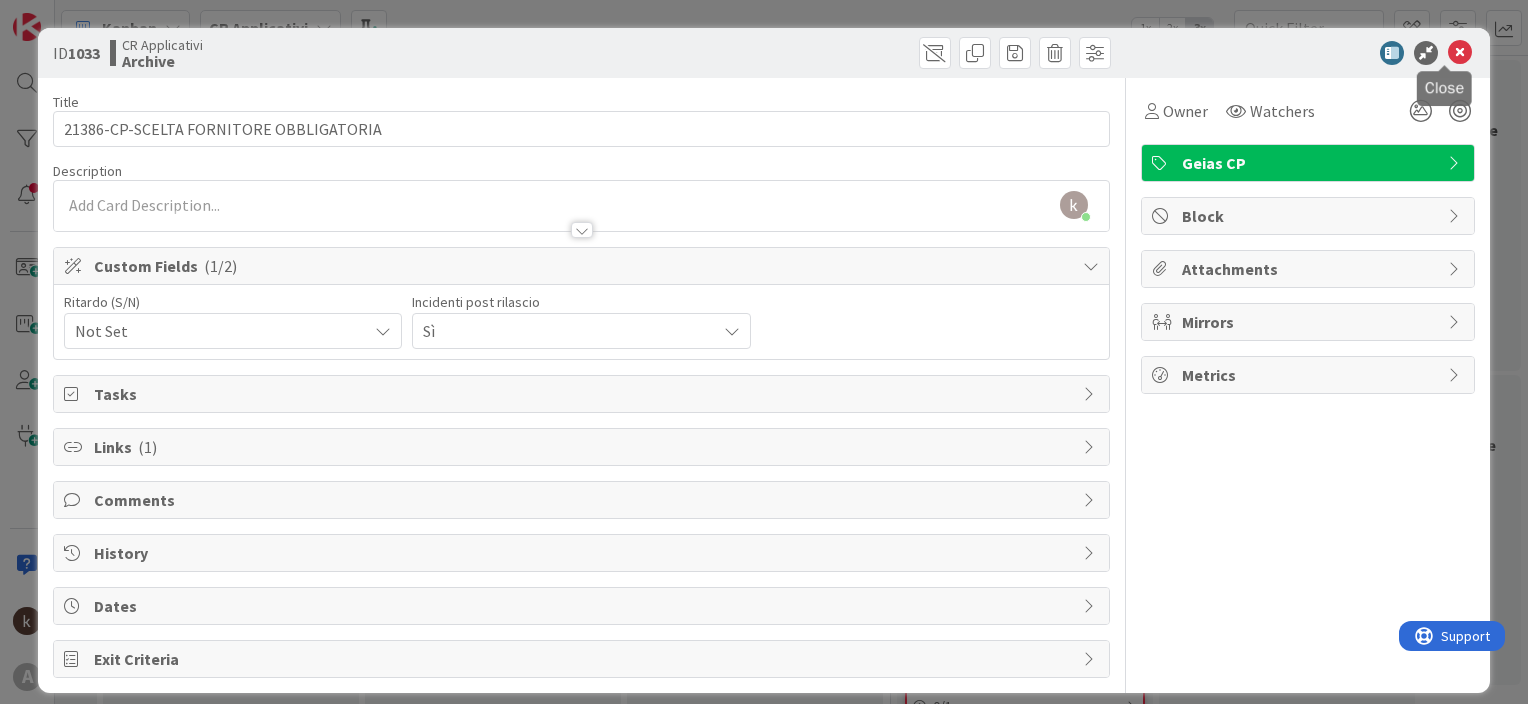 click at bounding box center (1460, 53) 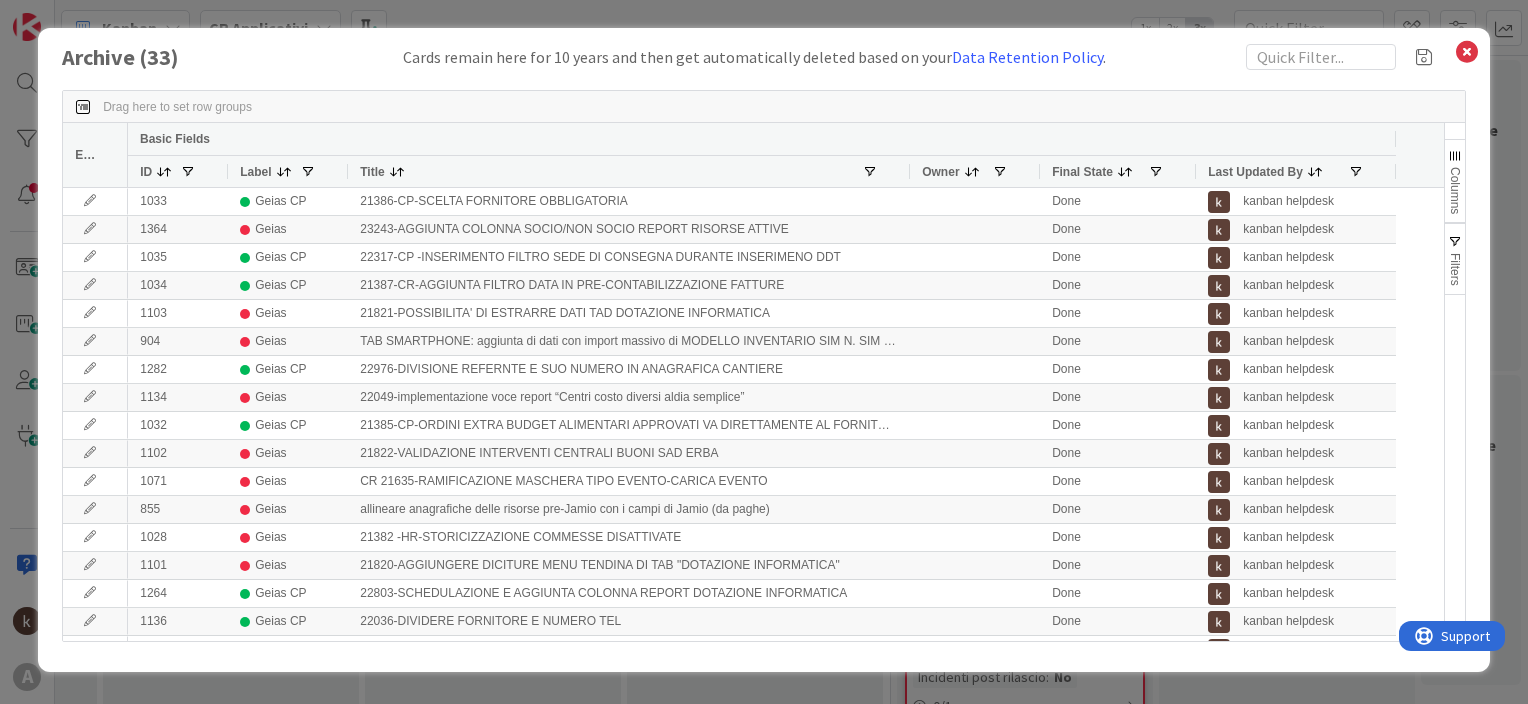 drag, startPoint x: 546, startPoint y: 171, endPoint x: 908, endPoint y: 158, distance: 362.23334 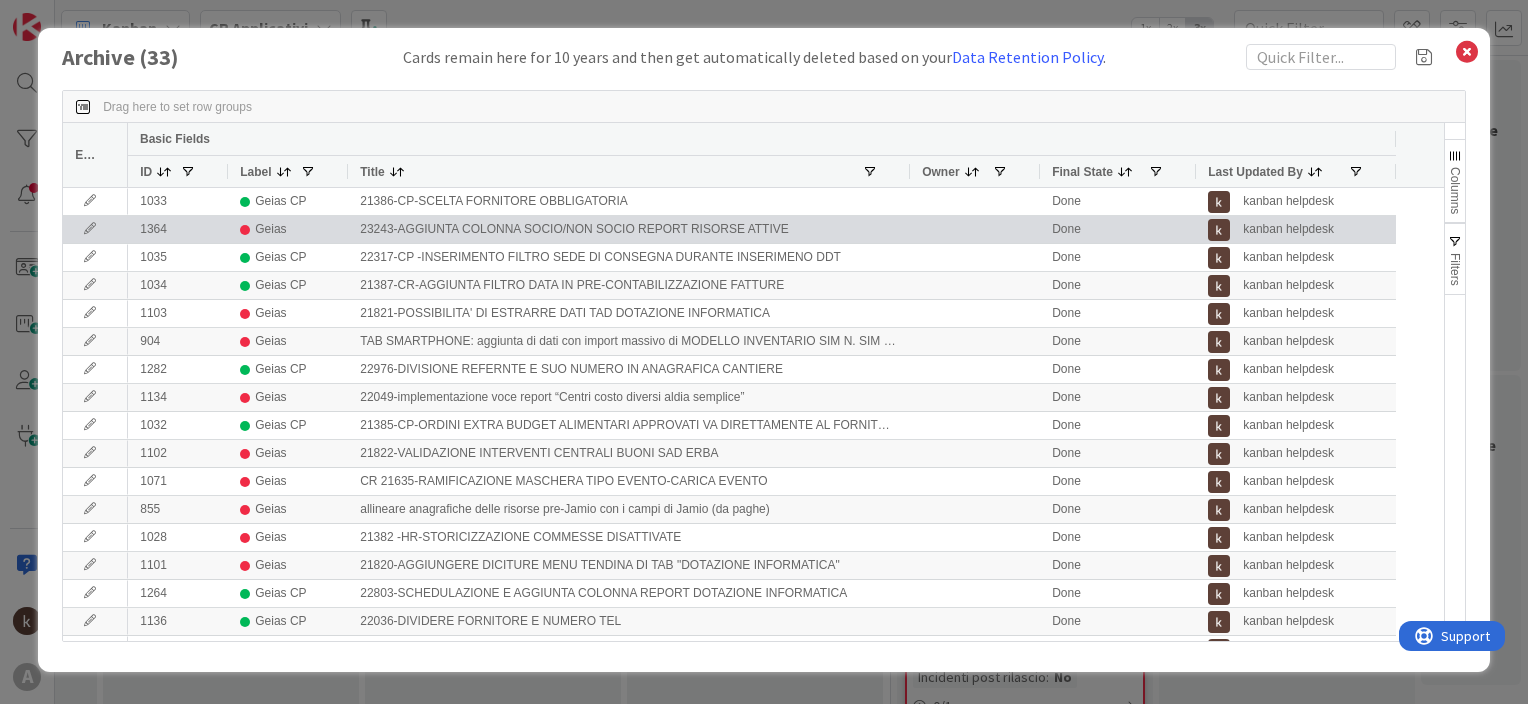 click at bounding box center [90, 229] 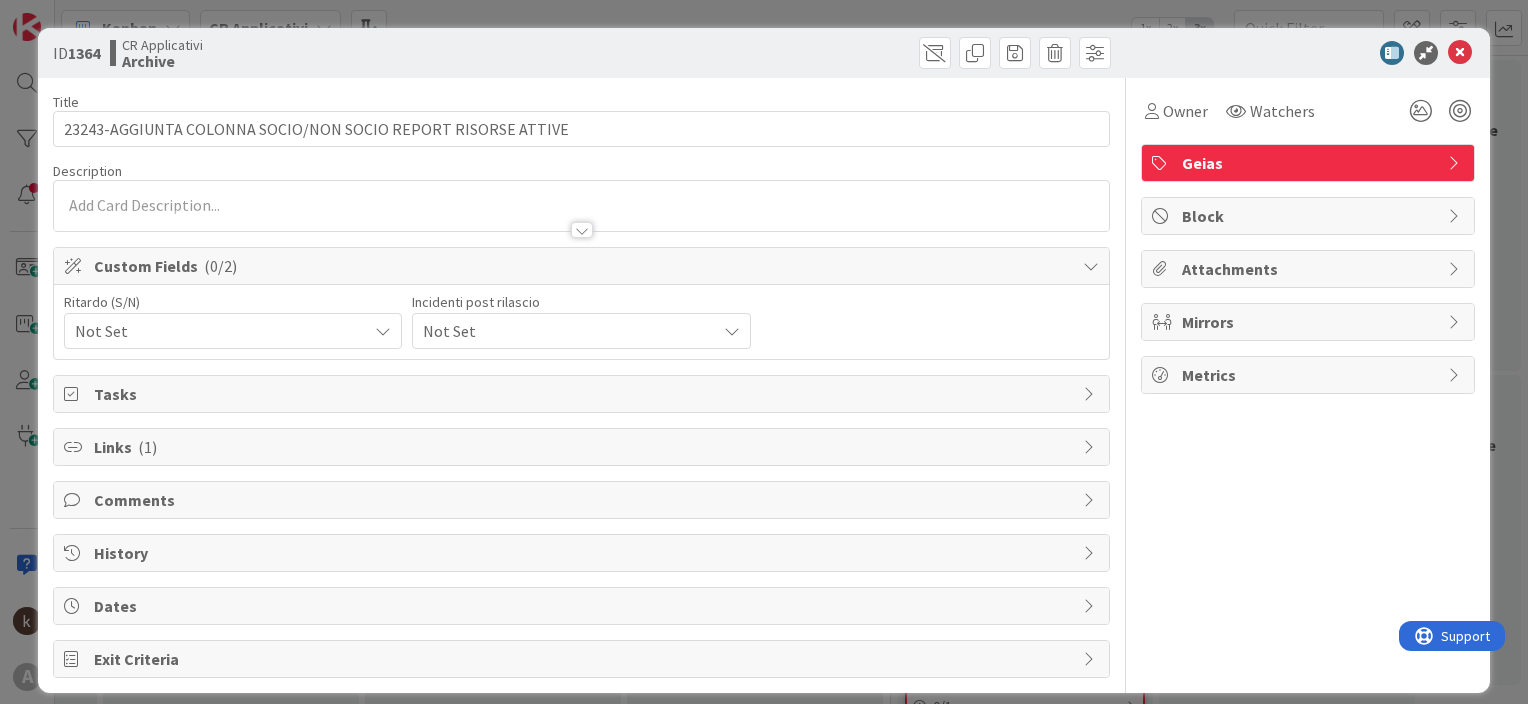 scroll, scrollTop: 0, scrollLeft: 0, axis: both 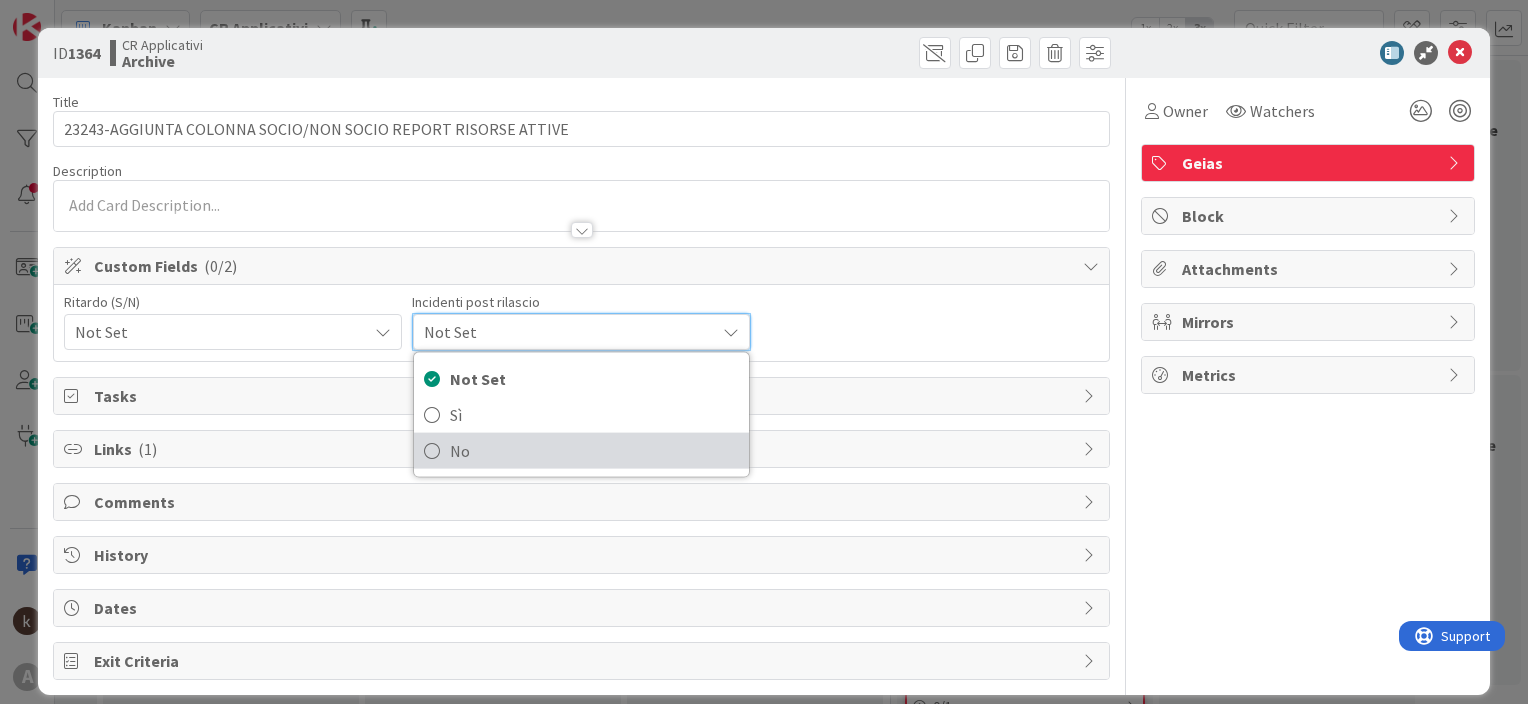 click on "No" at bounding box center (594, 451) 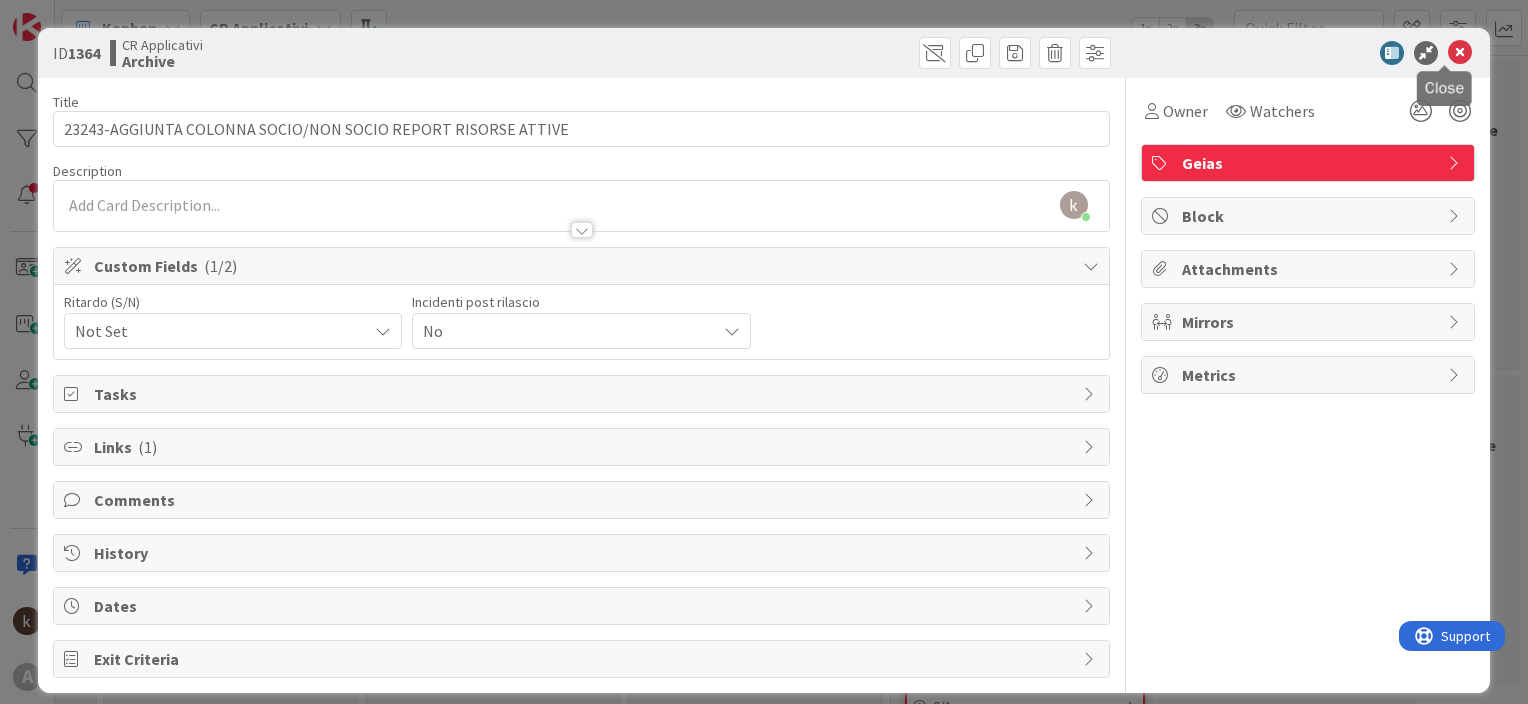 click at bounding box center [1460, 53] 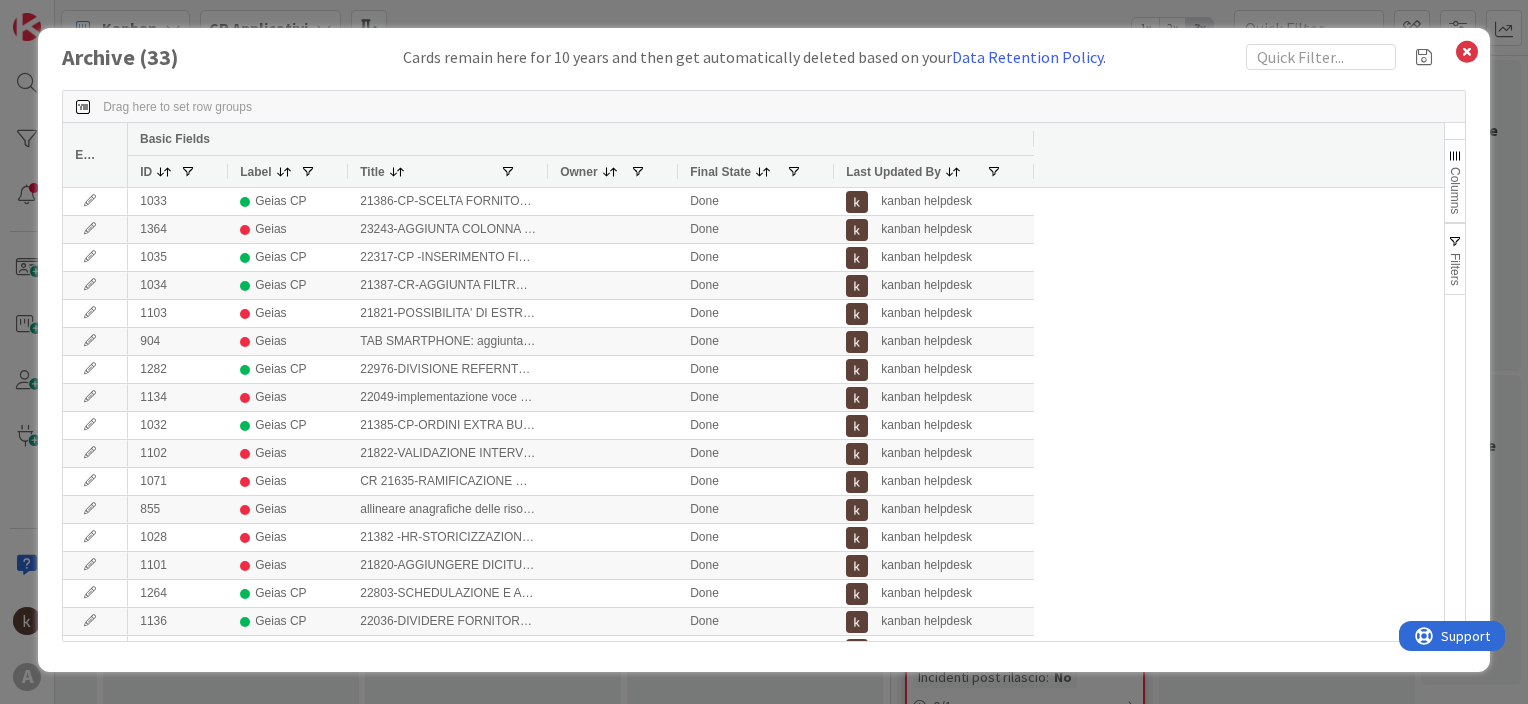 scroll, scrollTop: 0, scrollLeft: 0, axis: both 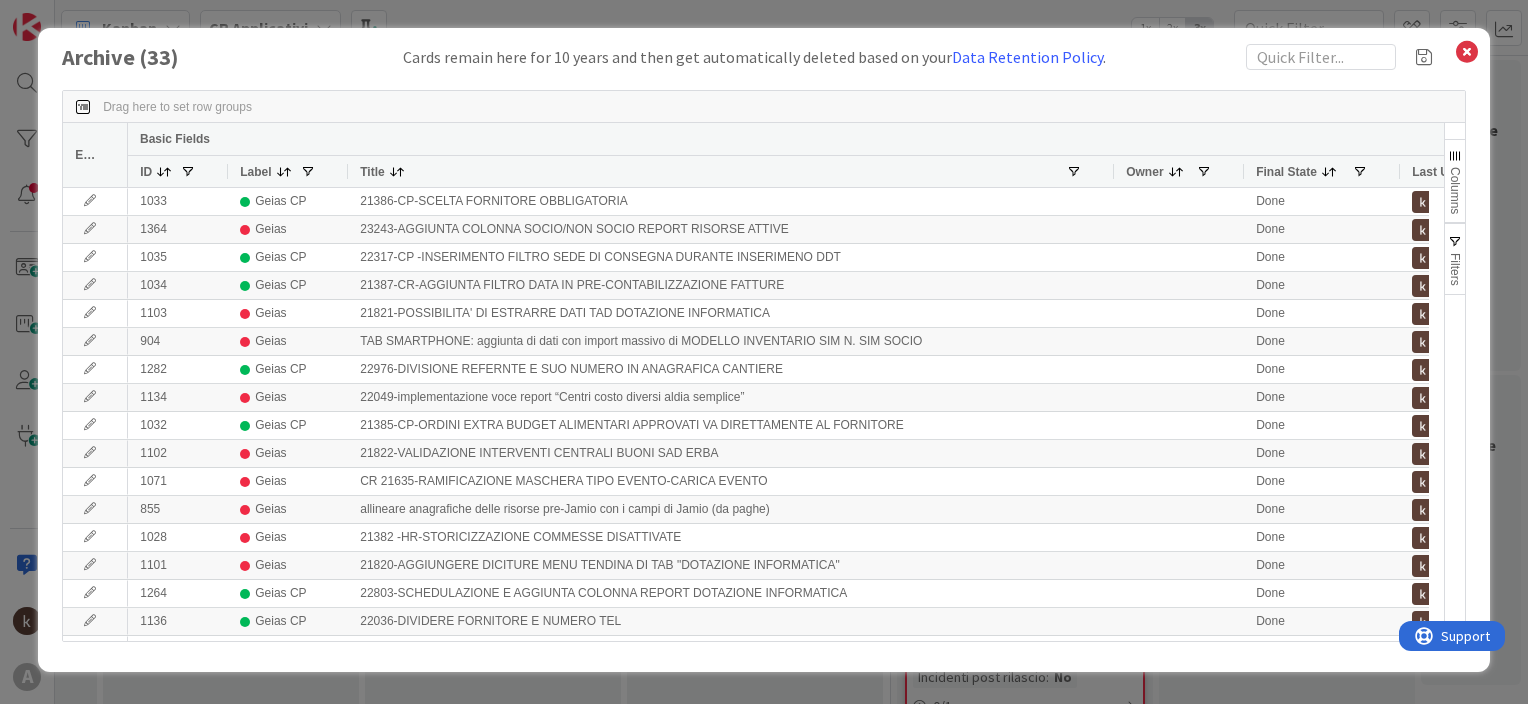 drag, startPoint x: 545, startPoint y: 173, endPoint x: 1207, endPoint y: 180, distance: 662.037 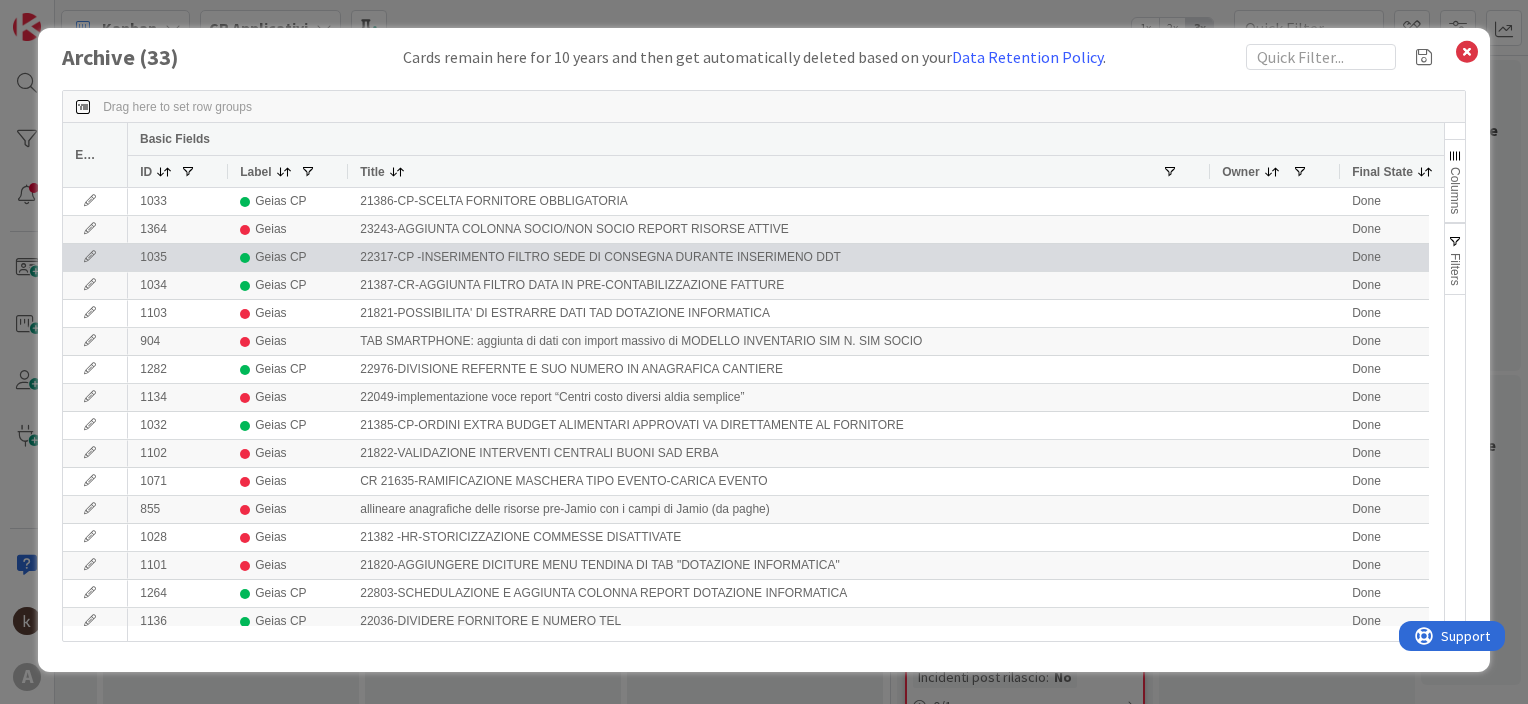click on "22317-CP -INSERIMENTO FILTRO SEDE DI CONSEGNA DURANTE INSERIMENO DDT" at bounding box center [779, 257] 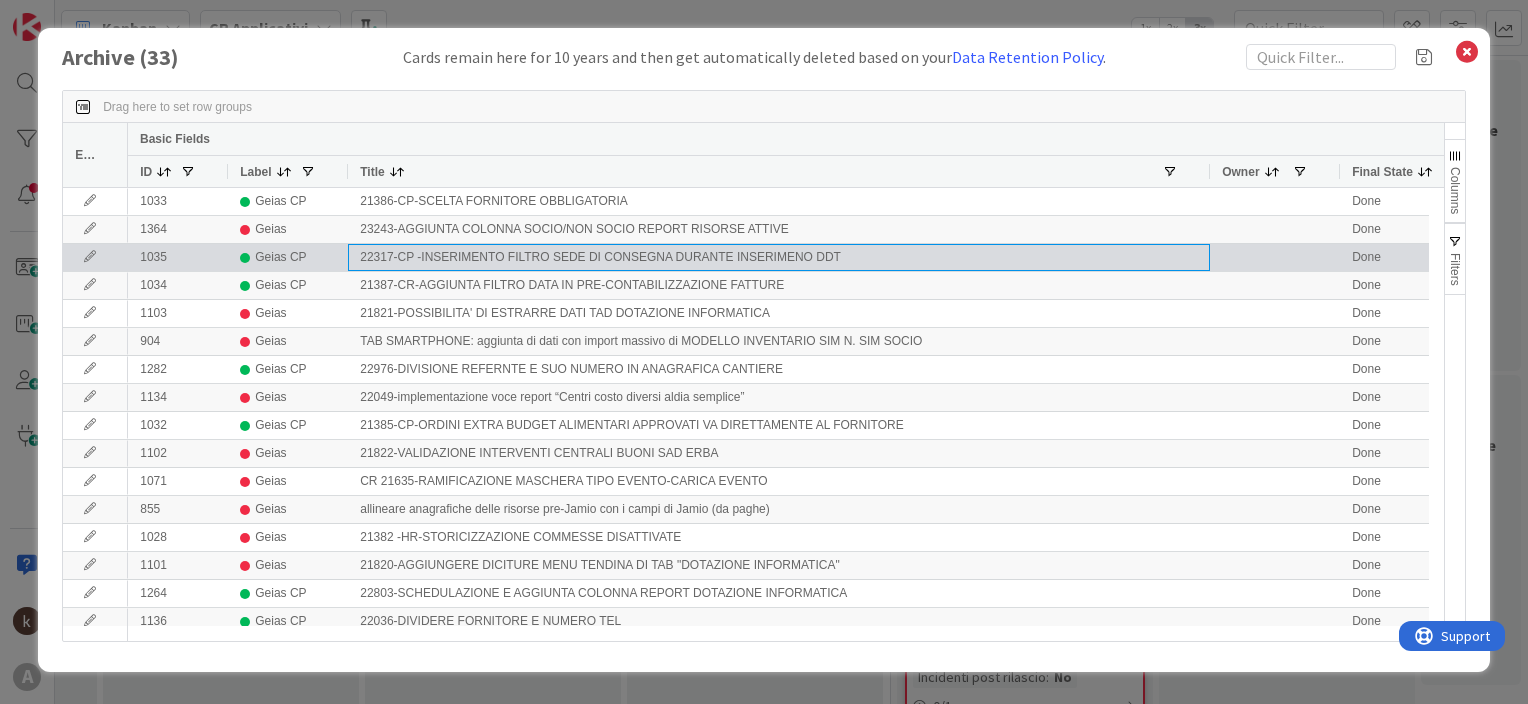click on "22317-CP -INSERIMENTO FILTRO SEDE DI CONSEGNA DURANTE INSERIMENO DDT" at bounding box center (779, 257) 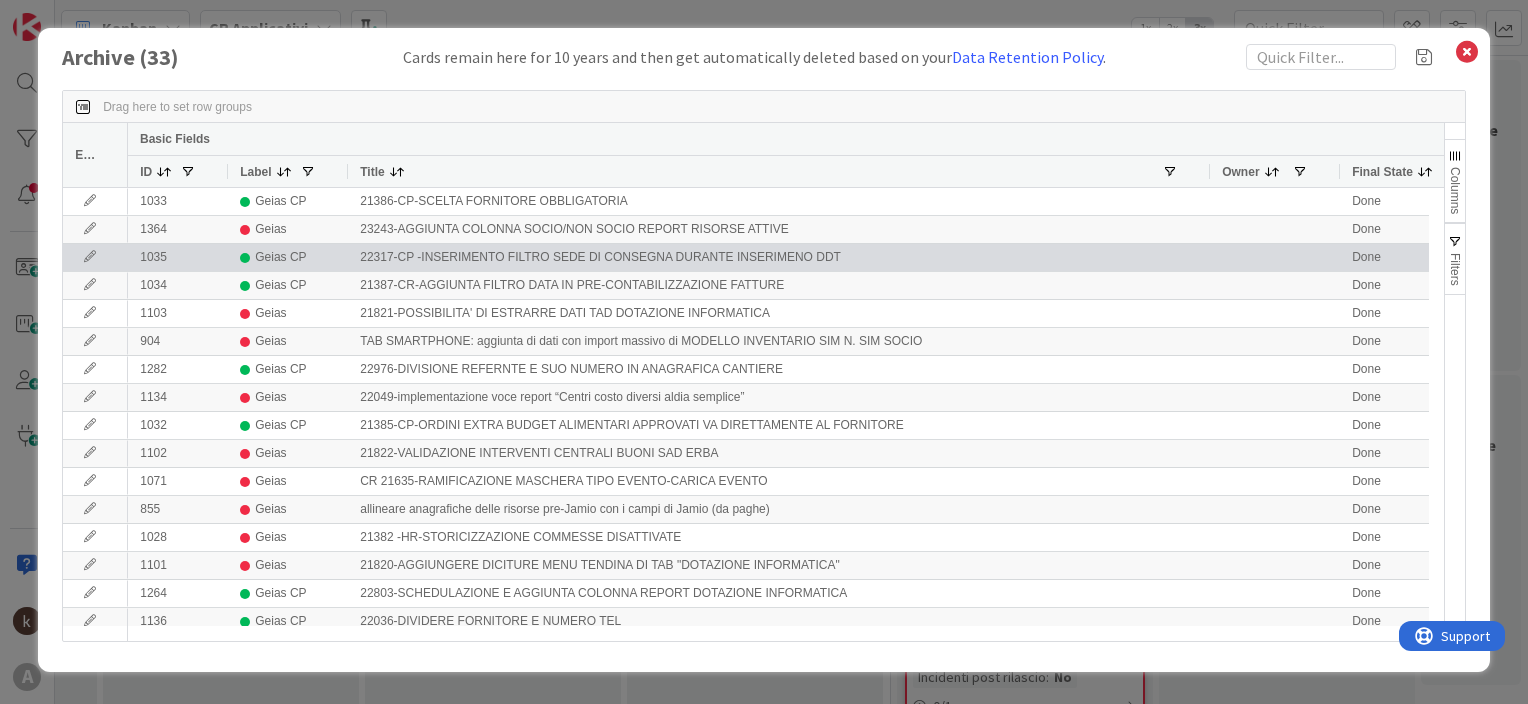 click at bounding box center [90, 257] 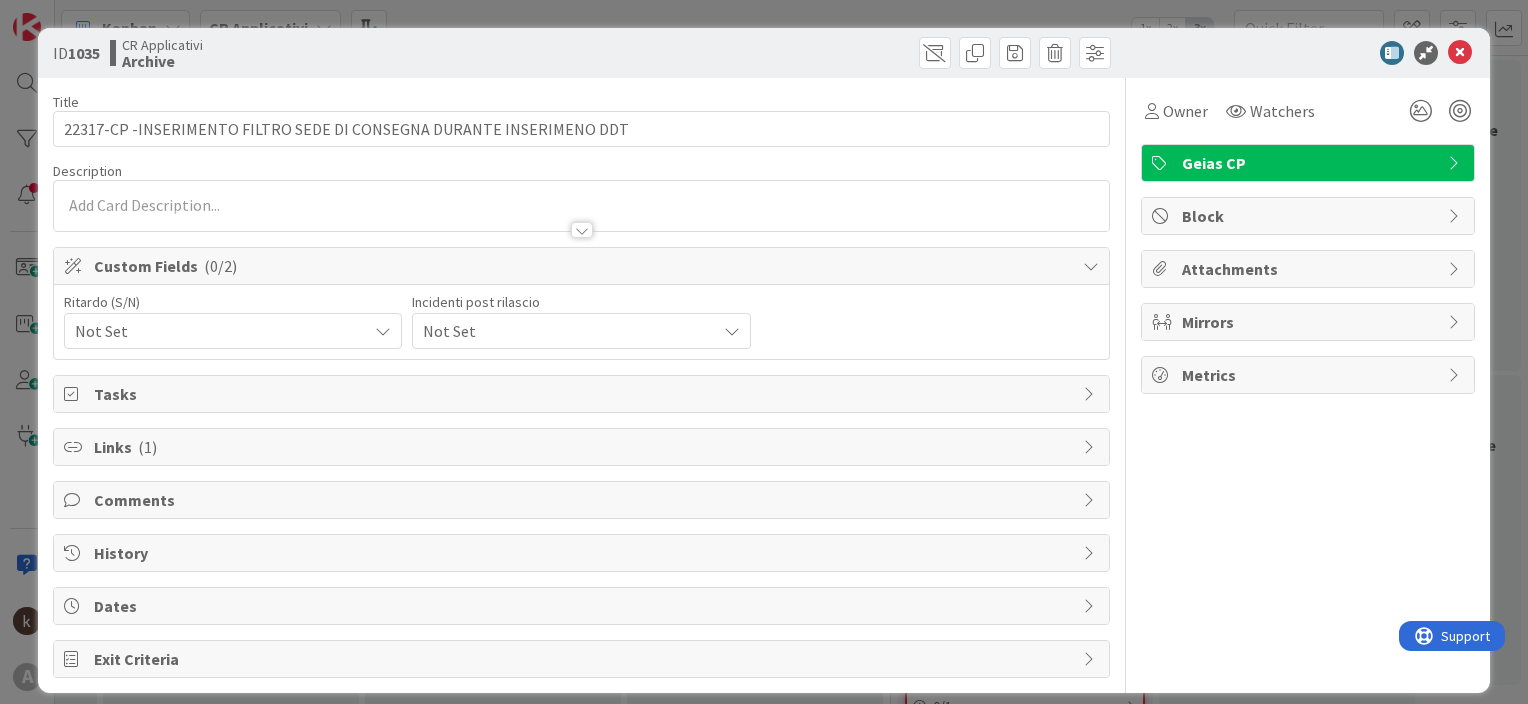 scroll, scrollTop: 0, scrollLeft: 0, axis: both 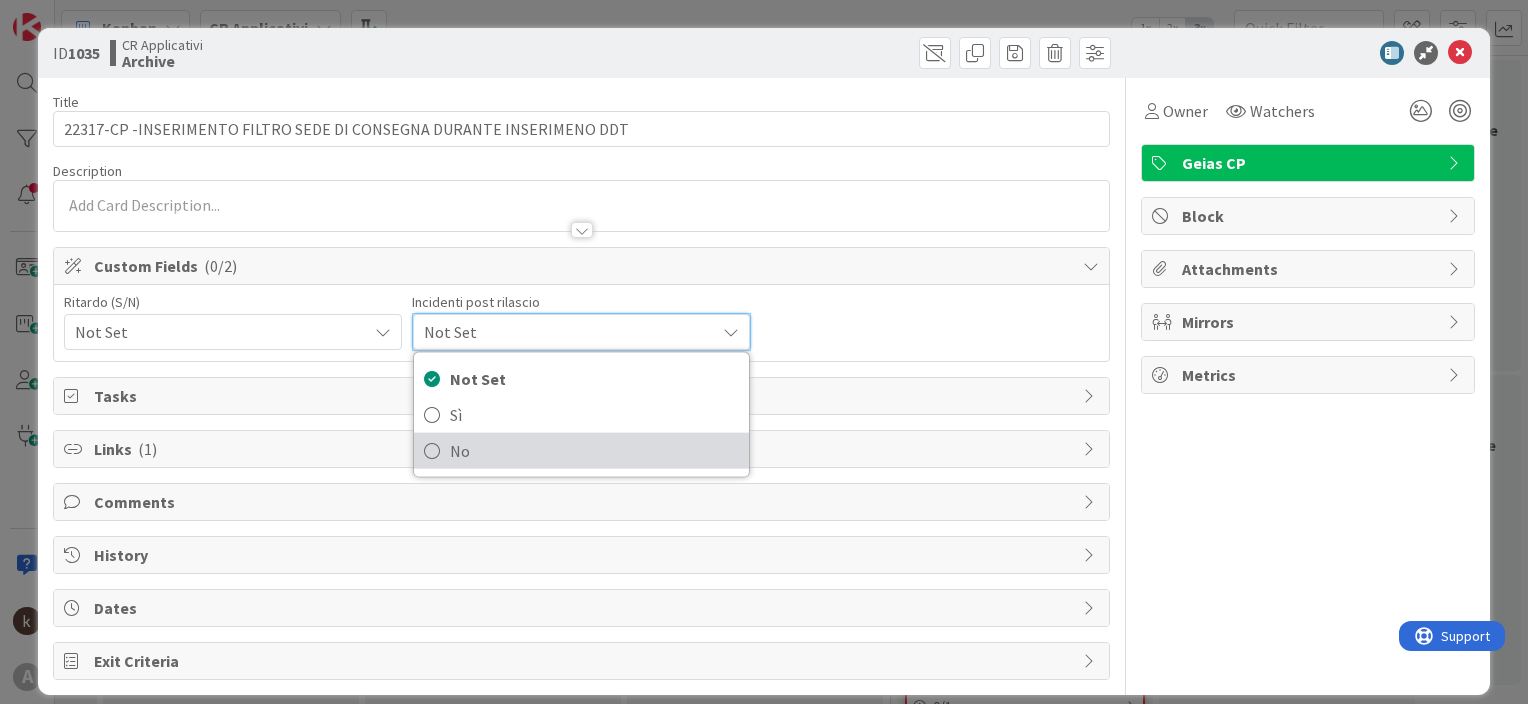 drag, startPoint x: 477, startPoint y: 448, endPoint x: 495, endPoint y: 450, distance: 18.110771 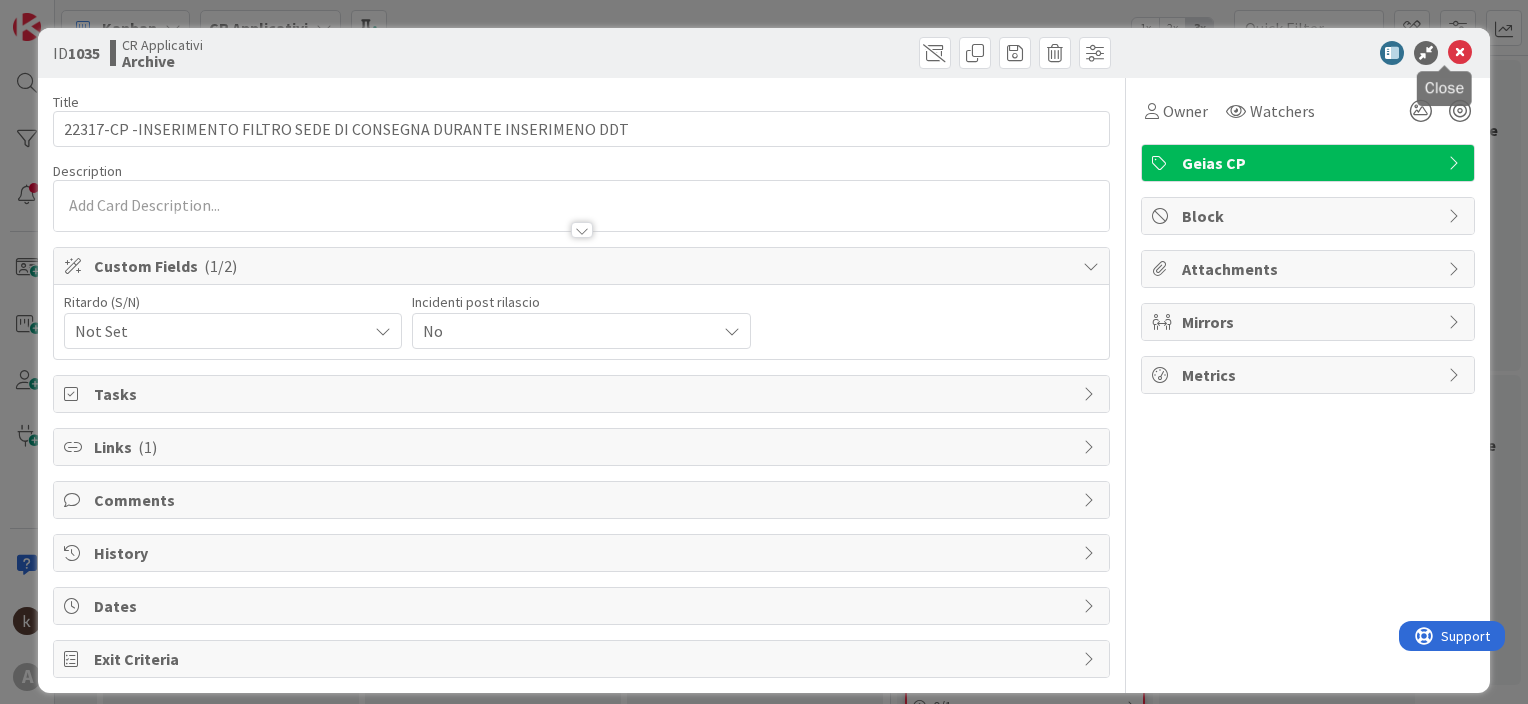 click at bounding box center (1460, 53) 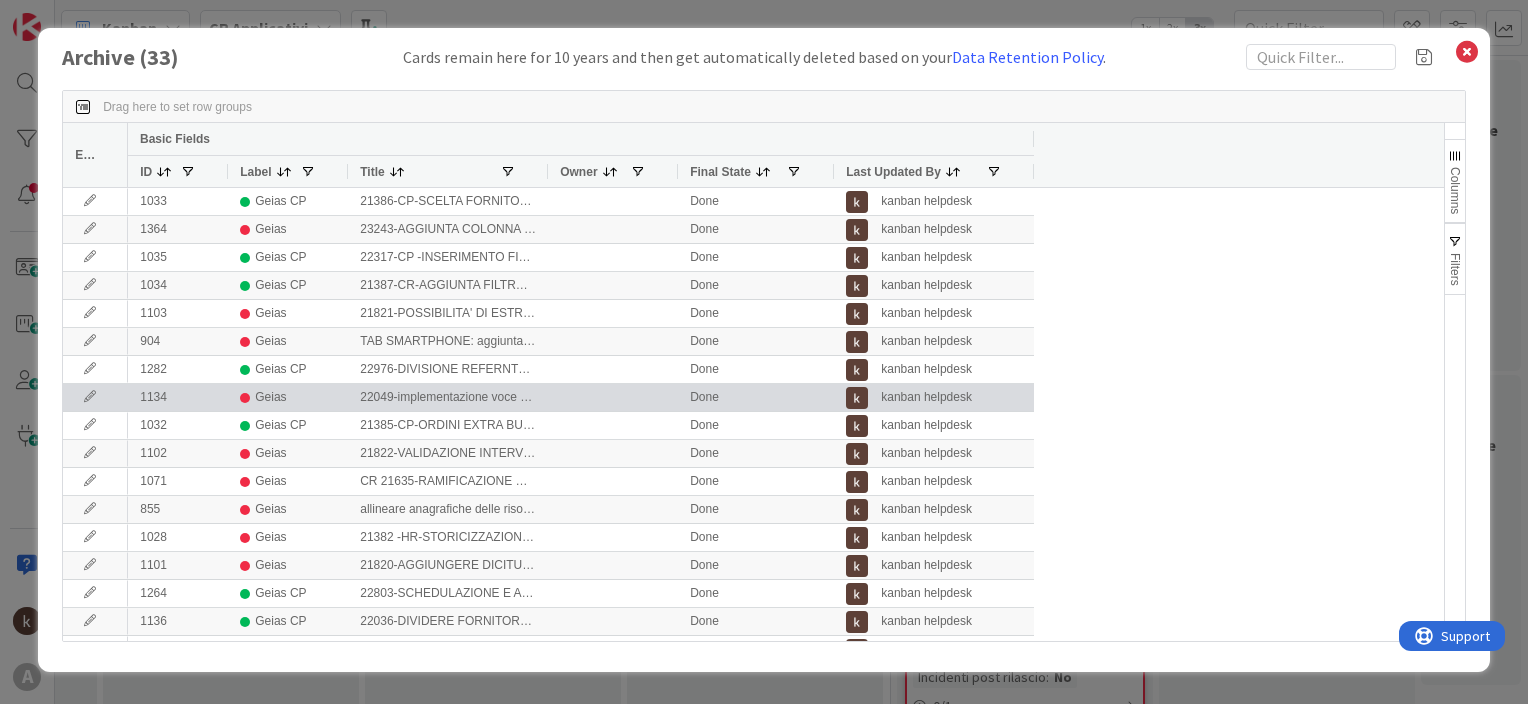 scroll, scrollTop: 0, scrollLeft: 0, axis: both 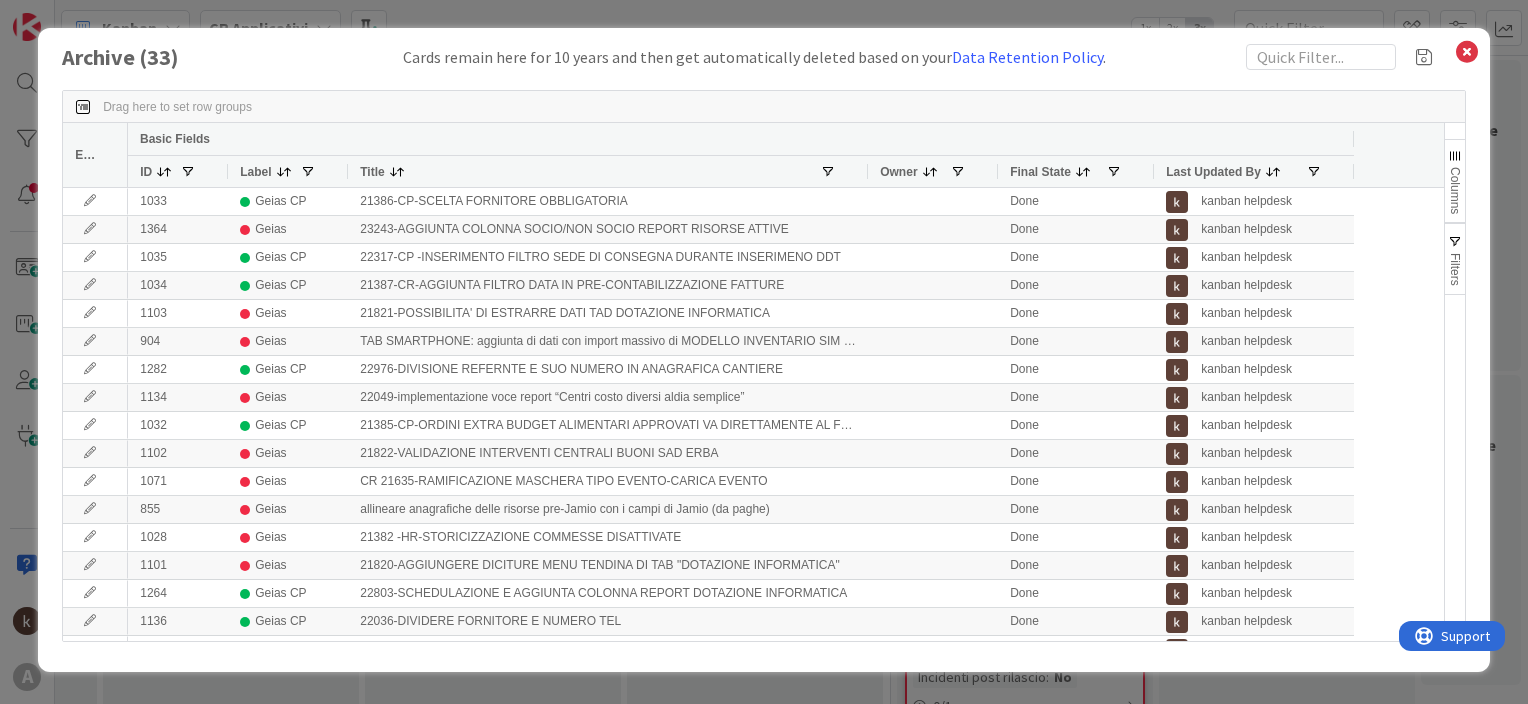 drag, startPoint x: 546, startPoint y: 166, endPoint x: 866, endPoint y: 164, distance: 320.00626 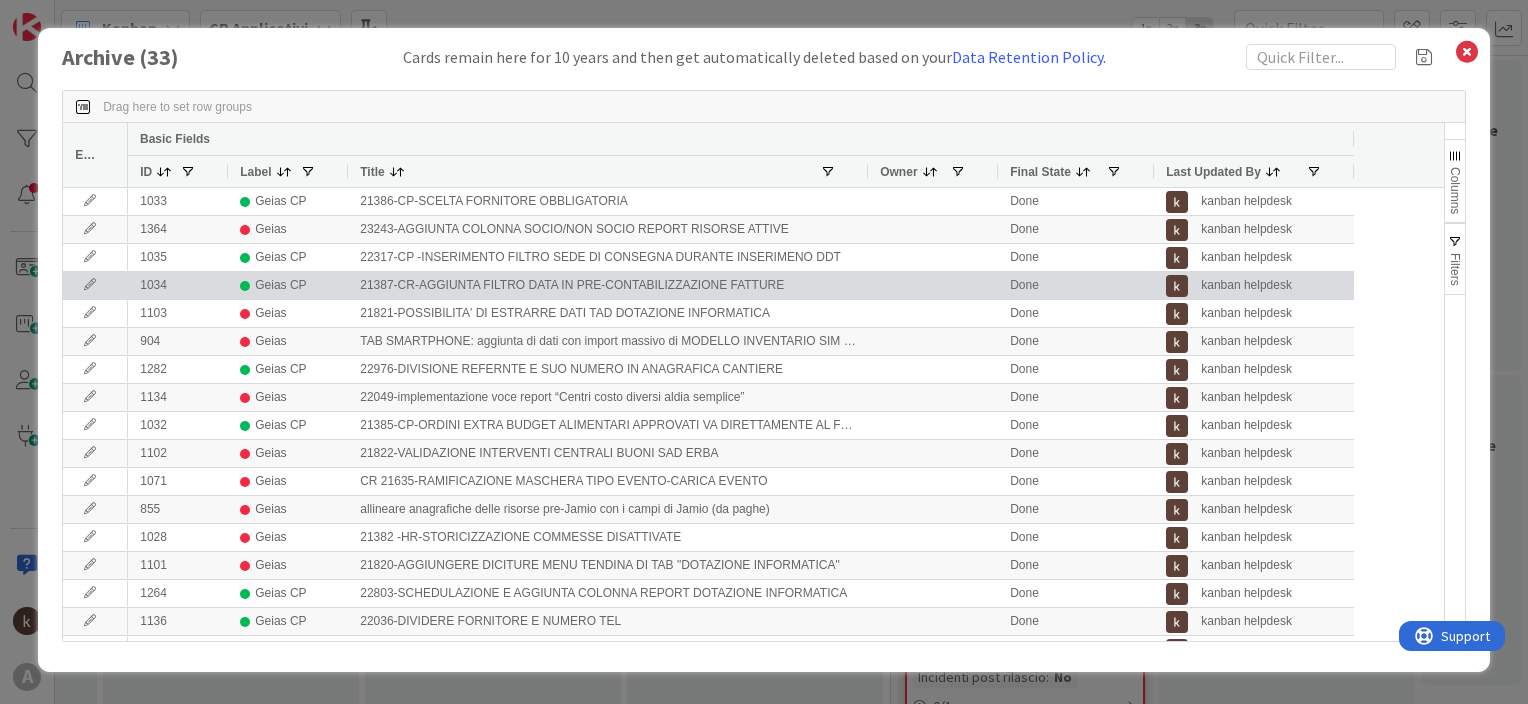 click at bounding box center [90, 285] 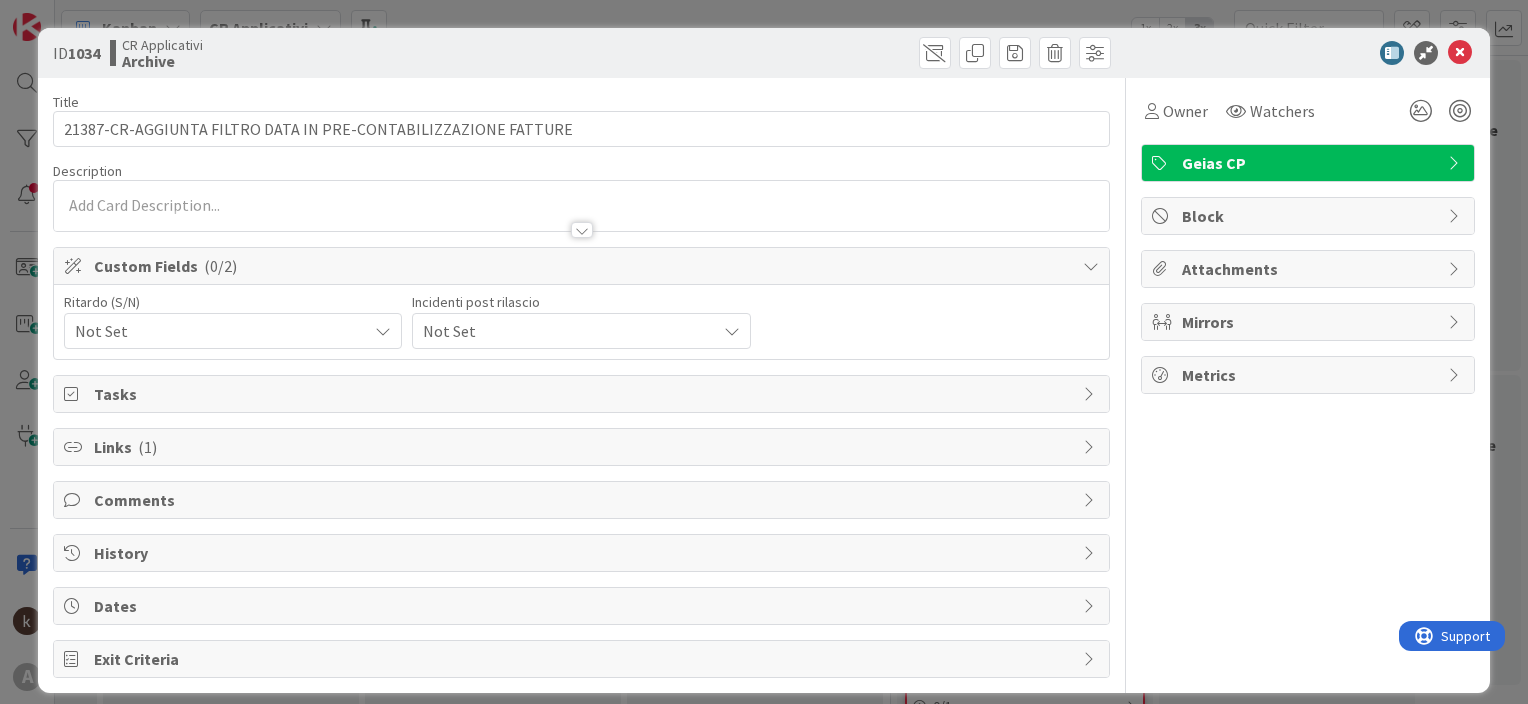 scroll, scrollTop: 0, scrollLeft: 0, axis: both 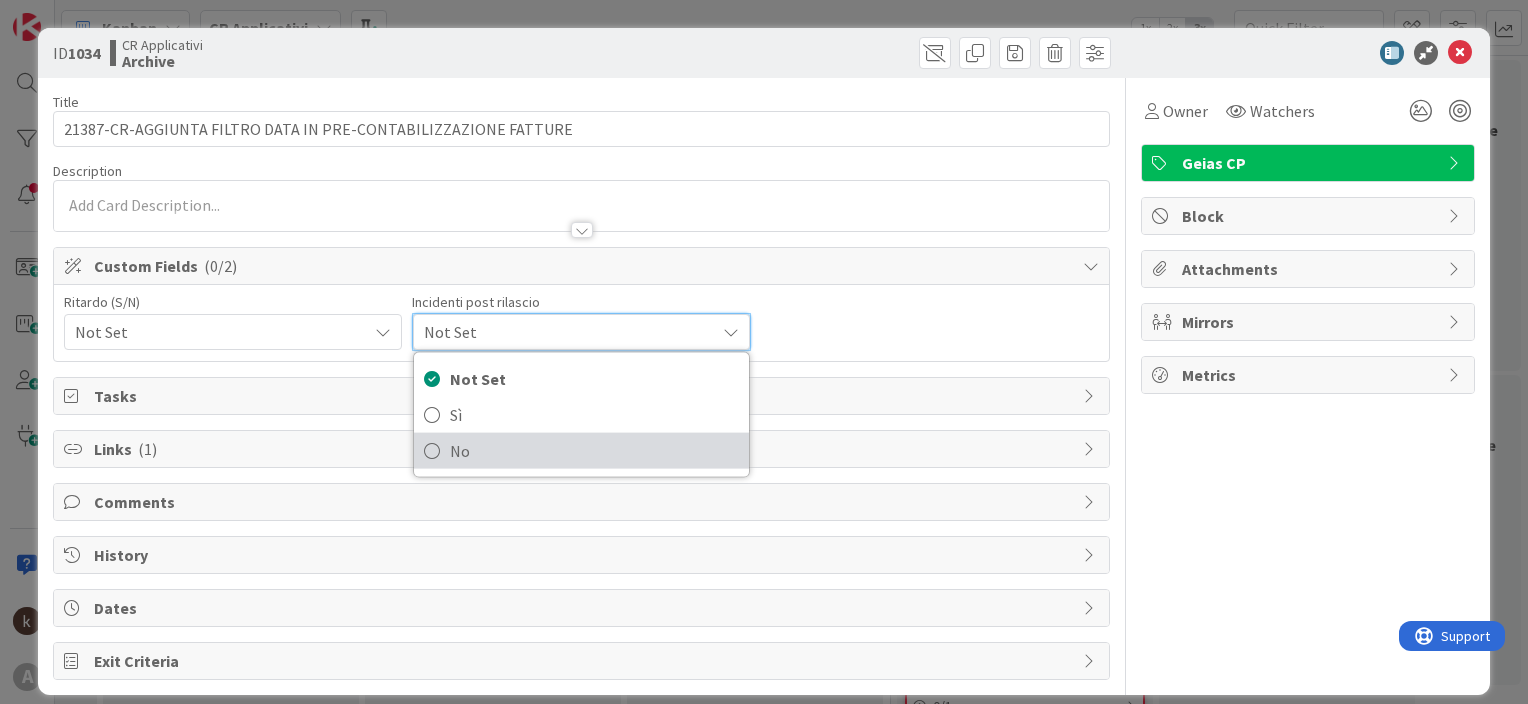 click on "No" at bounding box center [594, 451] 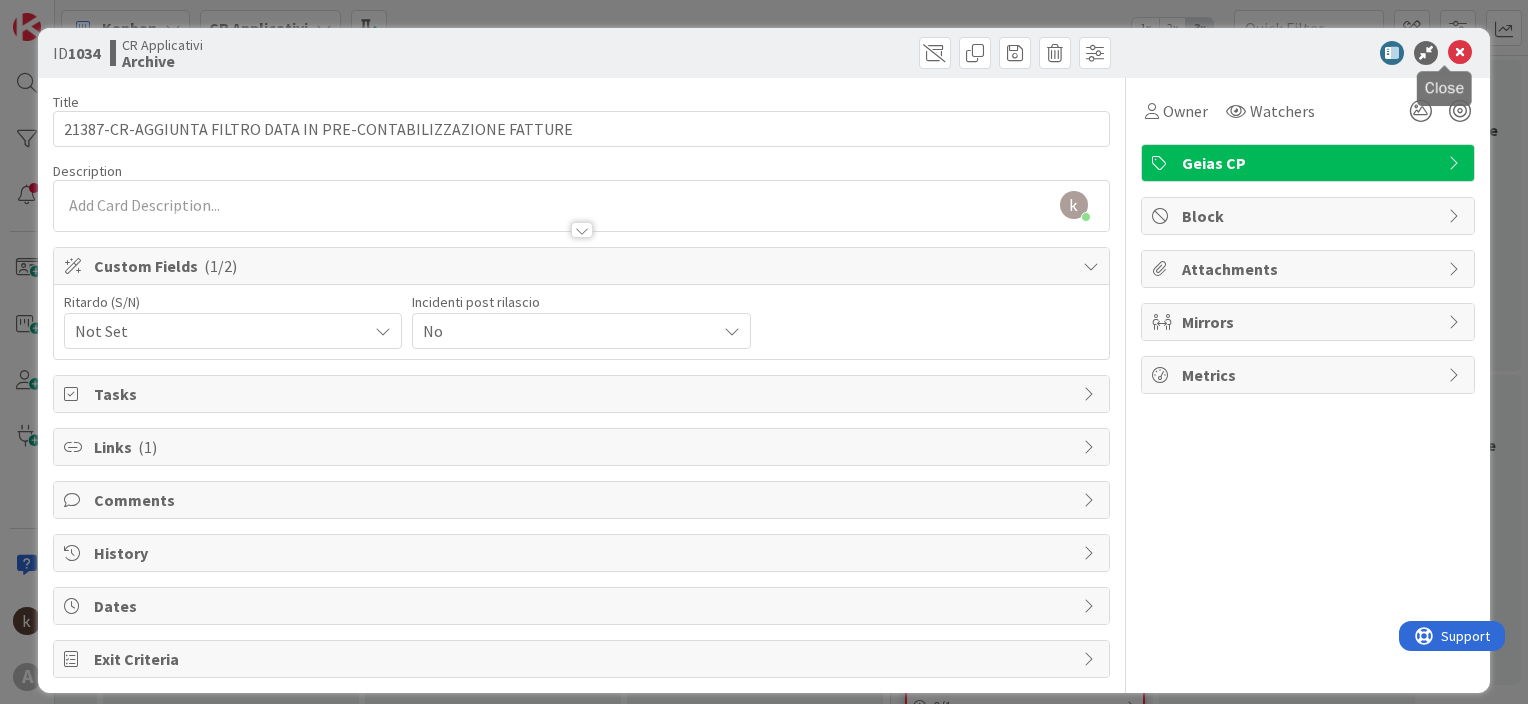 click at bounding box center (1460, 53) 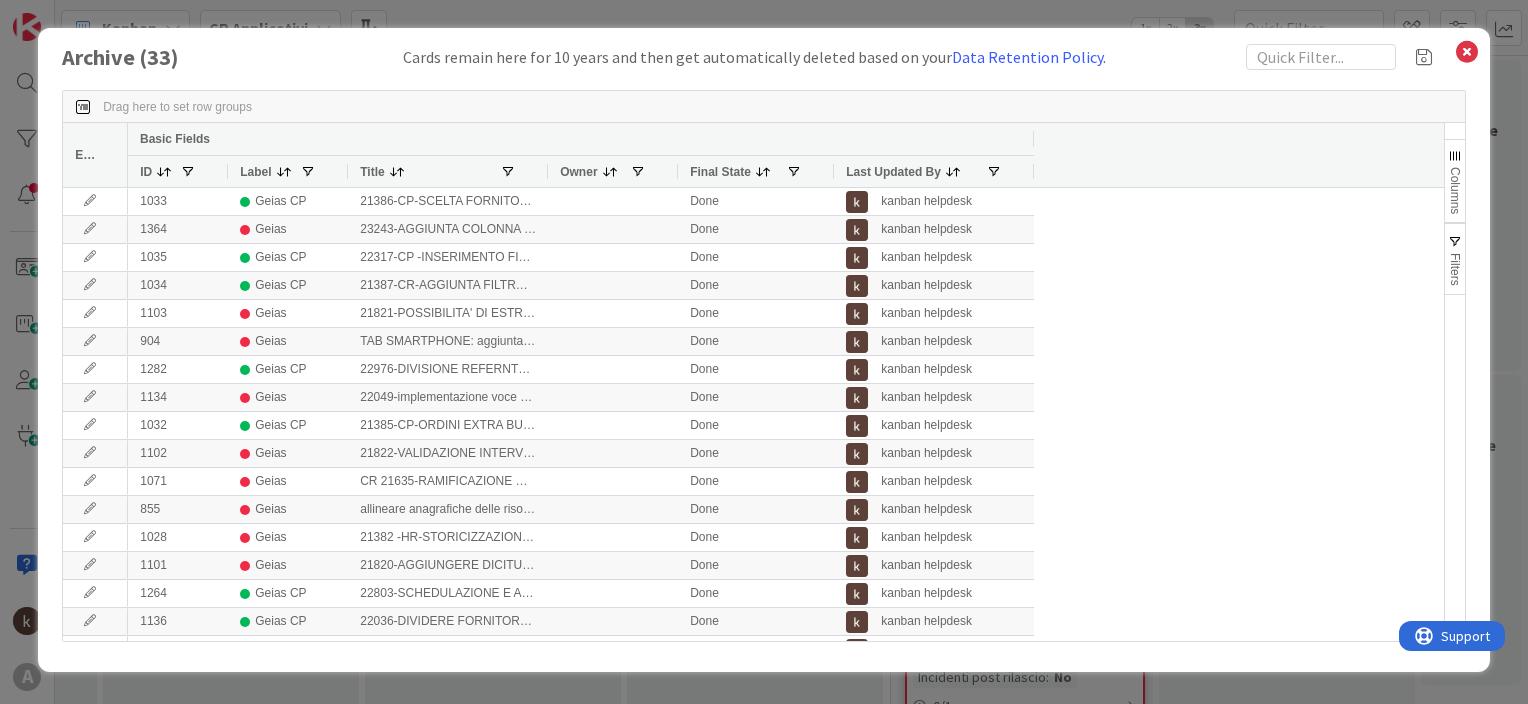 scroll, scrollTop: 0, scrollLeft: 0, axis: both 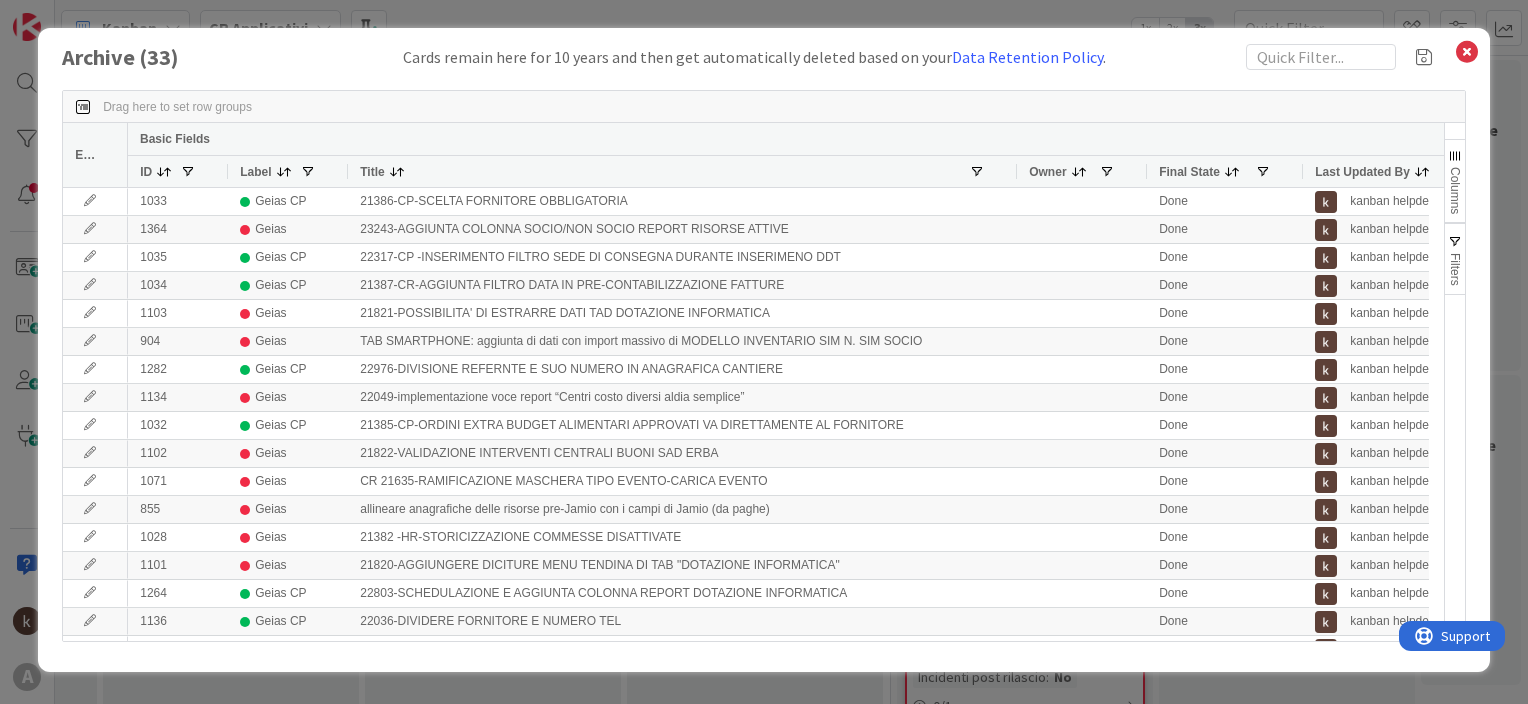 drag, startPoint x: 547, startPoint y: 175, endPoint x: 1025, endPoint y: 192, distance: 478.30222 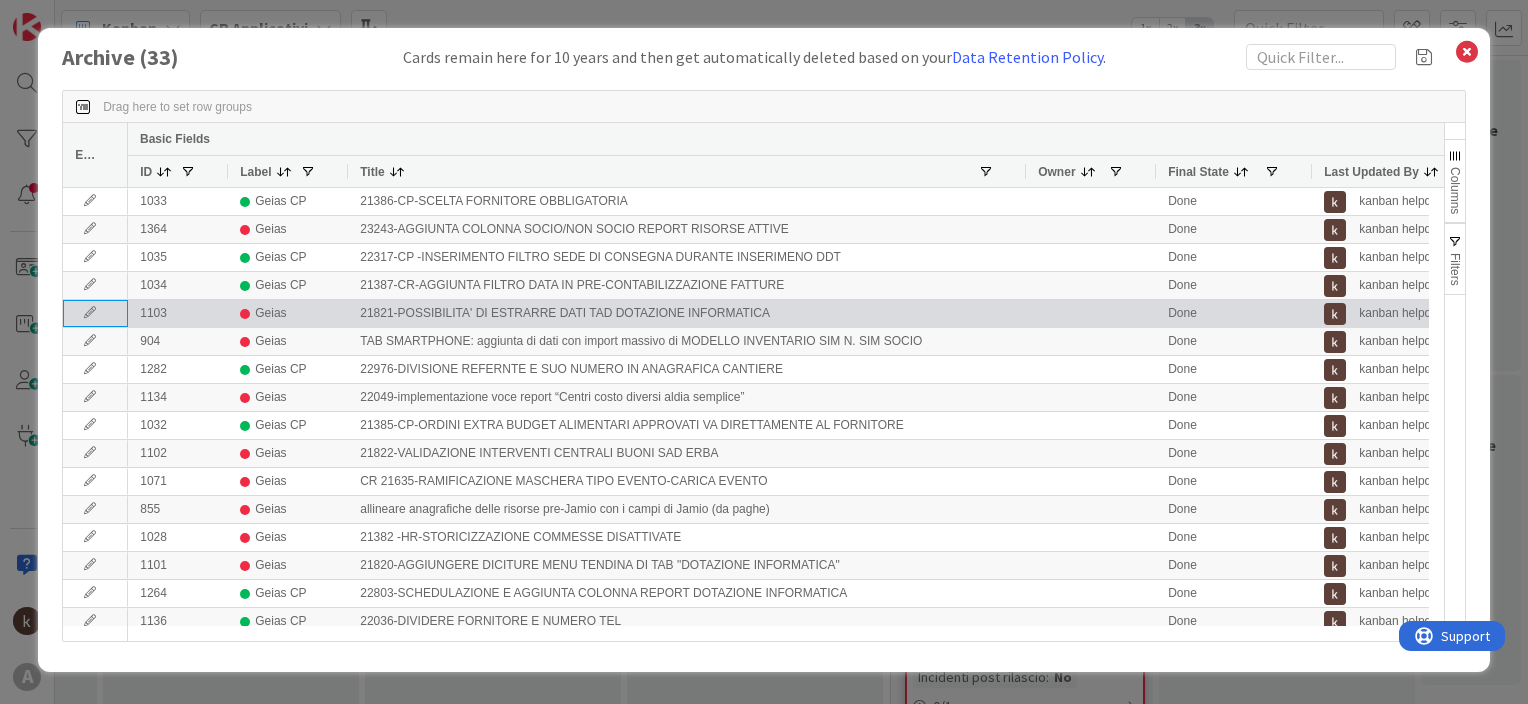 click at bounding box center (90, 313) 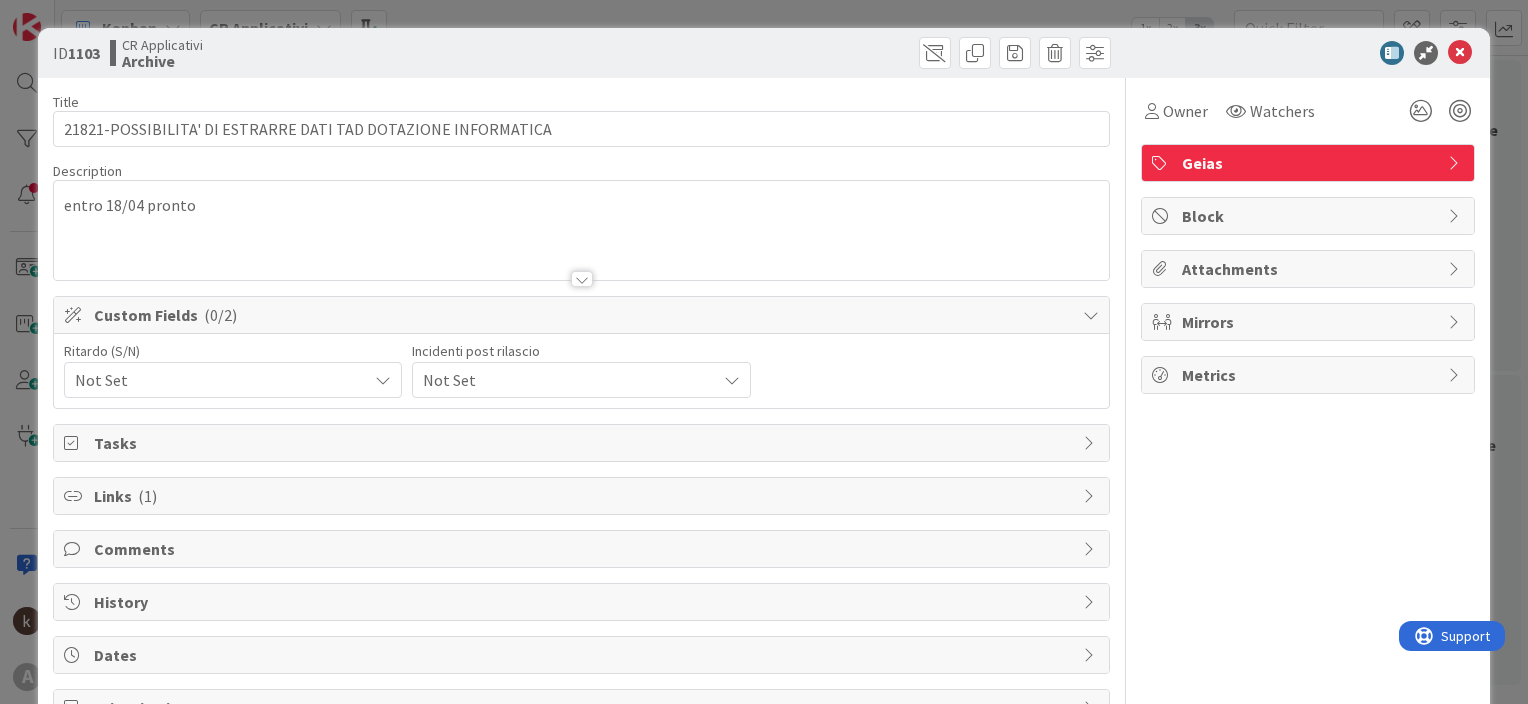 scroll, scrollTop: 0, scrollLeft: 0, axis: both 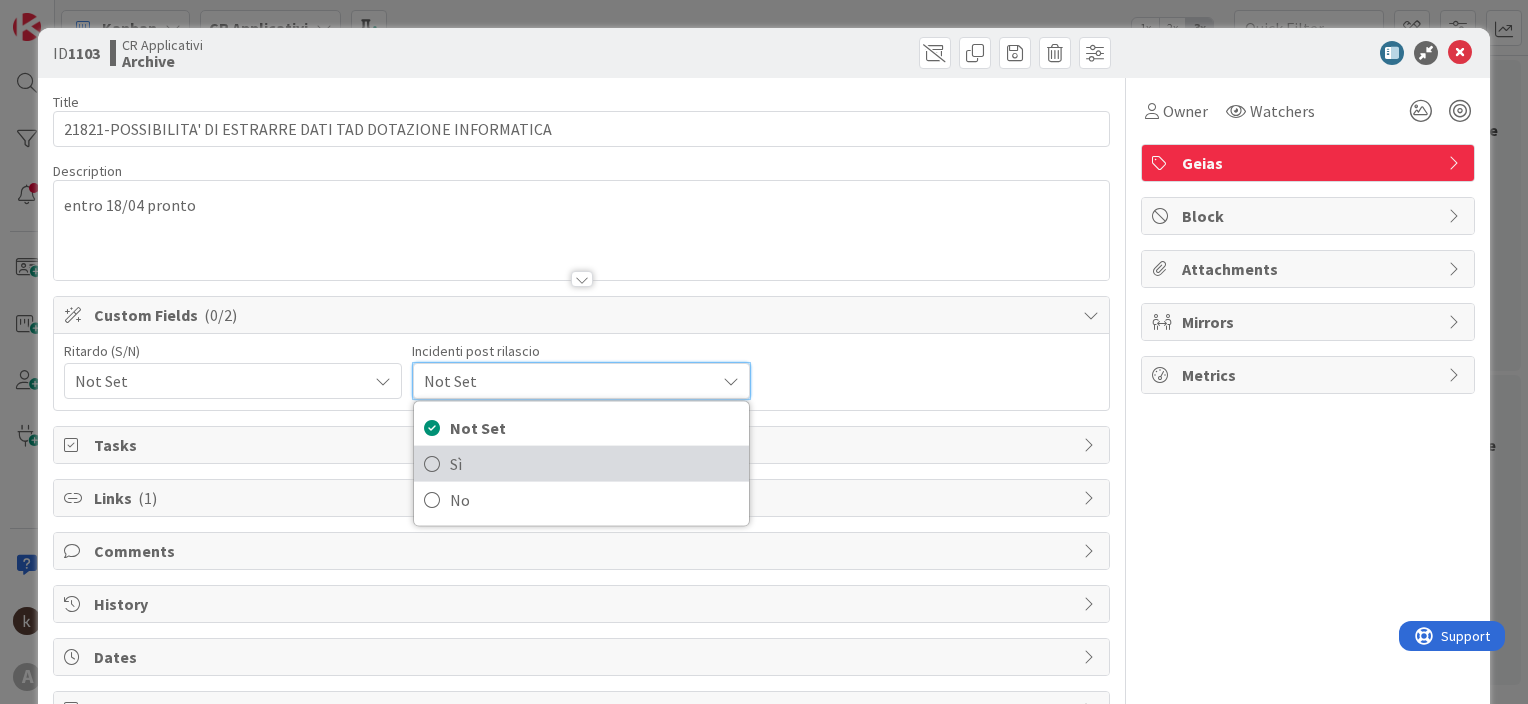click on "Sì" at bounding box center [594, 464] 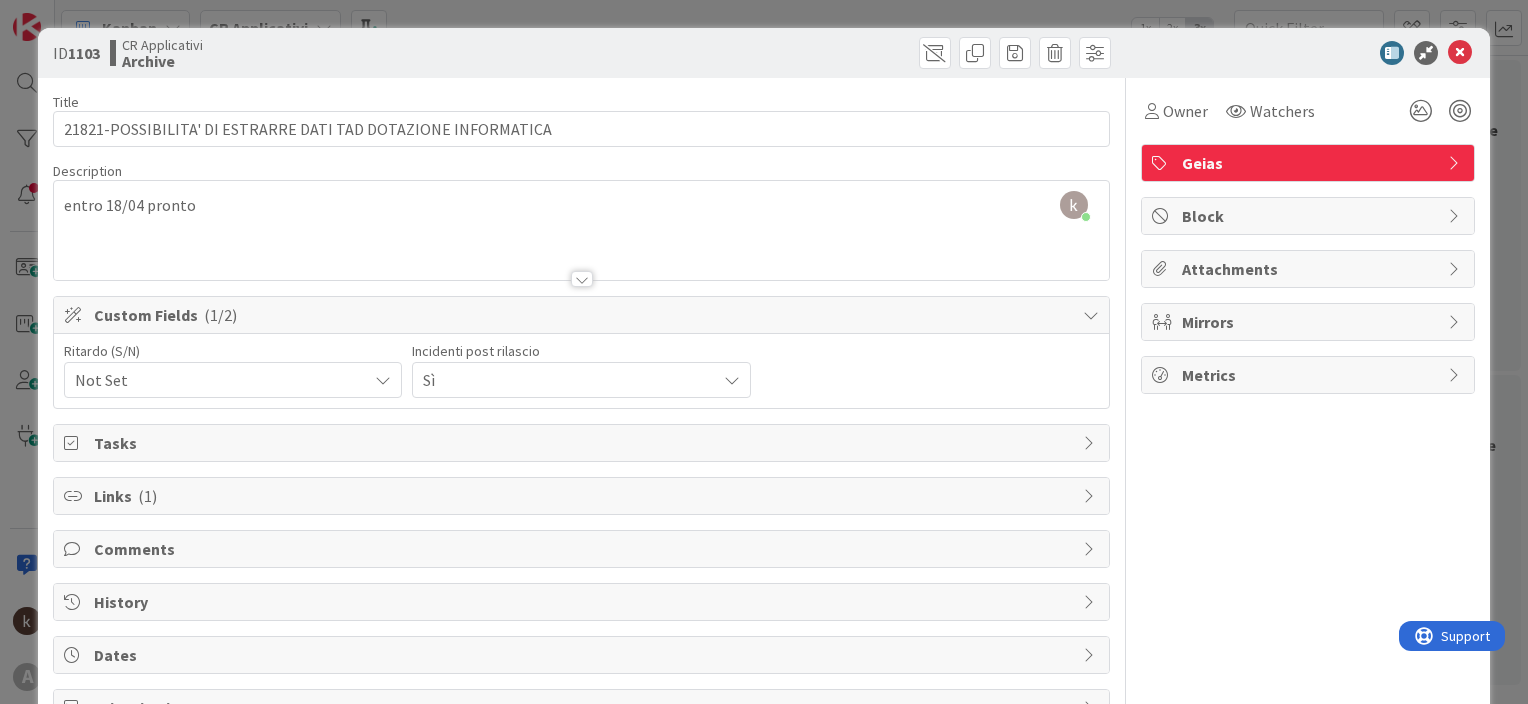 click on "Sì" at bounding box center [216, 380] 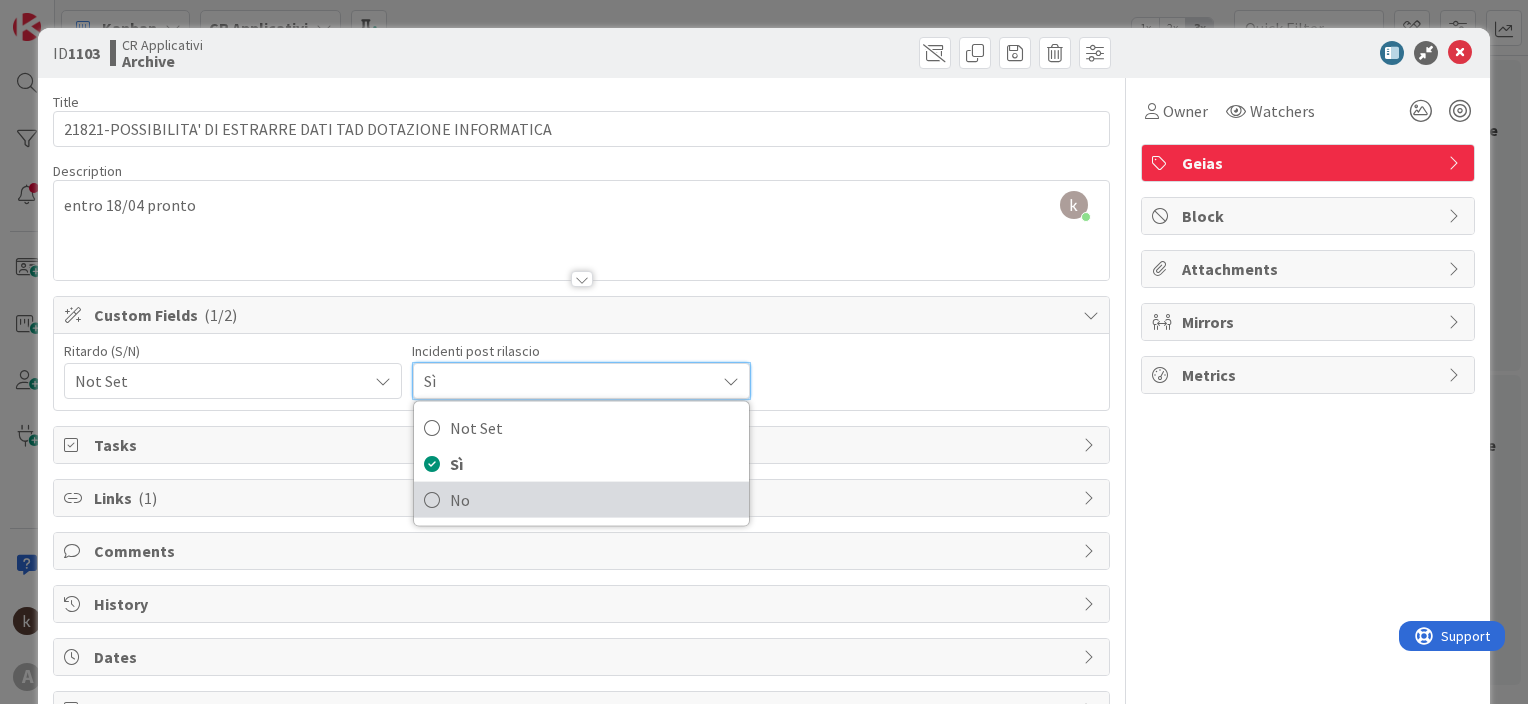 click on "No" at bounding box center (594, 500) 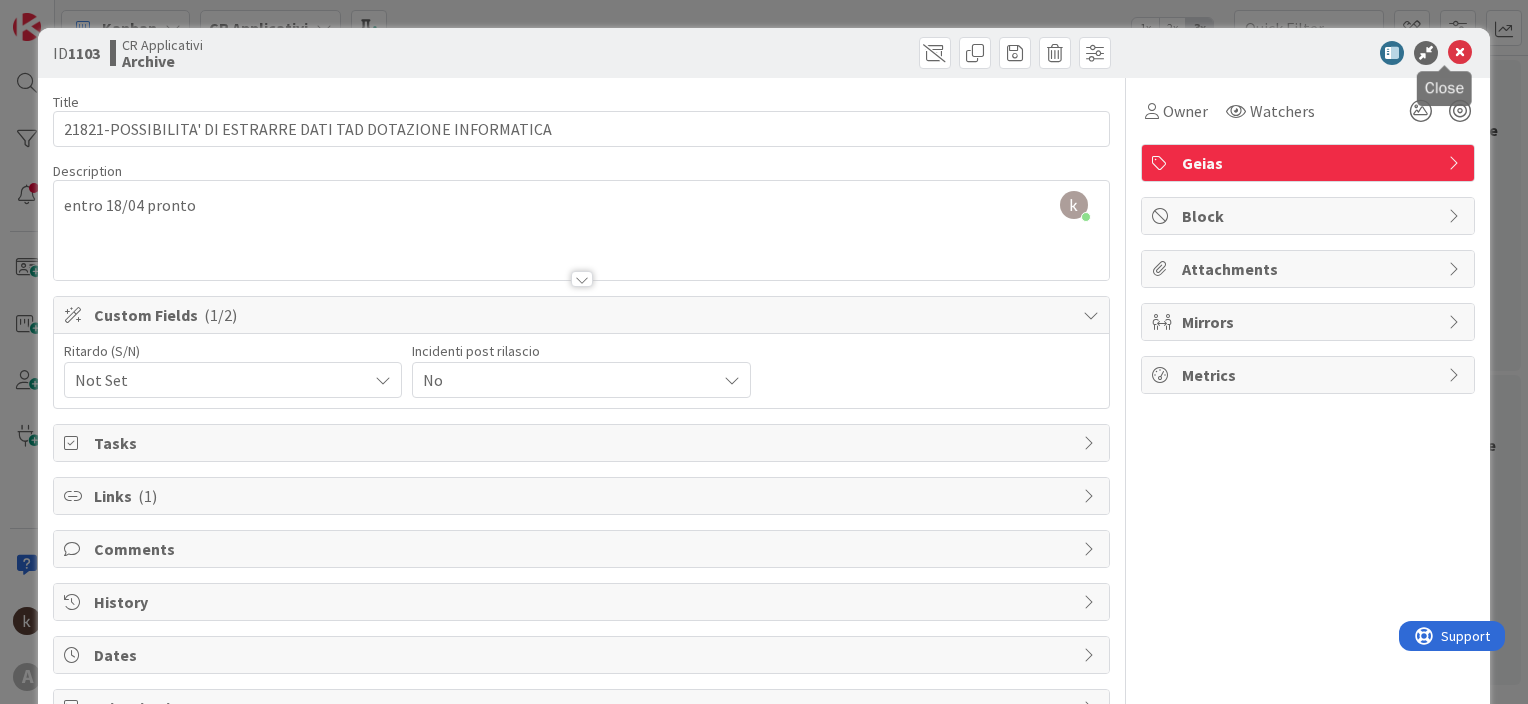 click at bounding box center [1460, 53] 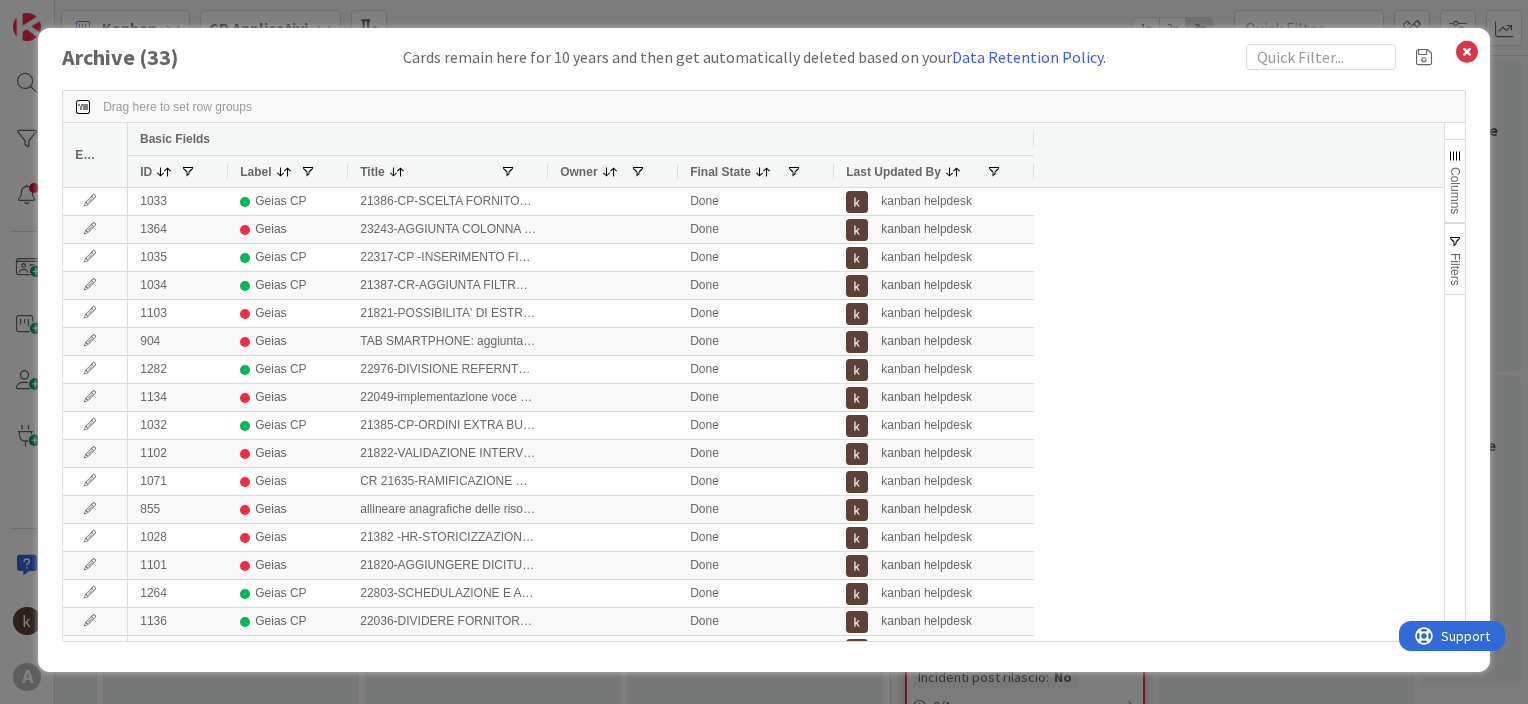 scroll, scrollTop: 0, scrollLeft: 0, axis: both 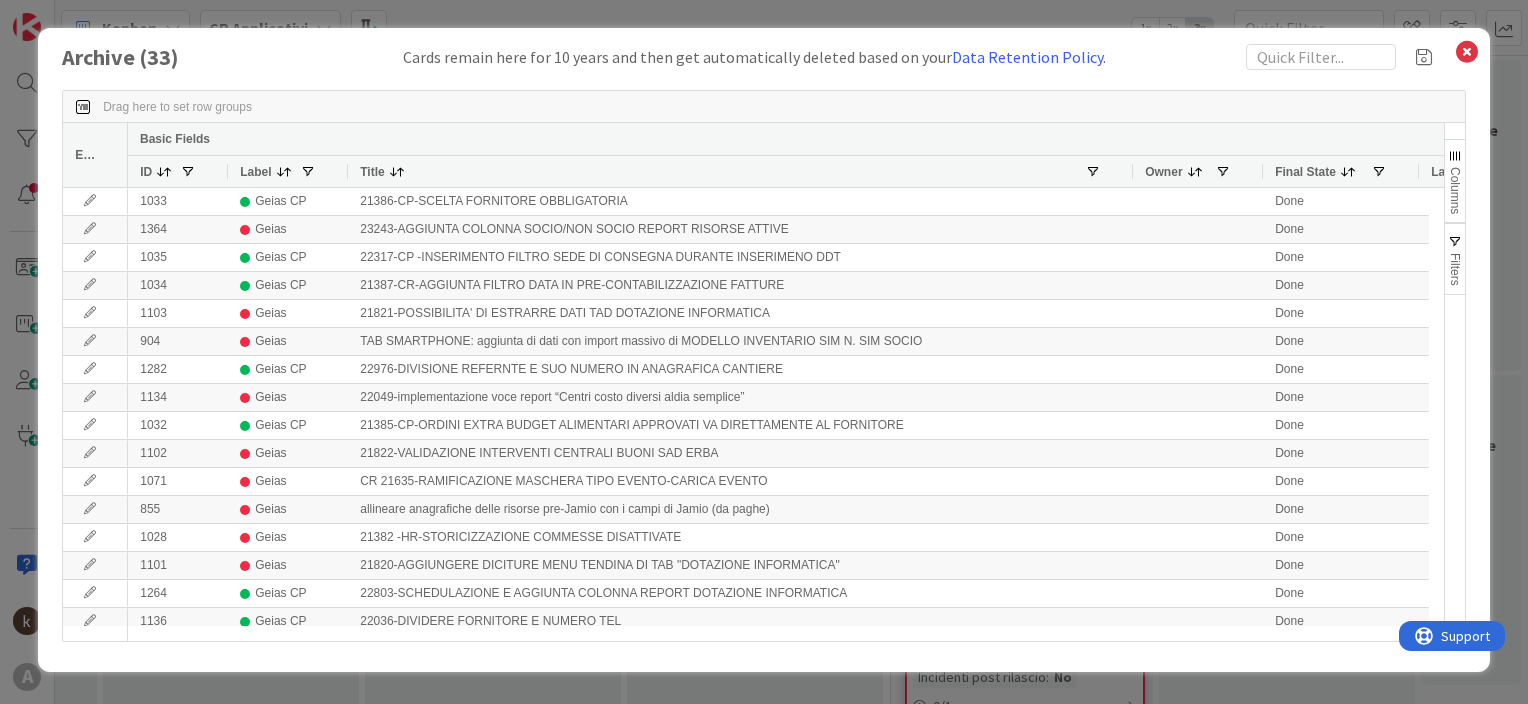 drag, startPoint x: 544, startPoint y: 175, endPoint x: 1129, endPoint y: 204, distance: 585.7184 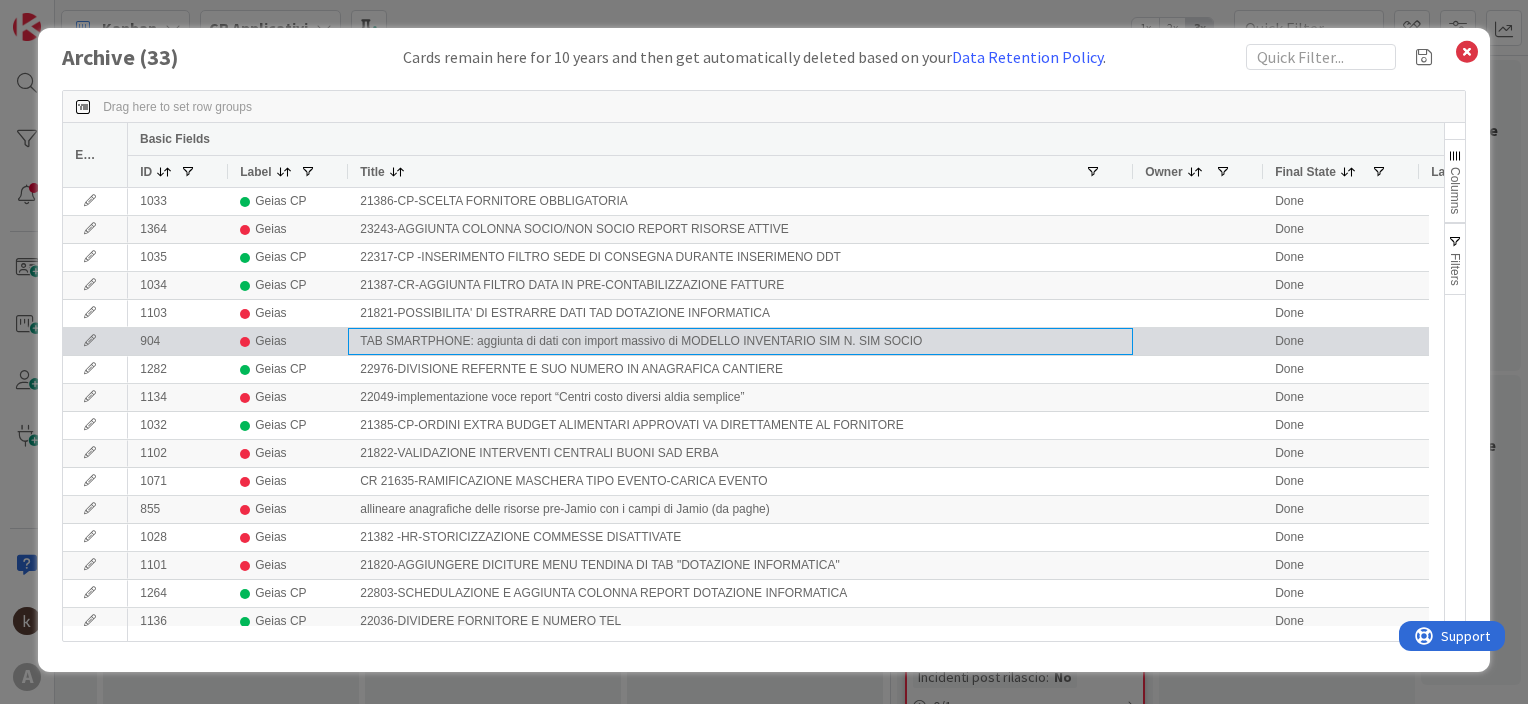 click on "TAB SMARTPHONE: aggiunta di dati con import massivo di MODELLO INVENTARIO SIM N. SIM SOCIO" at bounding box center [740, 341] 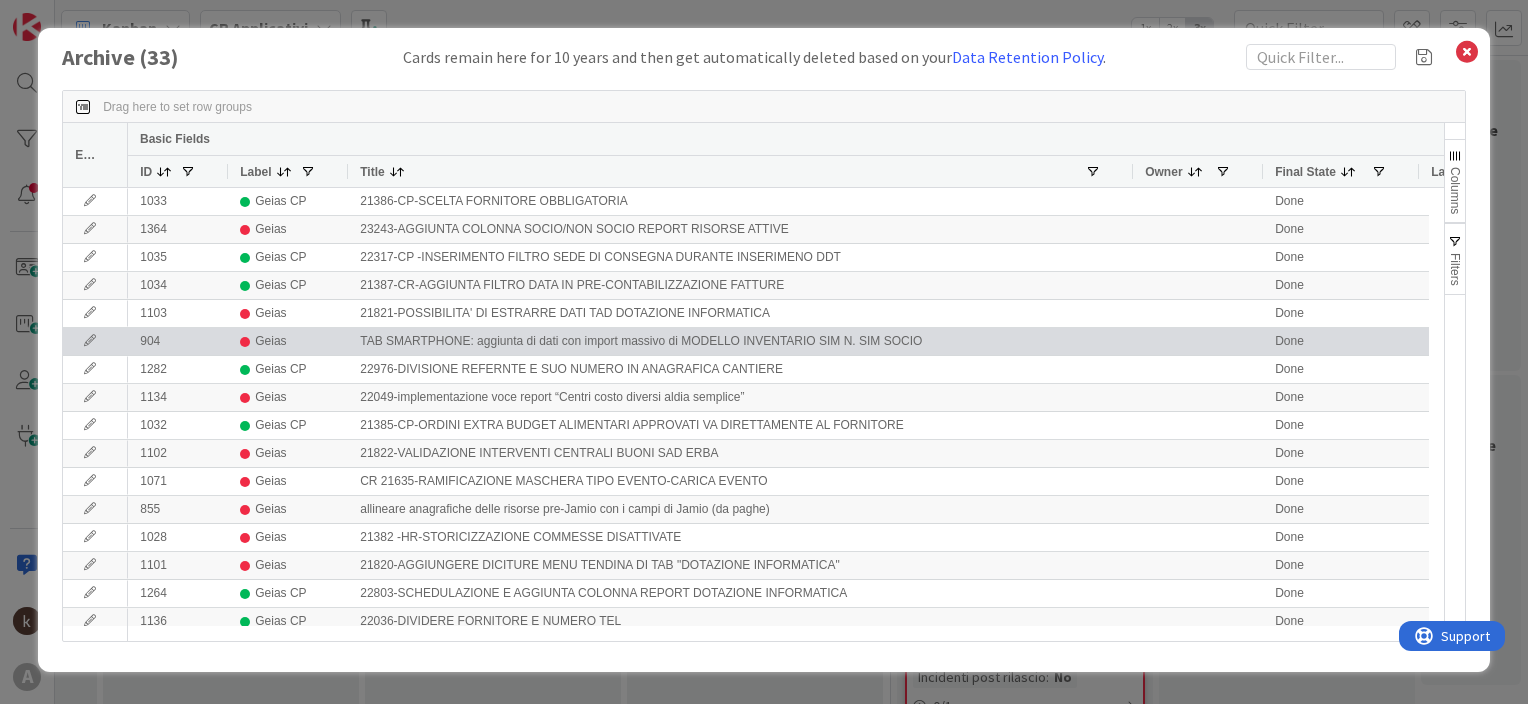 click at bounding box center [90, 341] 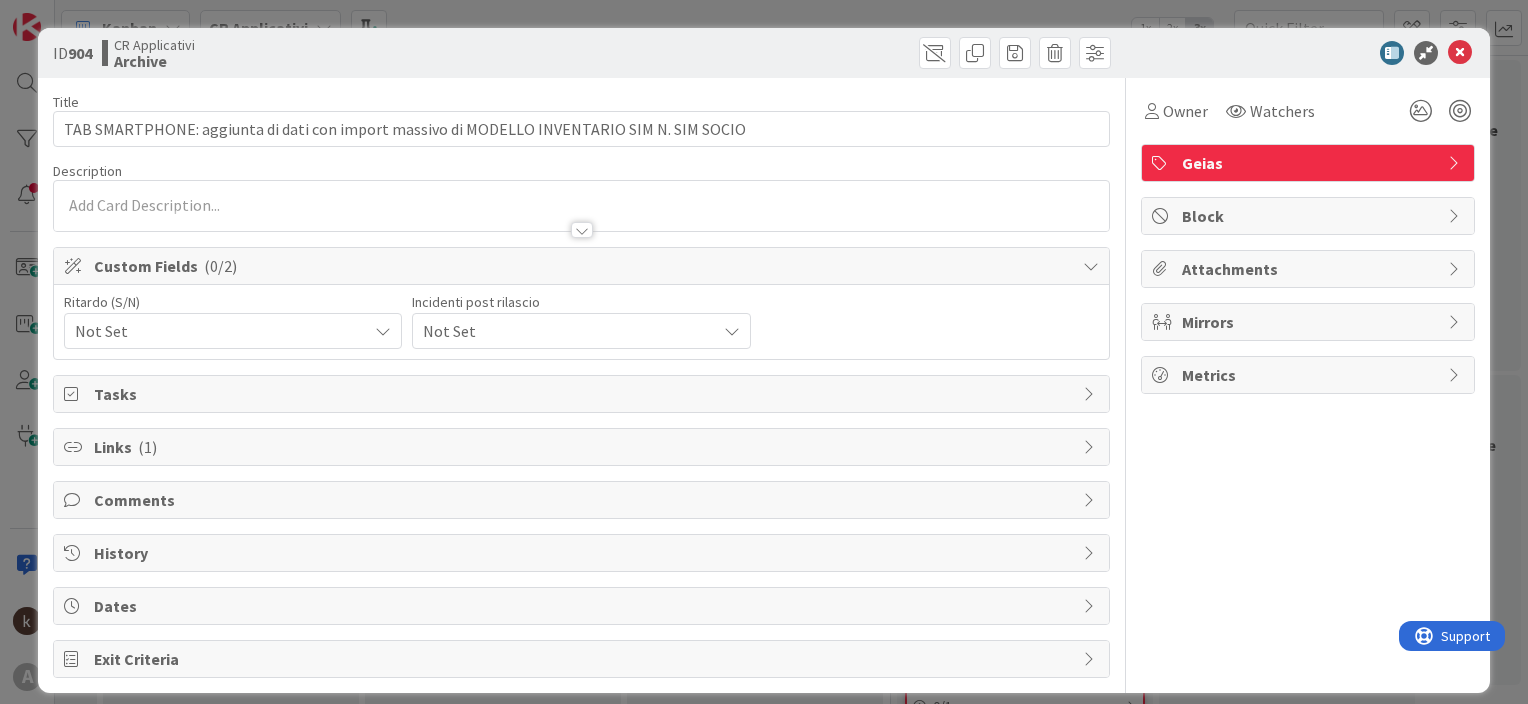 scroll, scrollTop: 0, scrollLeft: 0, axis: both 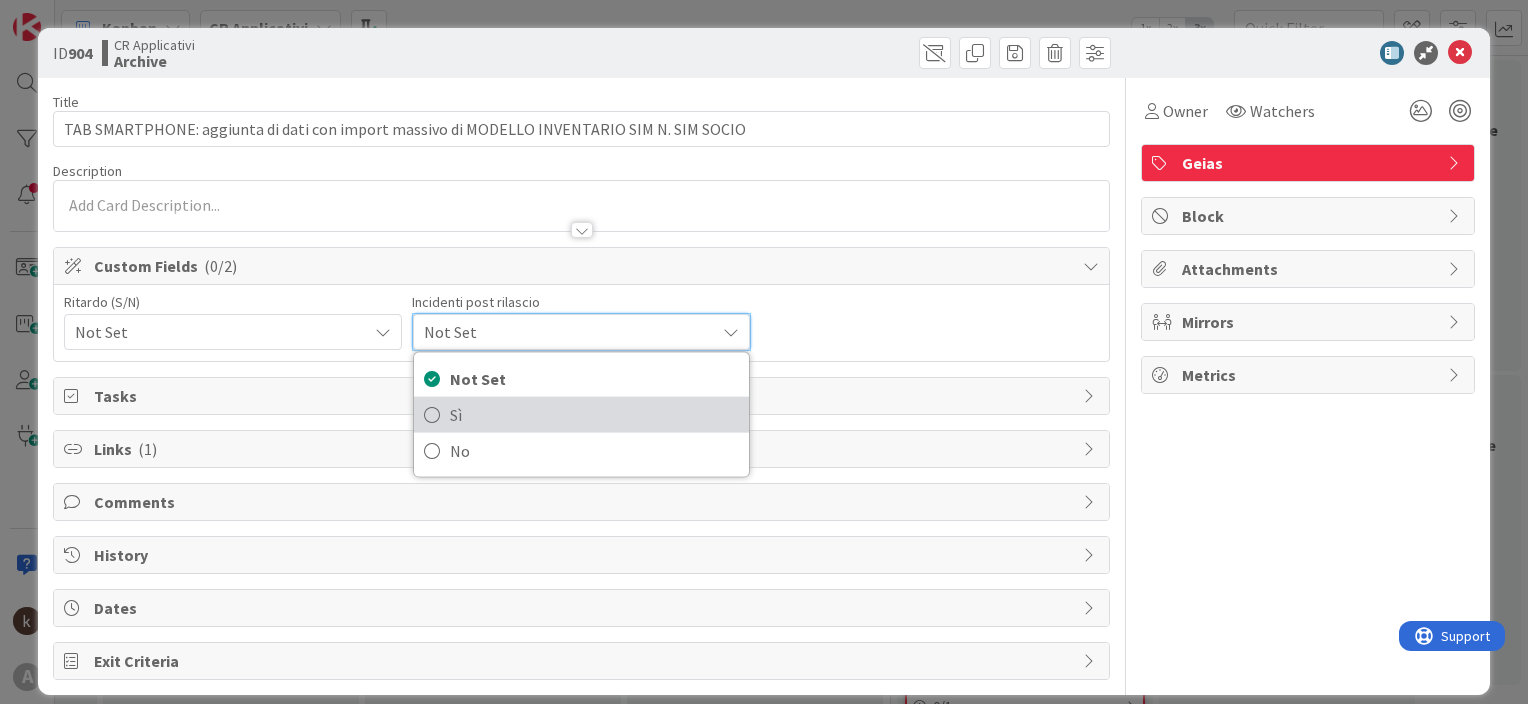 drag, startPoint x: 483, startPoint y: 399, endPoint x: 496, endPoint y: 404, distance: 13.928389 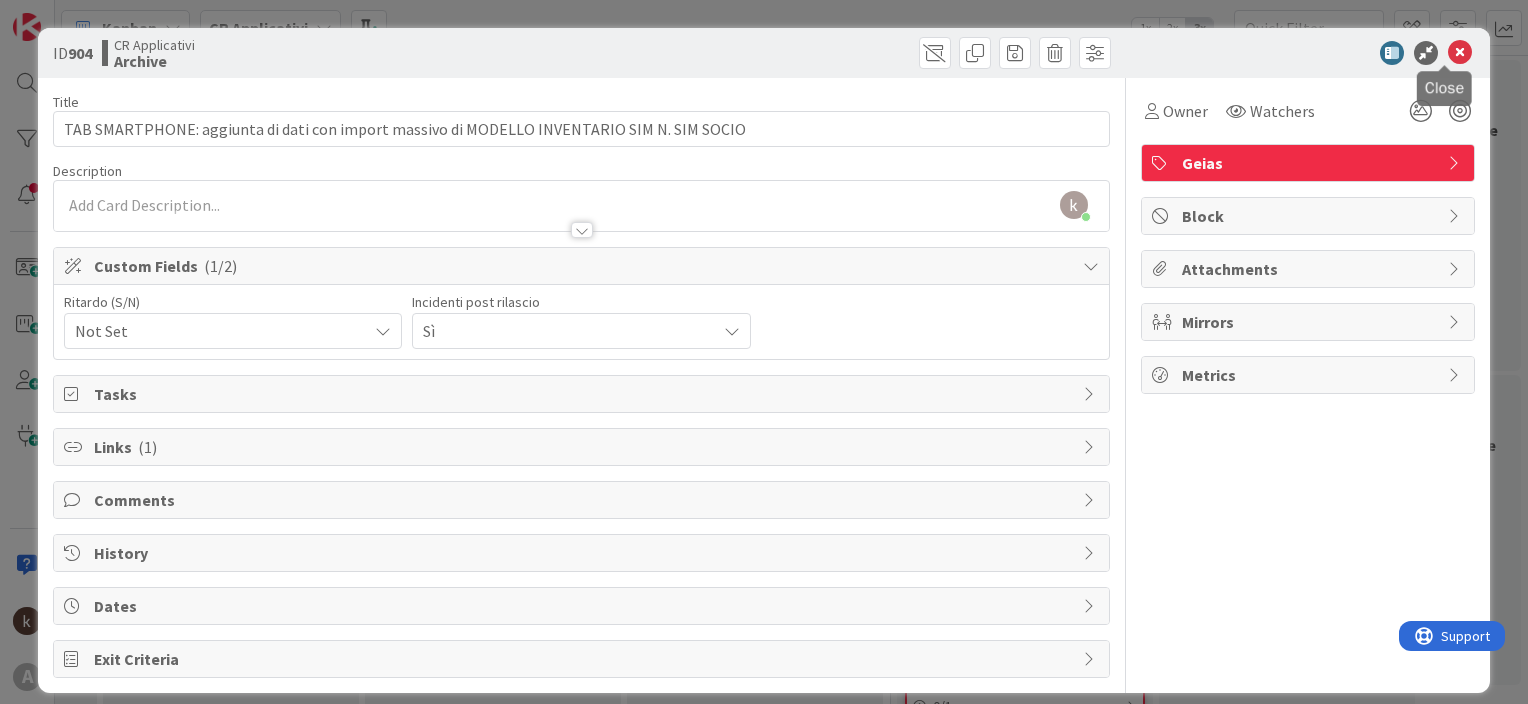click at bounding box center (1460, 53) 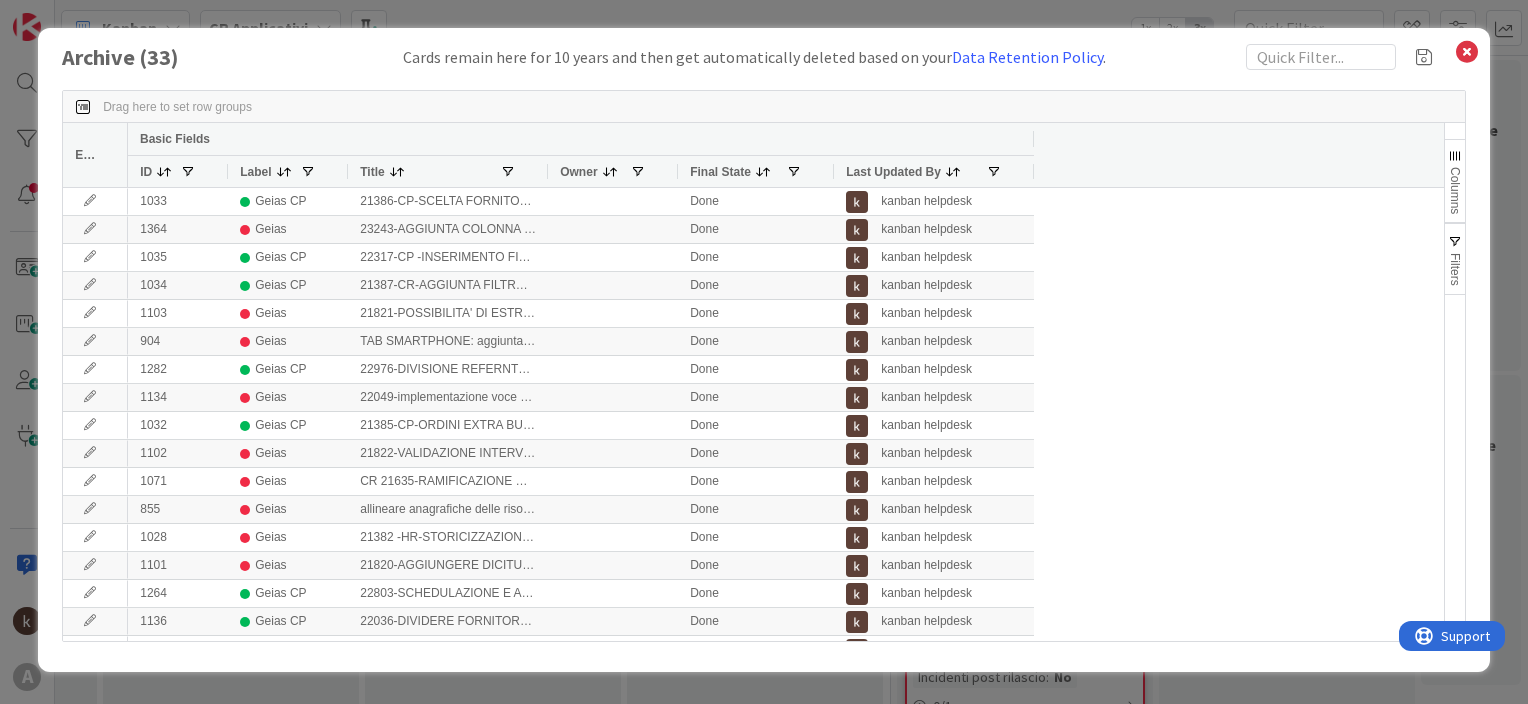 scroll, scrollTop: 0, scrollLeft: 0, axis: both 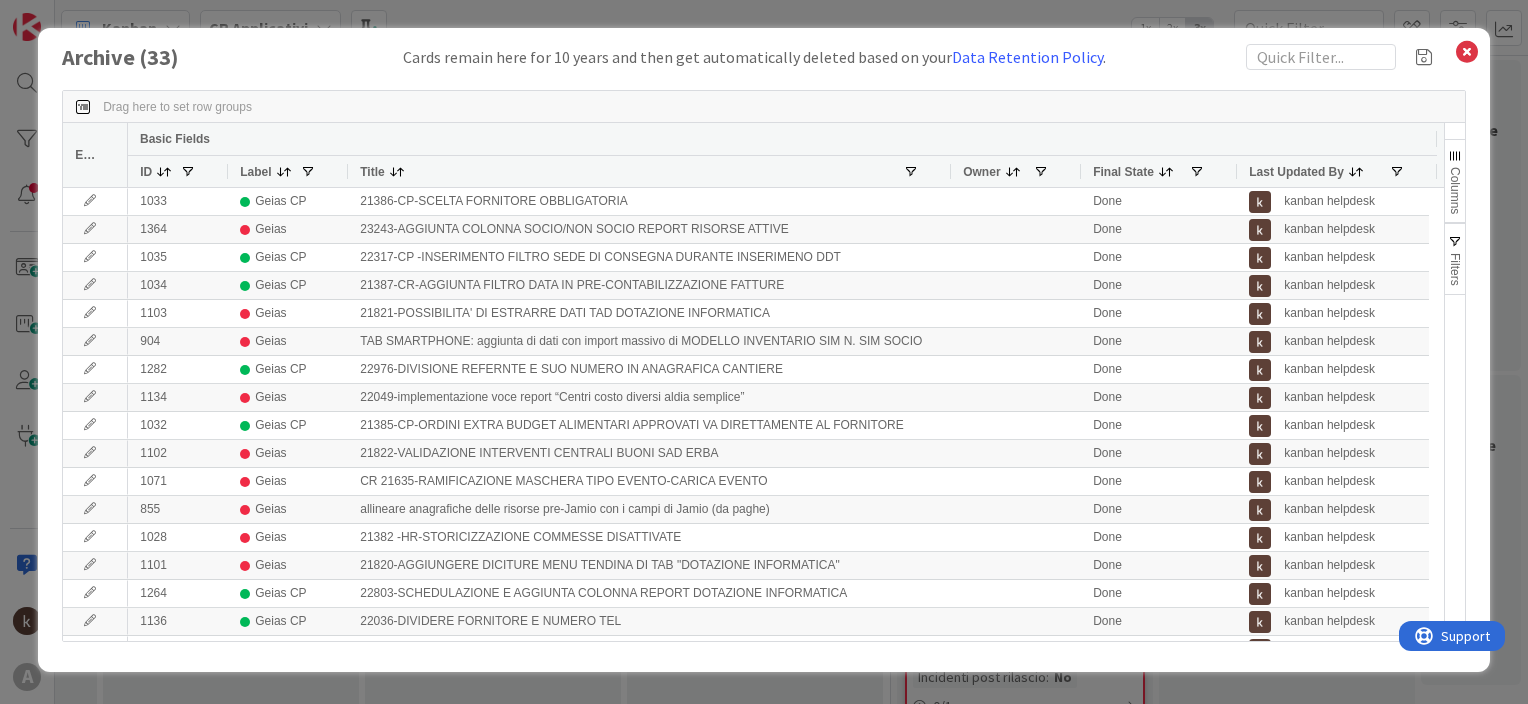 drag, startPoint x: 545, startPoint y: 174, endPoint x: 950, endPoint y: 190, distance: 405.31592 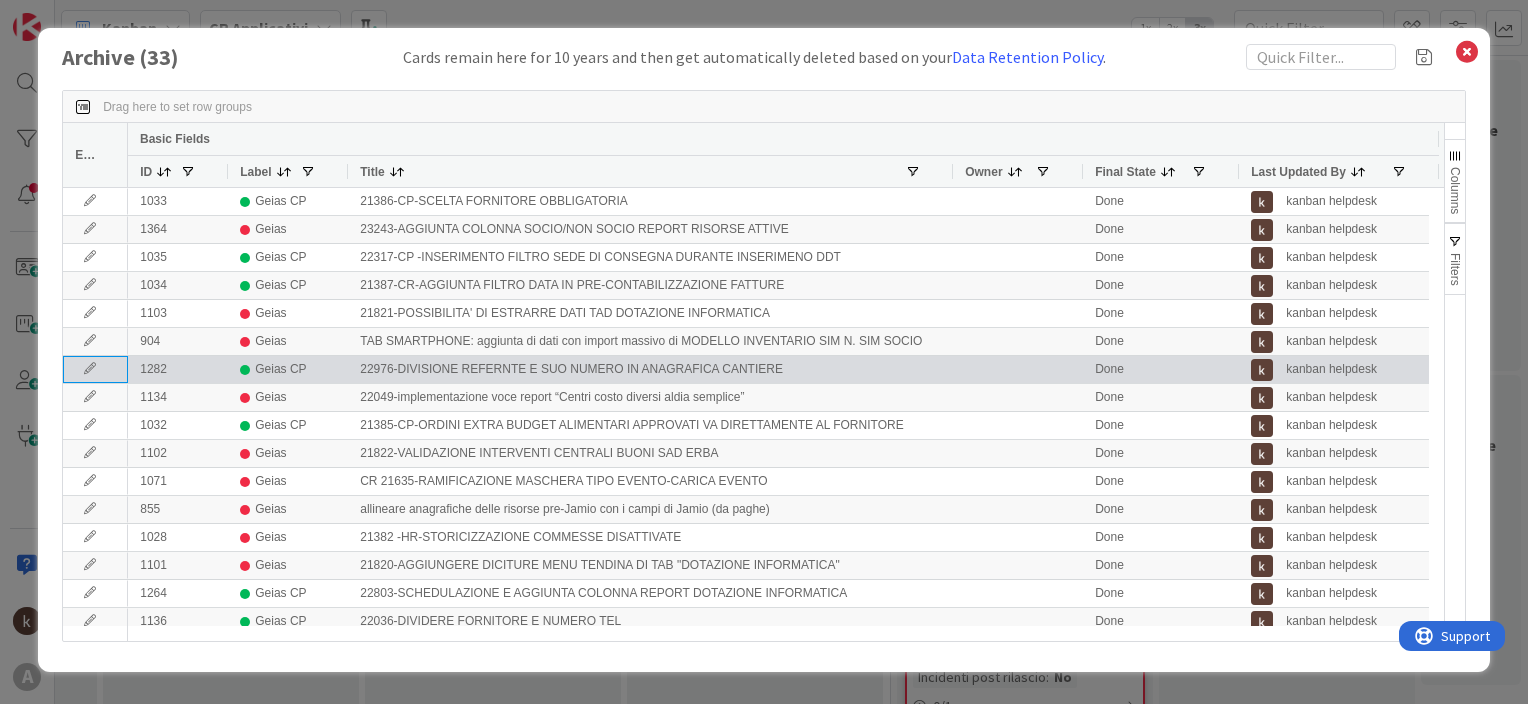 click at bounding box center (90, 369) 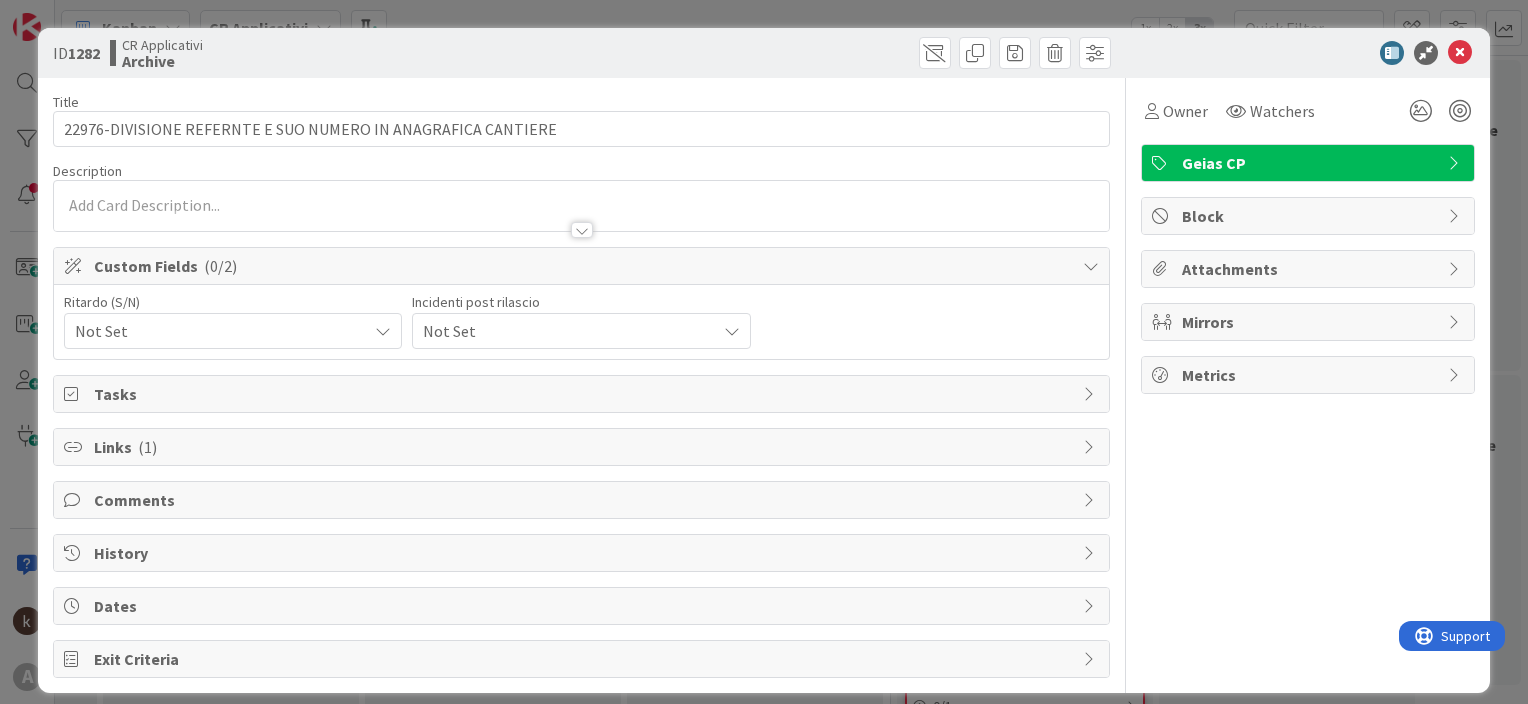 scroll, scrollTop: 0, scrollLeft: 0, axis: both 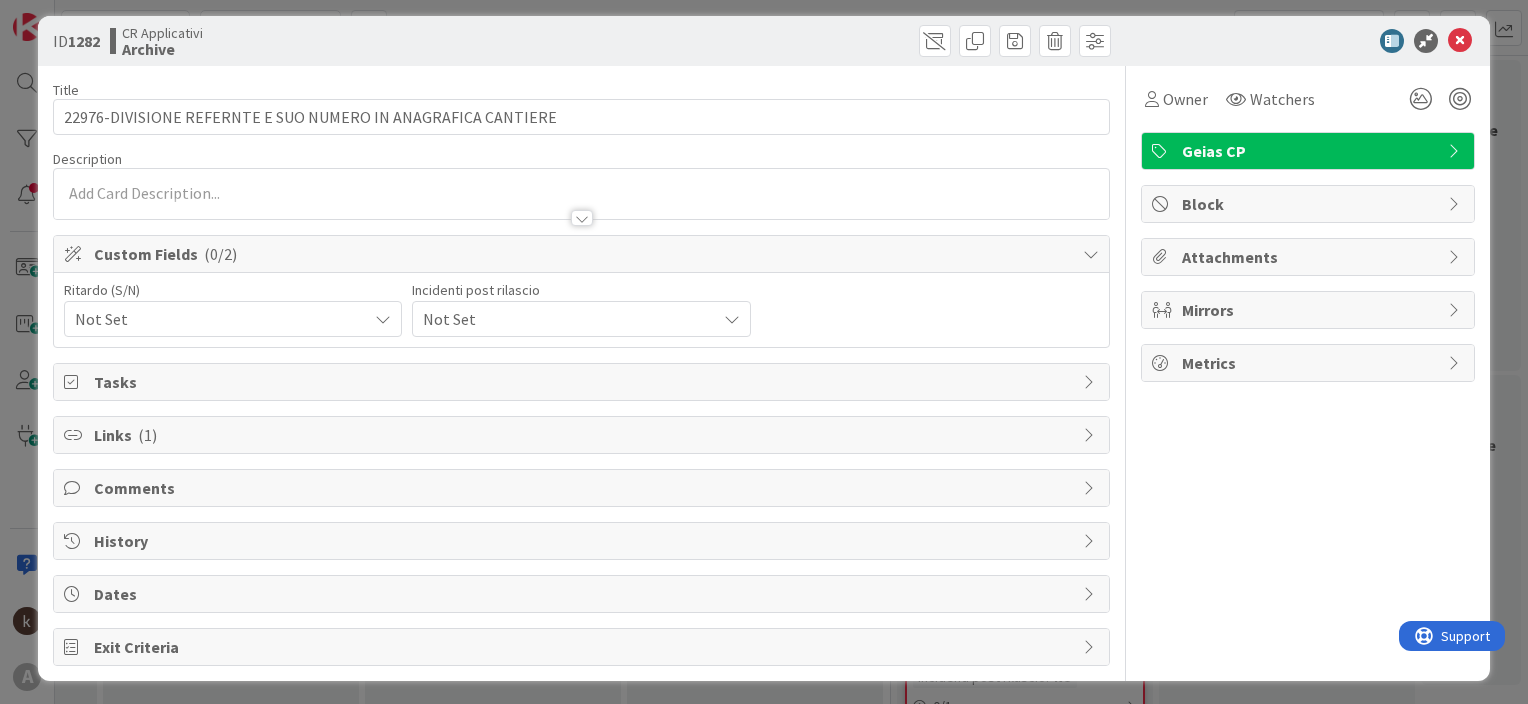 click on "Not Set" at bounding box center [216, 319] 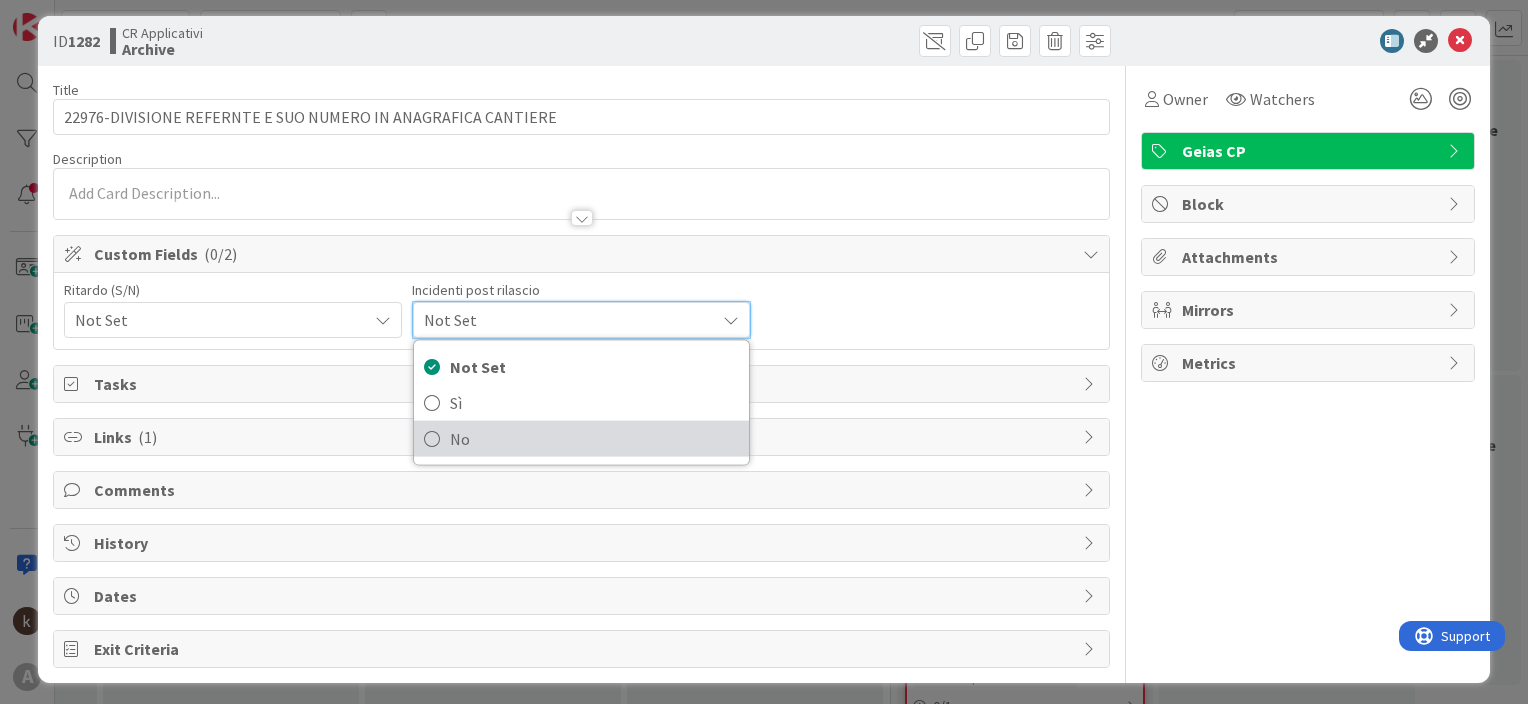 click on "No" at bounding box center [594, 439] 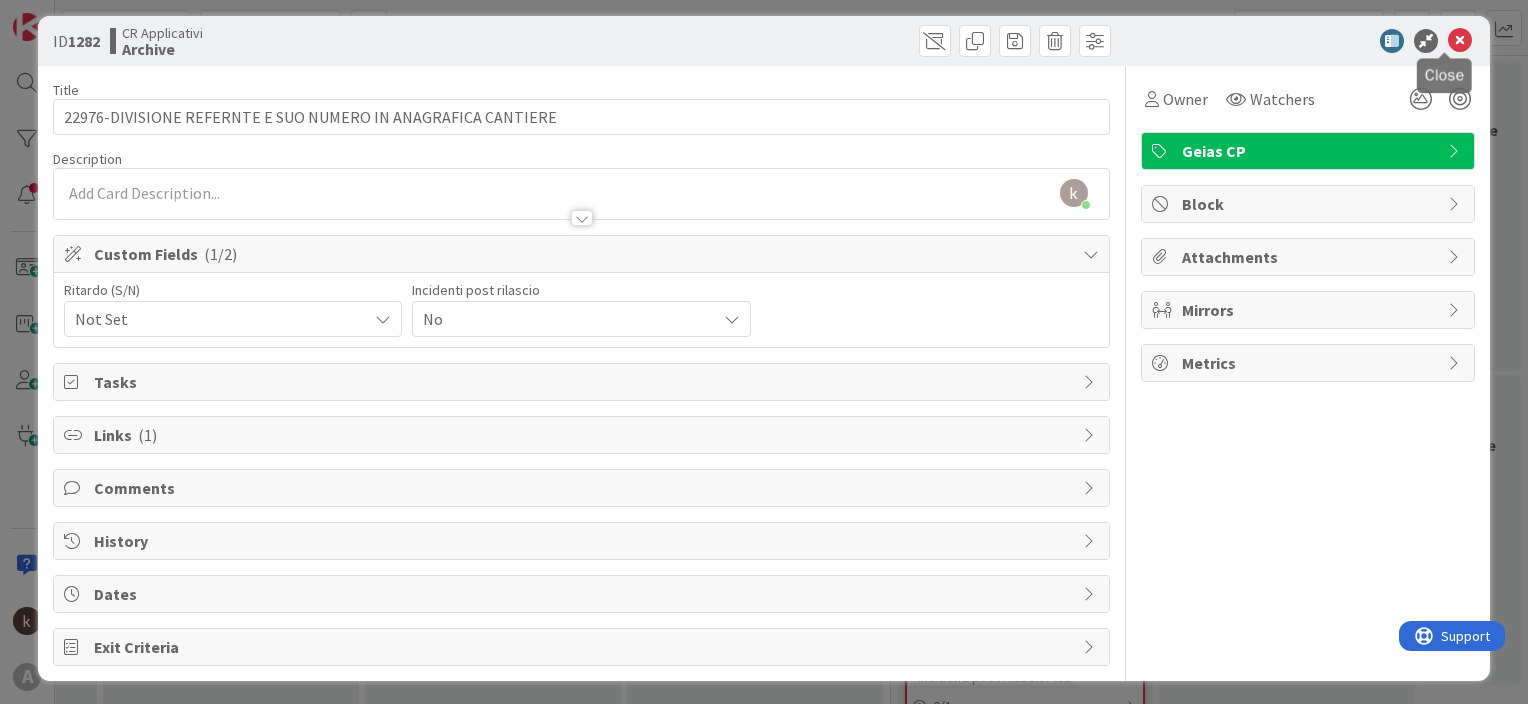 click at bounding box center [1460, 41] 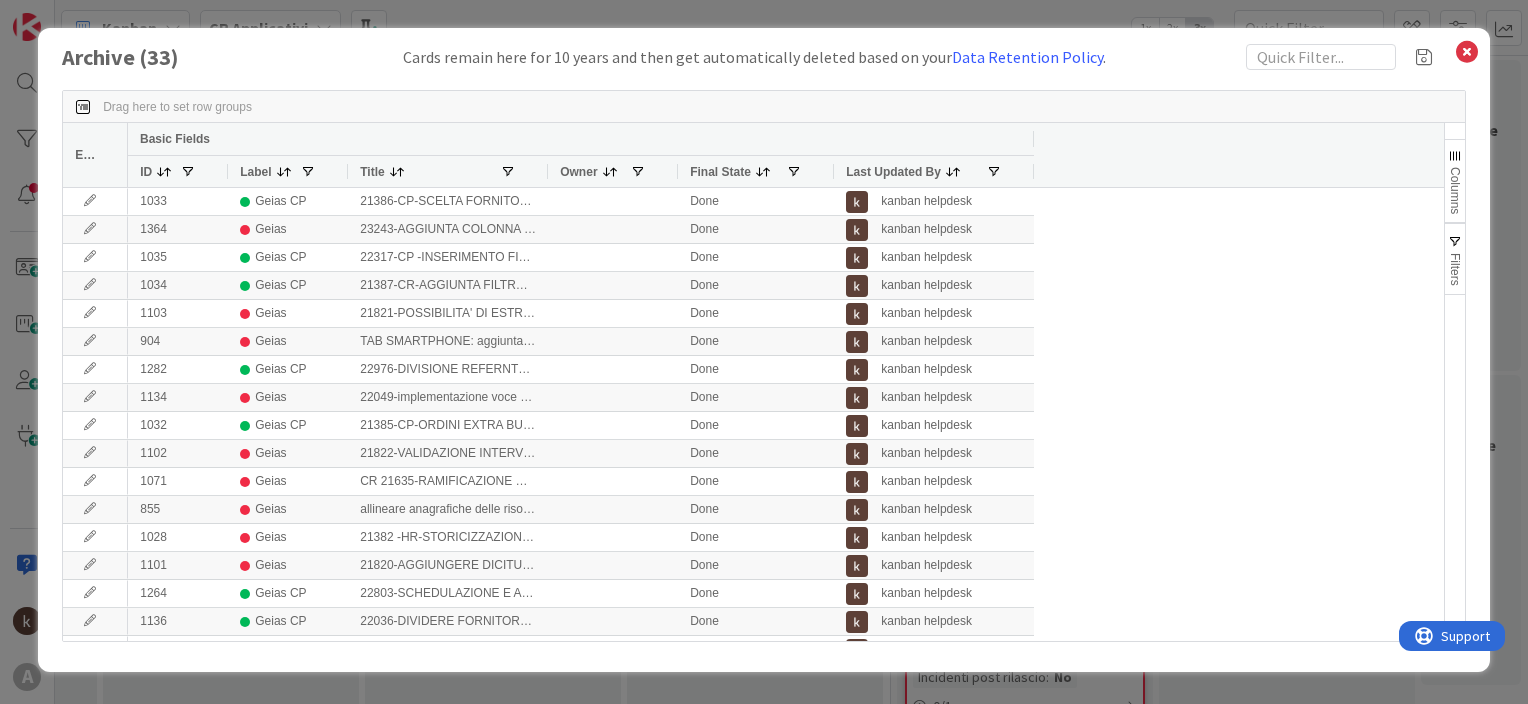scroll, scrollTop: 0, scrollLeft: 0, axis: both 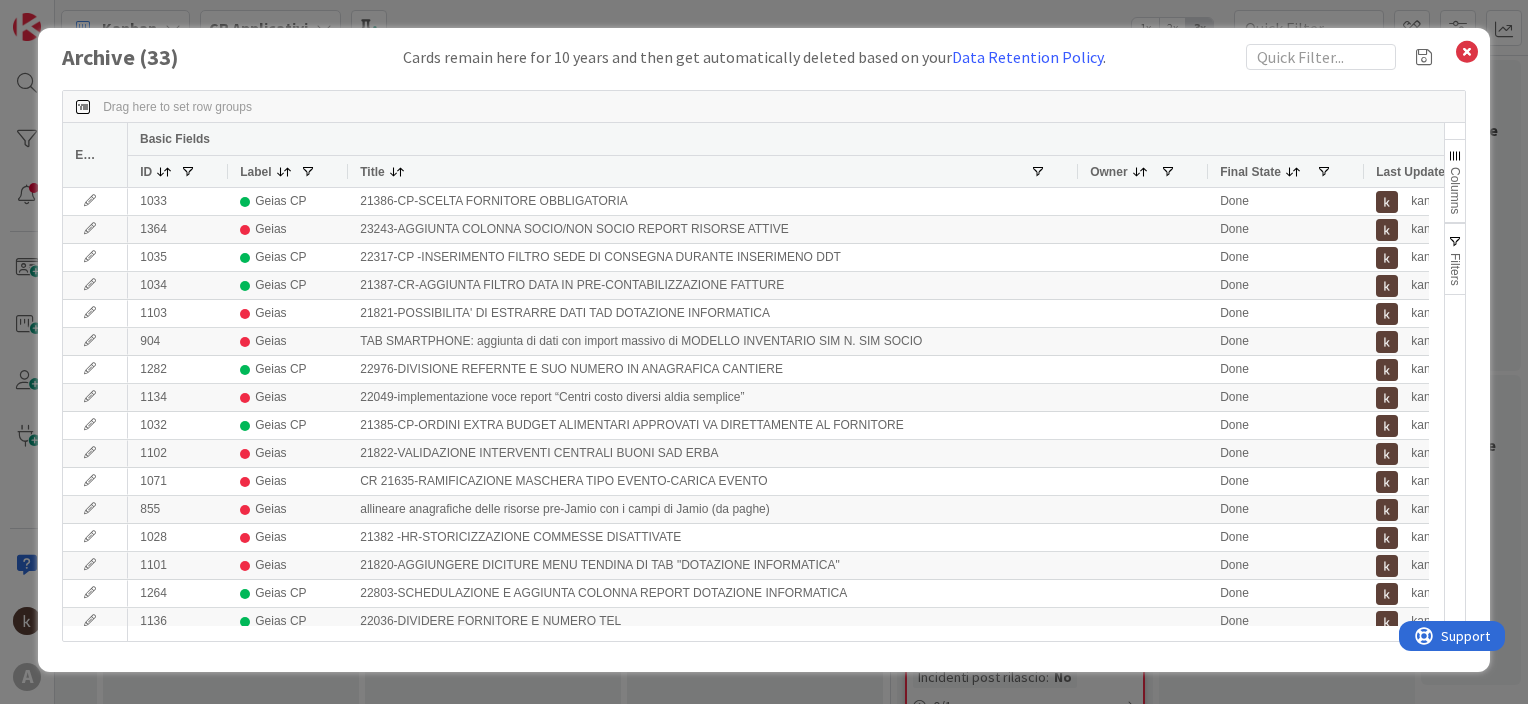 drag, startPoint x: 543, startPoint y: 171, endPoint x: 1073, endPoint y: 196, distance: 530.5893 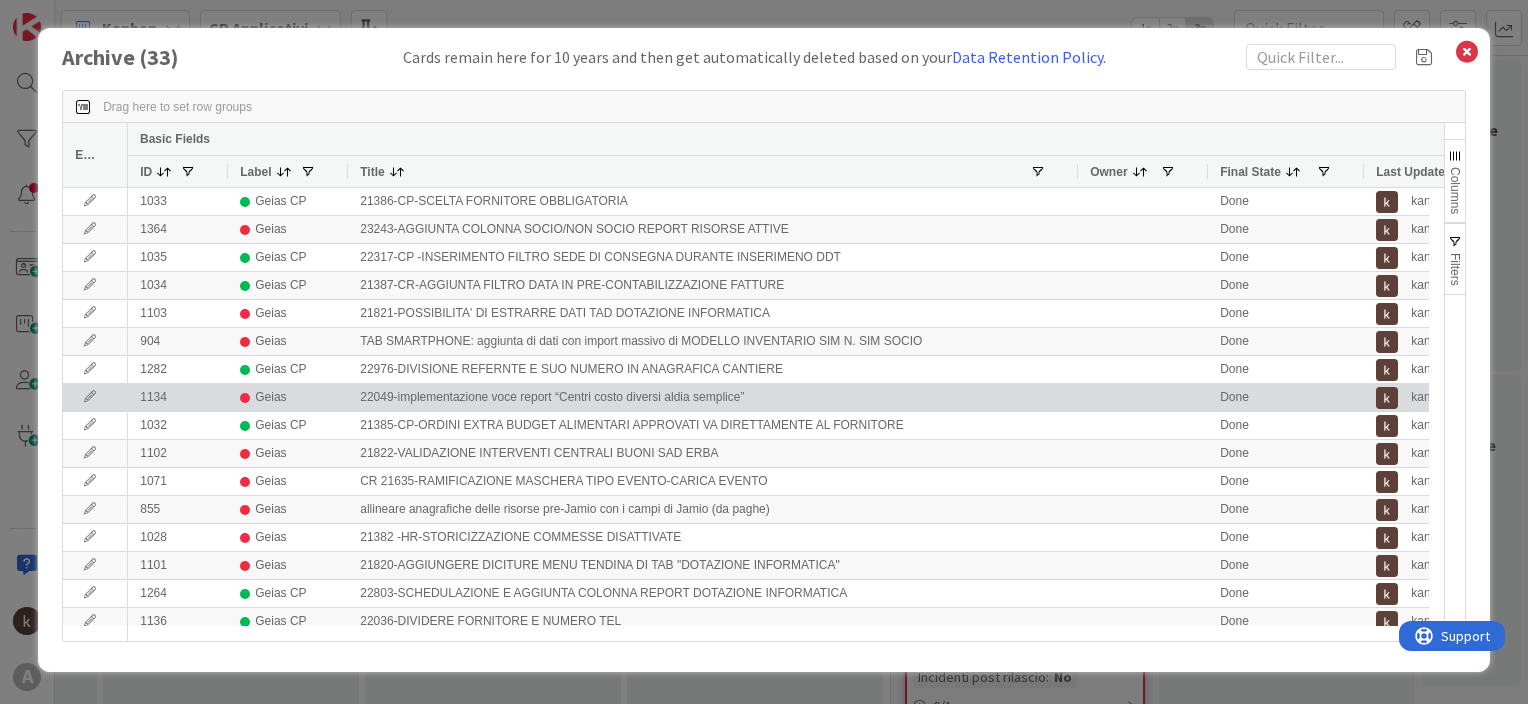 click on "22049-implementazione voce report “Centri costo diversi aldia semplice”" at bounding box center (713, 397) 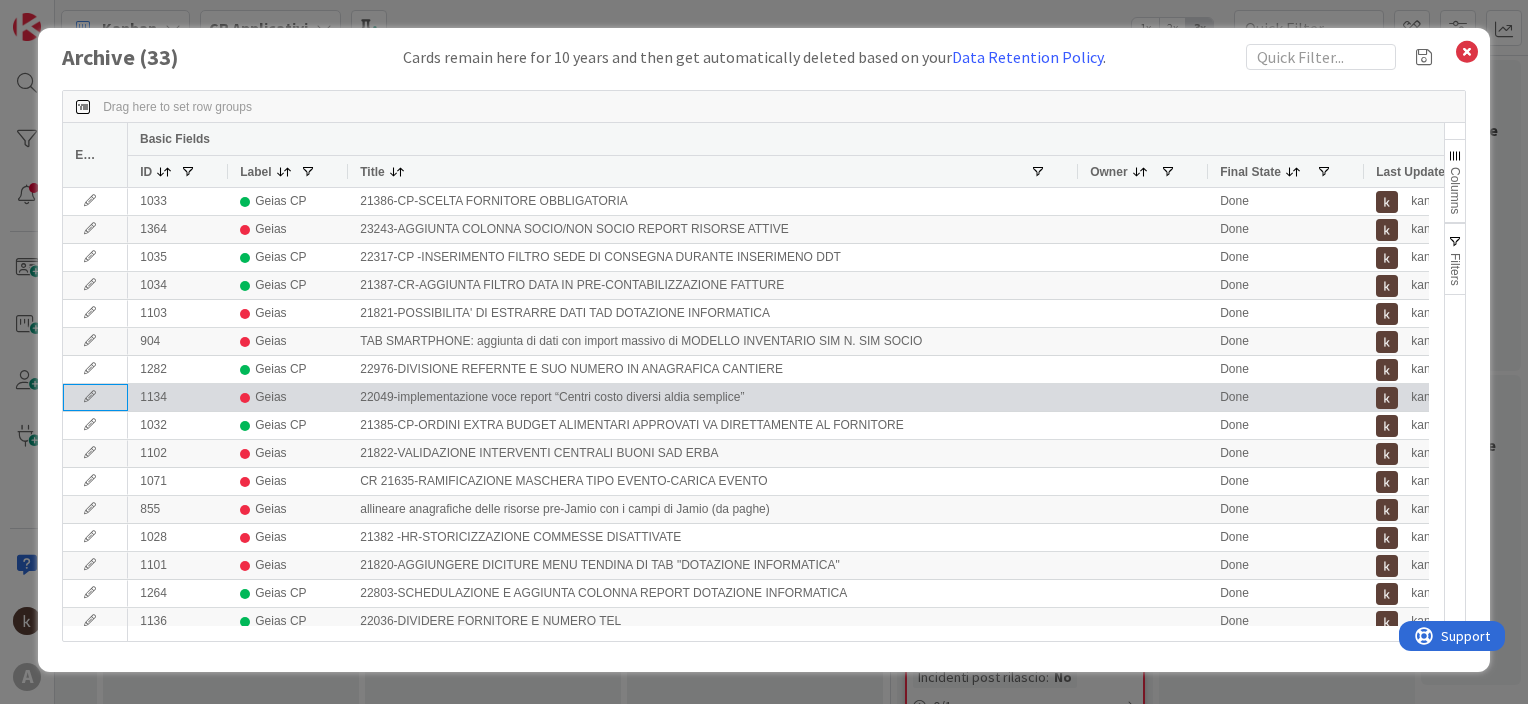 click at bounding box center [90, 397] 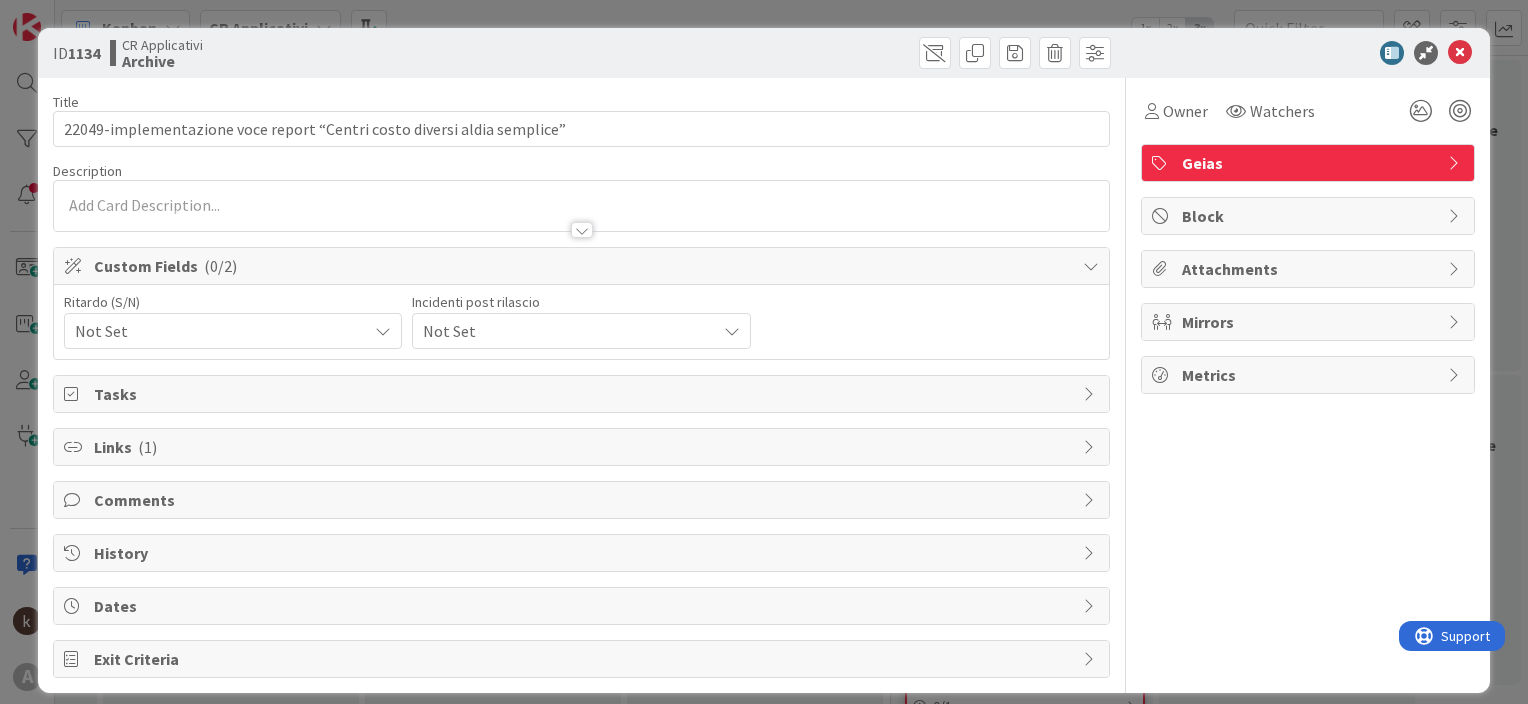 scroll, scrollTop: 0, scrollLeft: 0, axis: both 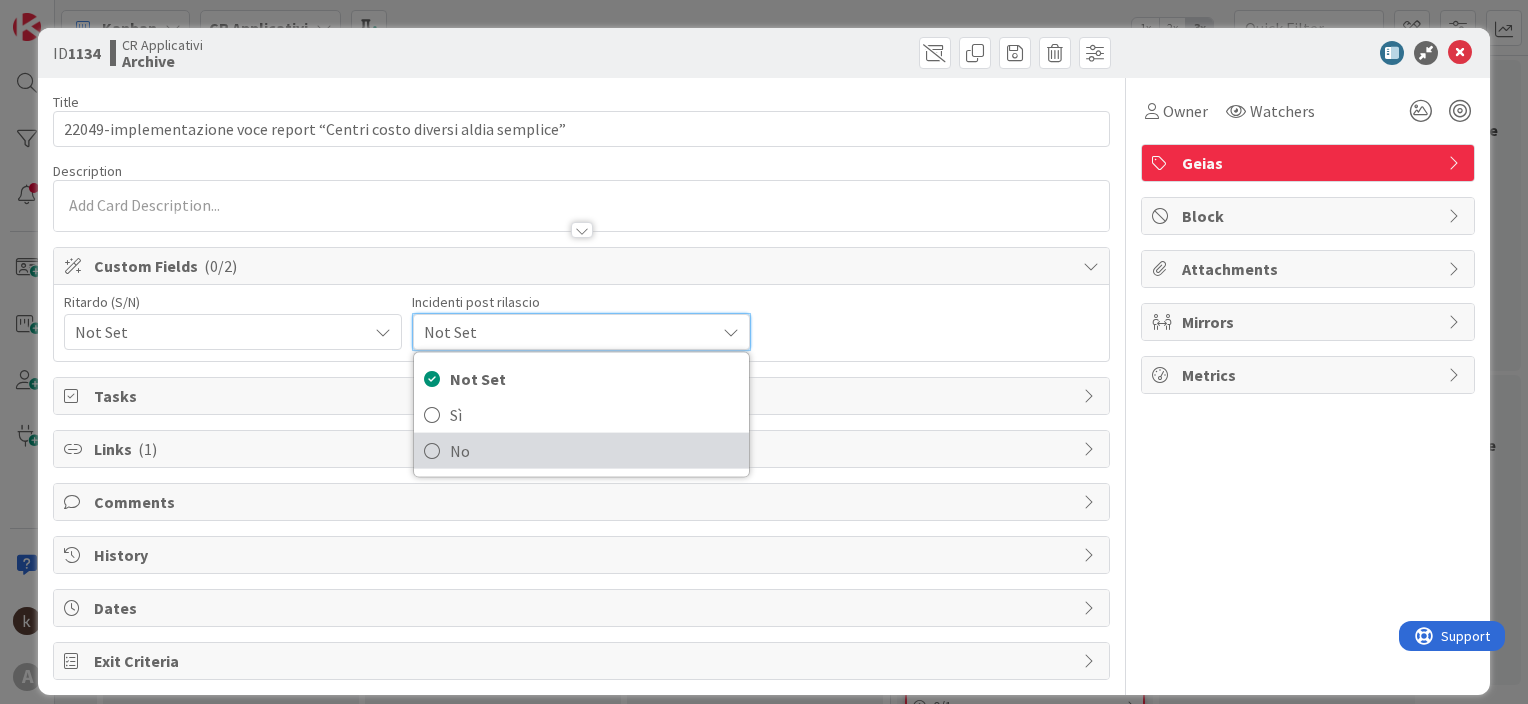 click on "No" at bounding box center (594, 451) 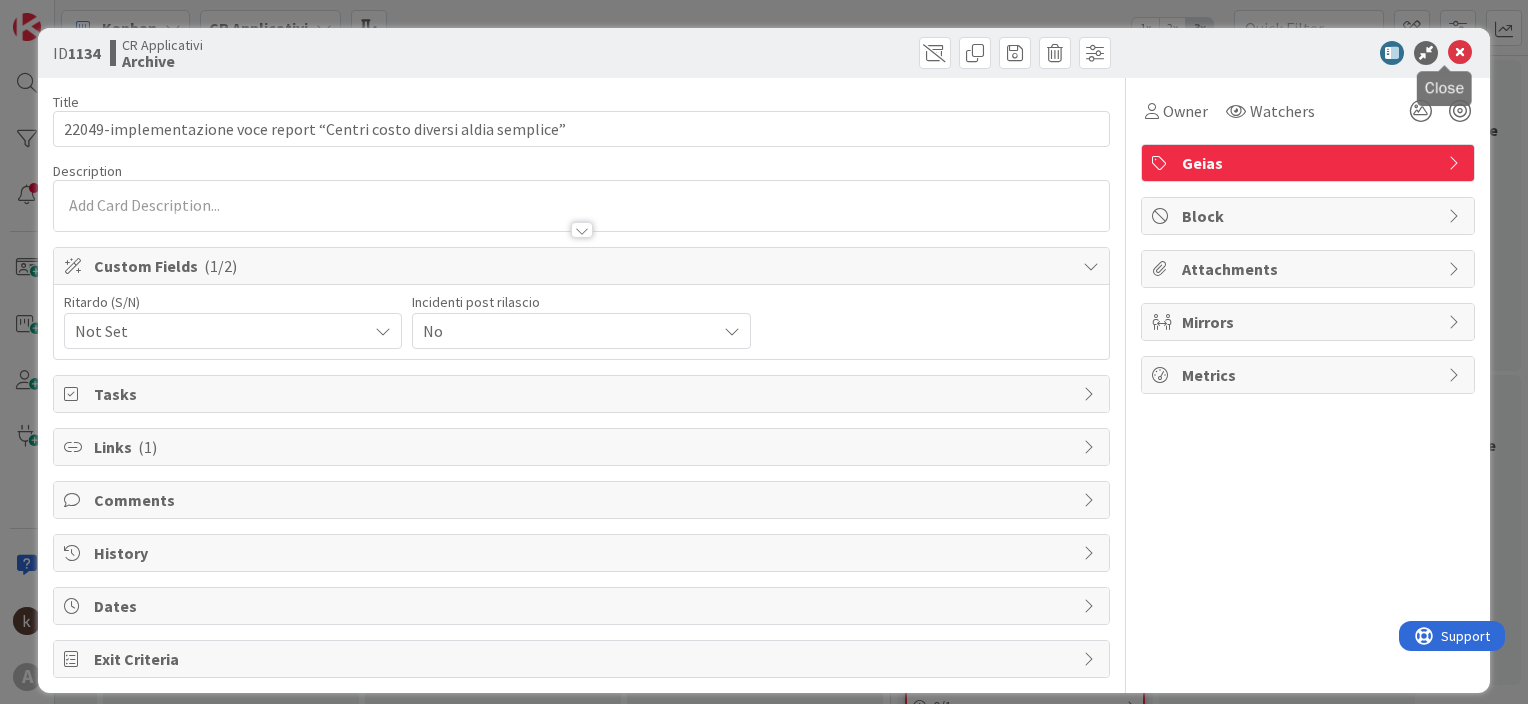 click at bounding box center (1460, 53) 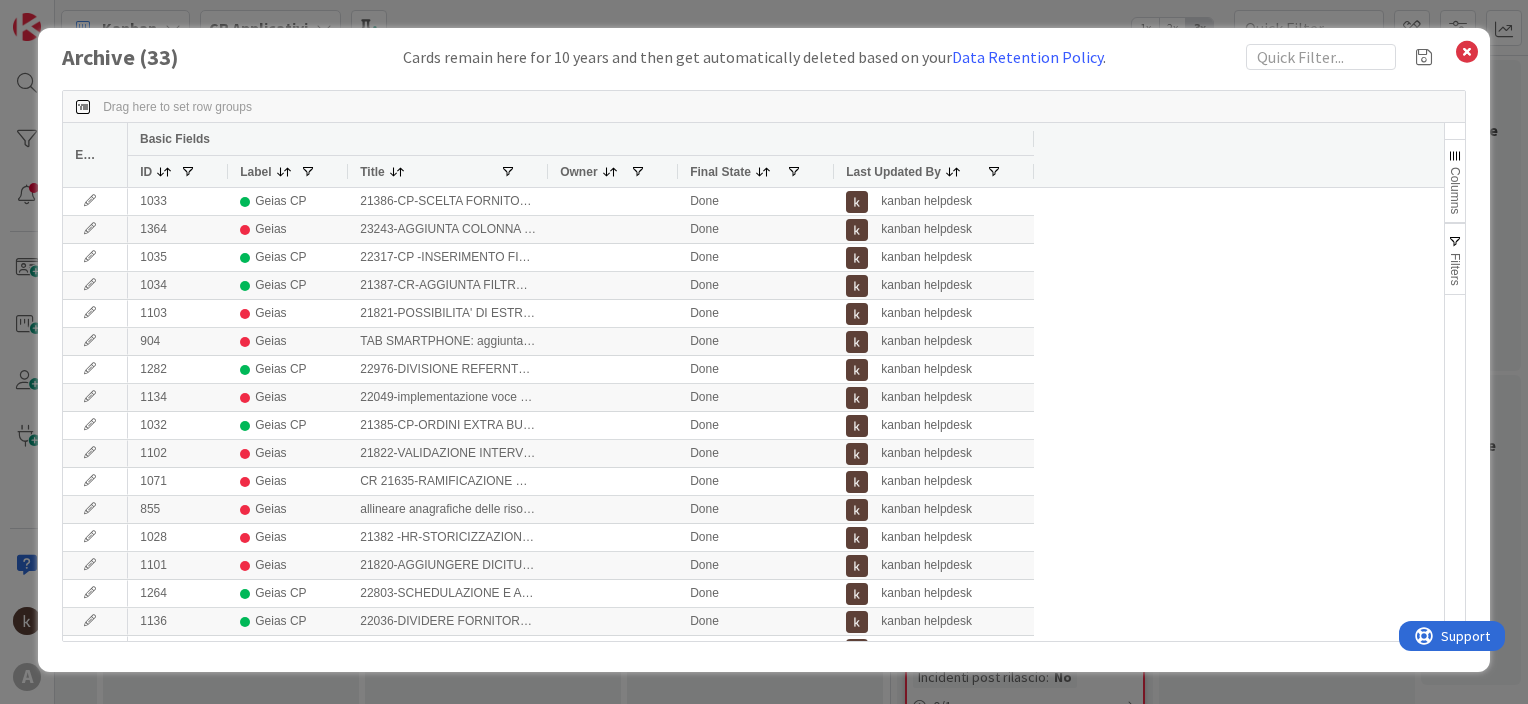scroll, scrollTop: 0, scrollLeft: 0, axis: both 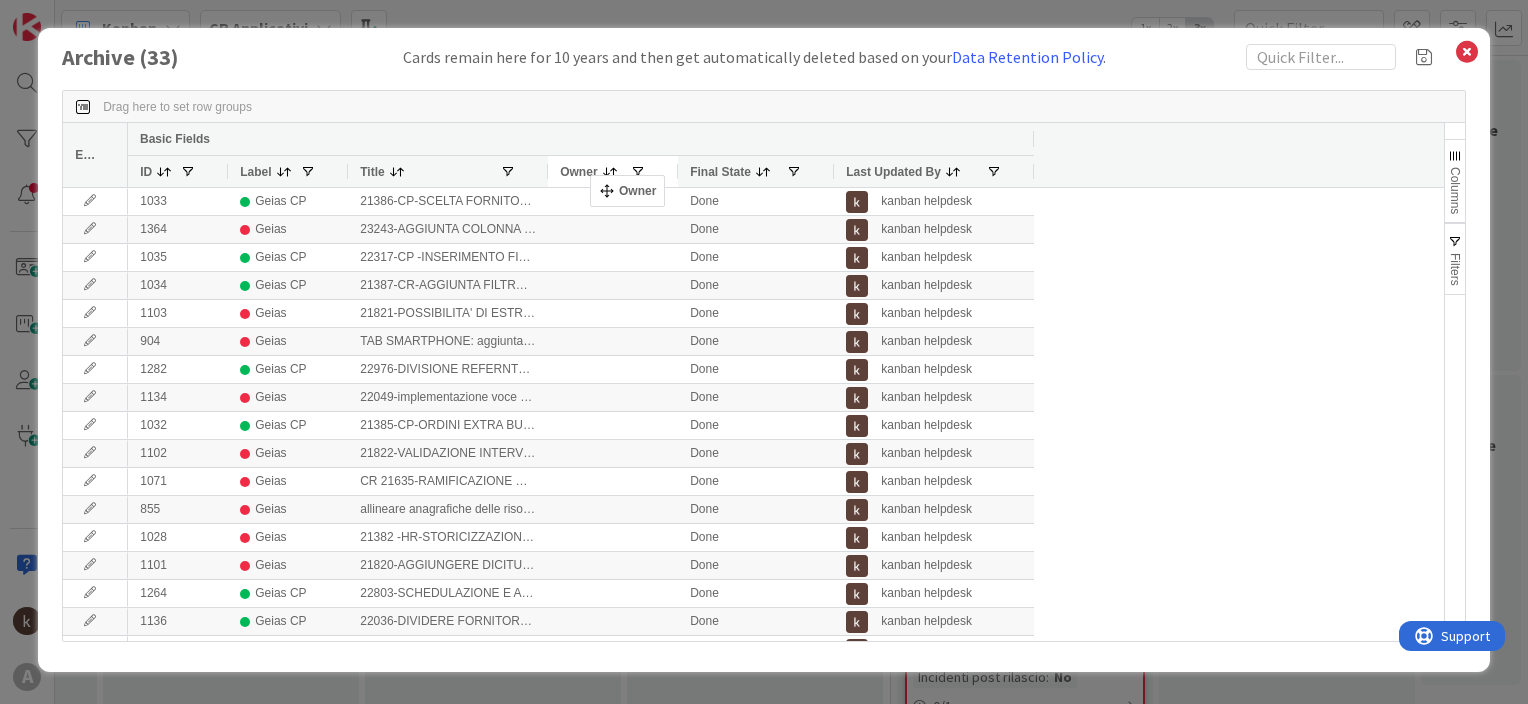 drag, startPoint x: 551, startPoint y: 177, endPoint x: 600, endPoint y: 183, distance: 49.365982 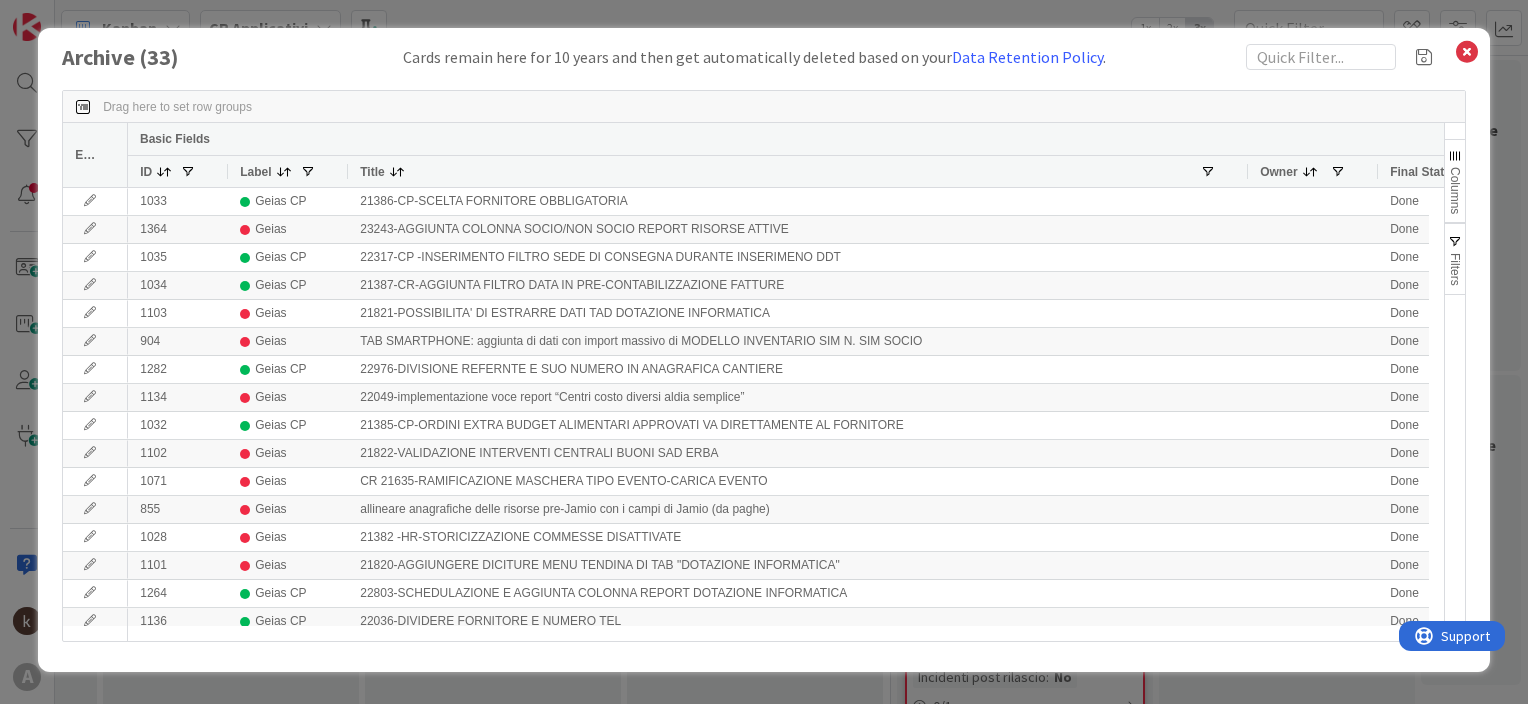 drag, startPoint x: 545, startPoint y: 176, endPoint x: 1260, endPoint y: 140, distance: 715.9057 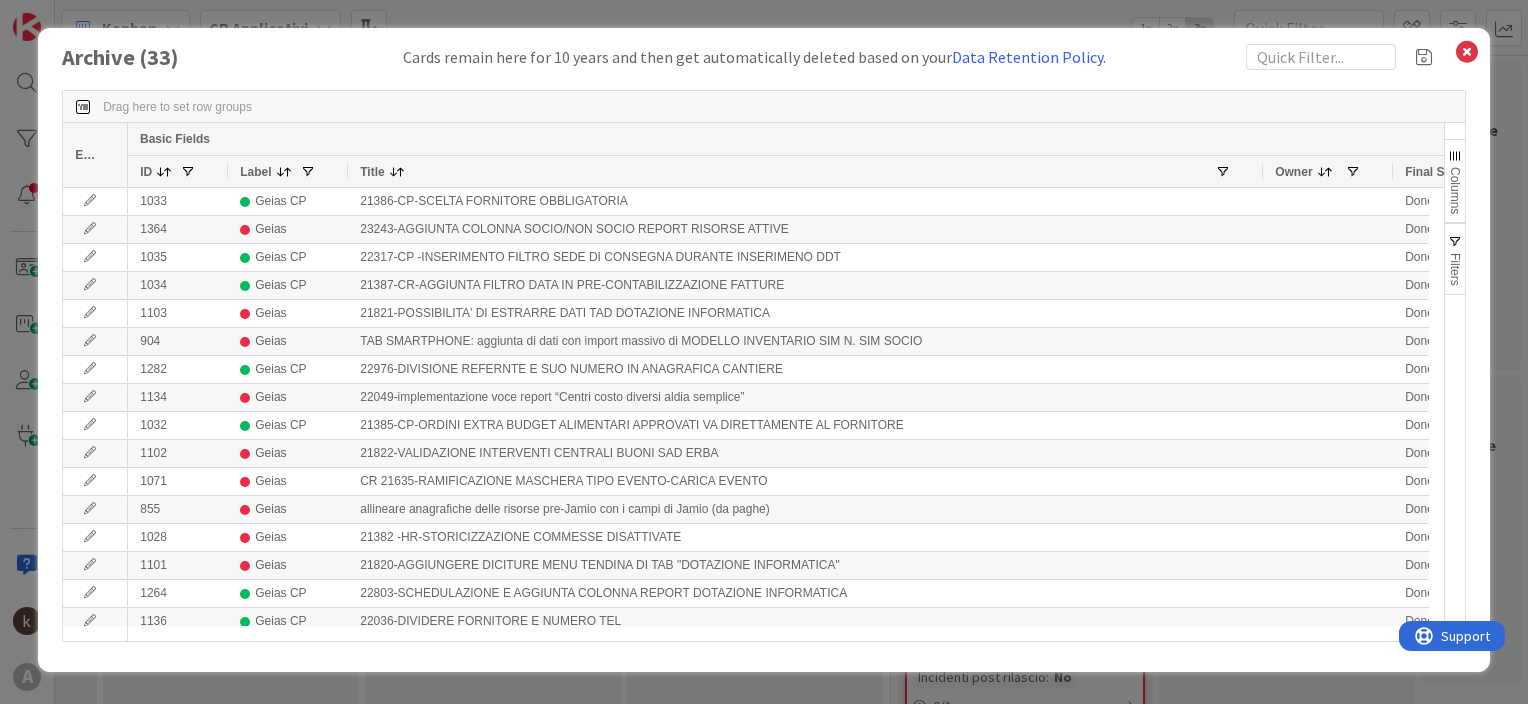 scroll, scrollTop: 485, scrollLeft: 0, axis: vertical 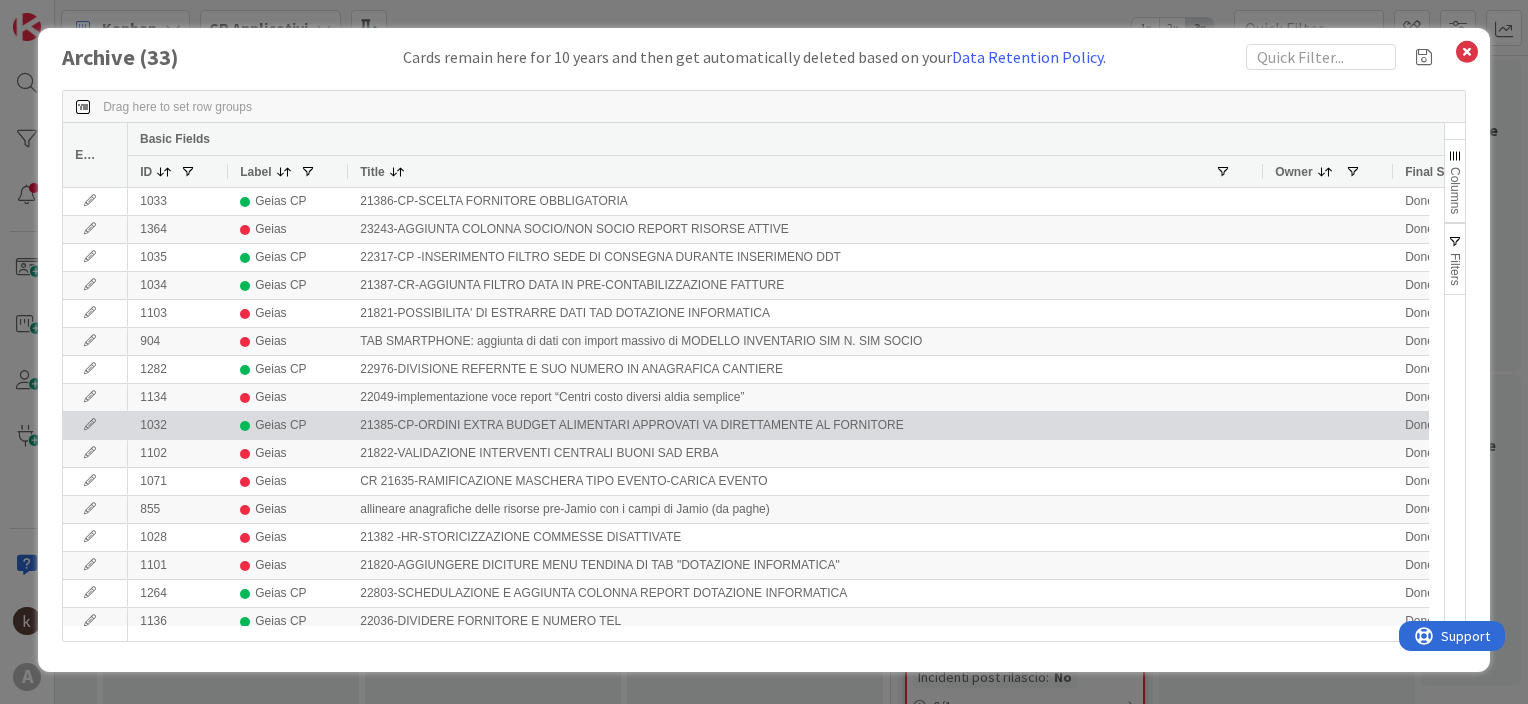 click at bounding box center (90, 425) 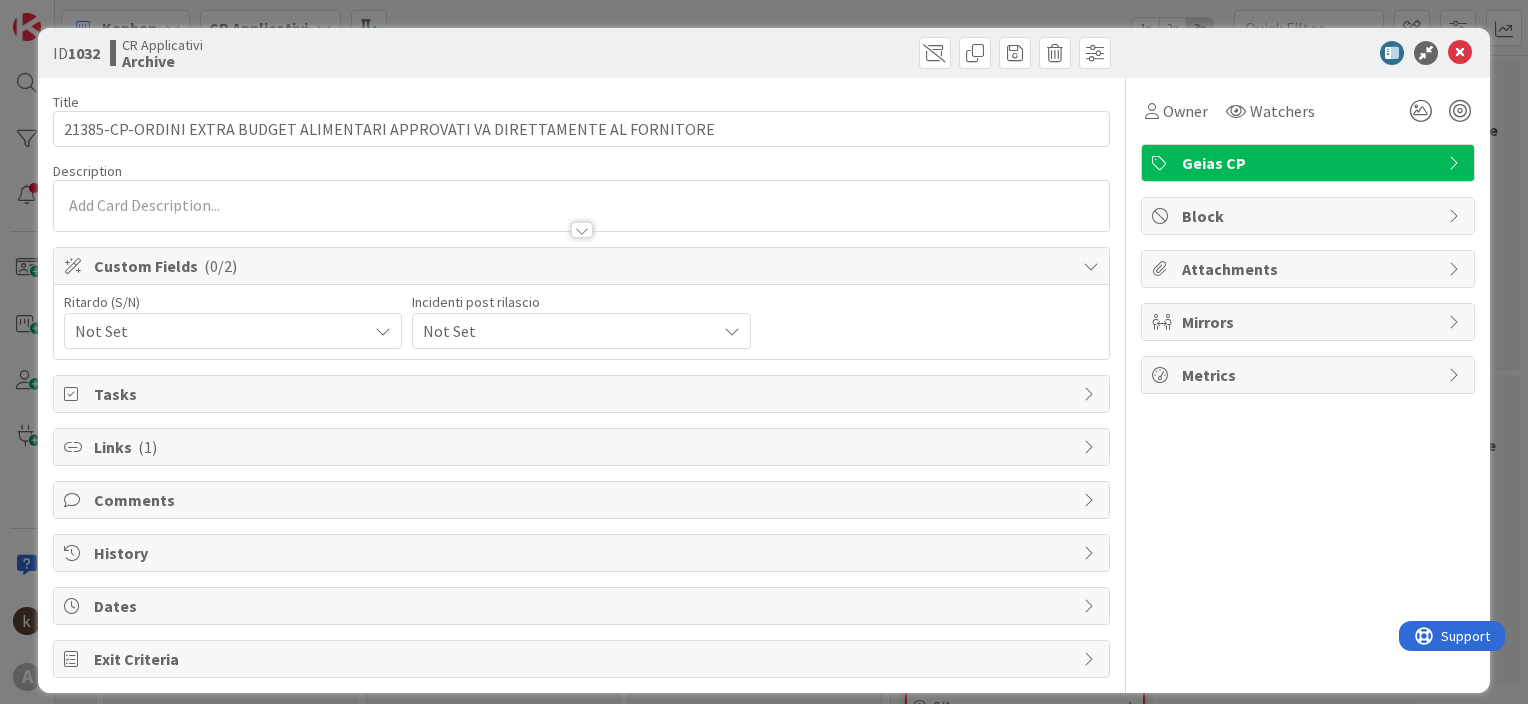 scroll, scrollTop: 0, scrollLeft: 0, axis: both 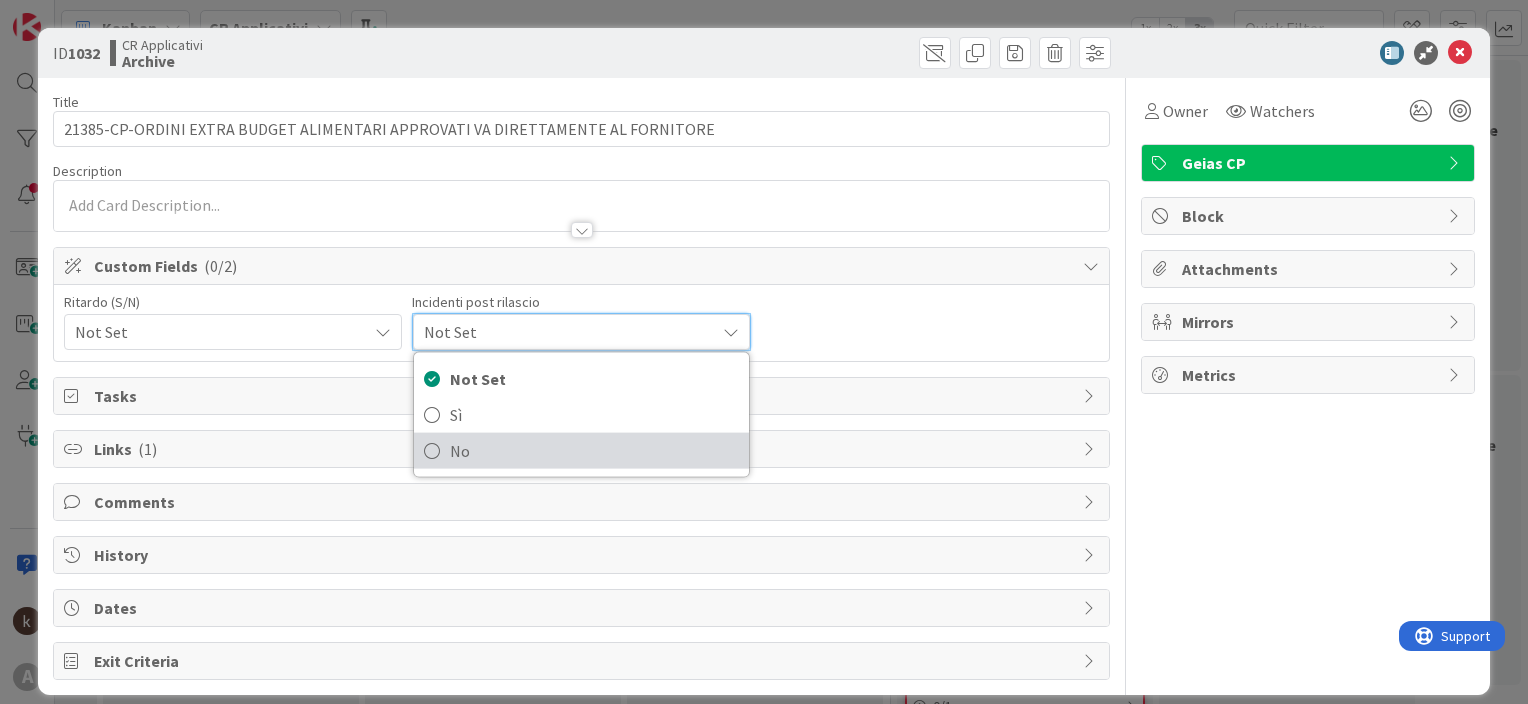 click on "No" at bounding box center [594, 451] 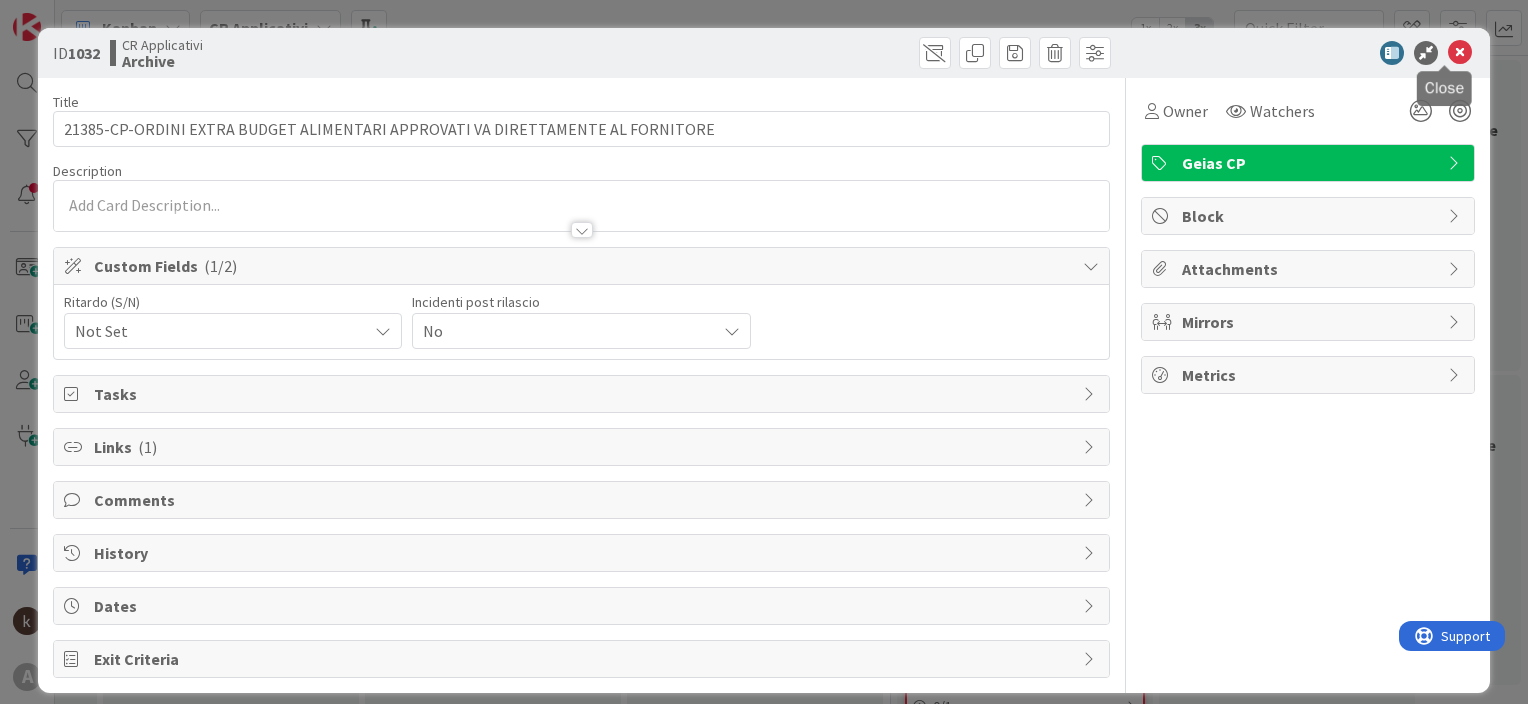 click at bounding box center [1460, 53] 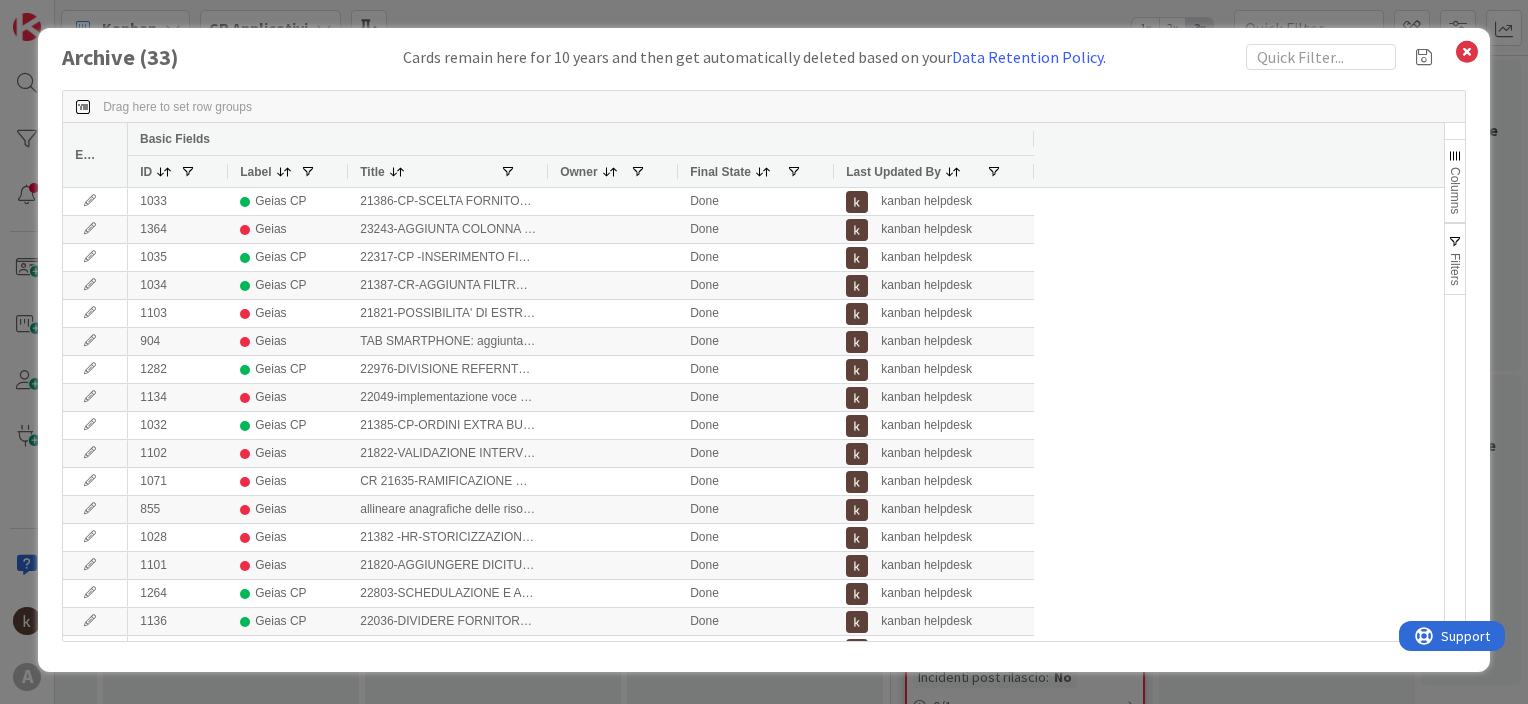 scroll, scrollTop: 0, scrollLeft: 0, axis: both 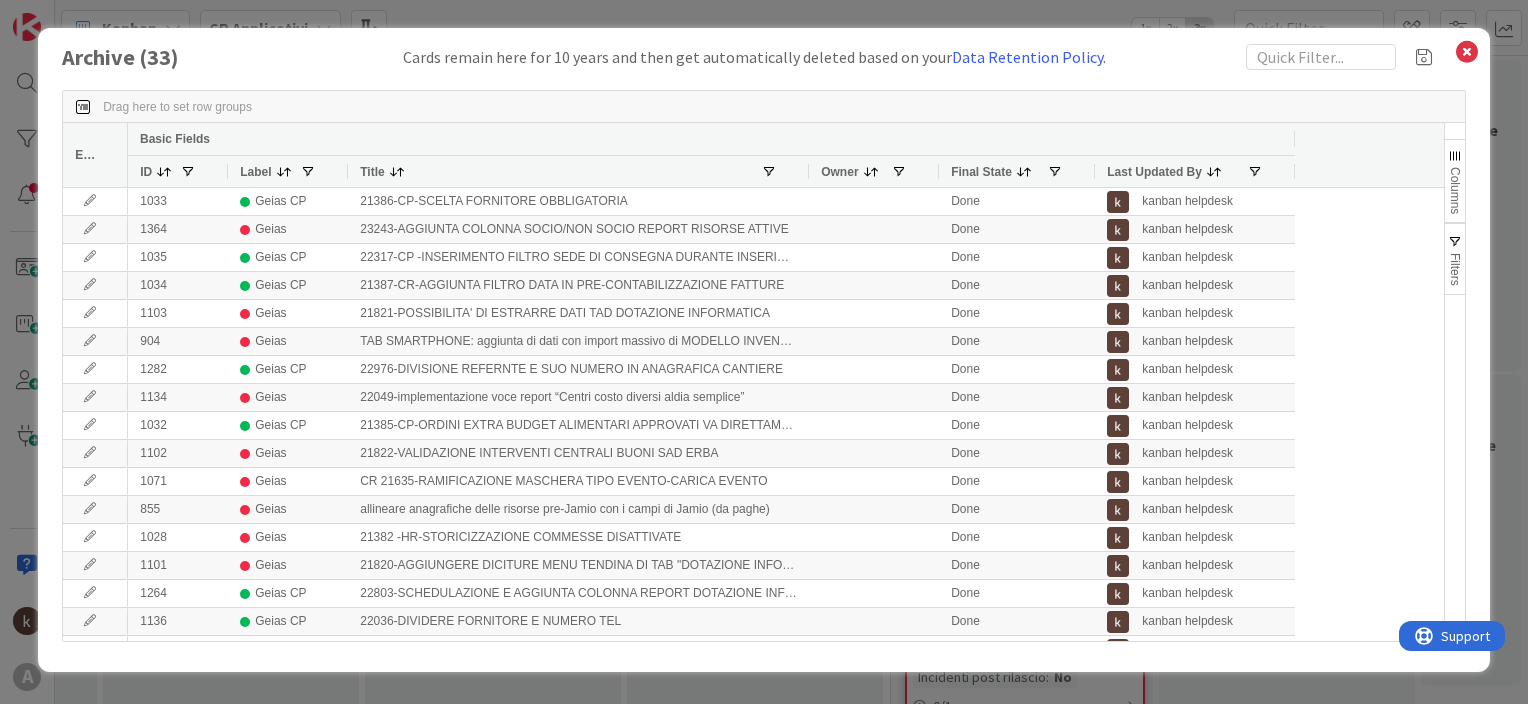 drag, startPoint x: 546, startPoint y: 168, endPoint x: 807, endPoint y: 186, distance: 261.61996 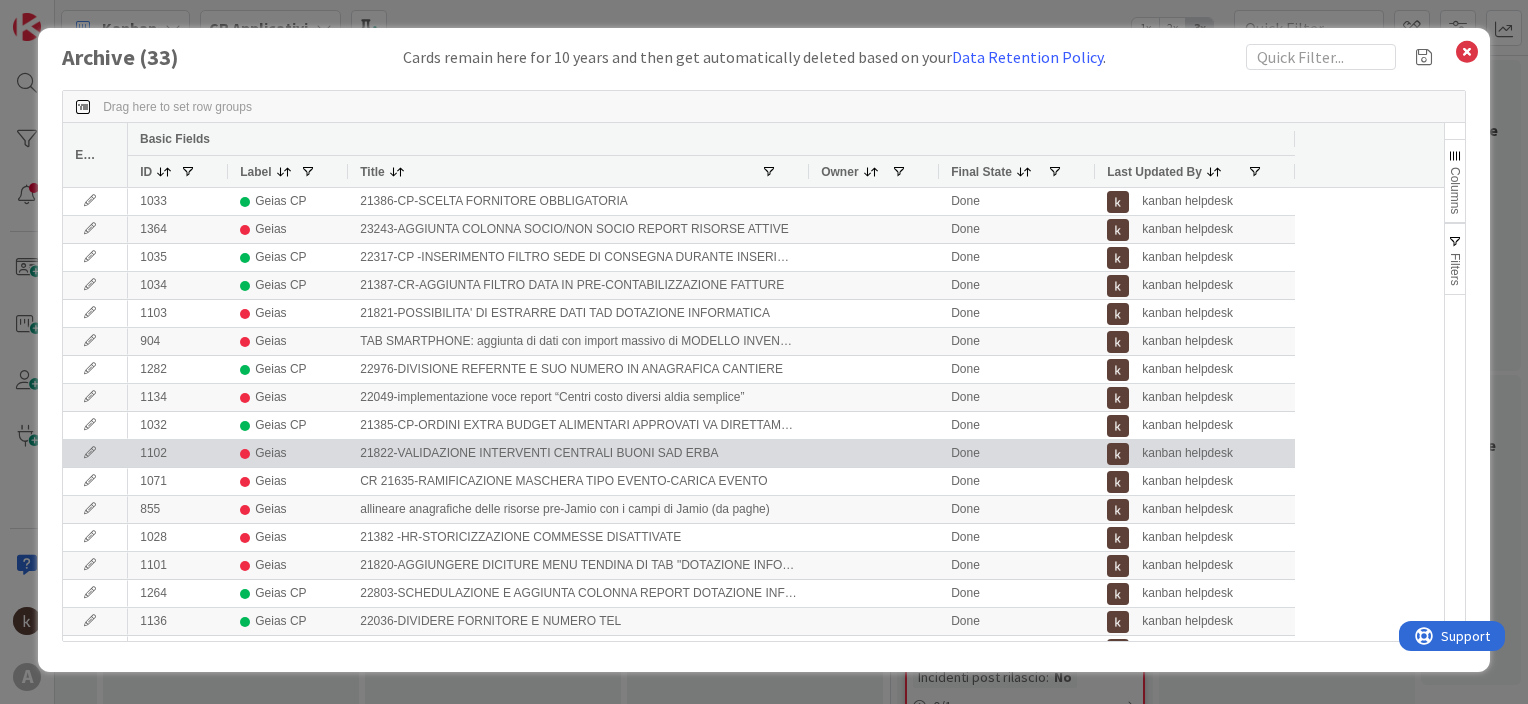click at bounding box center [90, 453] 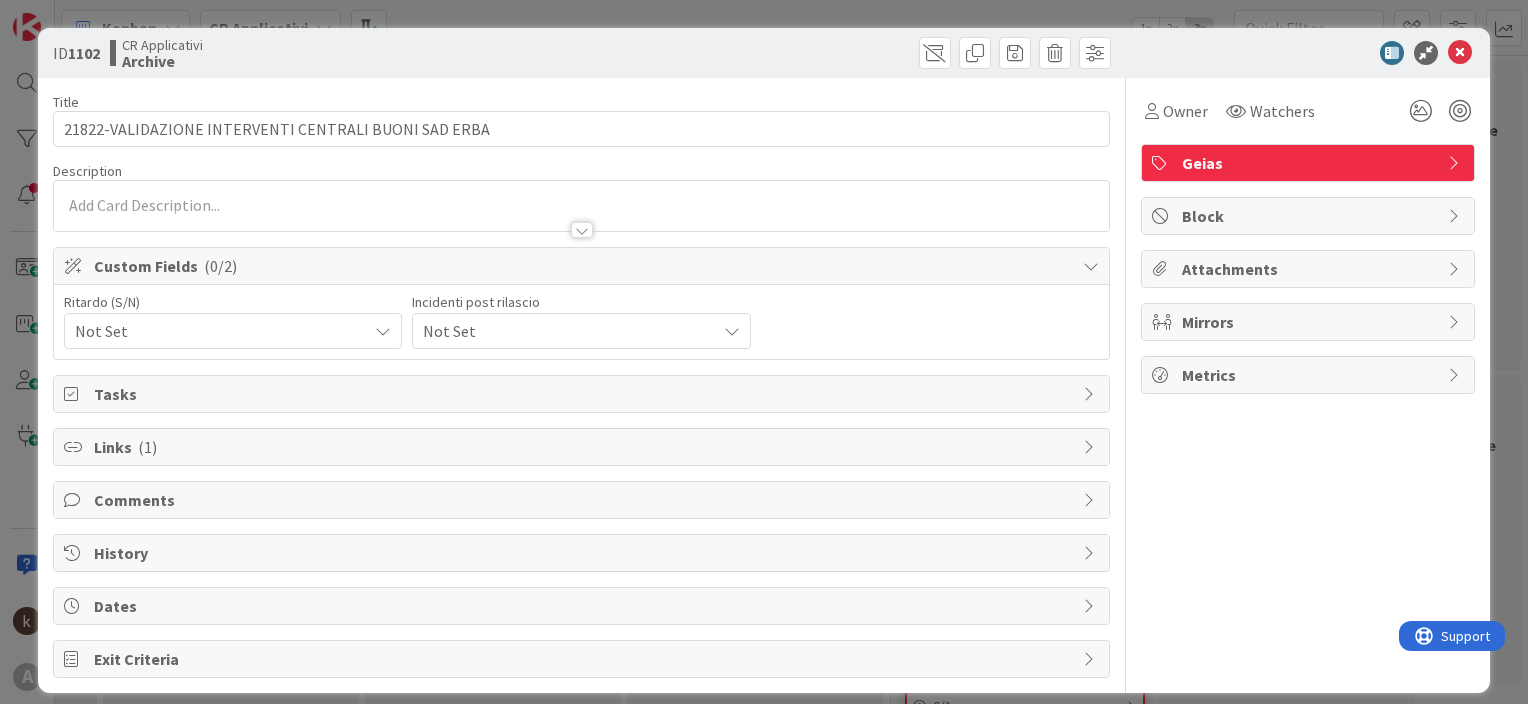 scroll, scrollTop: 0, scrollLeft: 0, axis: both 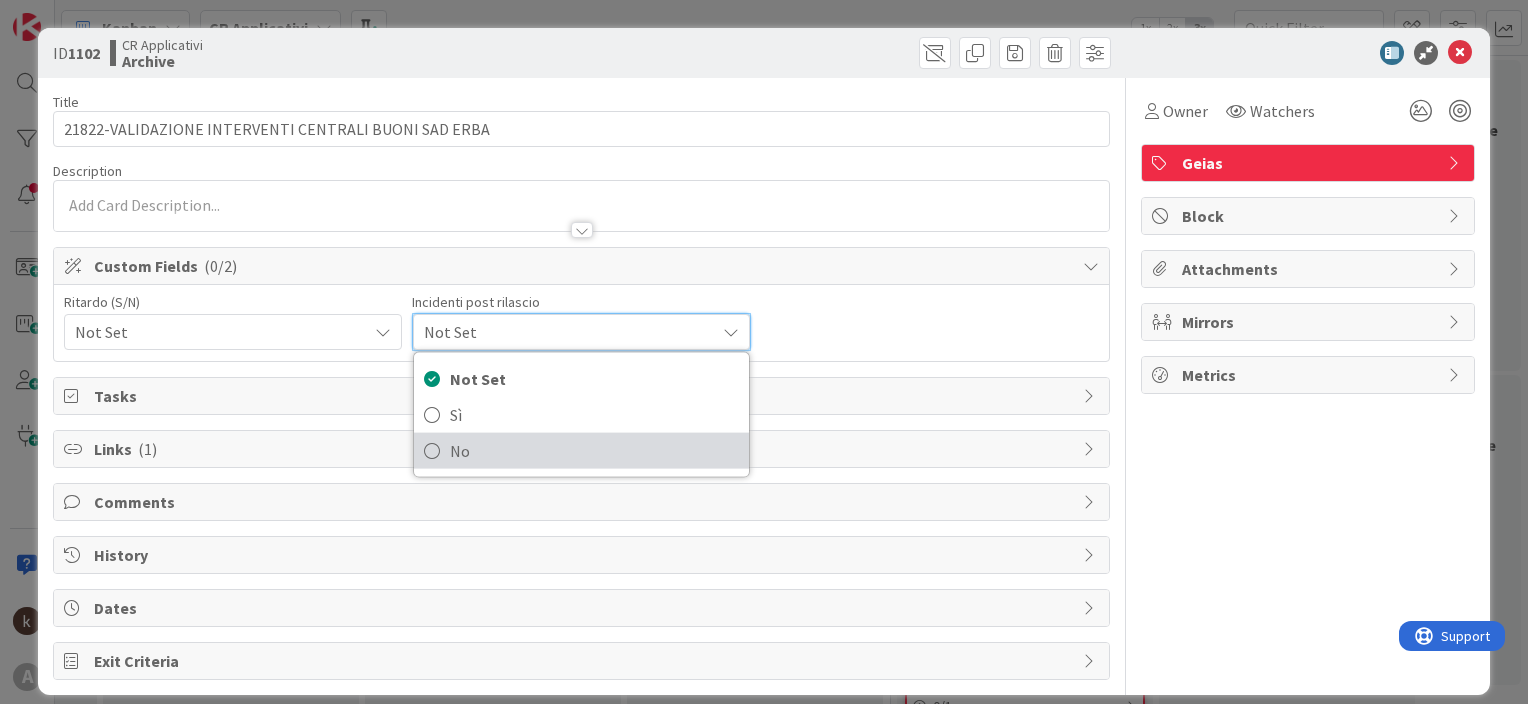 click on "No" at bounding box center [594, 451] 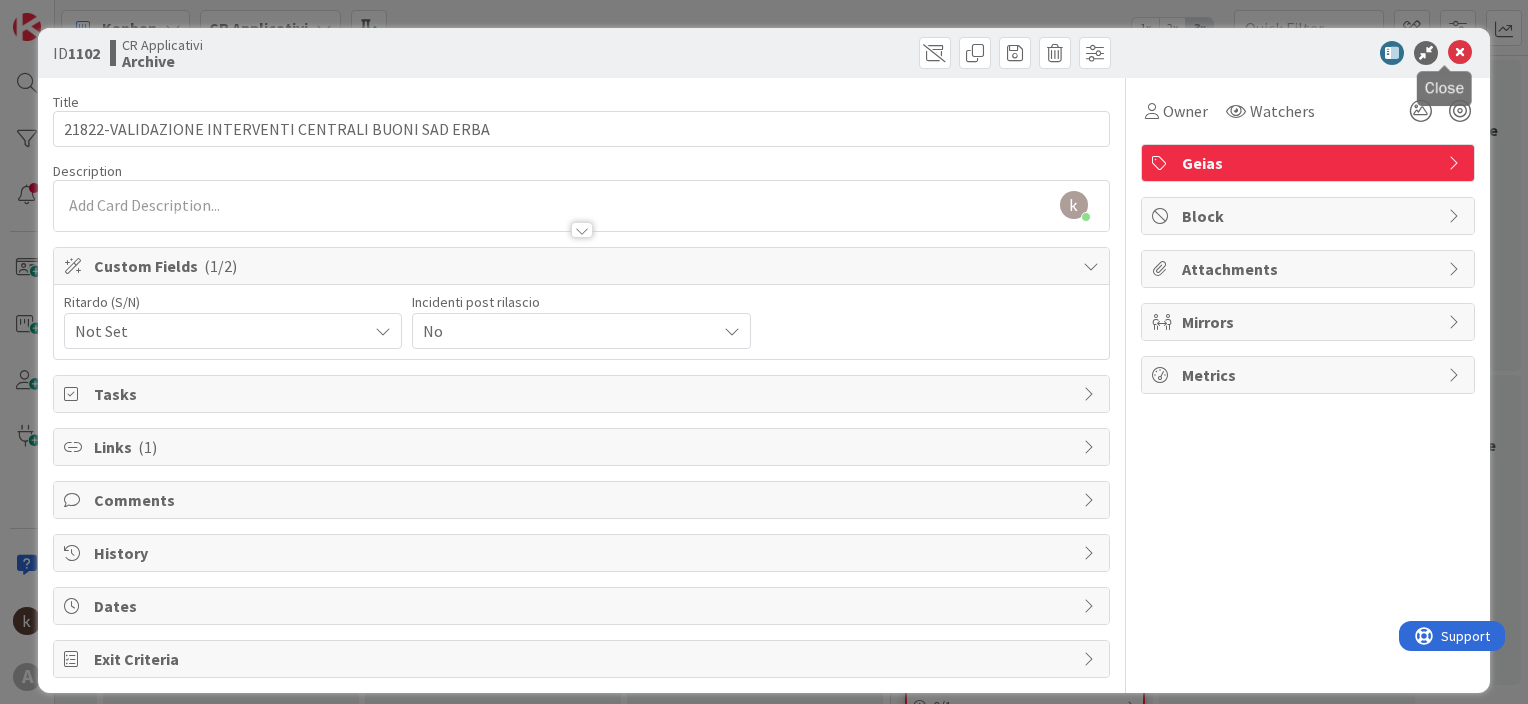 click at bounding box center (1460, 53) 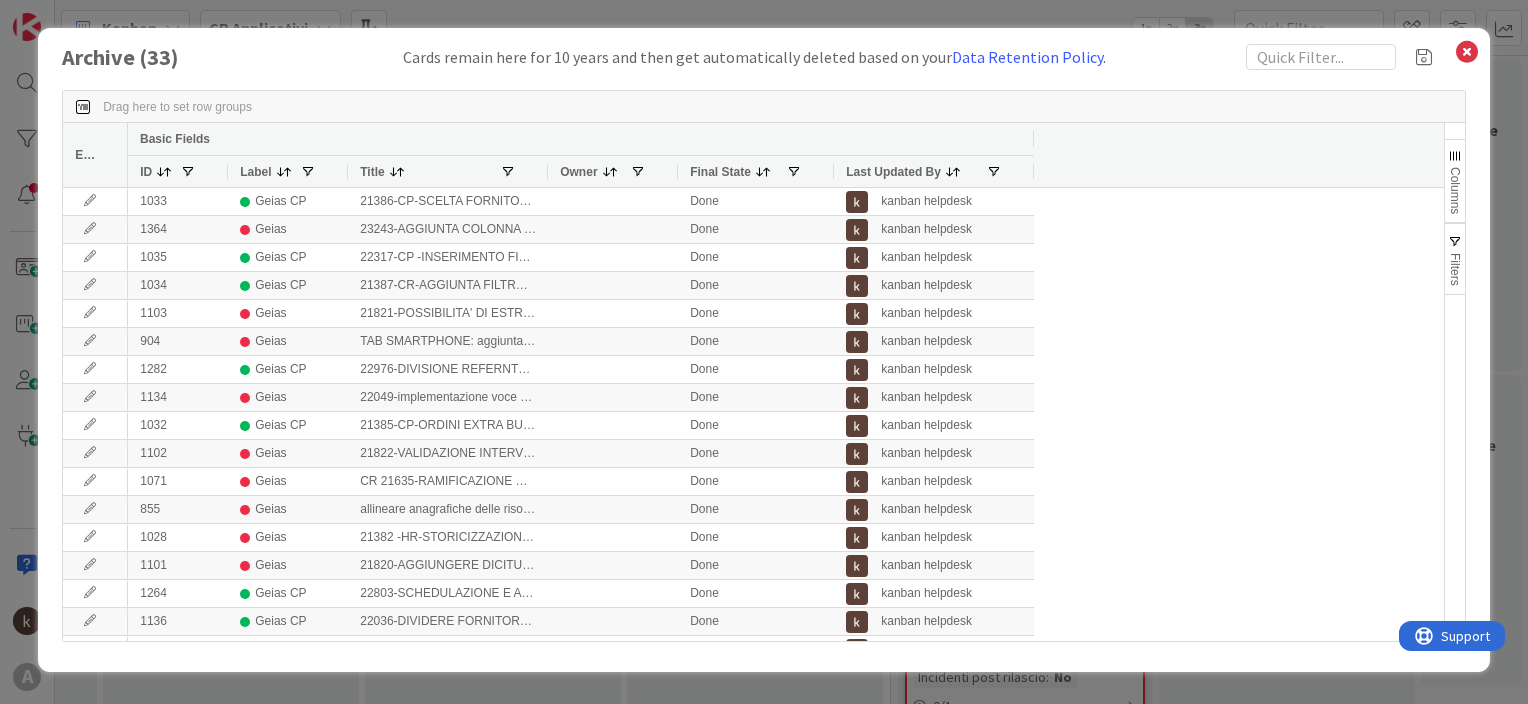 scroll, scrollTop: 0, scrollLeft: 0, axis: both 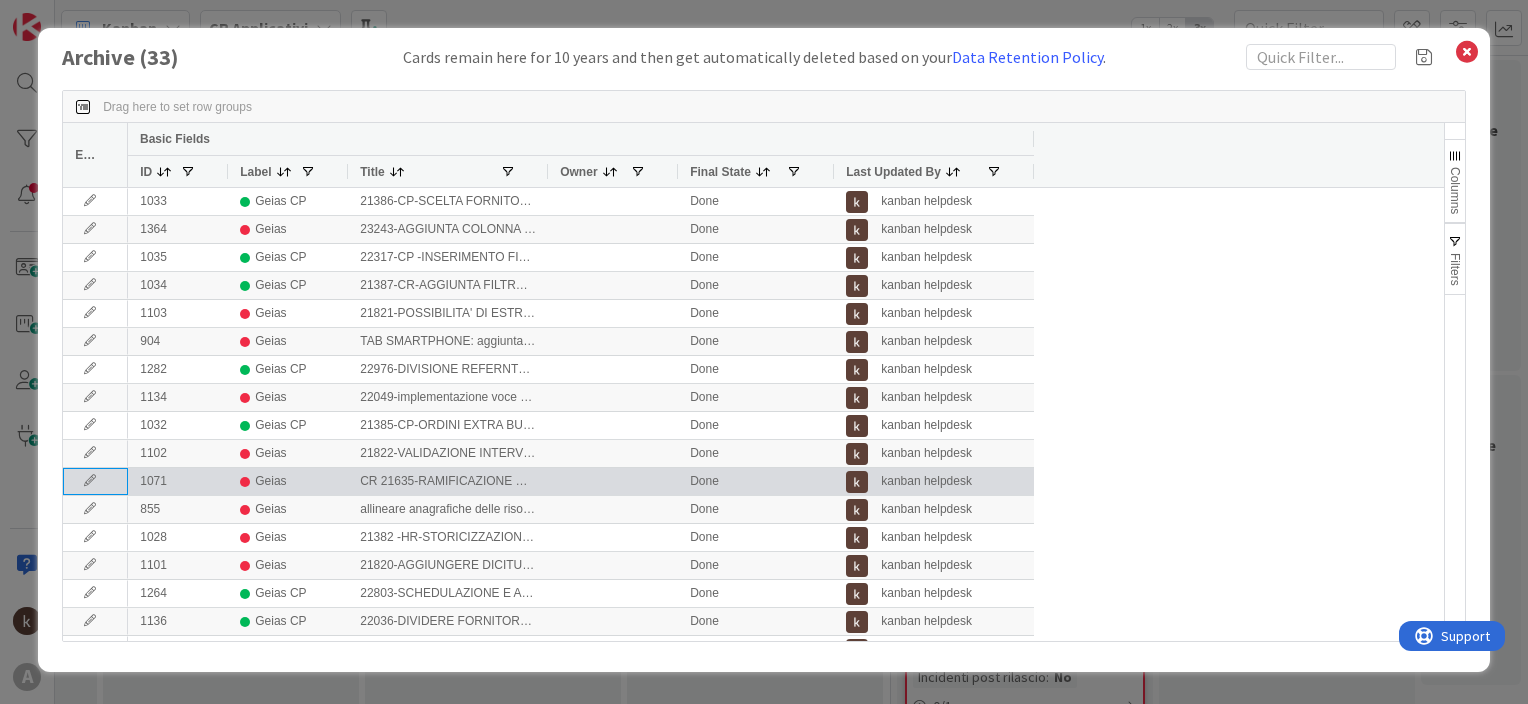 click at bounding box center (90, 481) 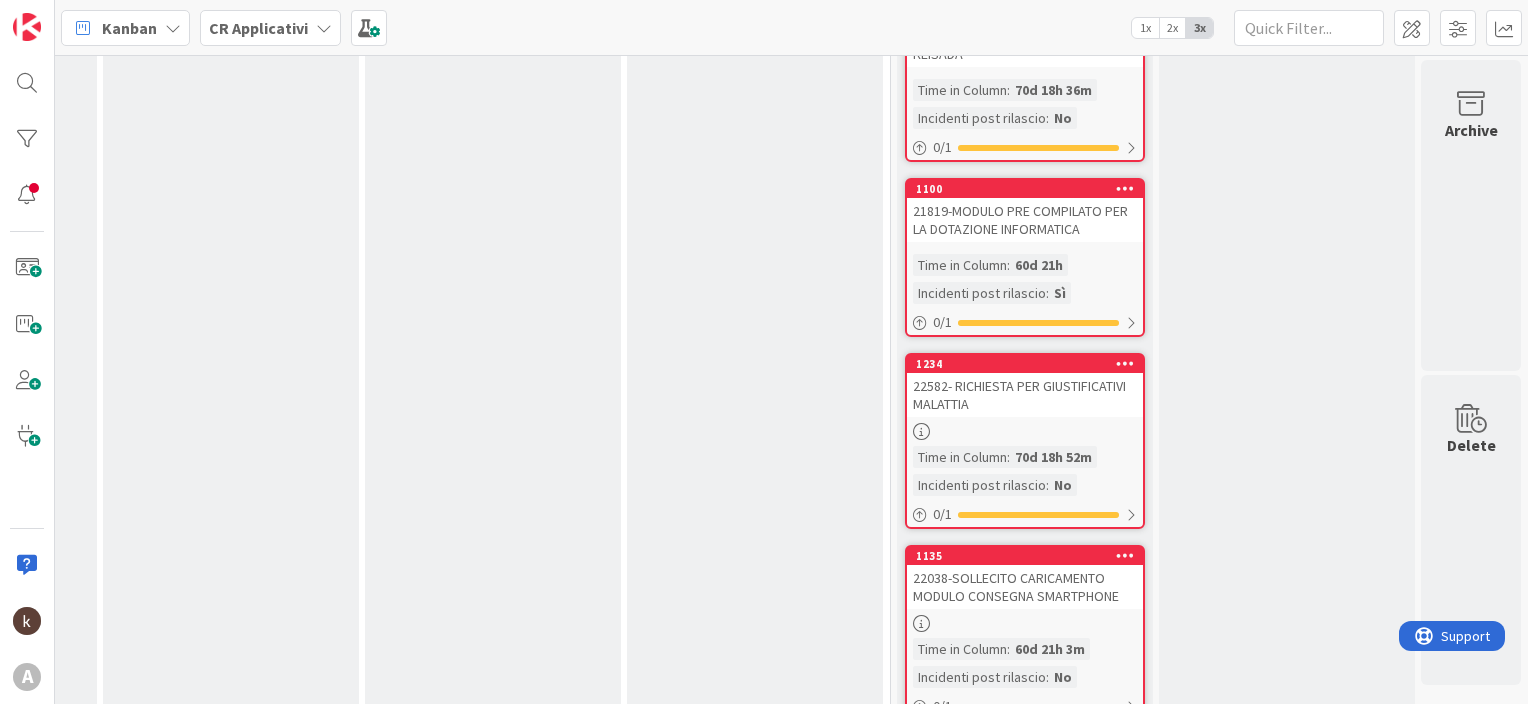 scroll, scrollTop: 0, scrollLeft: 0, axis: both 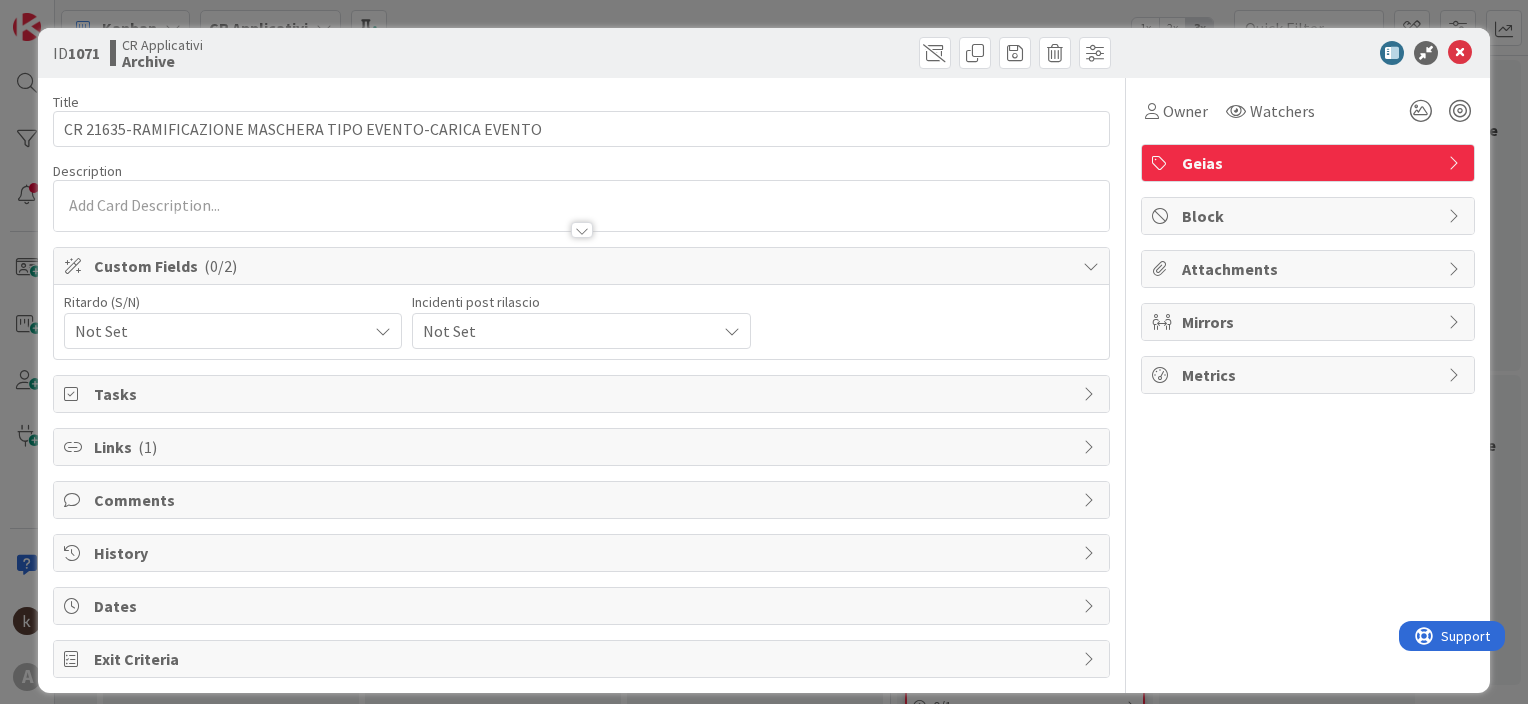 click on "Not Set" at bounding box center [216, 331] 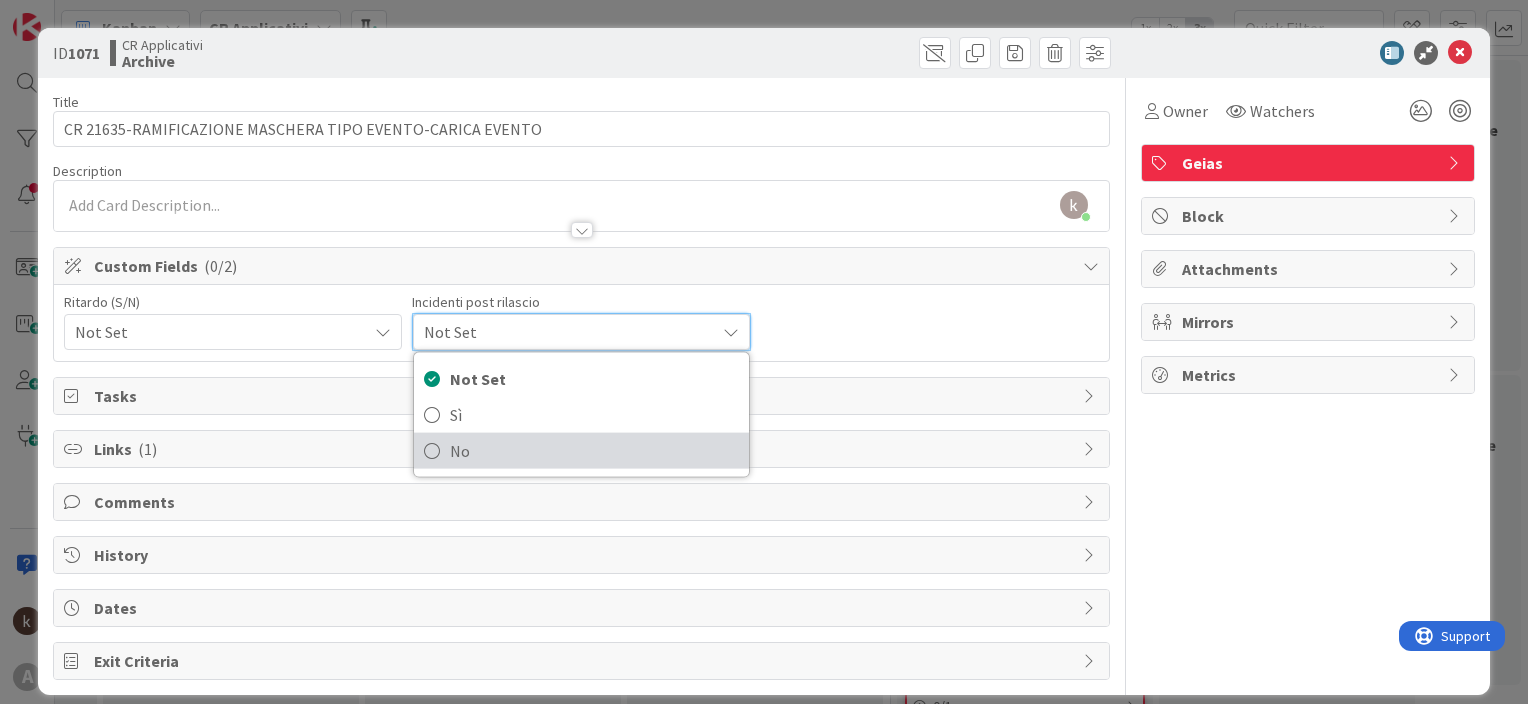 click on "No" at bounding box center [594, 451] 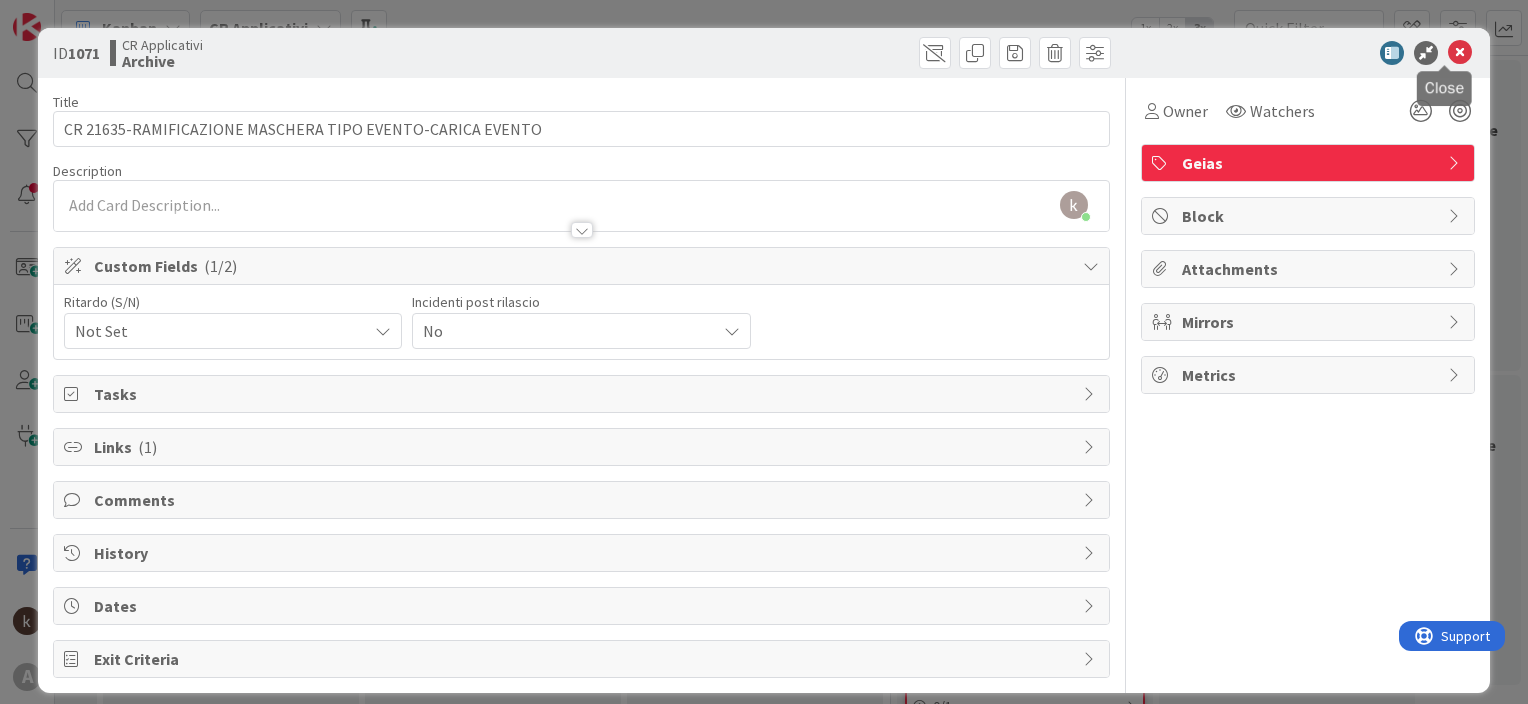 click at bounding box center [1460, 53] 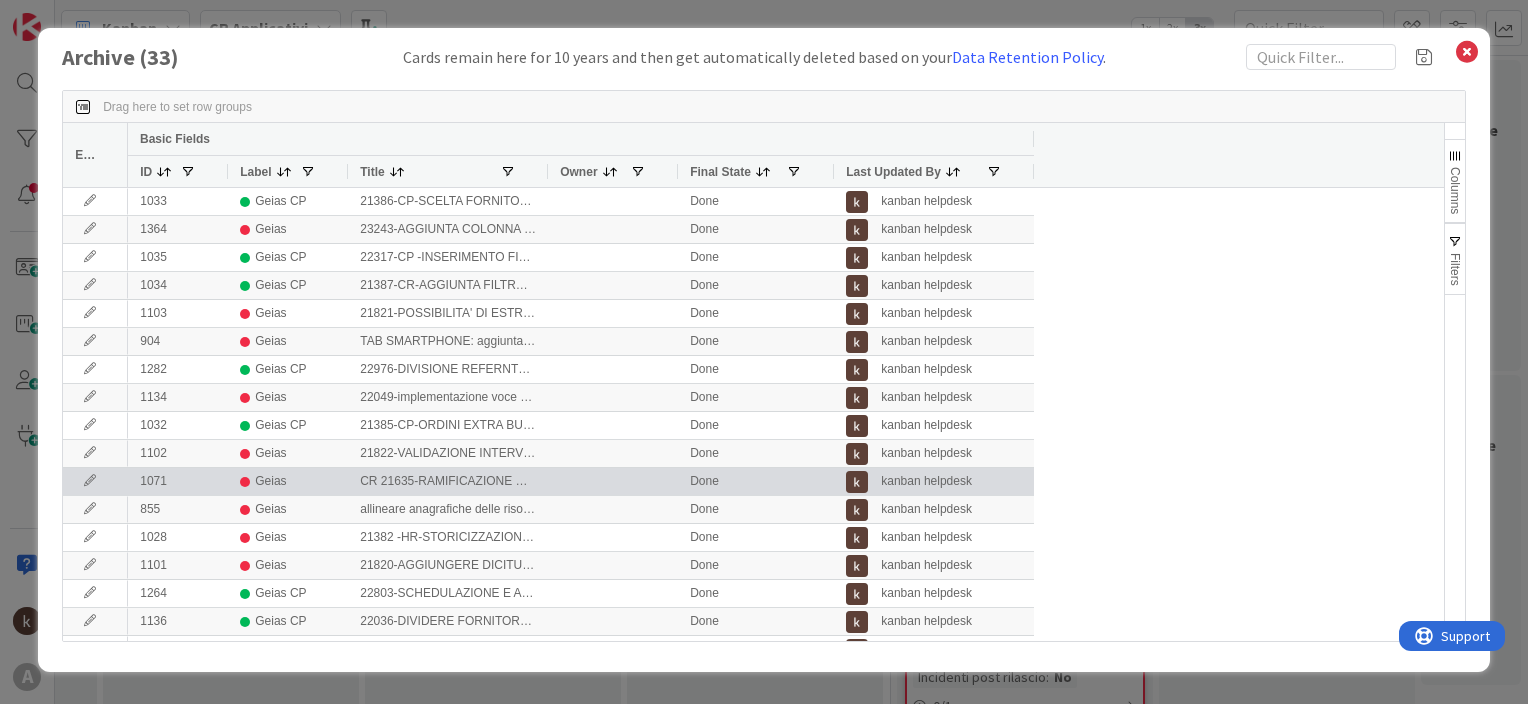 scroll, scrollTop: 0, scrollLeft: 0, axis: both 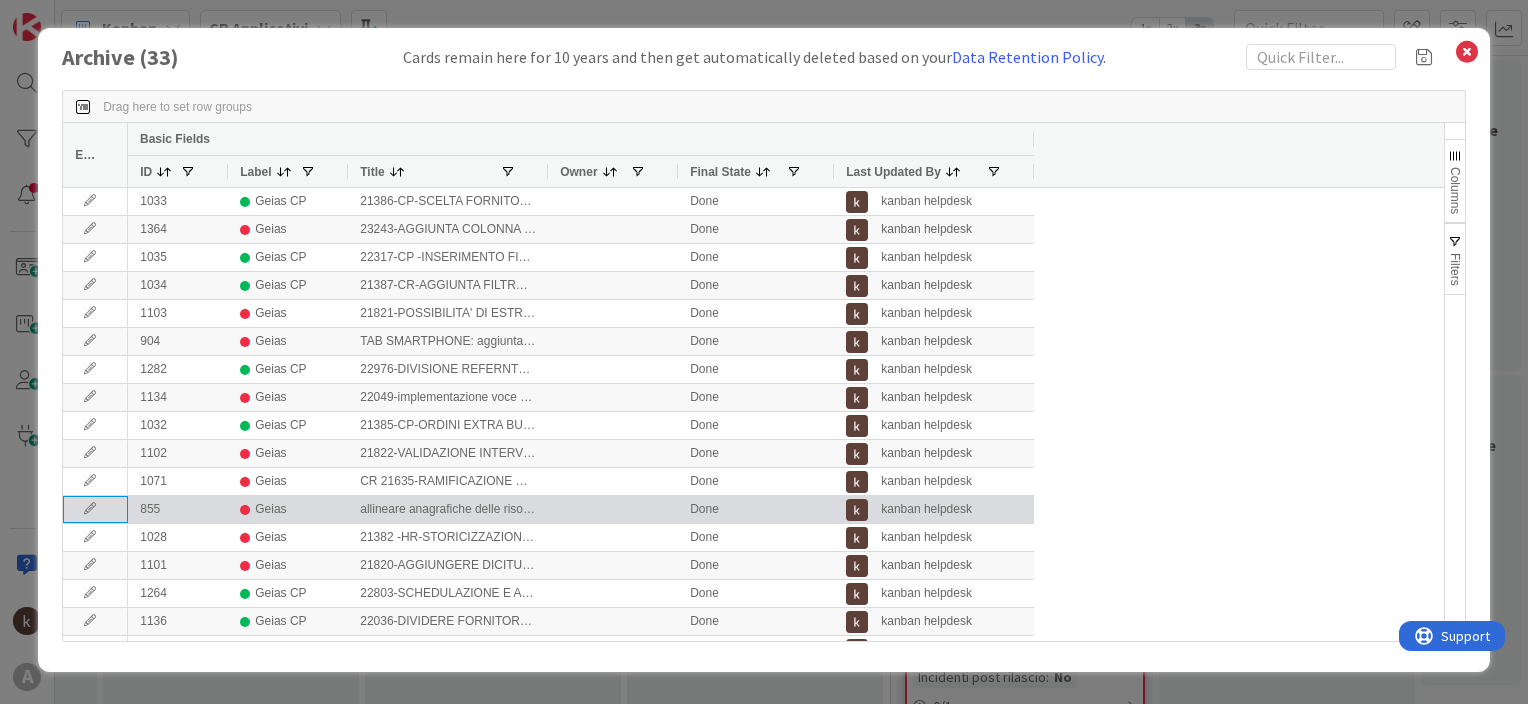 click at bounding box center [90, 509] 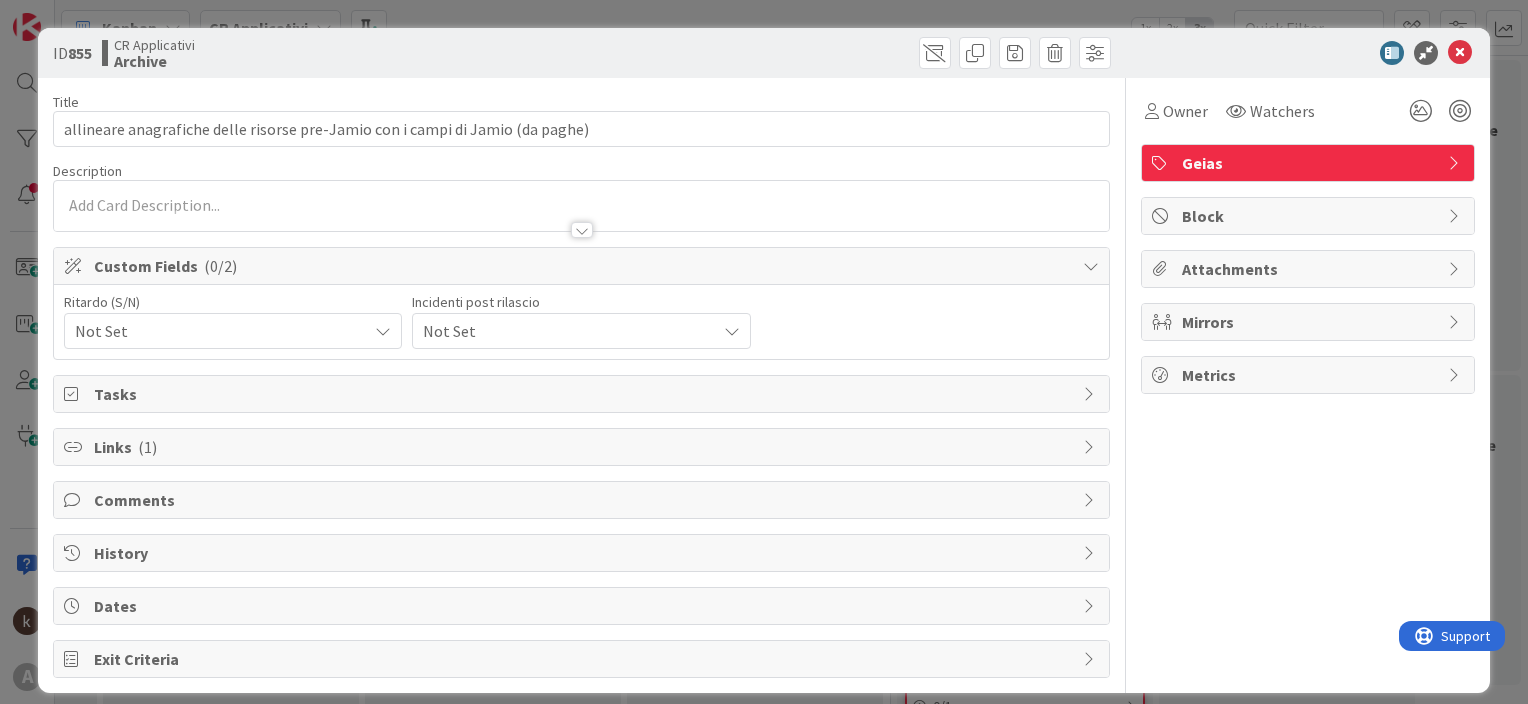 scroll, scrollTop: 0, scrollLeft: 0, axis: both 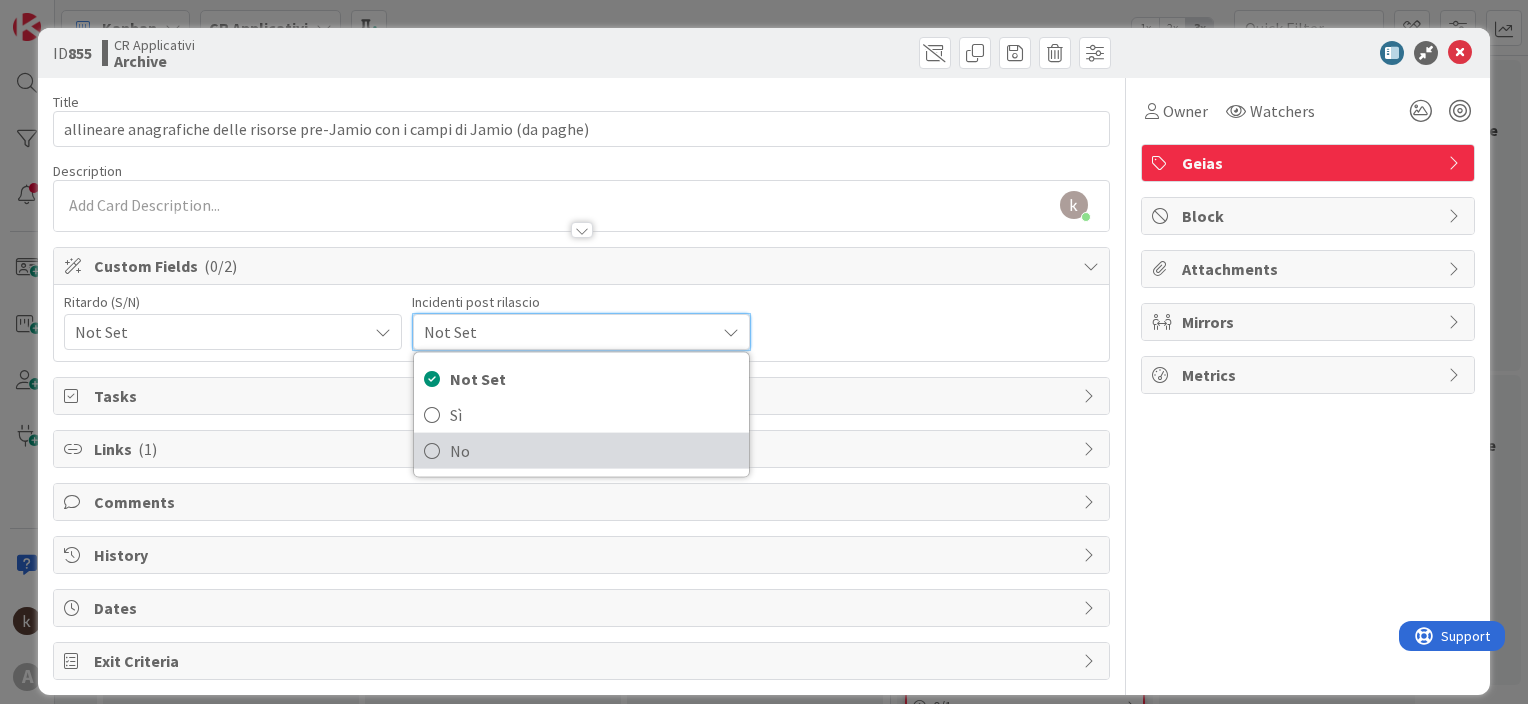 click on "No" at bounding box center (594, 451) 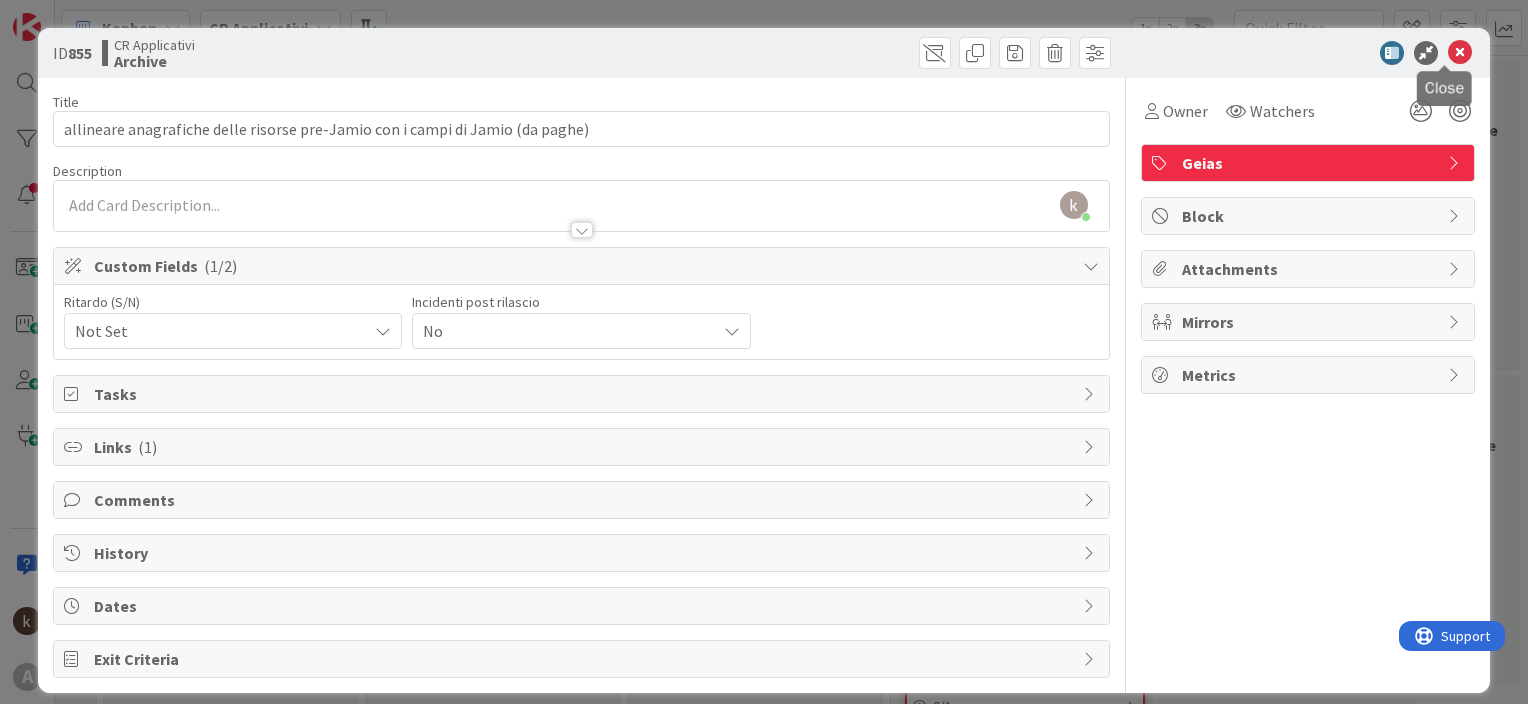 click at bounding box center [1460, 53] 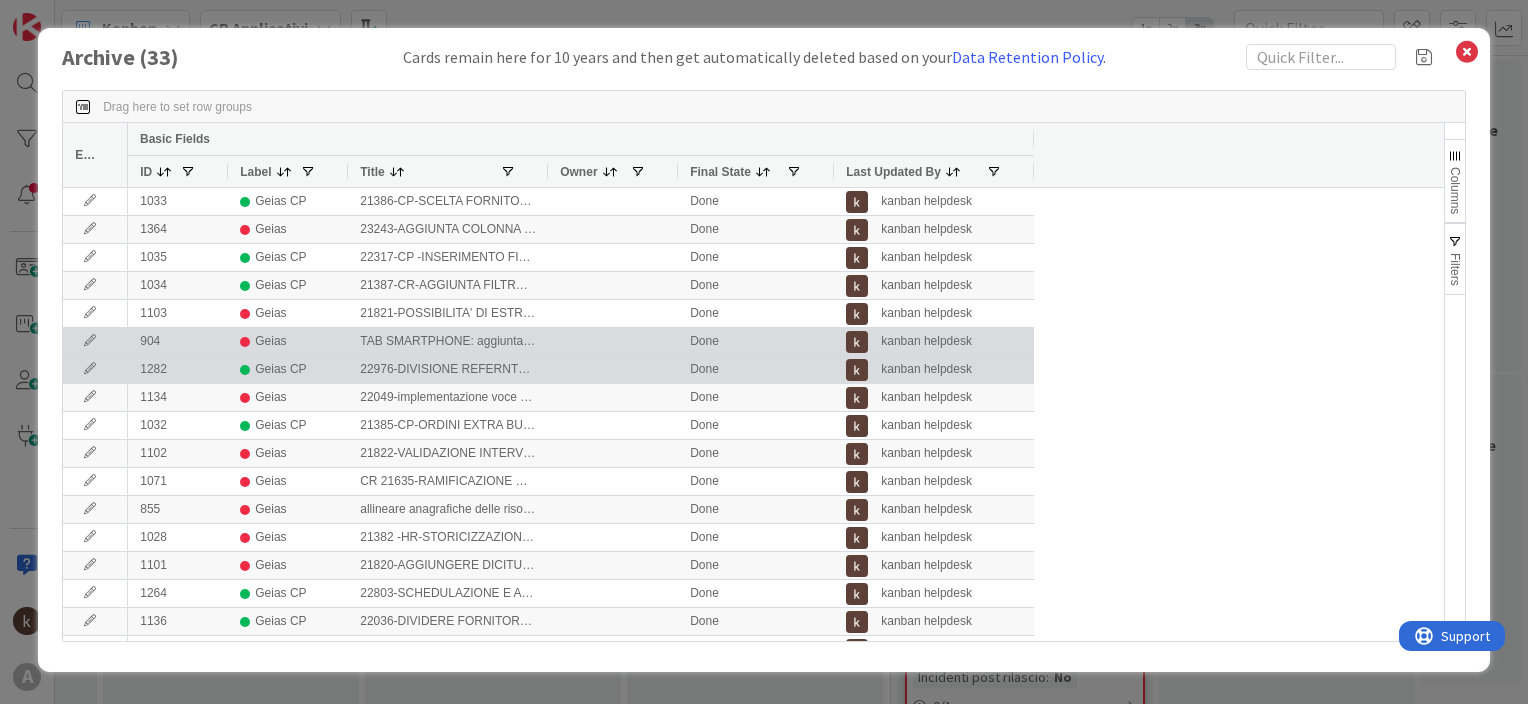 scroll, scrollTop: 0, scrollLeft: 0, axis: both 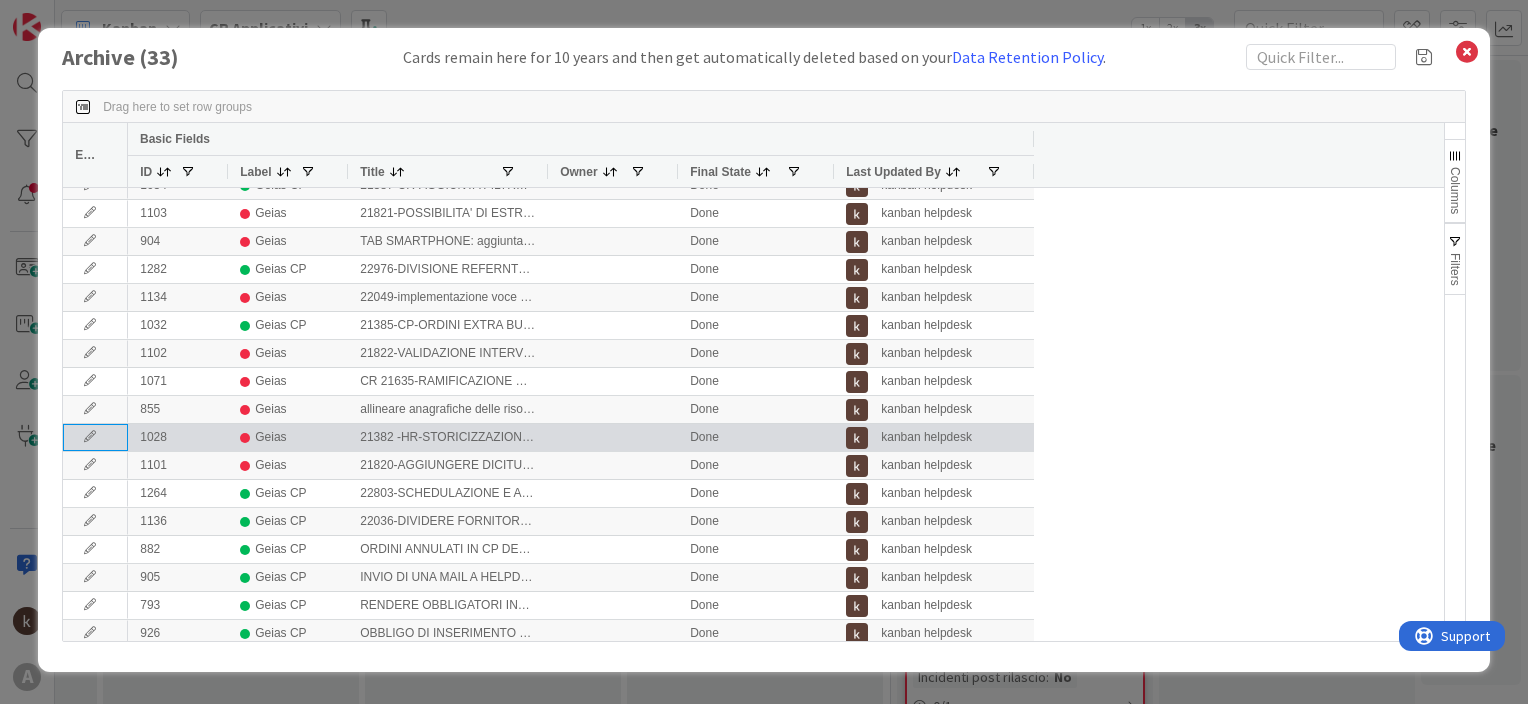 click at bounding box center [90, 437] 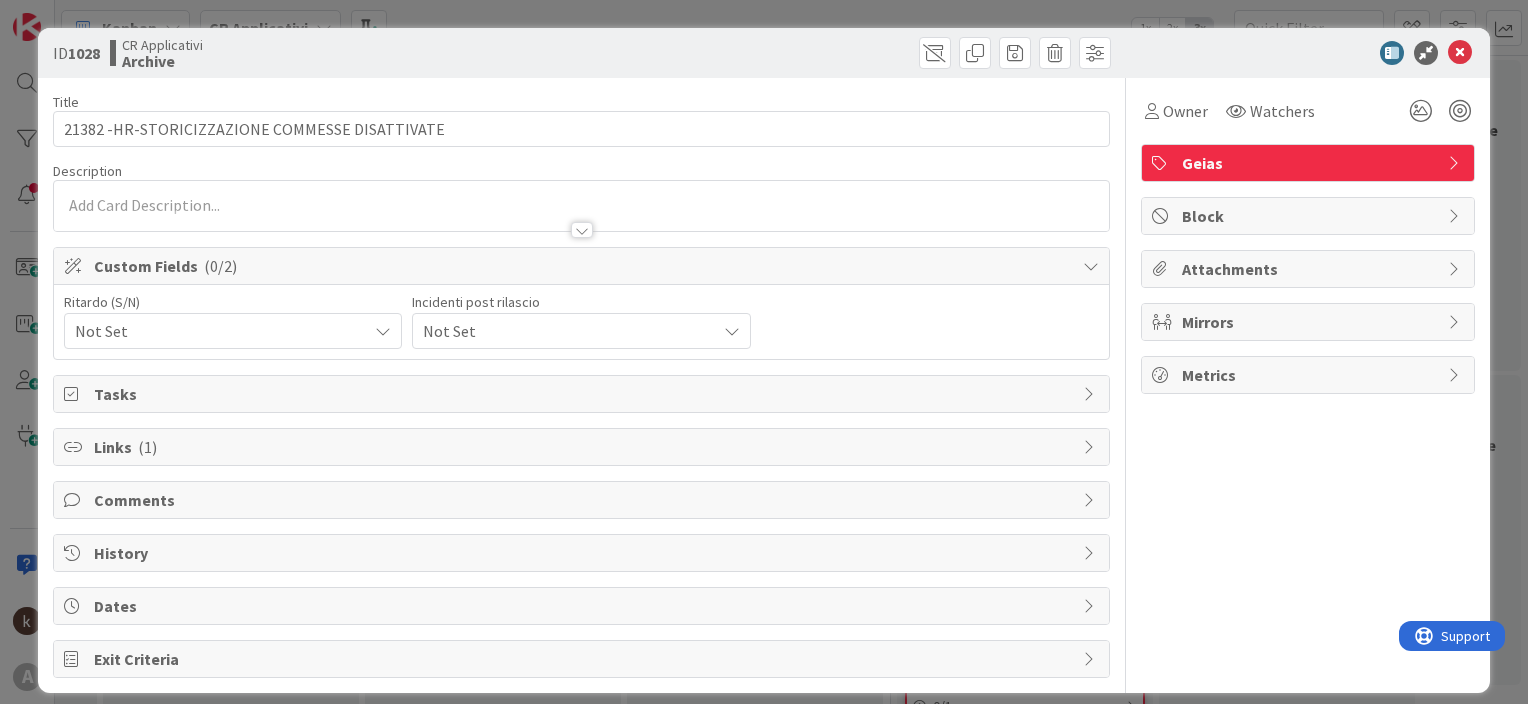 scroll, scrollTop: 0, scrollLeft: 0, axis: both 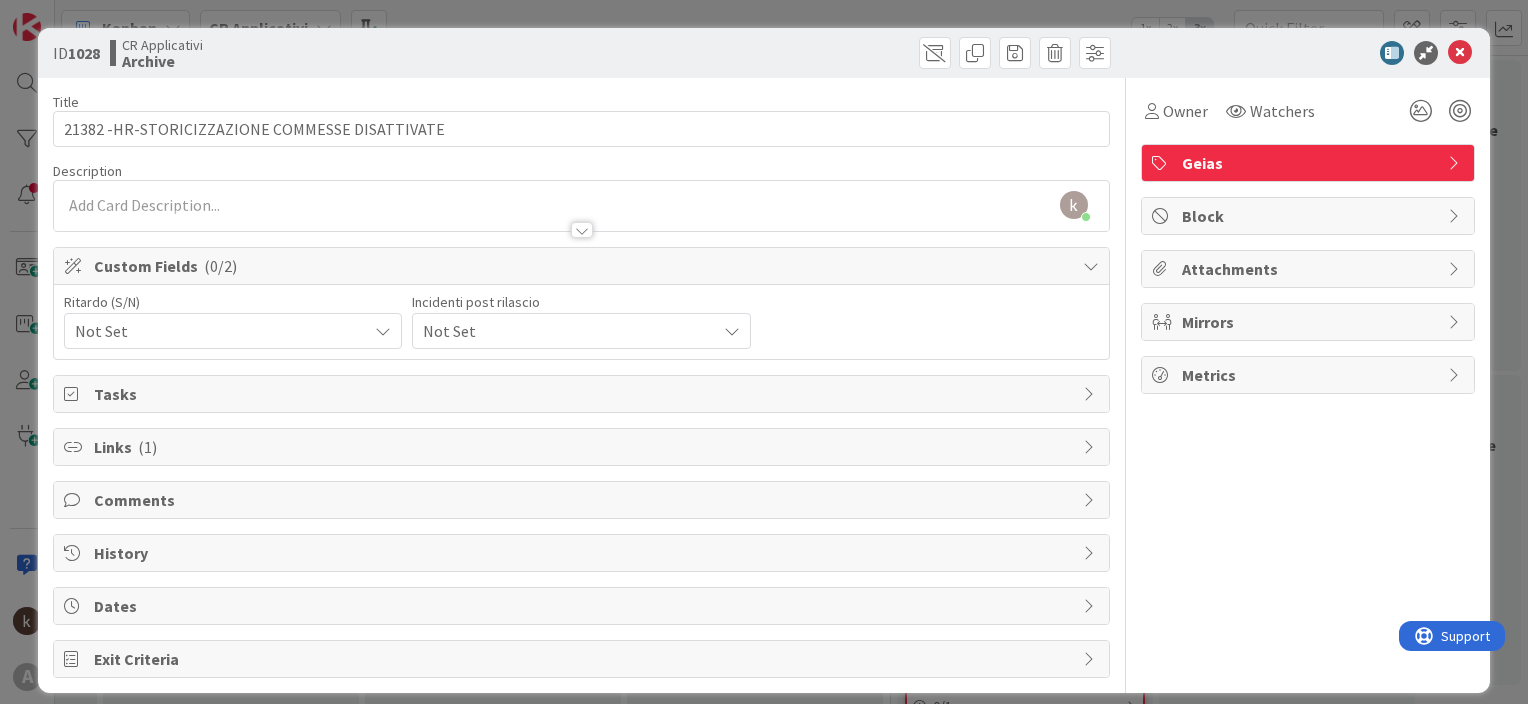 click on "Not Set" at bounding box center (216, 331) 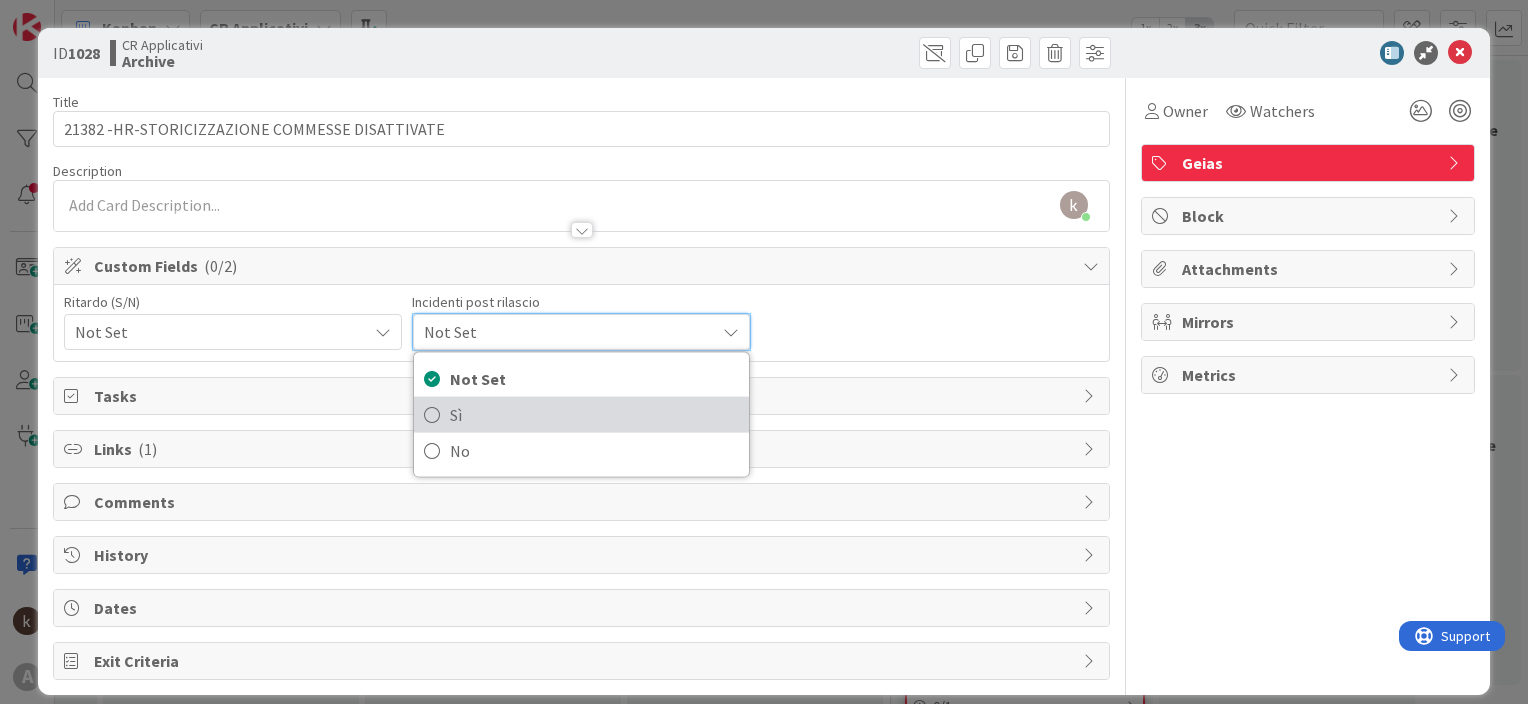 click on "Sì" at bounding box center (594, 415) 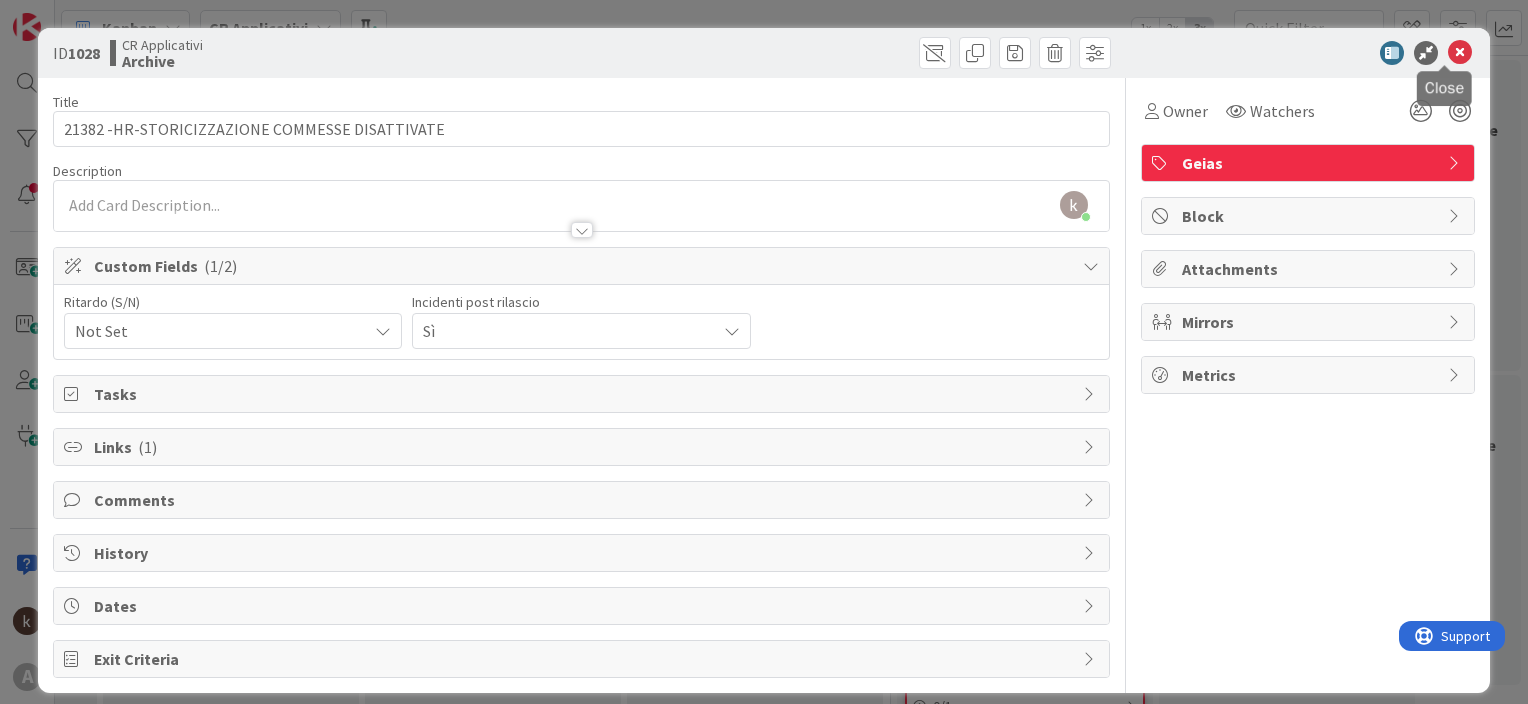 click at bounding box center [1460, 53] 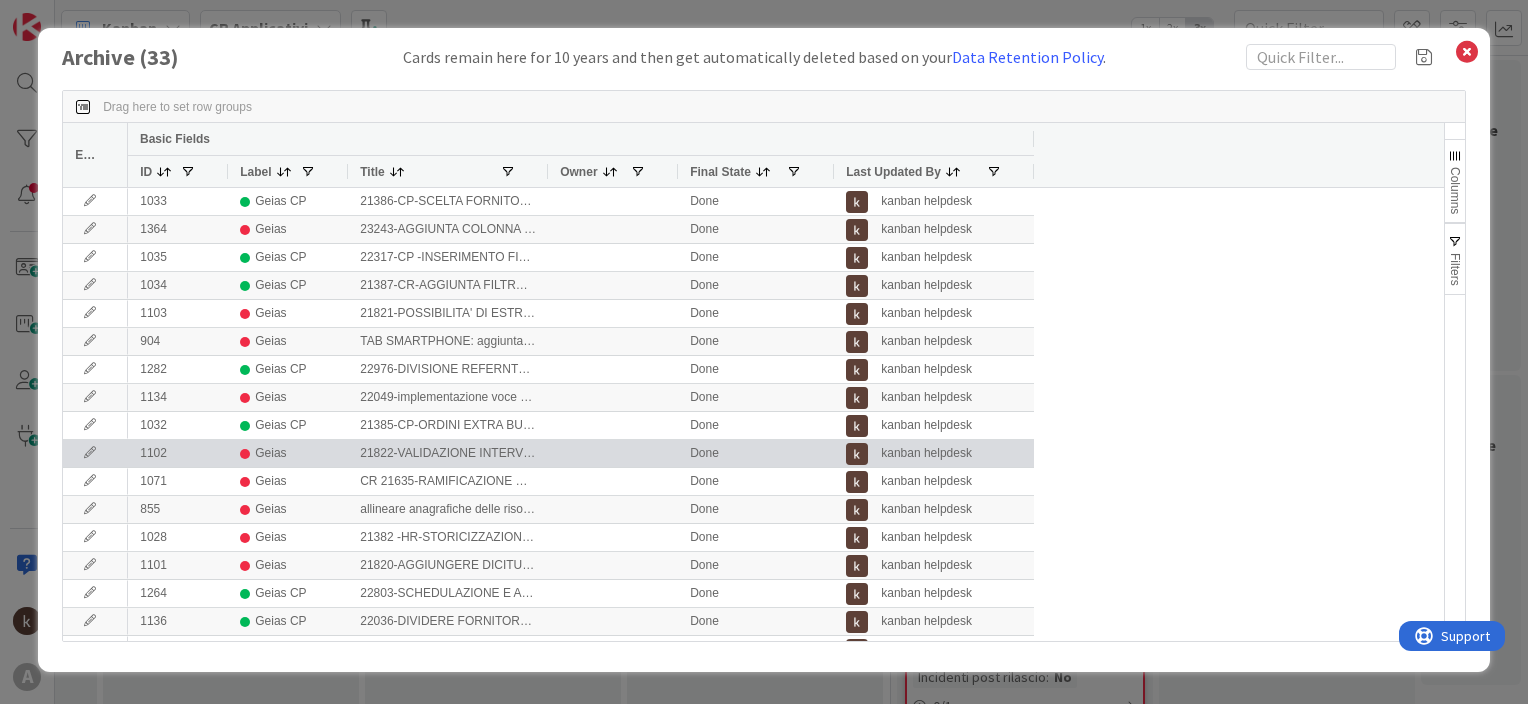scroll, scrollTop: 0, scrollLeft: 0, axis: both 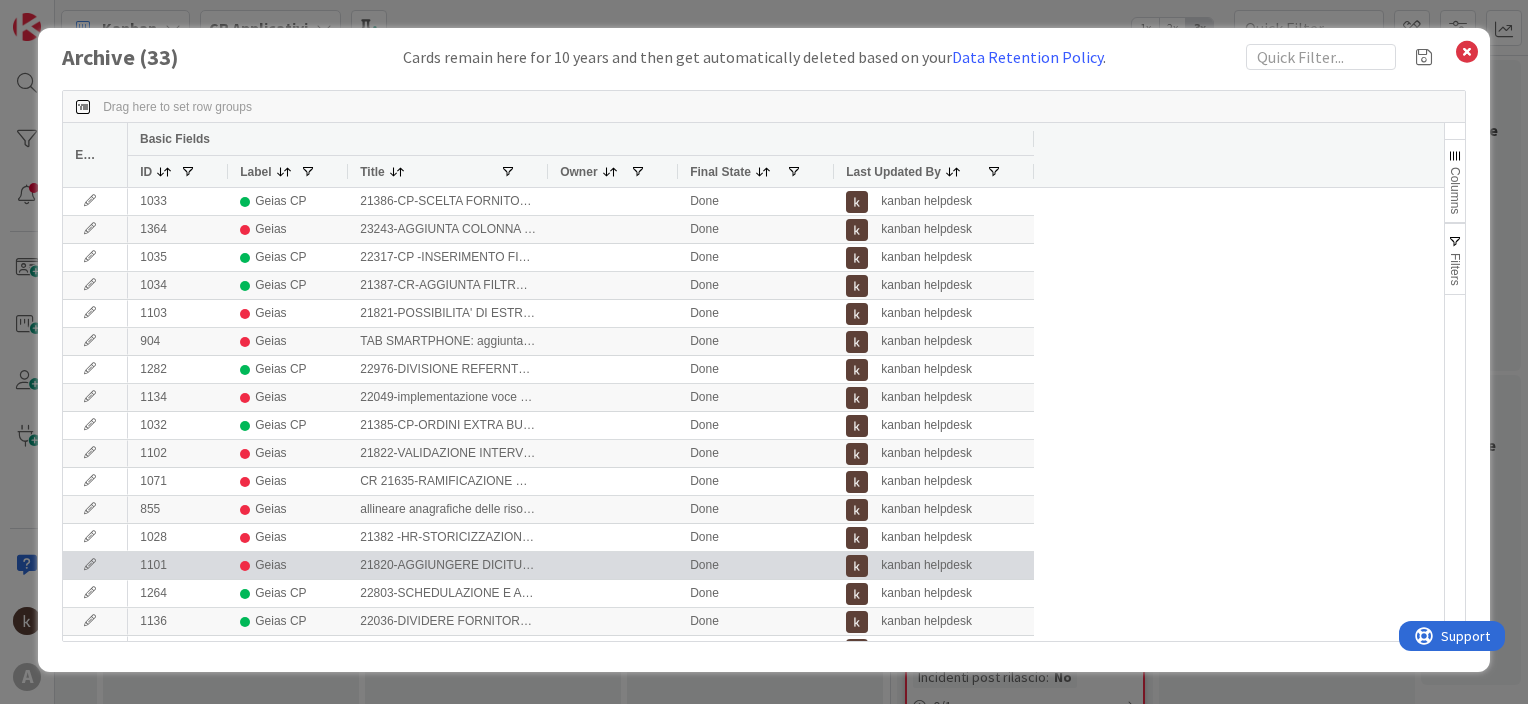 click at bounding box center [90, 565] 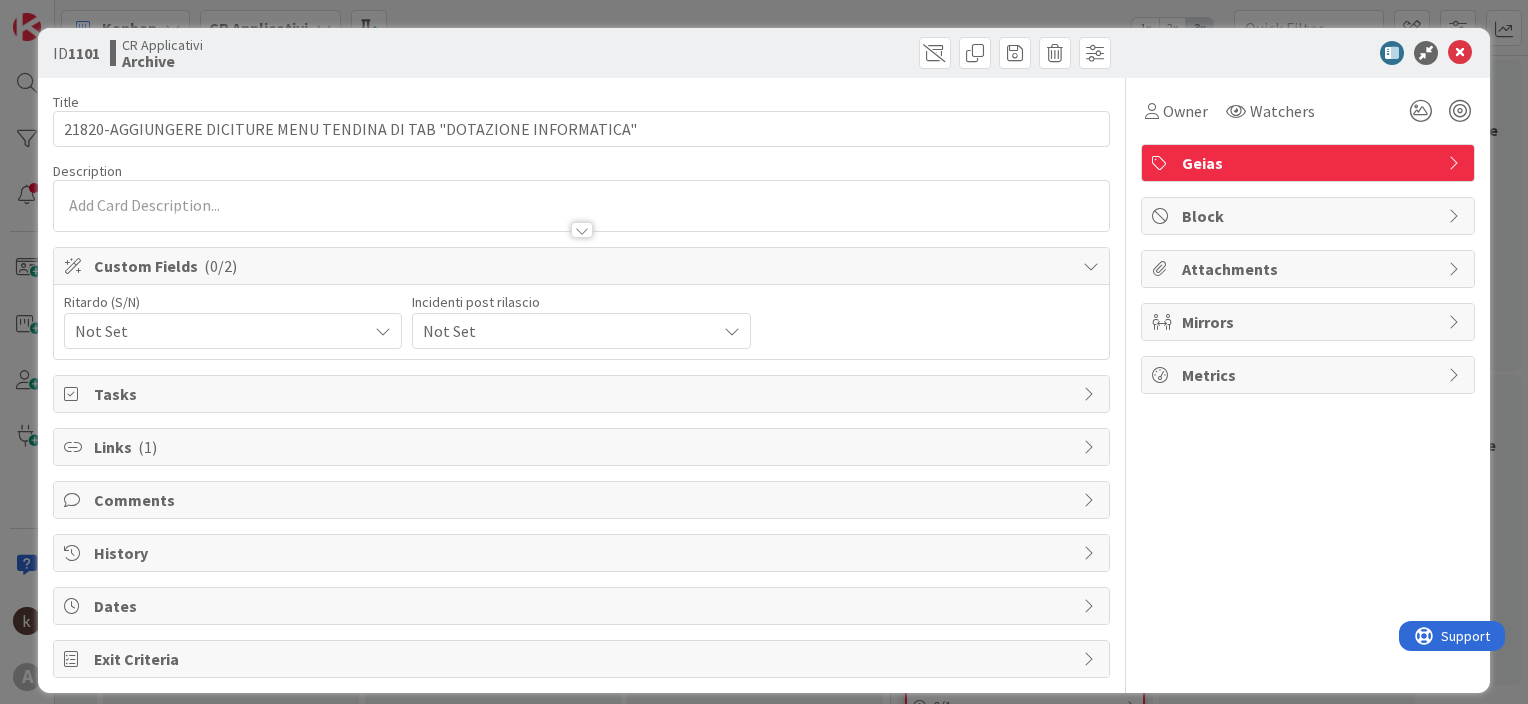scroll, scrollTop: 0, scrollLeft: 0, axis: both 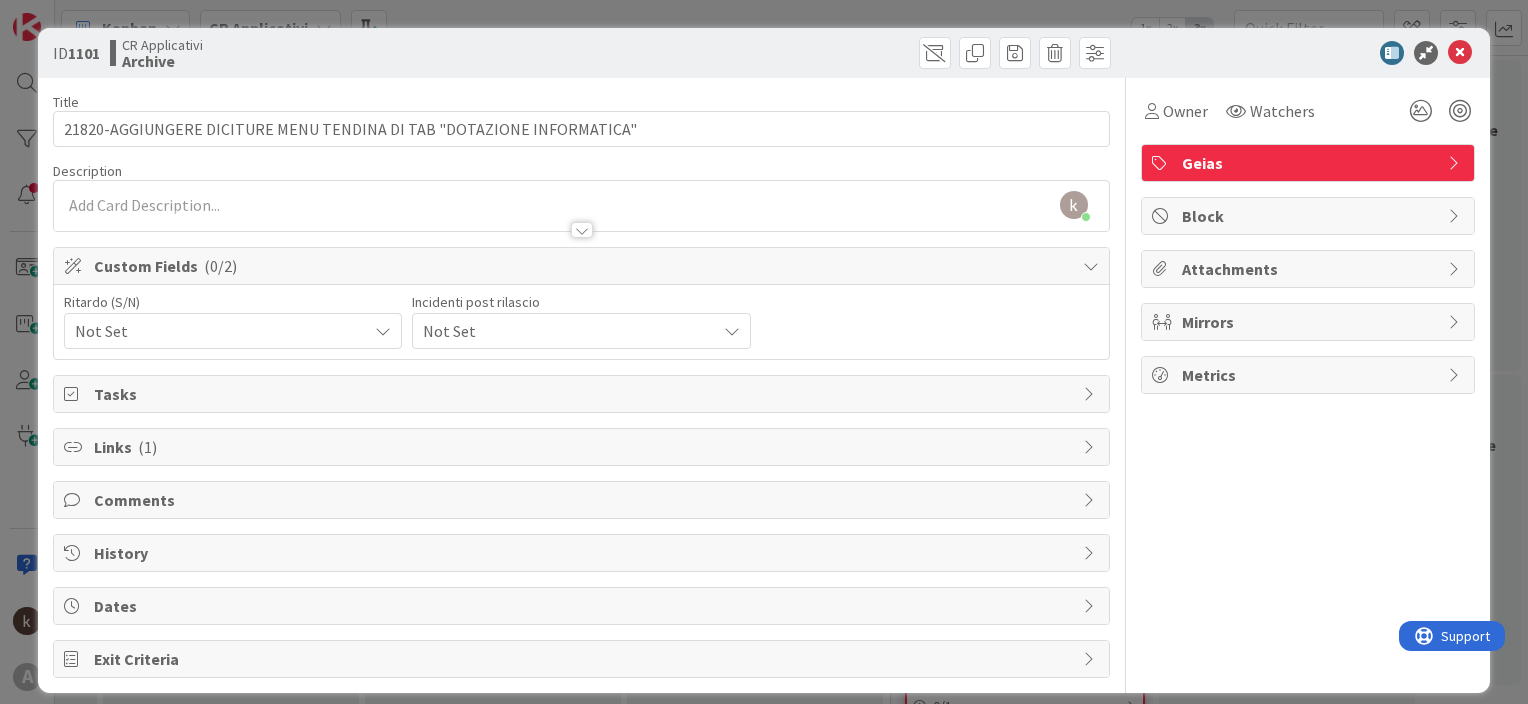 click on "Not Set" at bounding box center (216, 331) 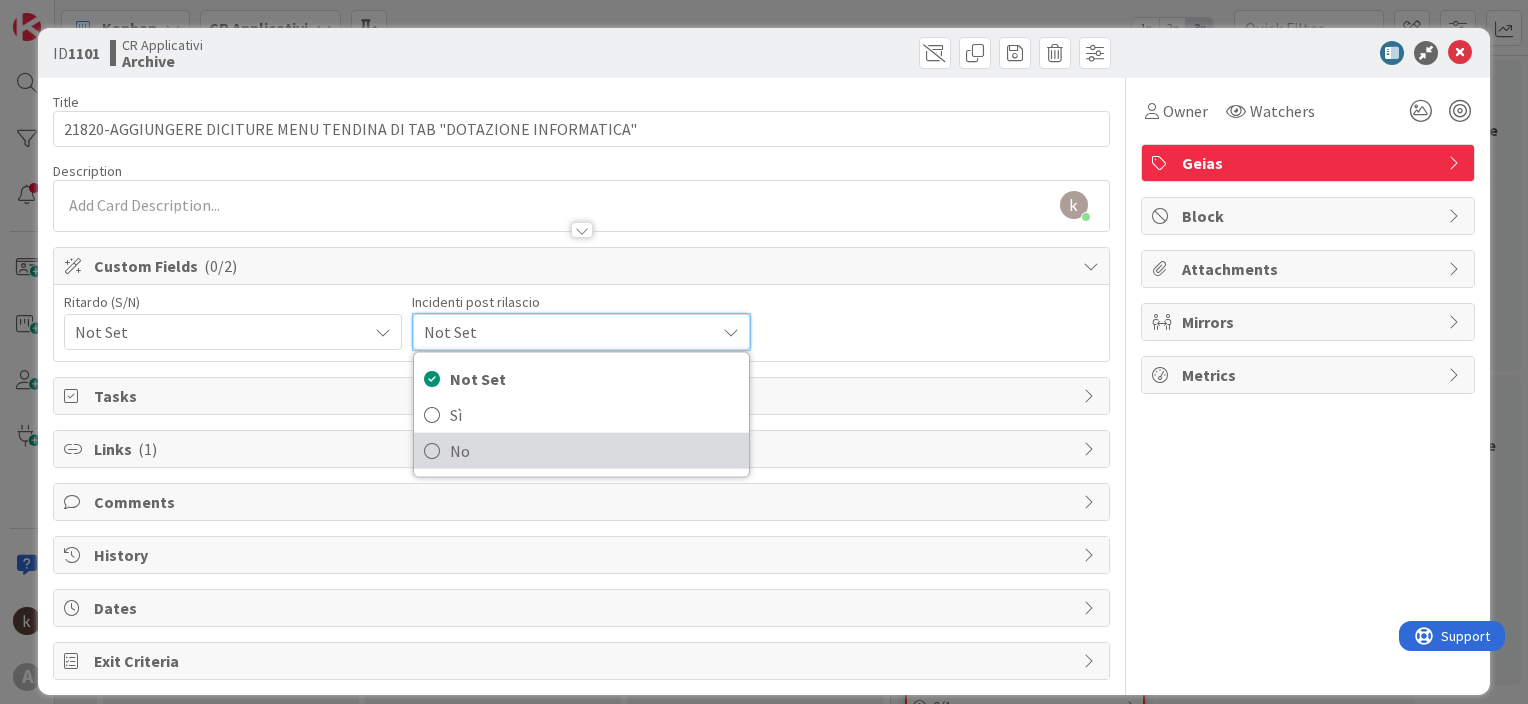 click on "No" at bounding box center (594, 451) 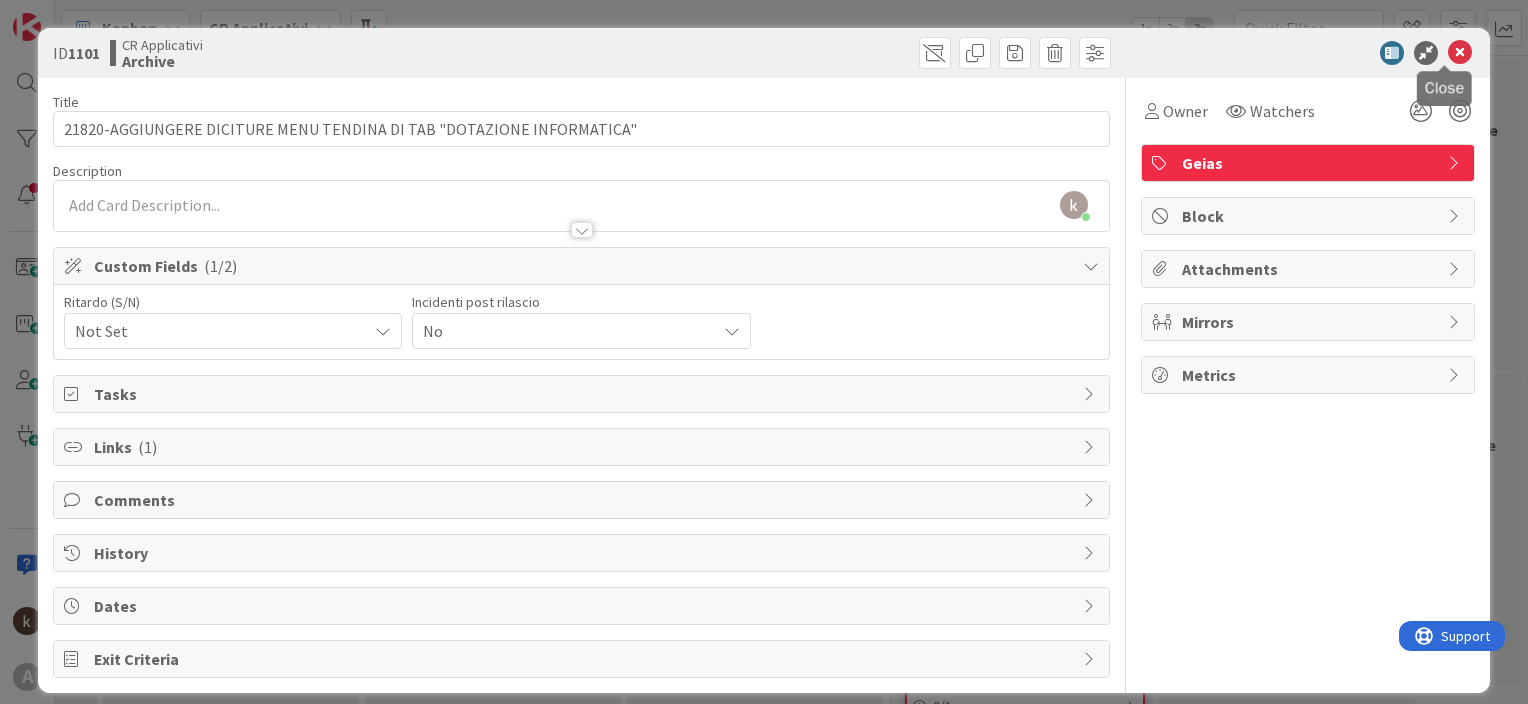 click at bounding box center [1460, 53] 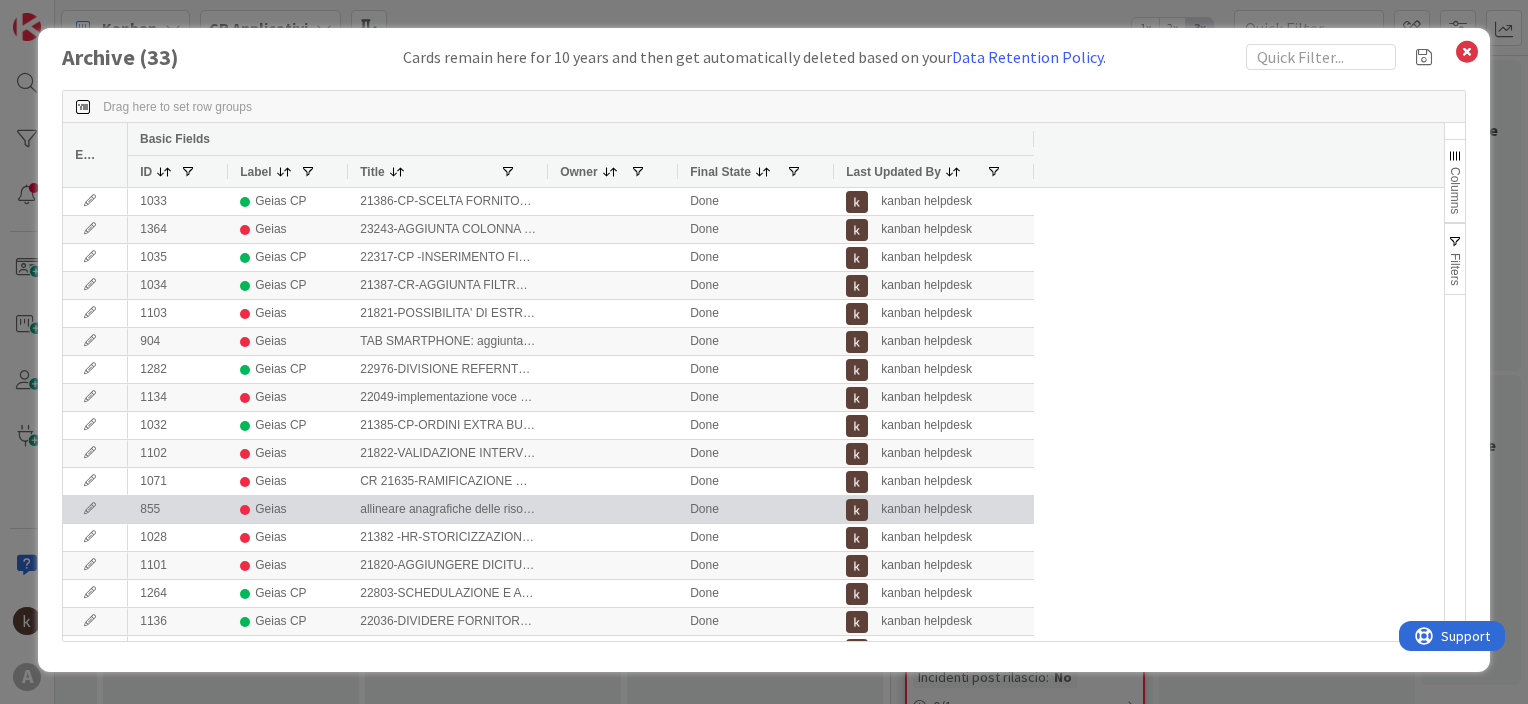 scroll, scrollTop: 0, scrollLeft: 0, axis: both 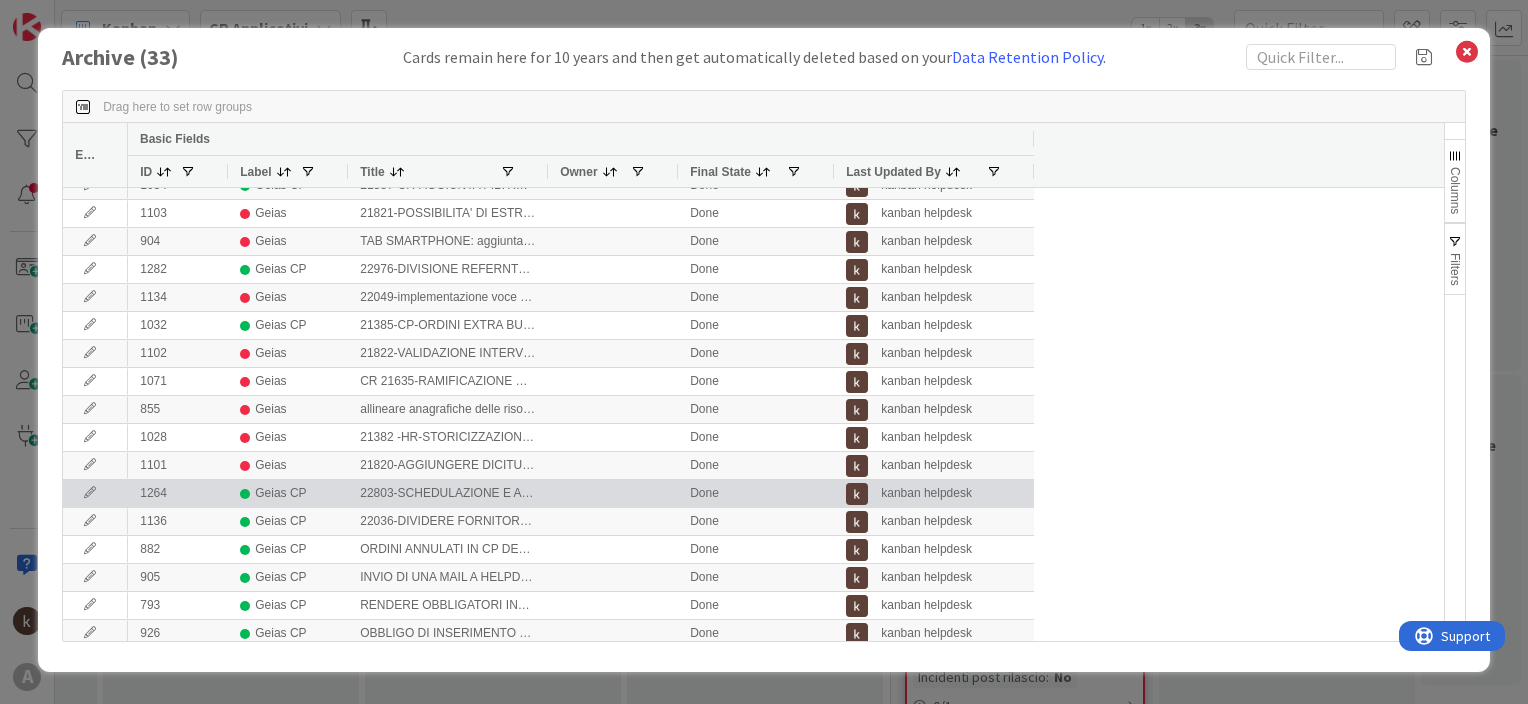 click at bounding box center (90, 493) 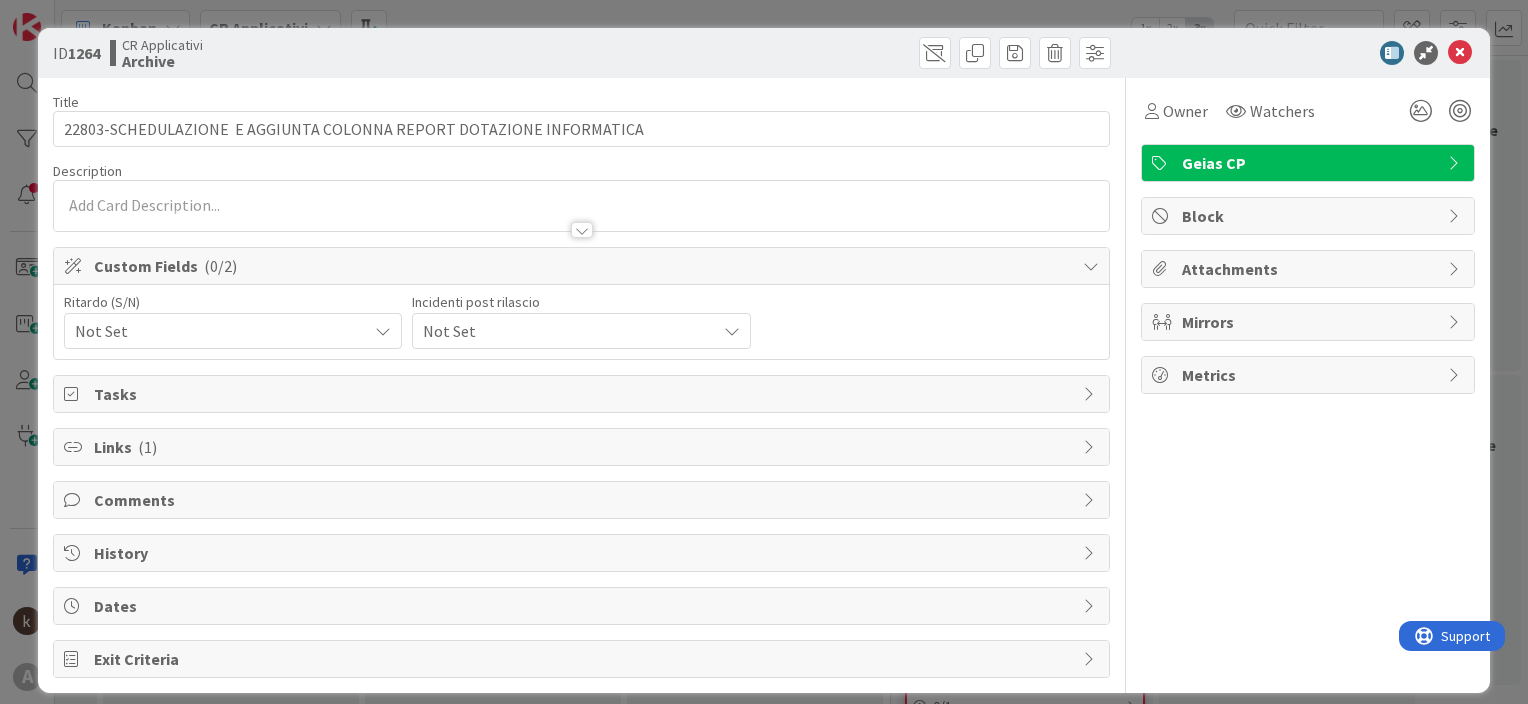 scroll, scrollTop: 0, scrollLeft: 0, axis: both 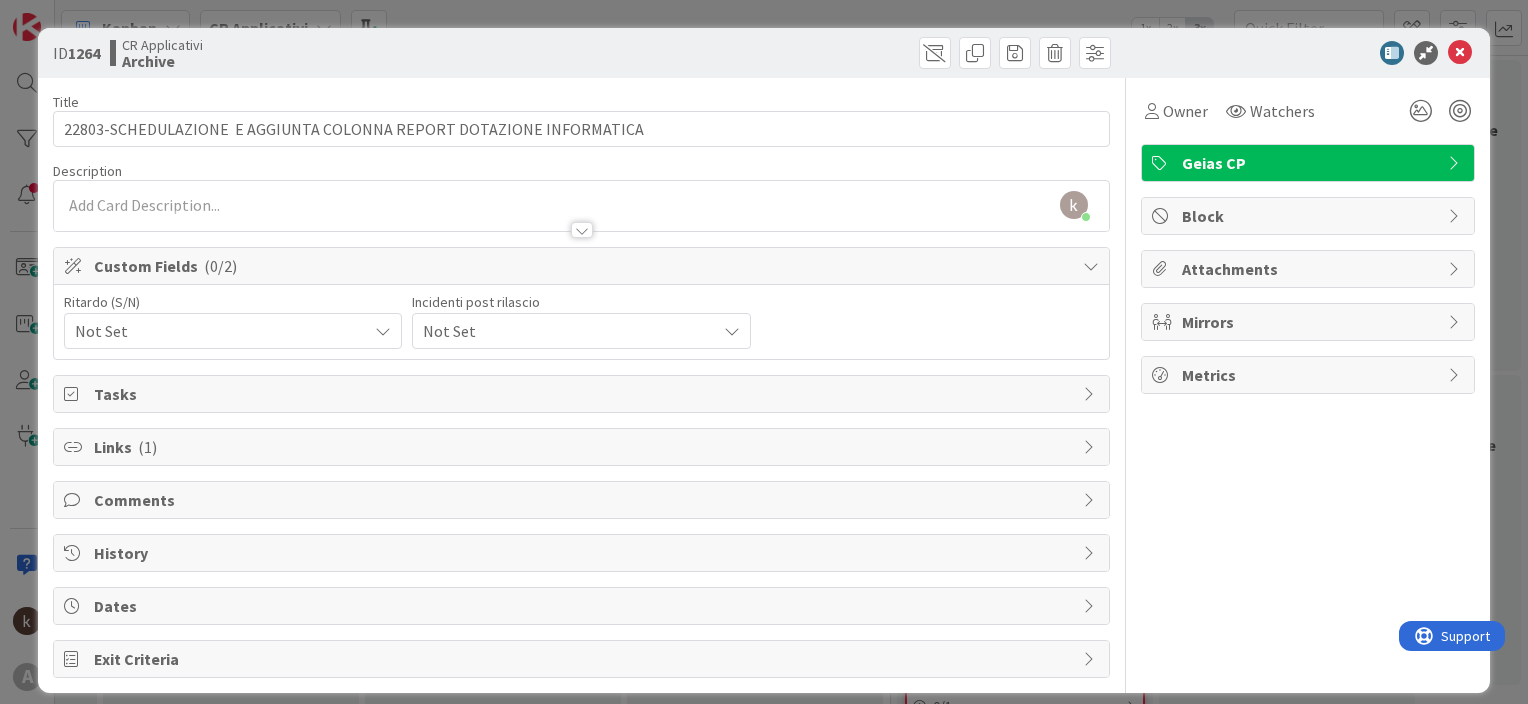 click on "Not Set" at bounding box center [216, 331] 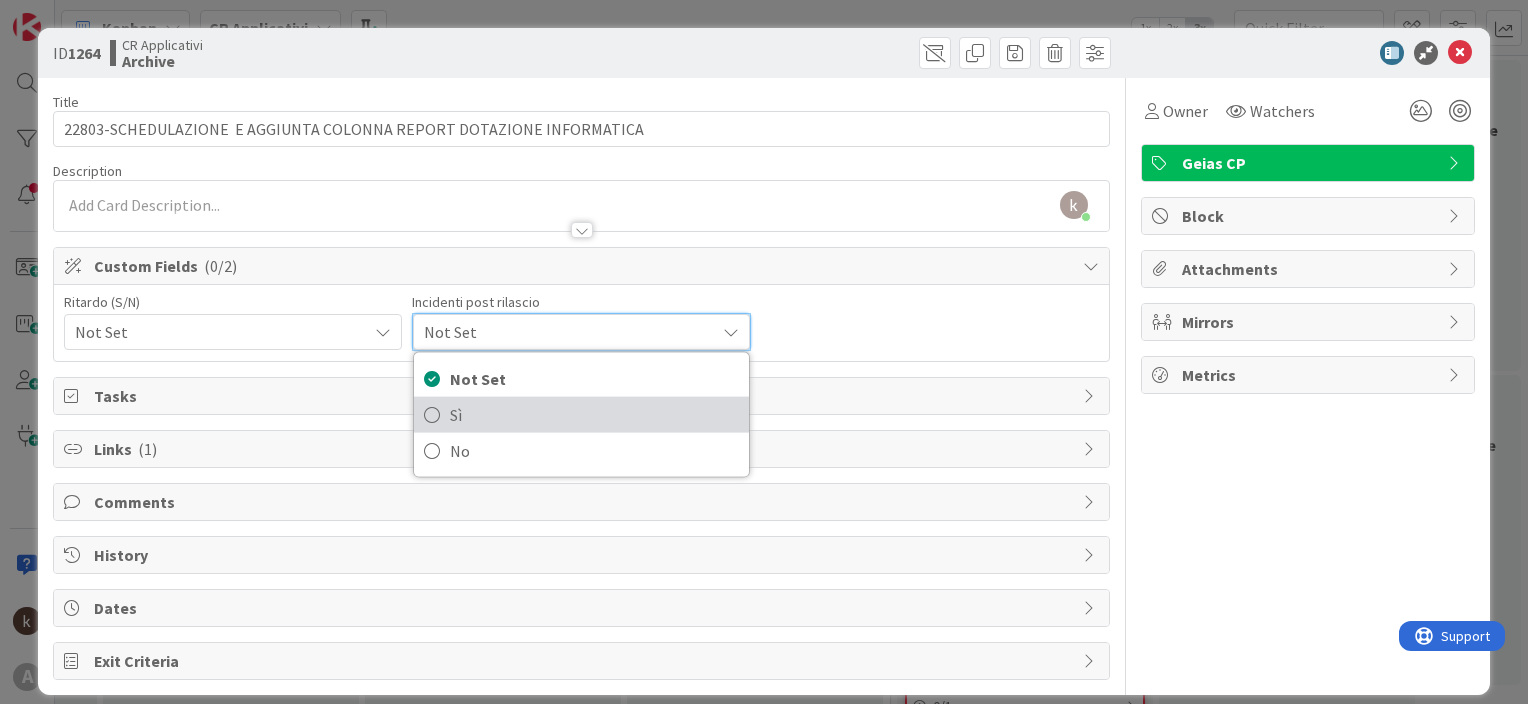 click on "Sì" at bounding box center [594, 415] 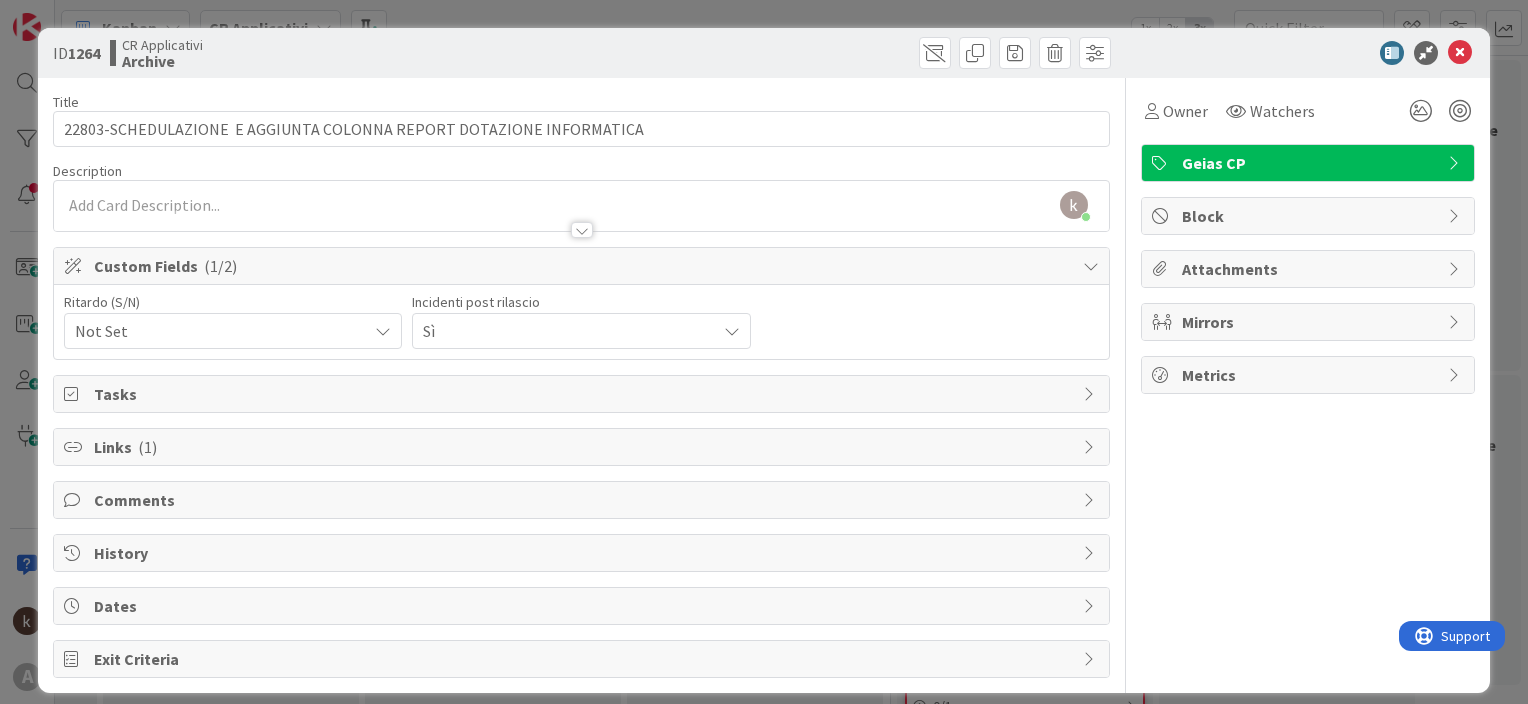 click on "Sì" at bounding box center [216, 331] 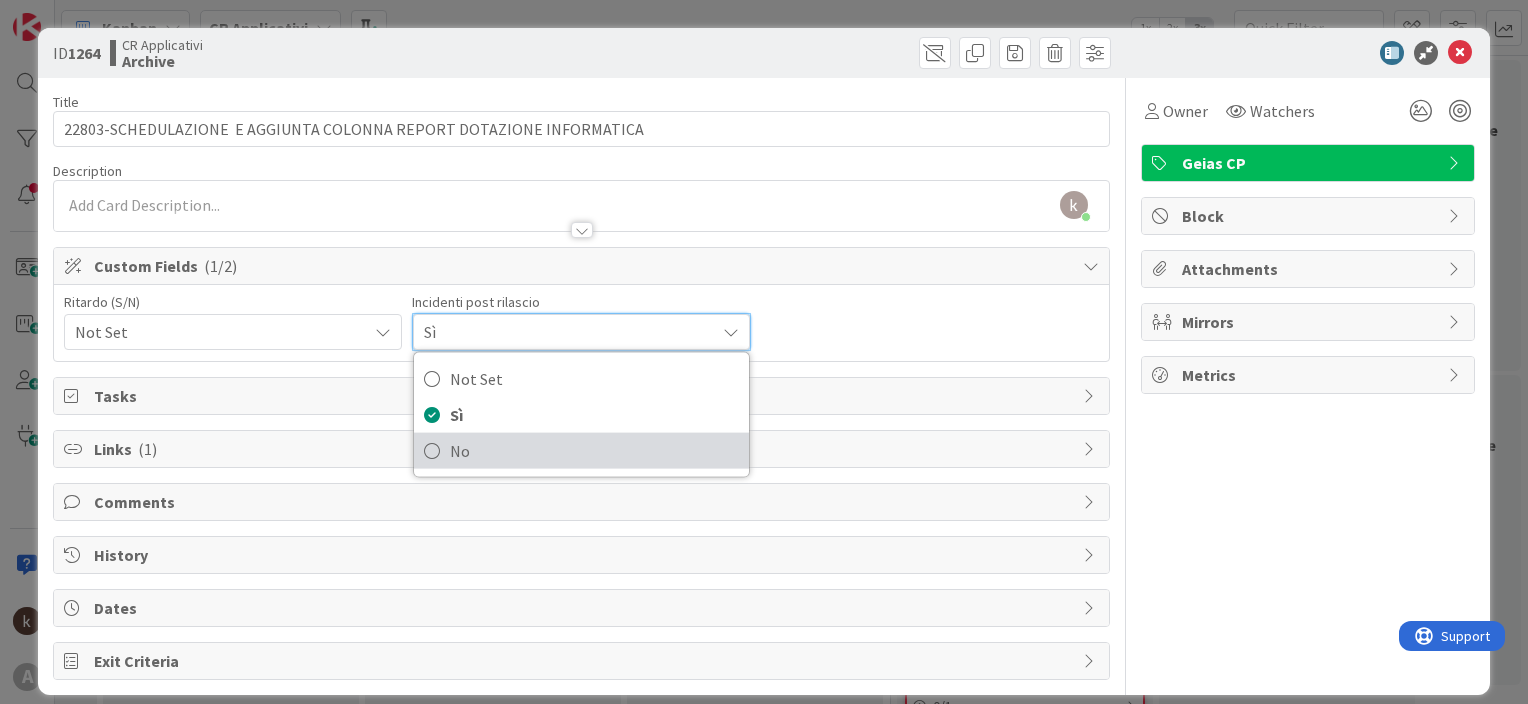 click on "No" at bounding box center [594, 451] 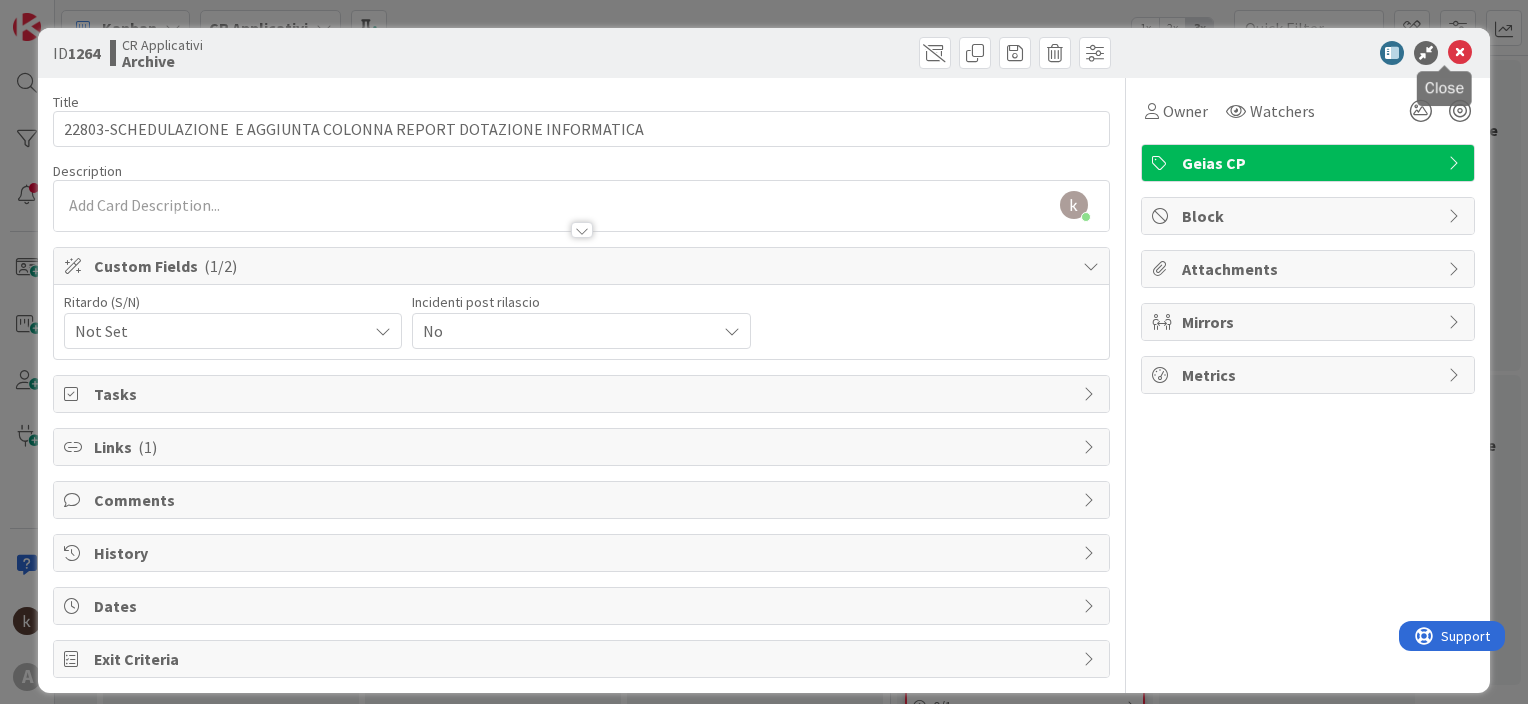 click at bounding box center [1460, 53] 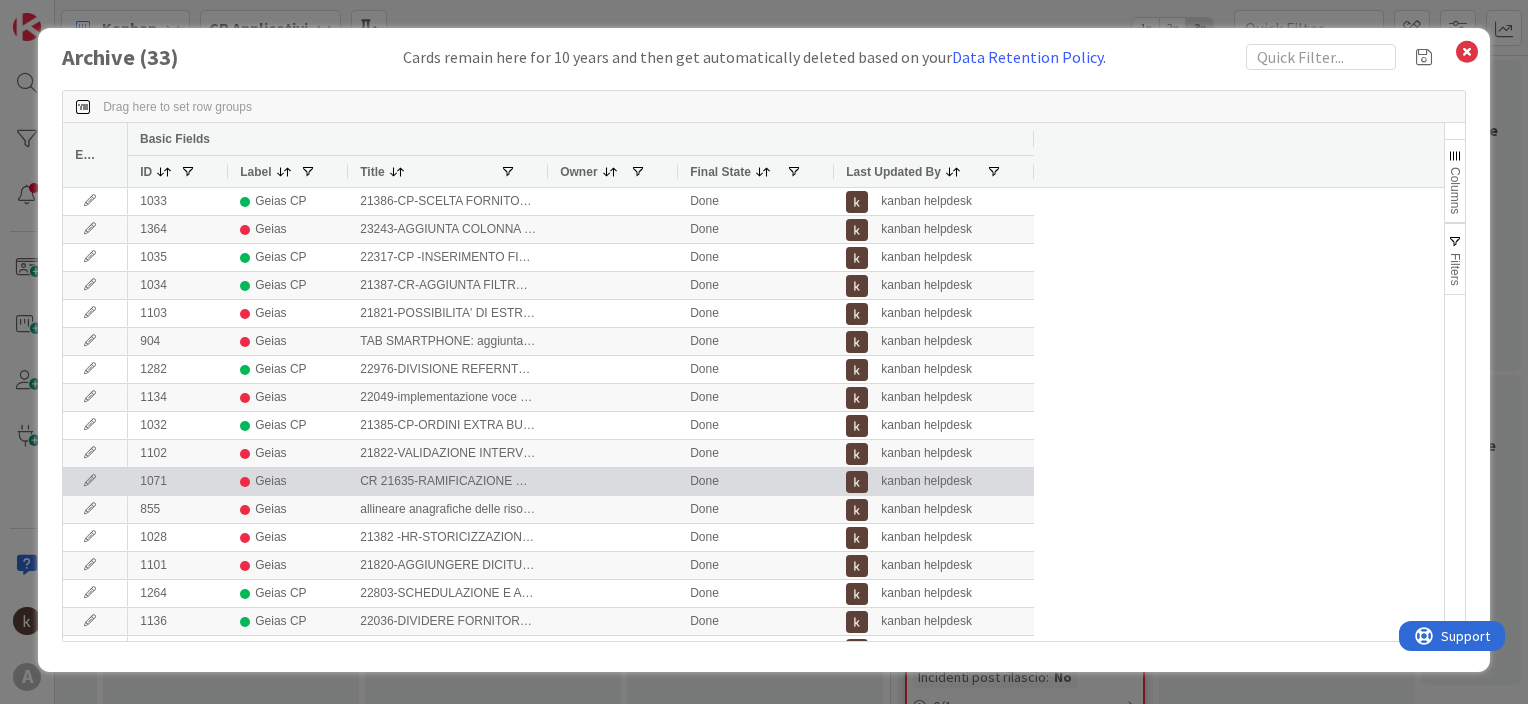 scroll, scrollTop: 0, scrollLeft: 0, axis: both 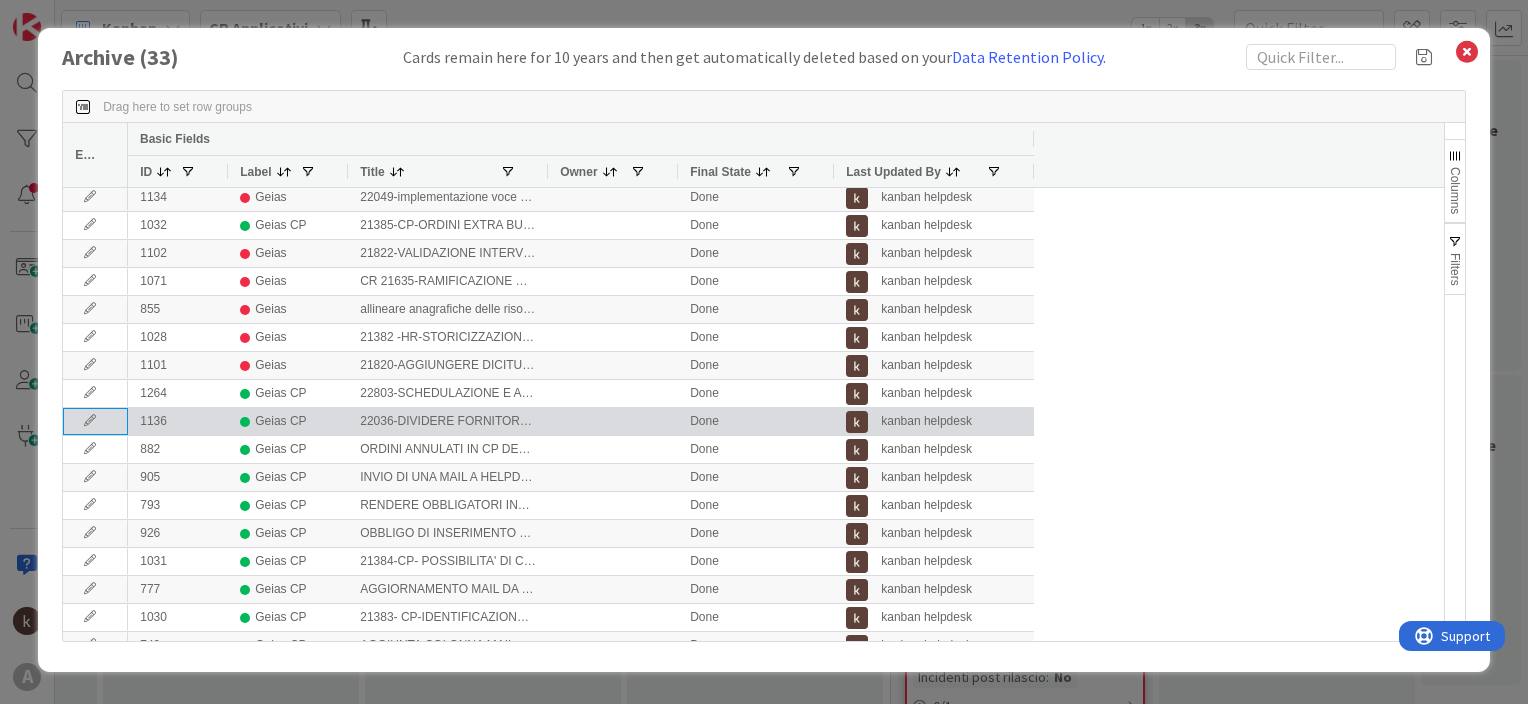 click at bounding box center [90, 421] 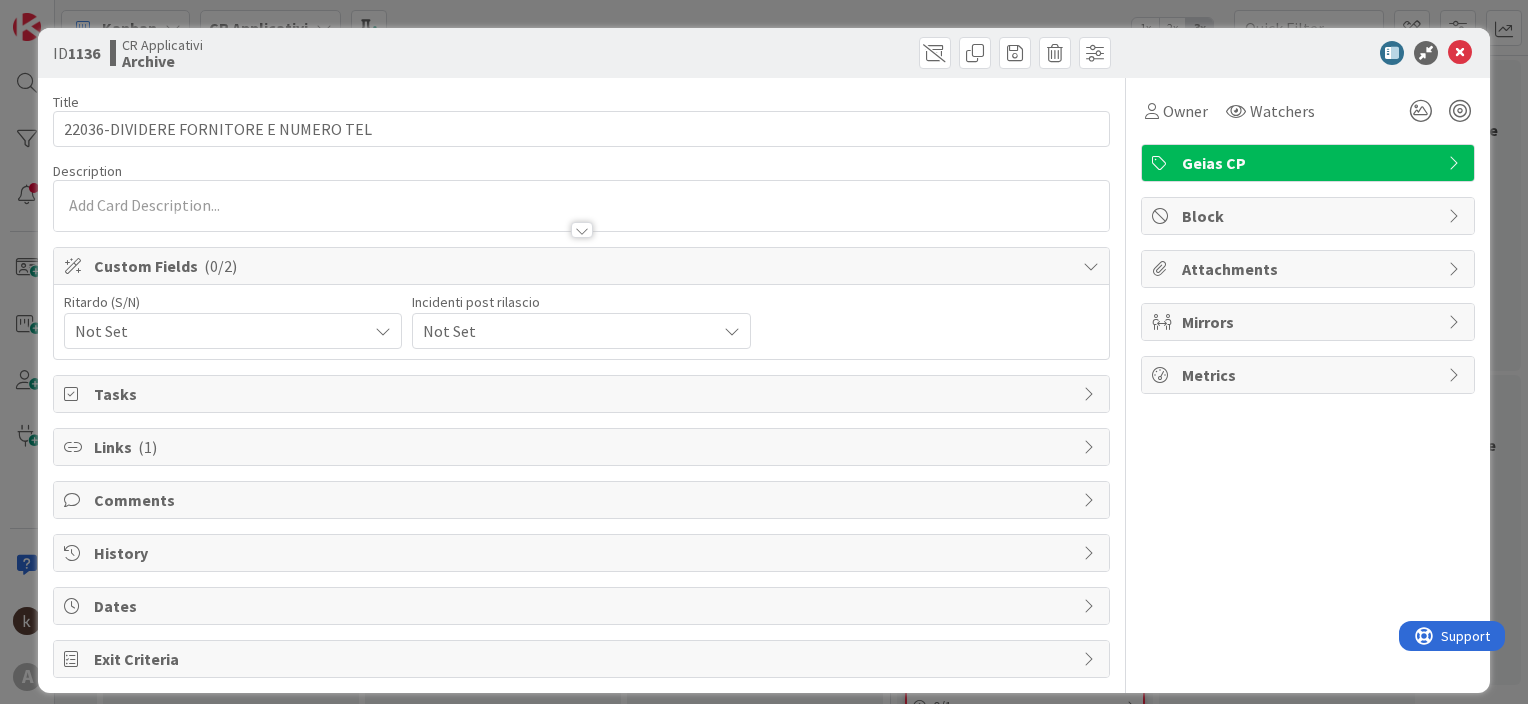 scroll, scrollTop: 0, scrollLeft: 0, axis: both 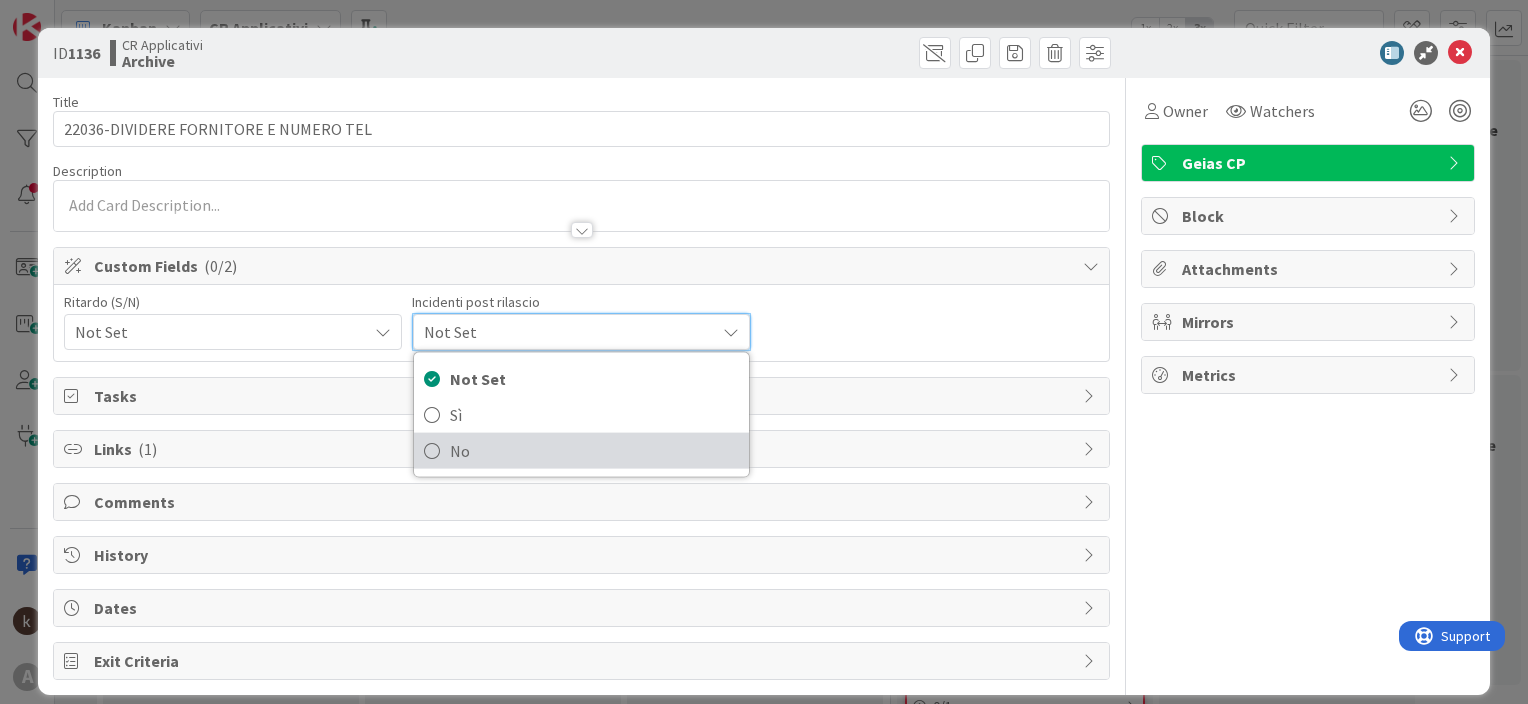 click at bounding box center [432, 451] 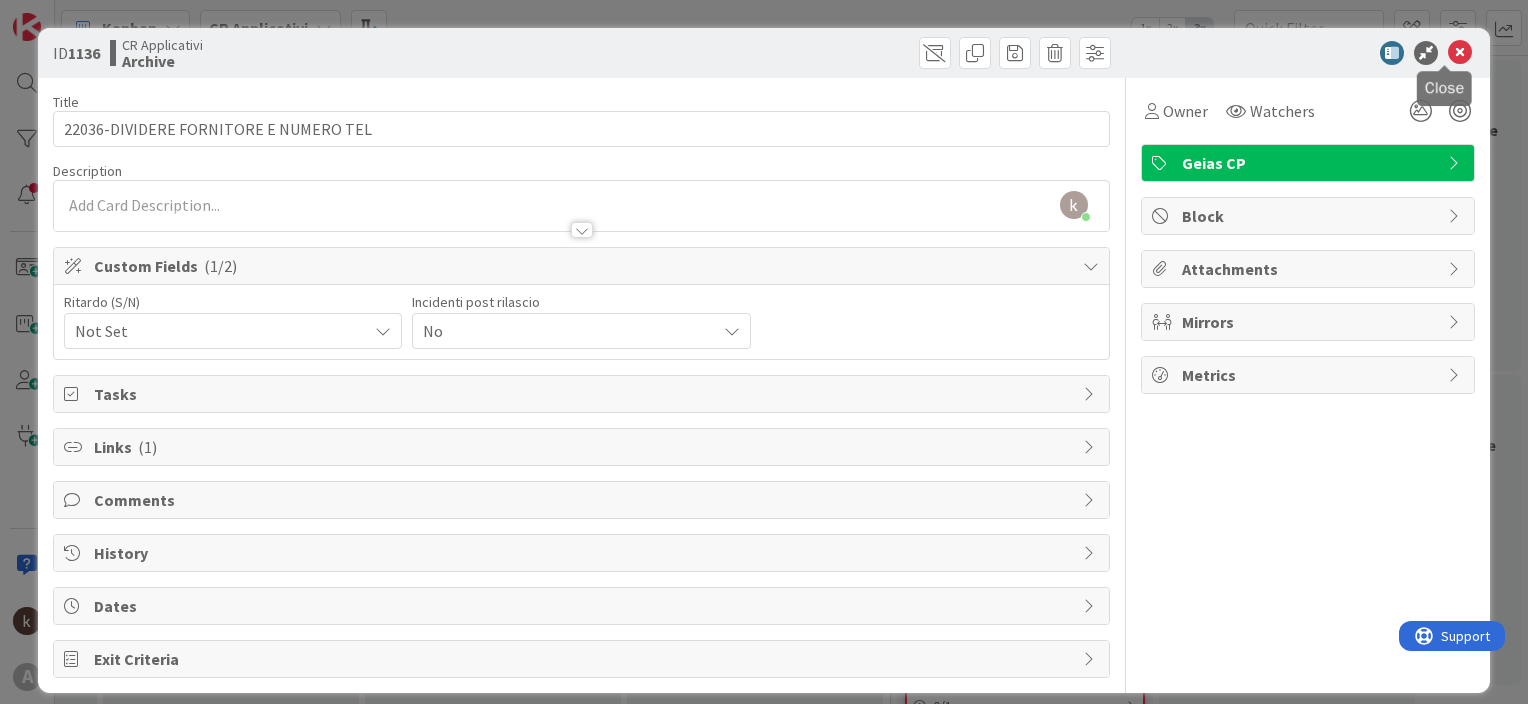 click at bounding box center [1460, 53] 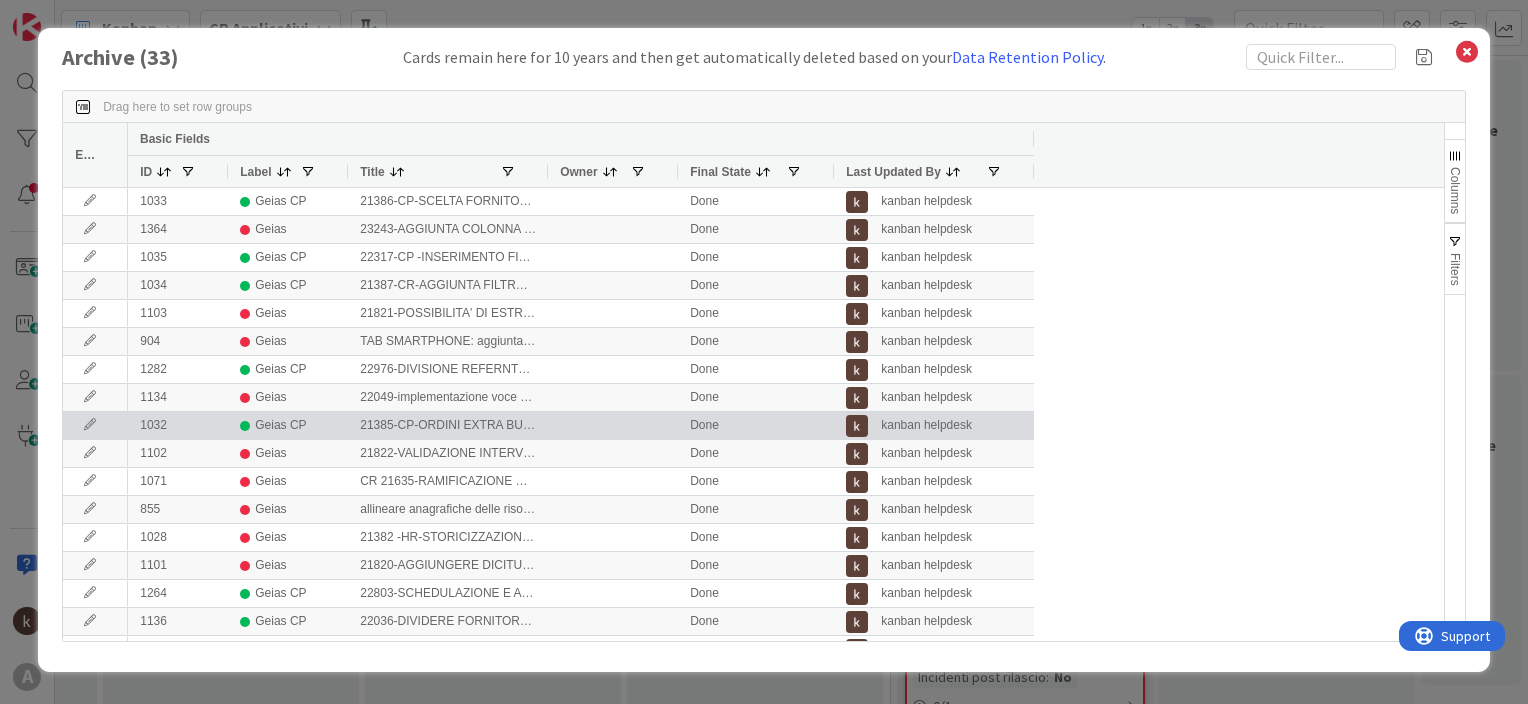 scroll, scrollTop: 0, scrollLeft: 0, axis: both 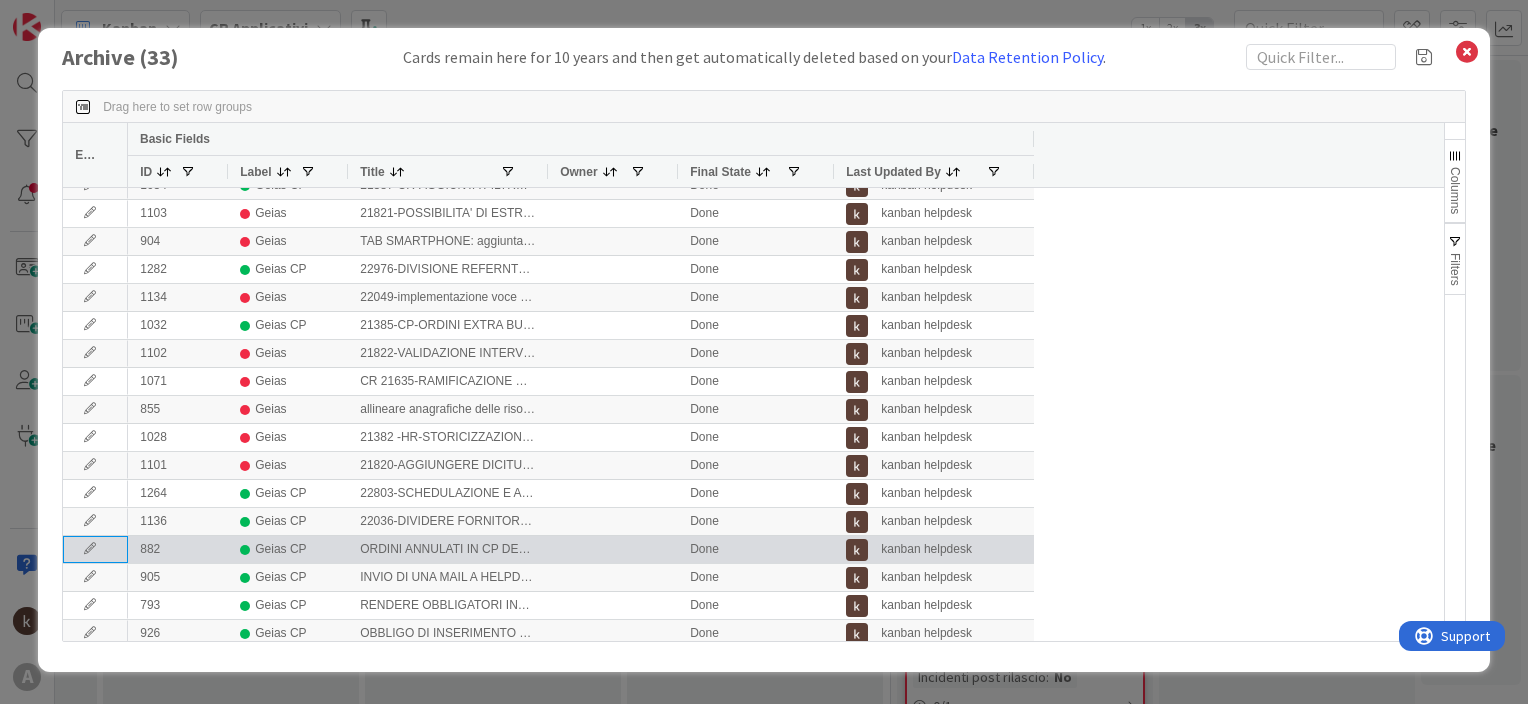 click at bounding box center [90, 549] 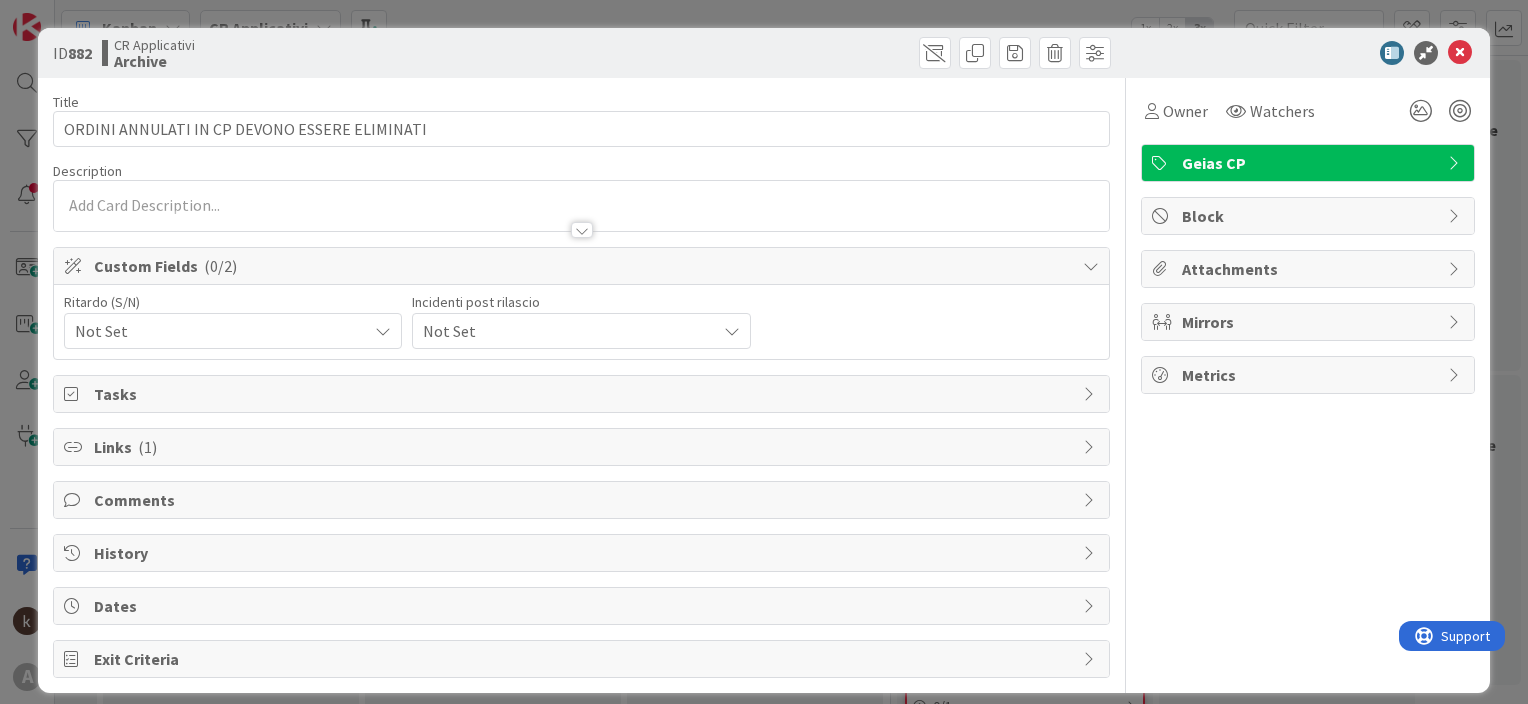 scroll, scrollTop: 0, scrollLeft: 0, axis: both 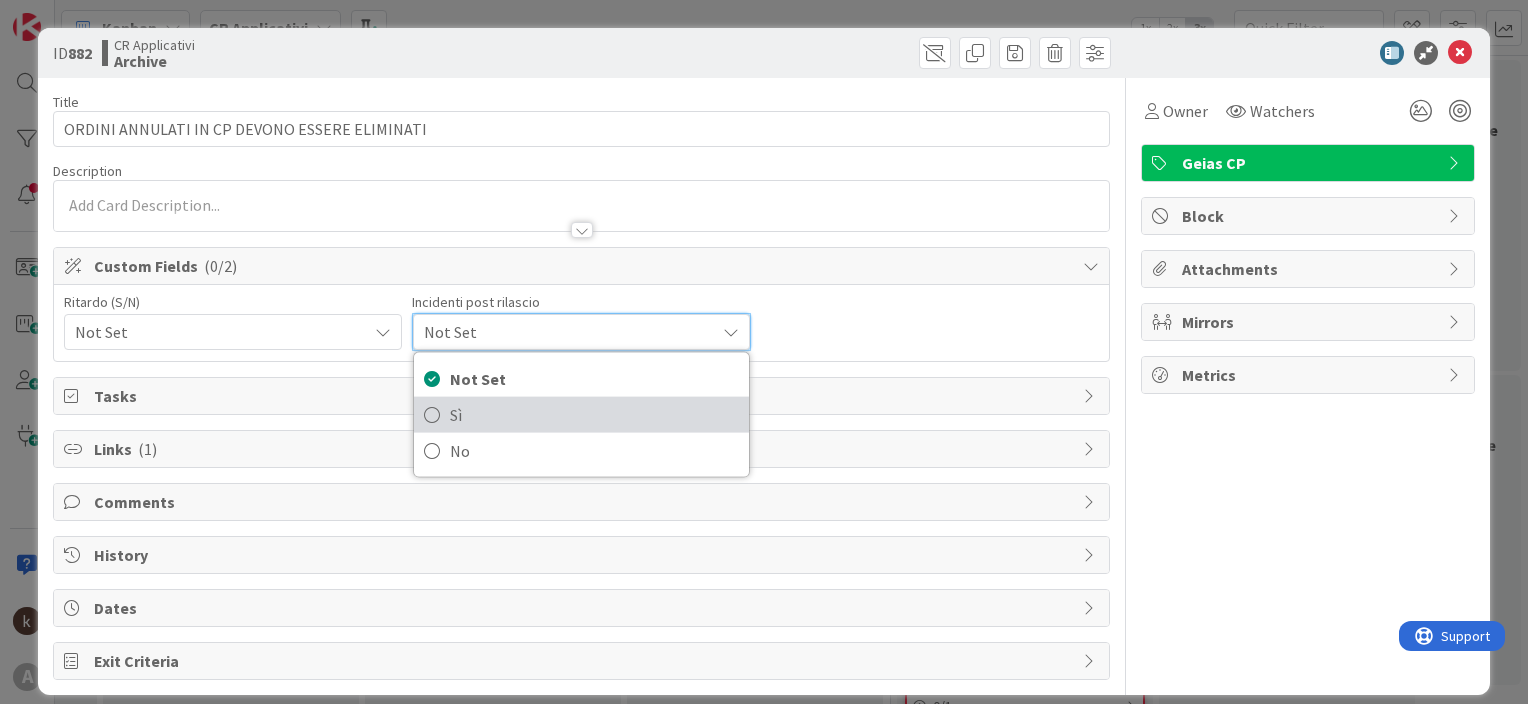 click on "Sì" at bounding box center (594, 415) 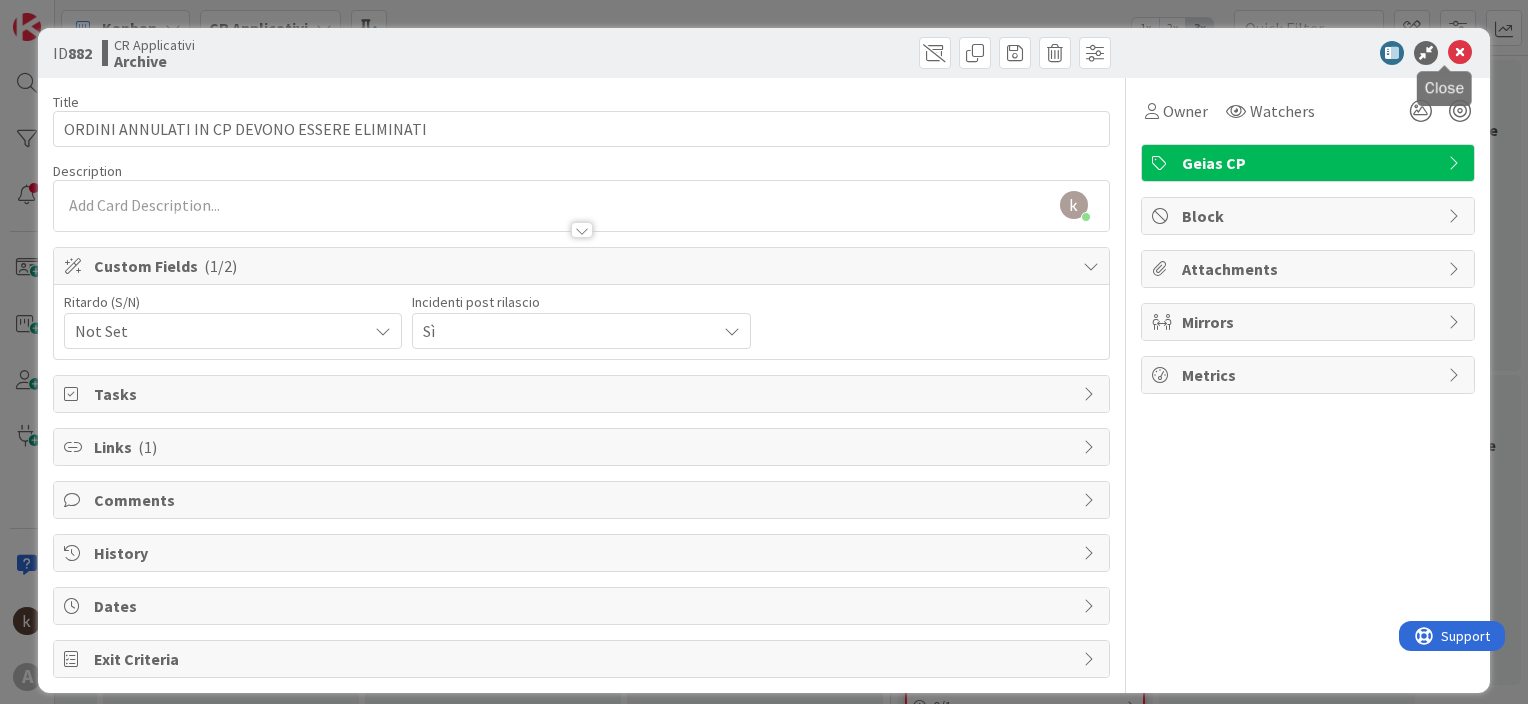 click at bounding box center [1460, 53] 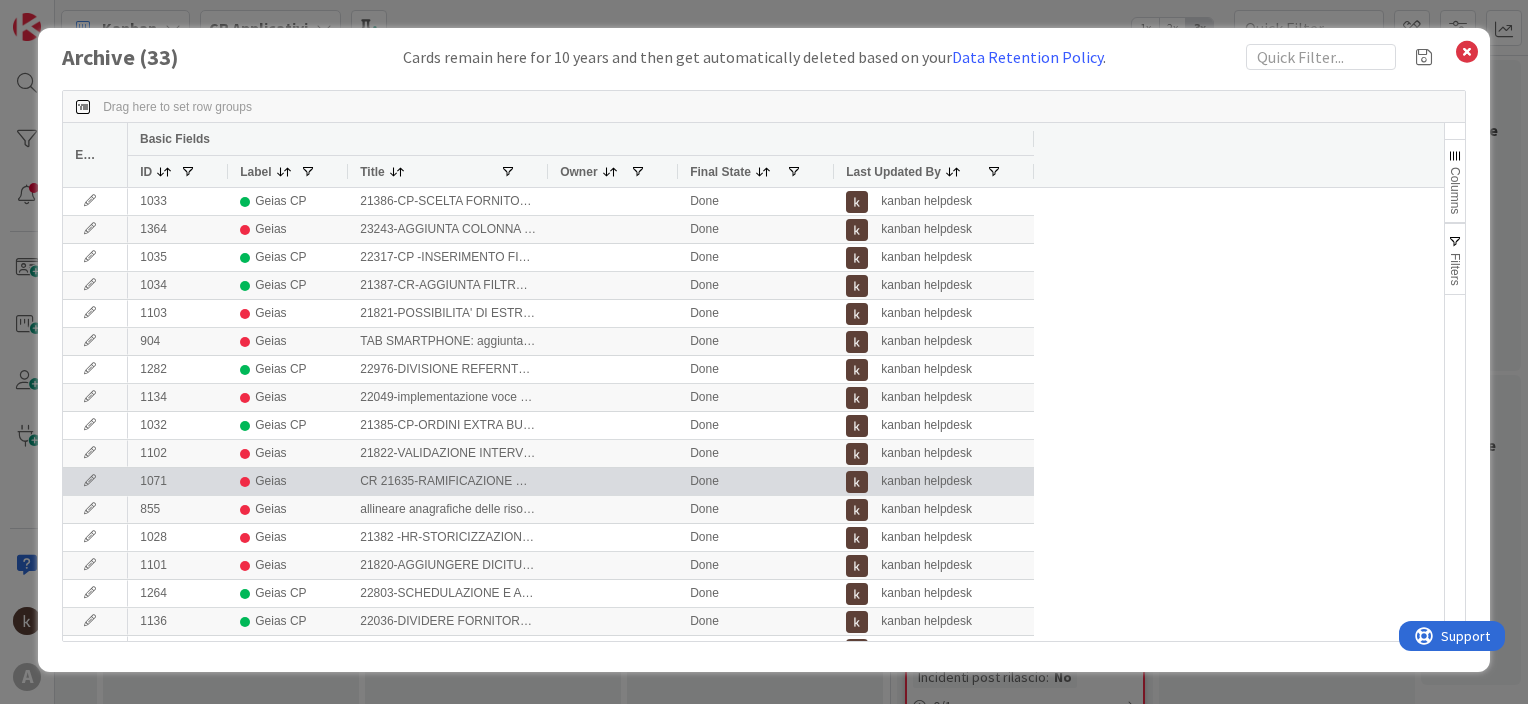 scroll, scrollTop: 0, scrollLeft: 0, axis: both 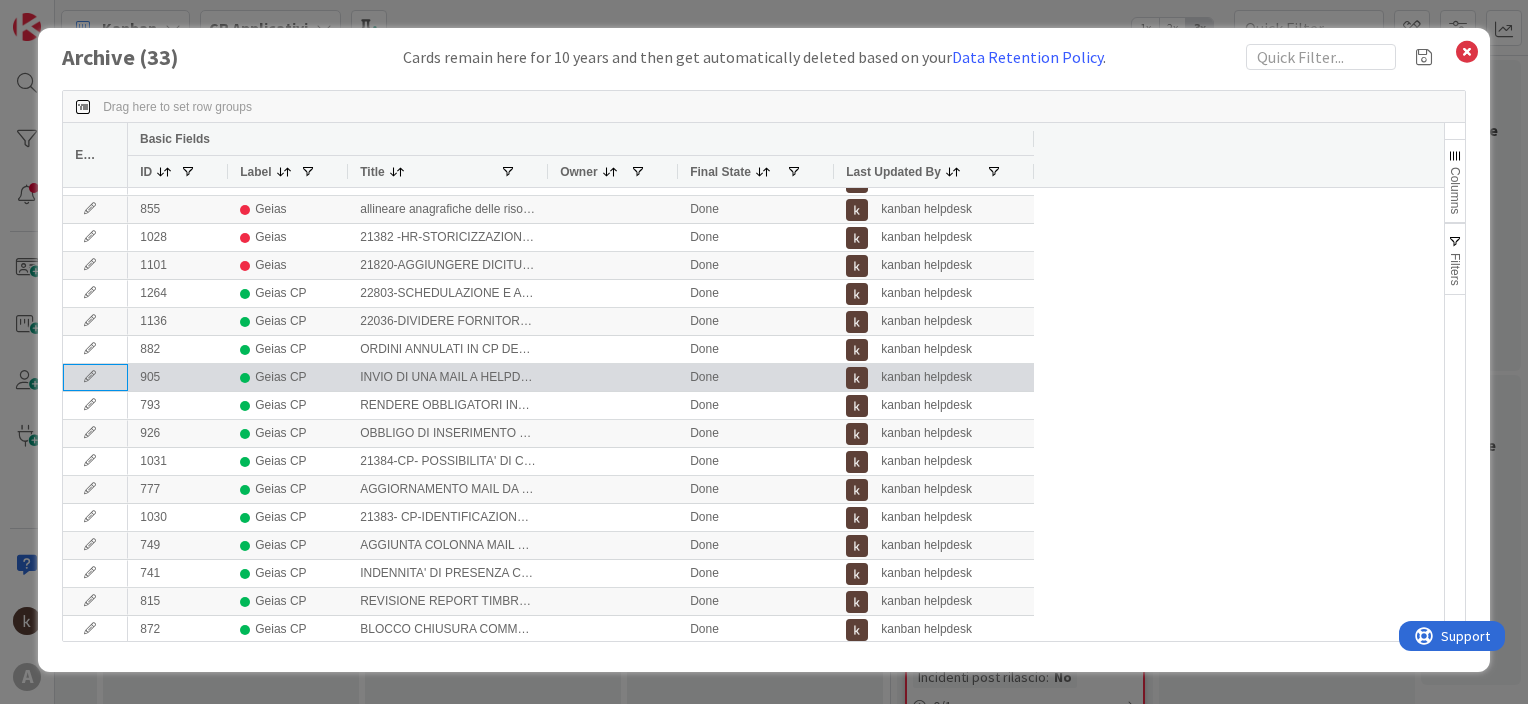 click at bounding box center (90, 377) 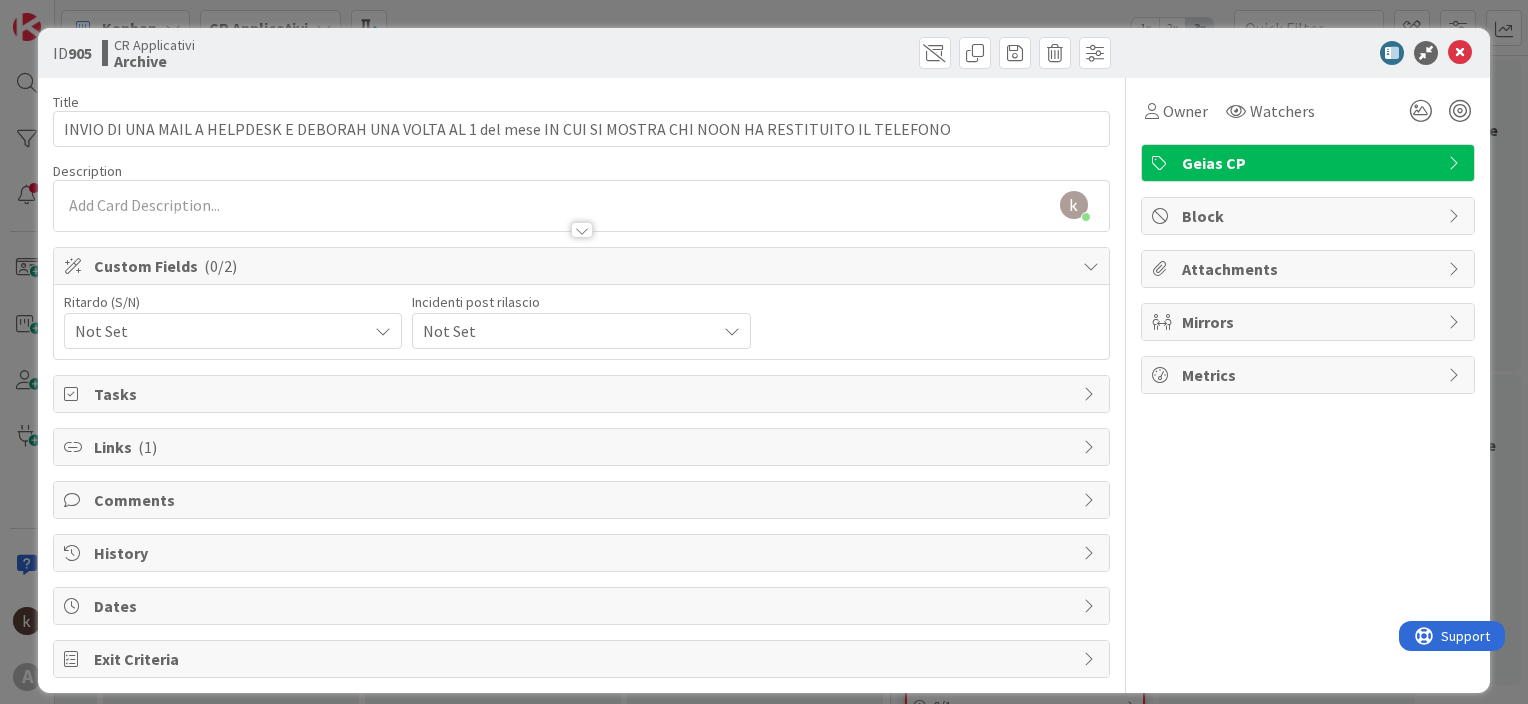 click on "Not Set" at bounding box center (216, 331) 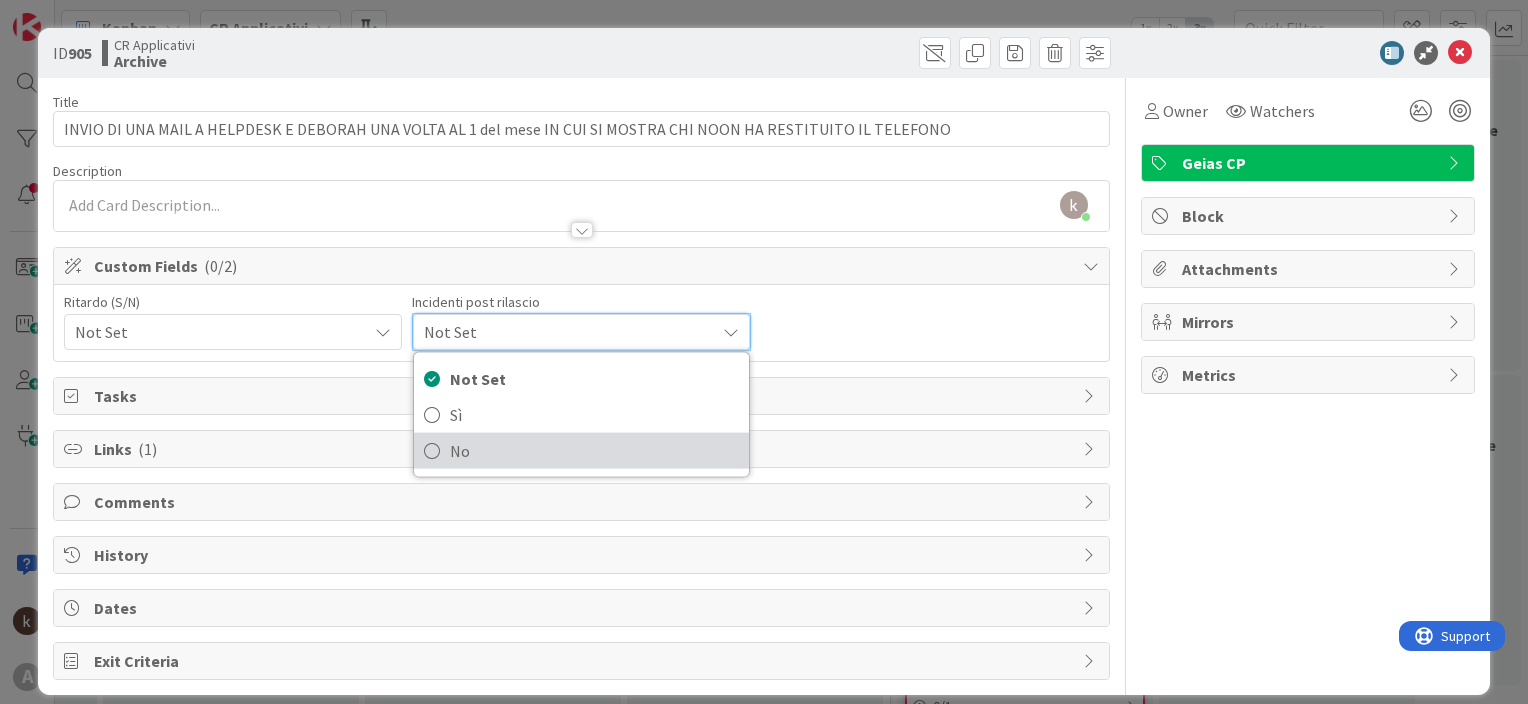 click on "No" at bounding box center (594, 451) 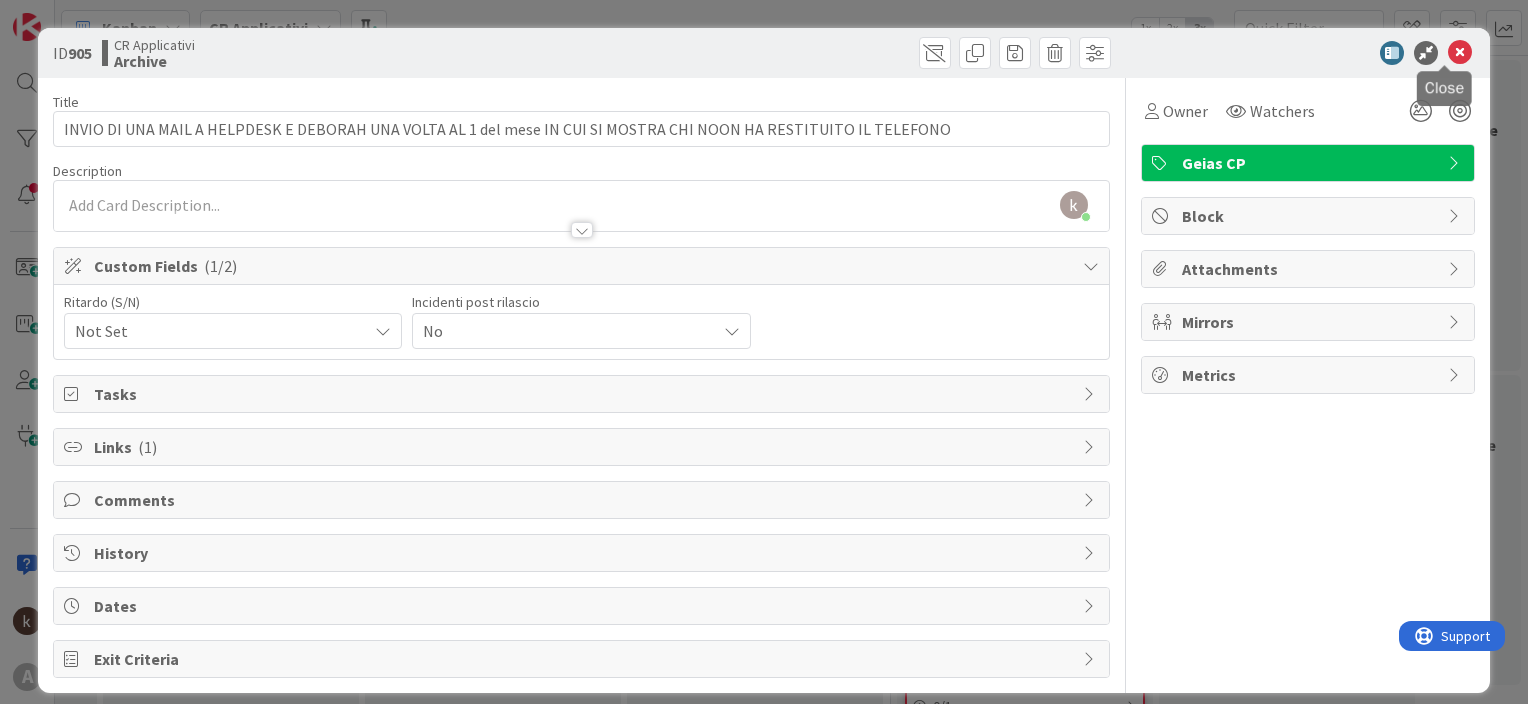 click at bounding box center [1460, 53] 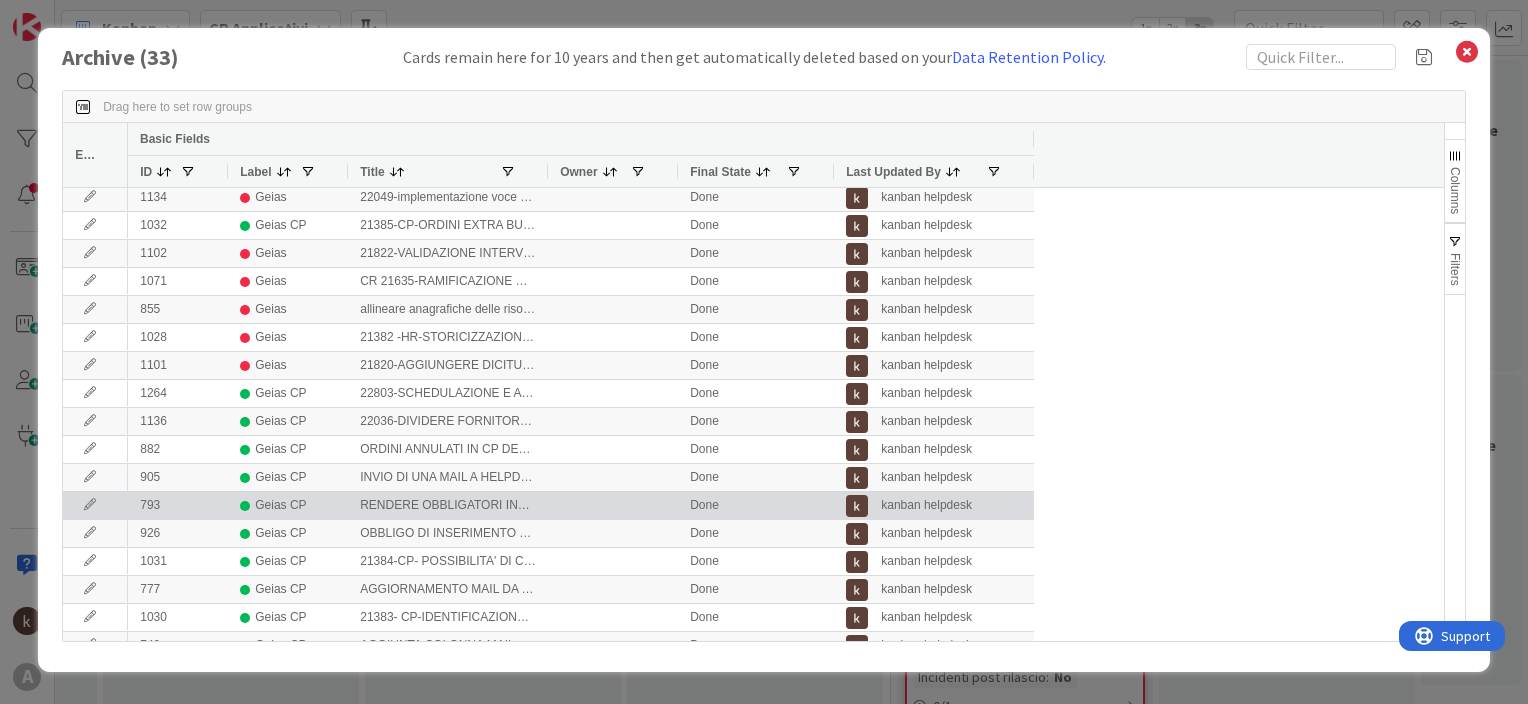 click at bounding box center [90, 505] 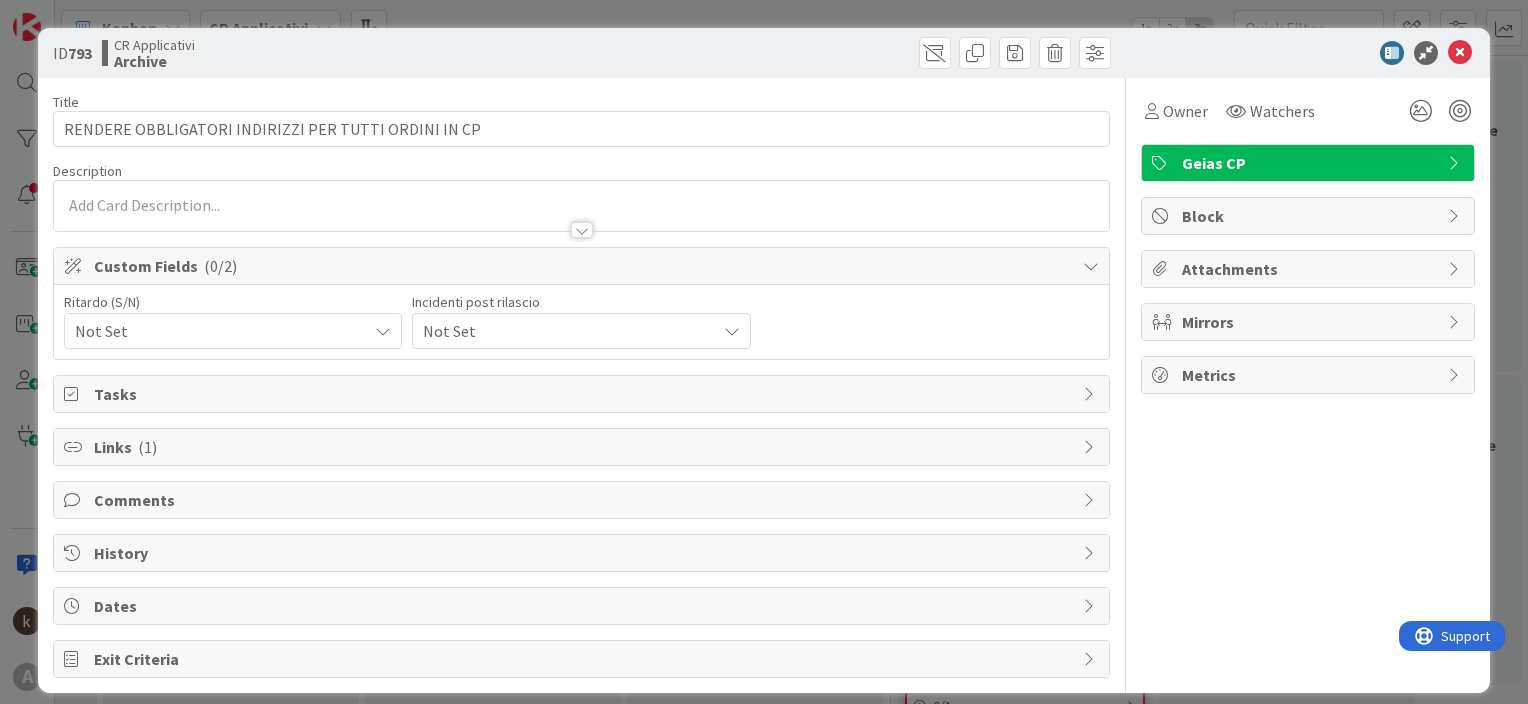 click on "Not Set" at bounding box center (233, 331) 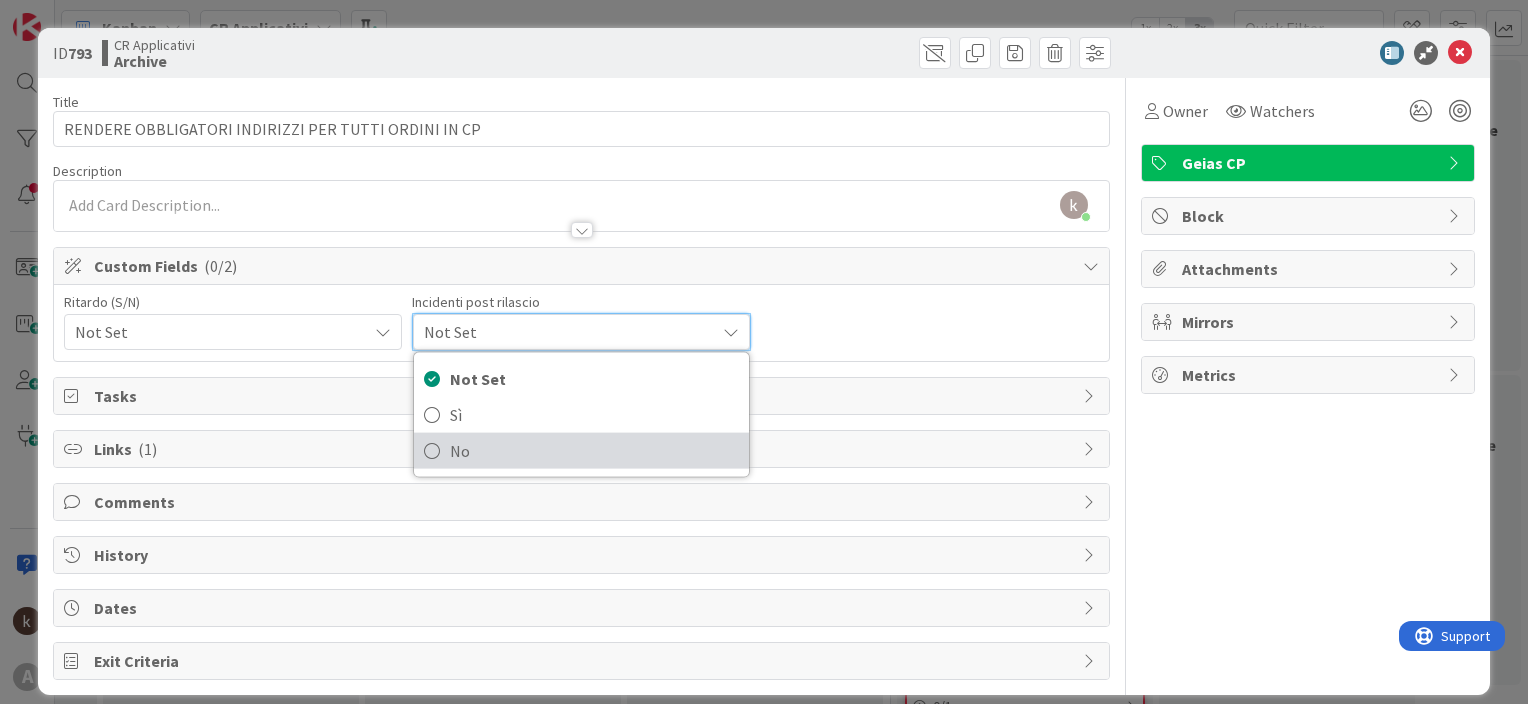 click on "No" at bounding box center (594, 451) 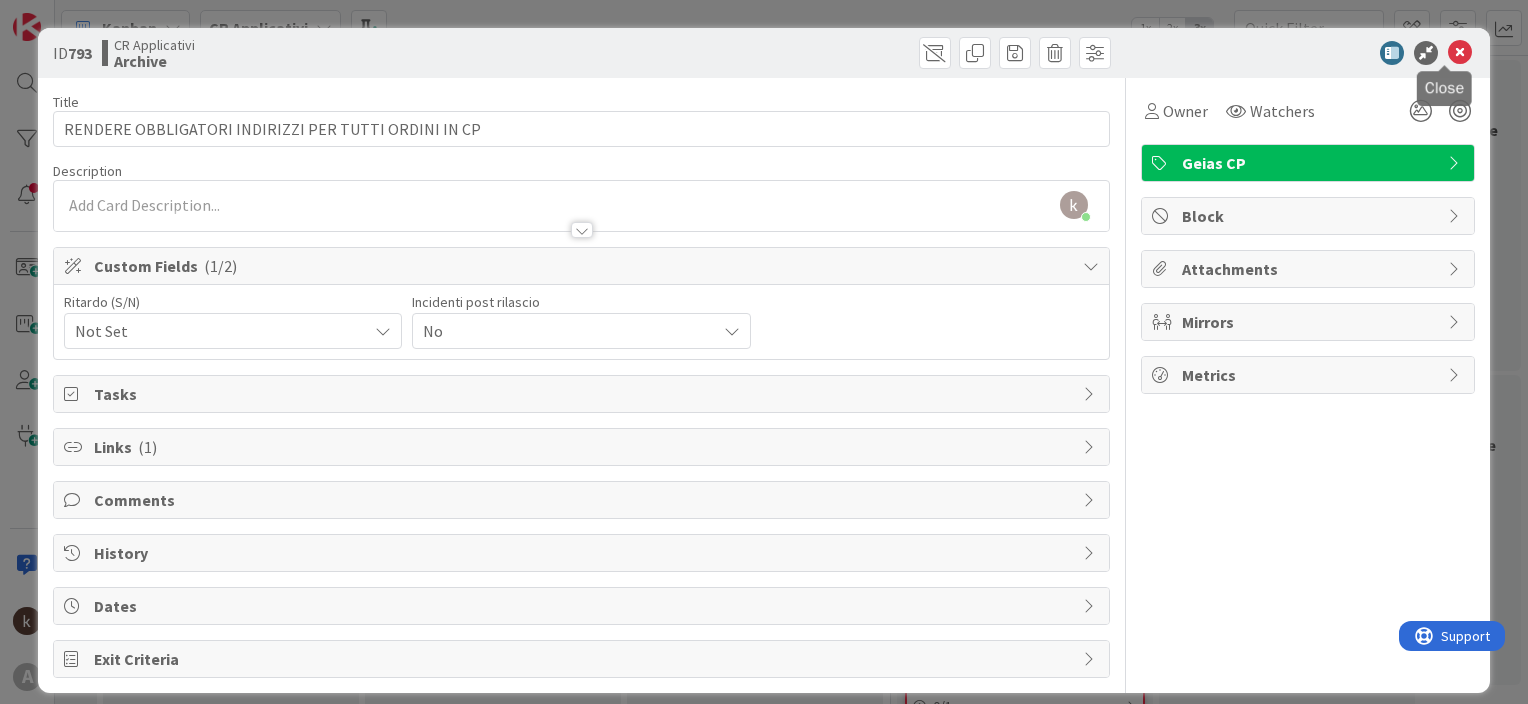 click at bounding box center (1460, 53) 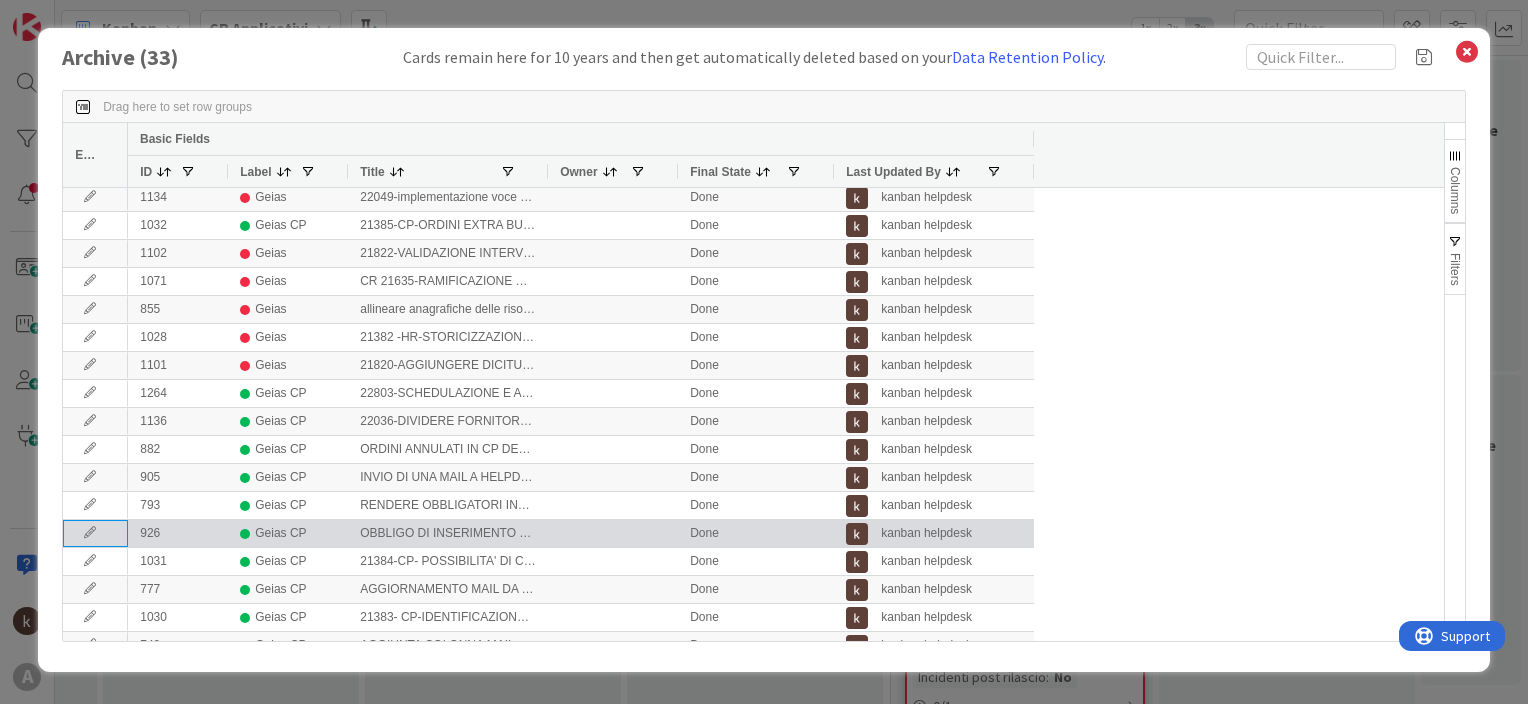click at bounding box center (90, 533) 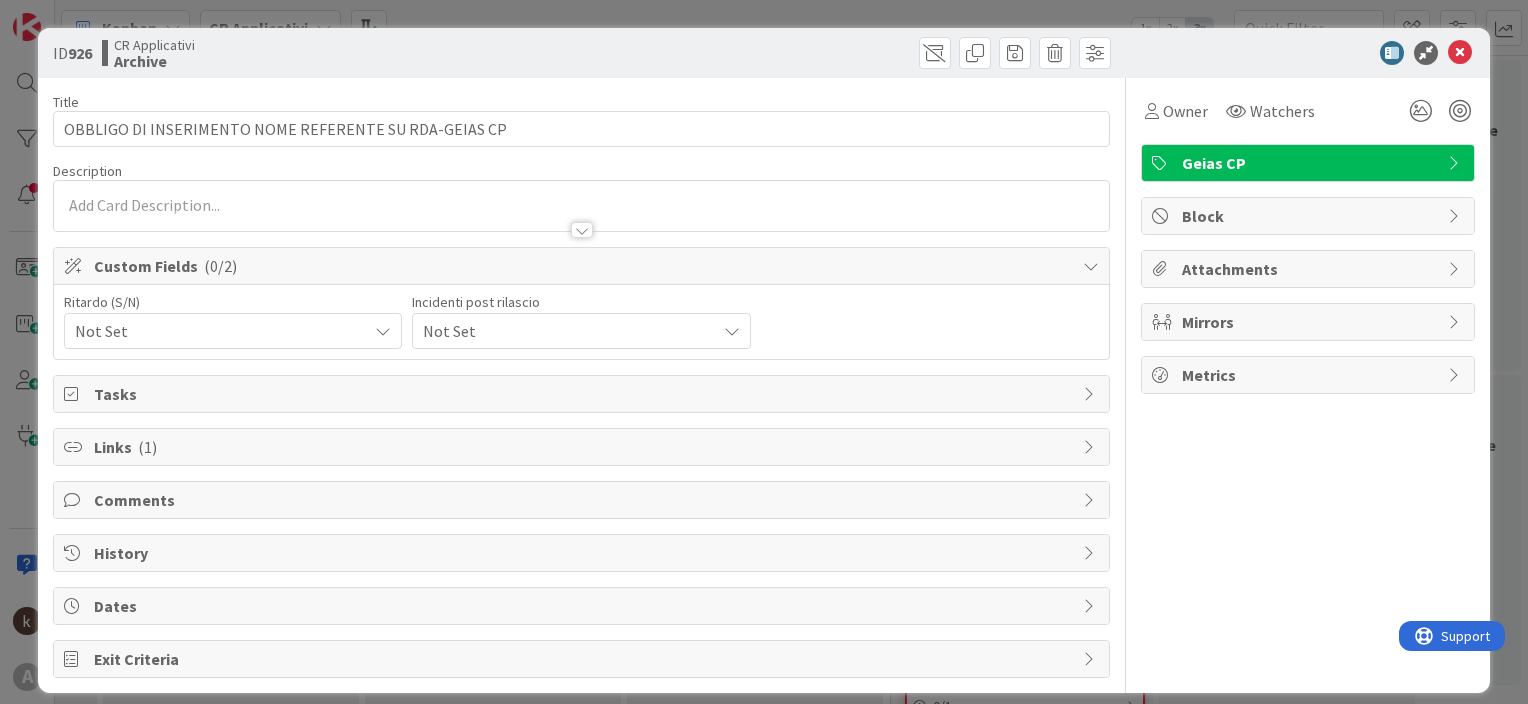 click on "Not Set" at bounding box center (216, 331) 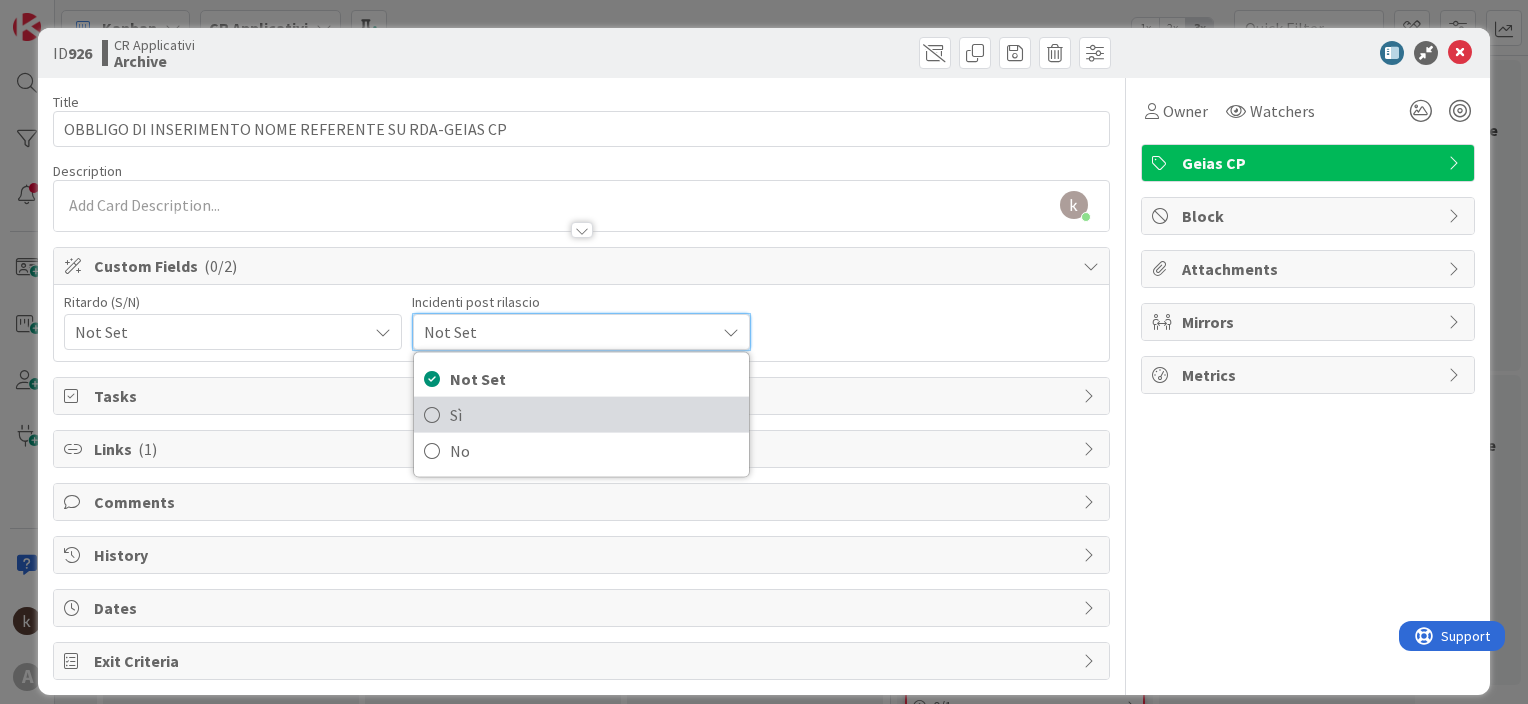 click on "Sì" at bounding box center (594, 415) 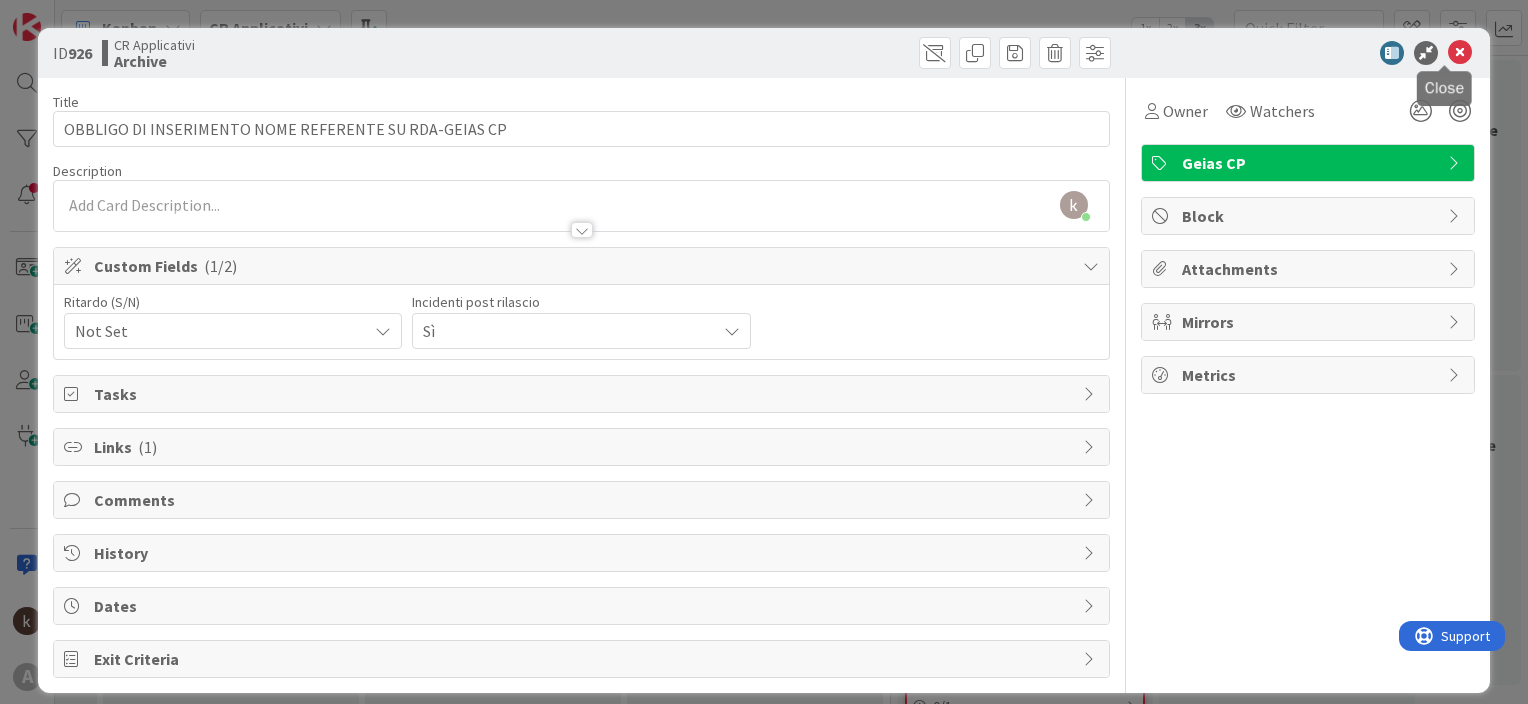 click at bounding box center (1460, 53) 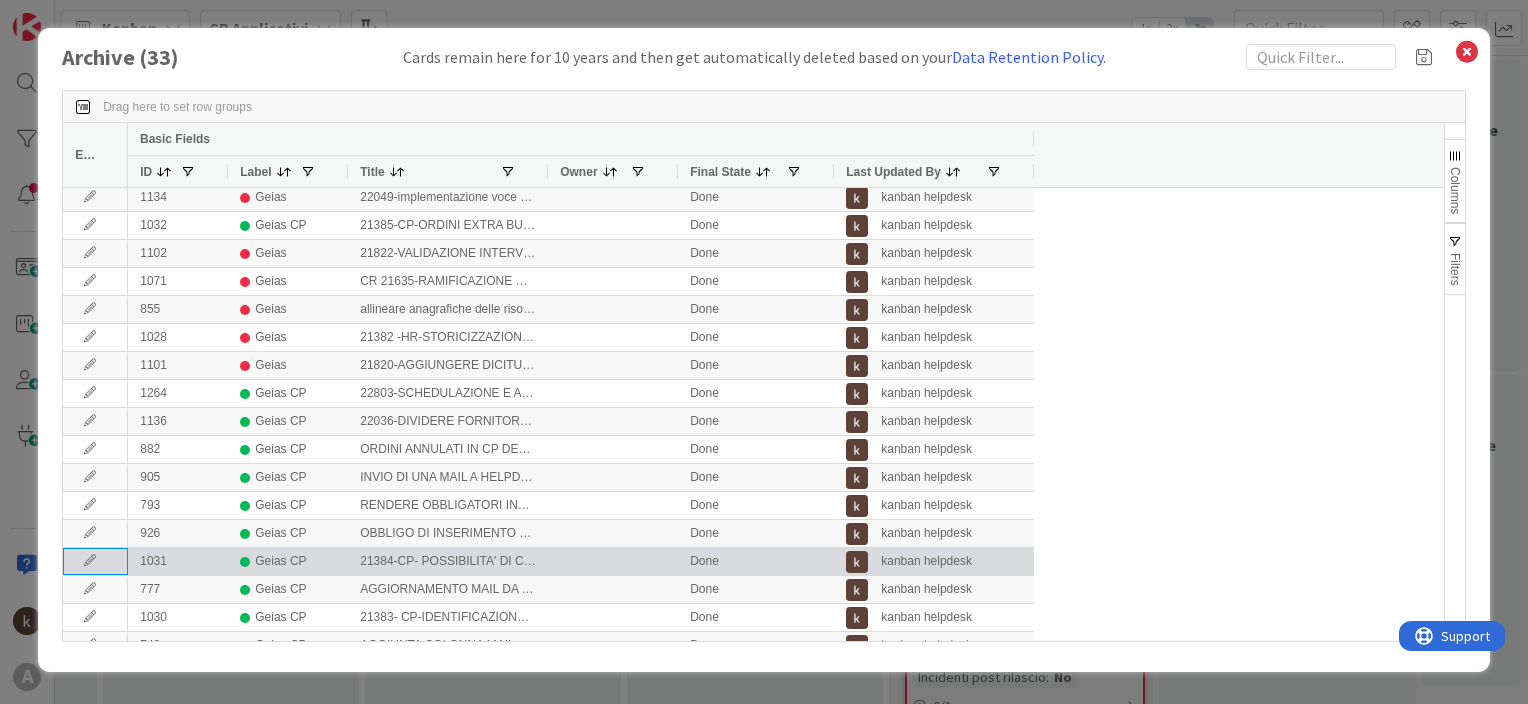 click at bounding box center [90, 561] 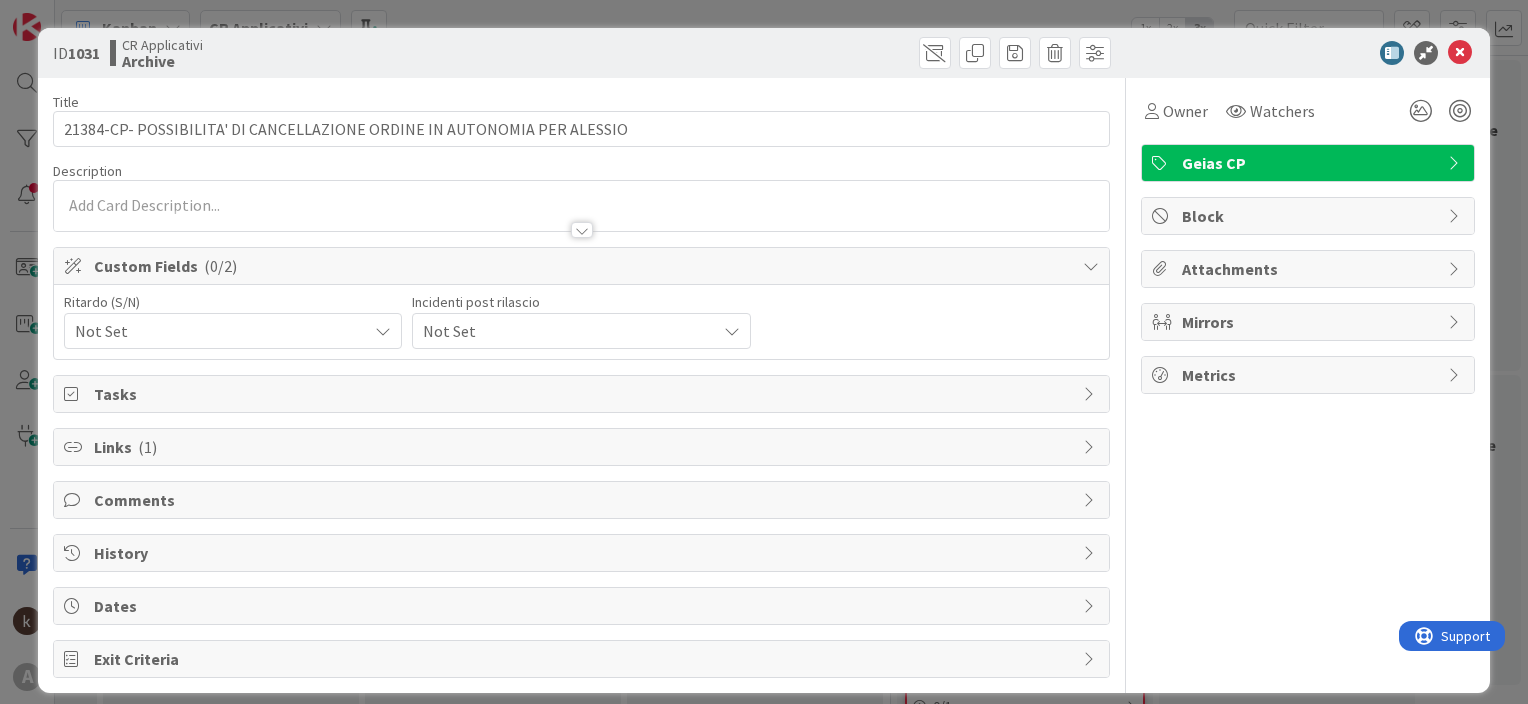 click on "Not Set" at bounding box center [216, 331] 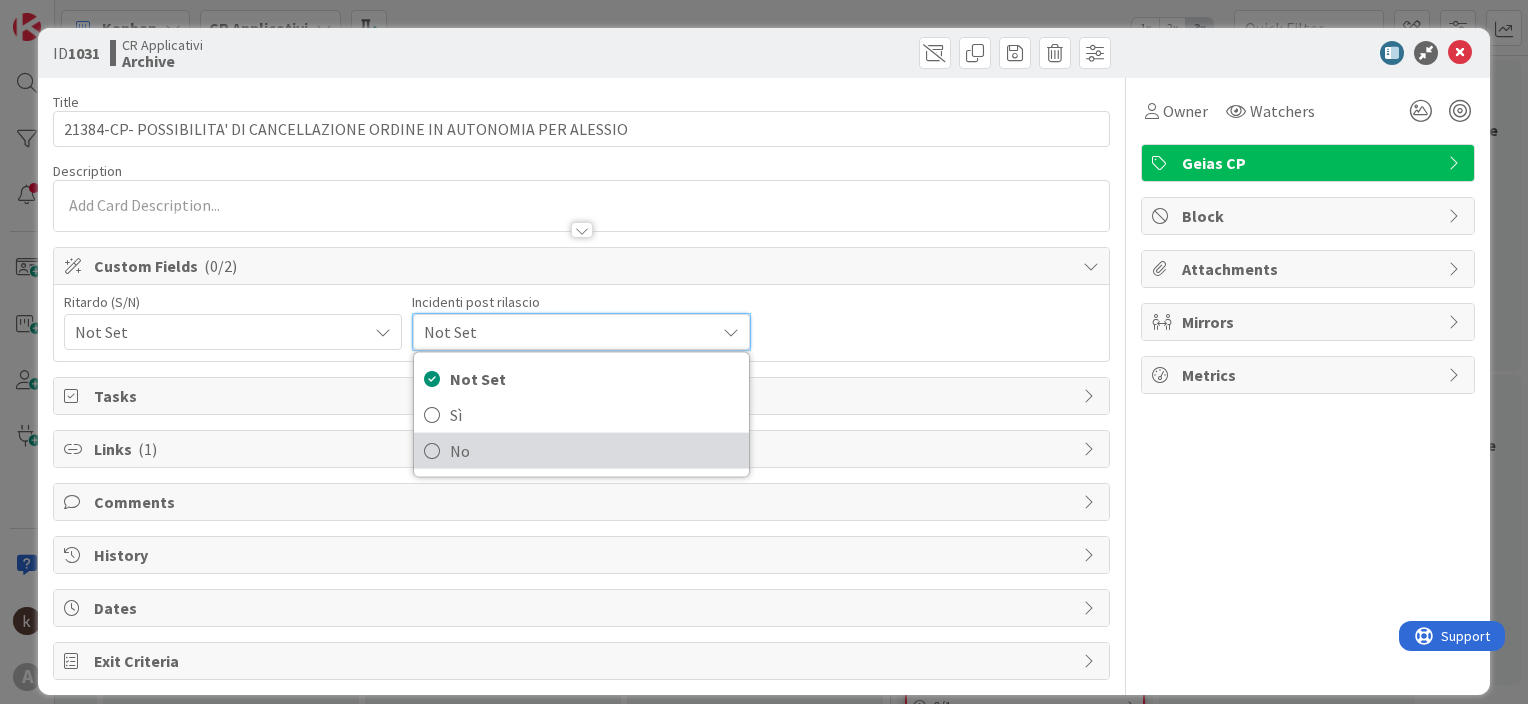 click on "No" at bounding box center [594, 451] 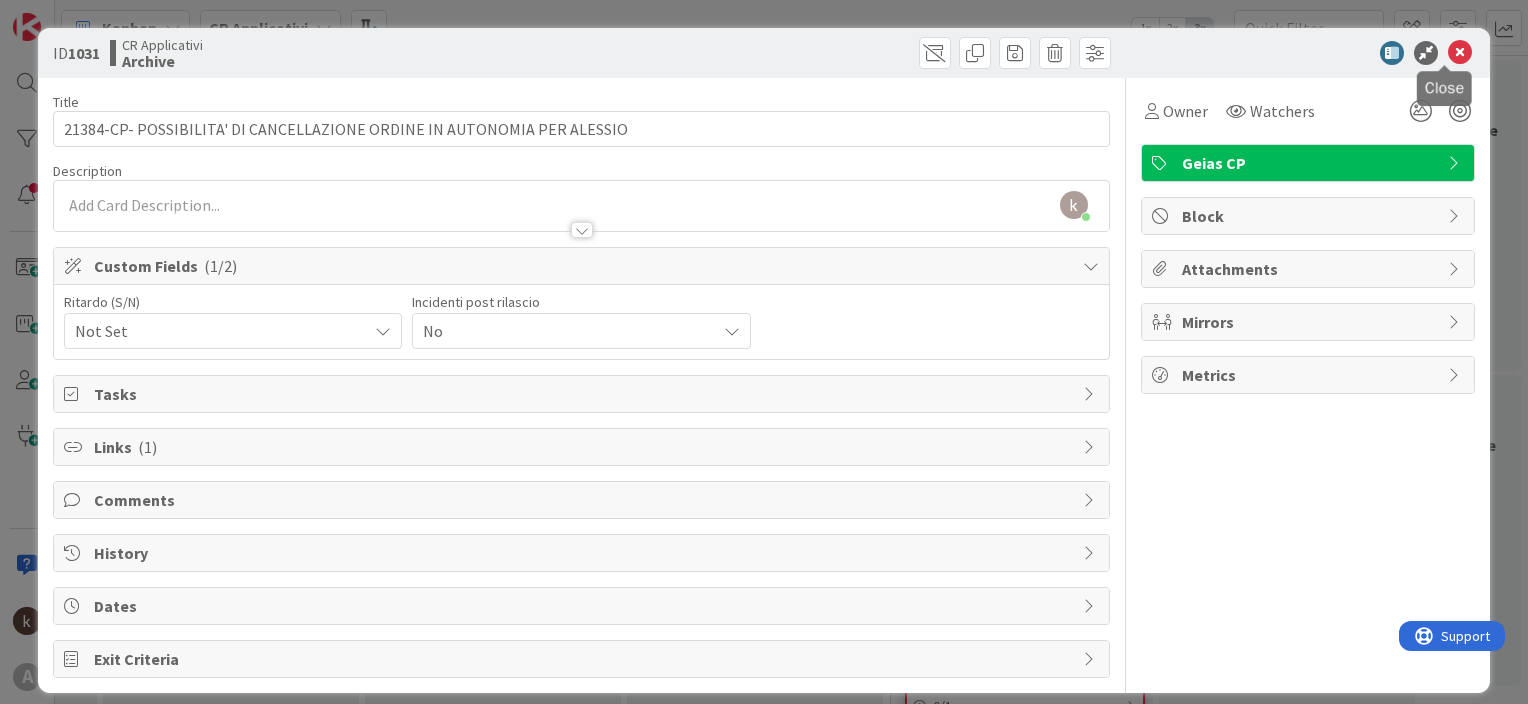 click at bounding box center [1460, 53] 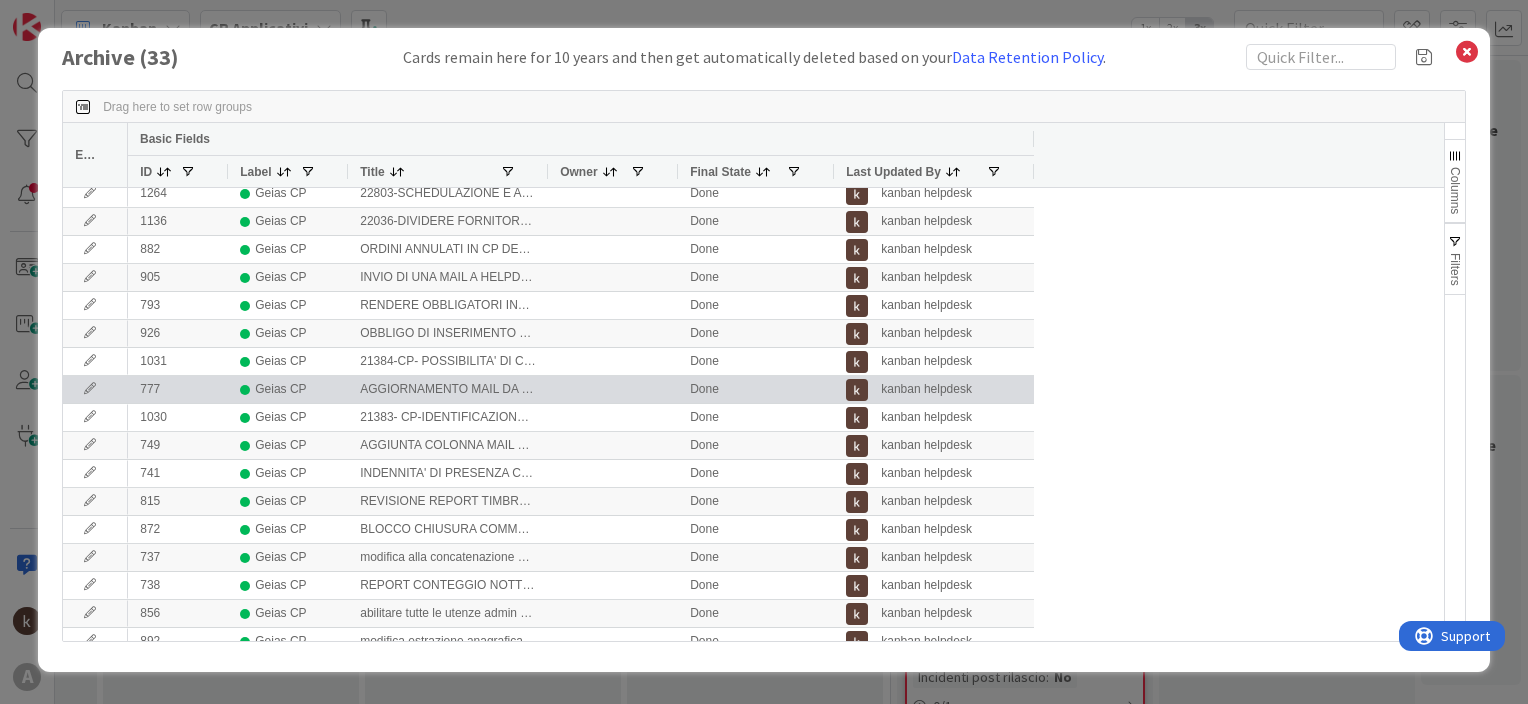 click at bounding box center (90, 389) 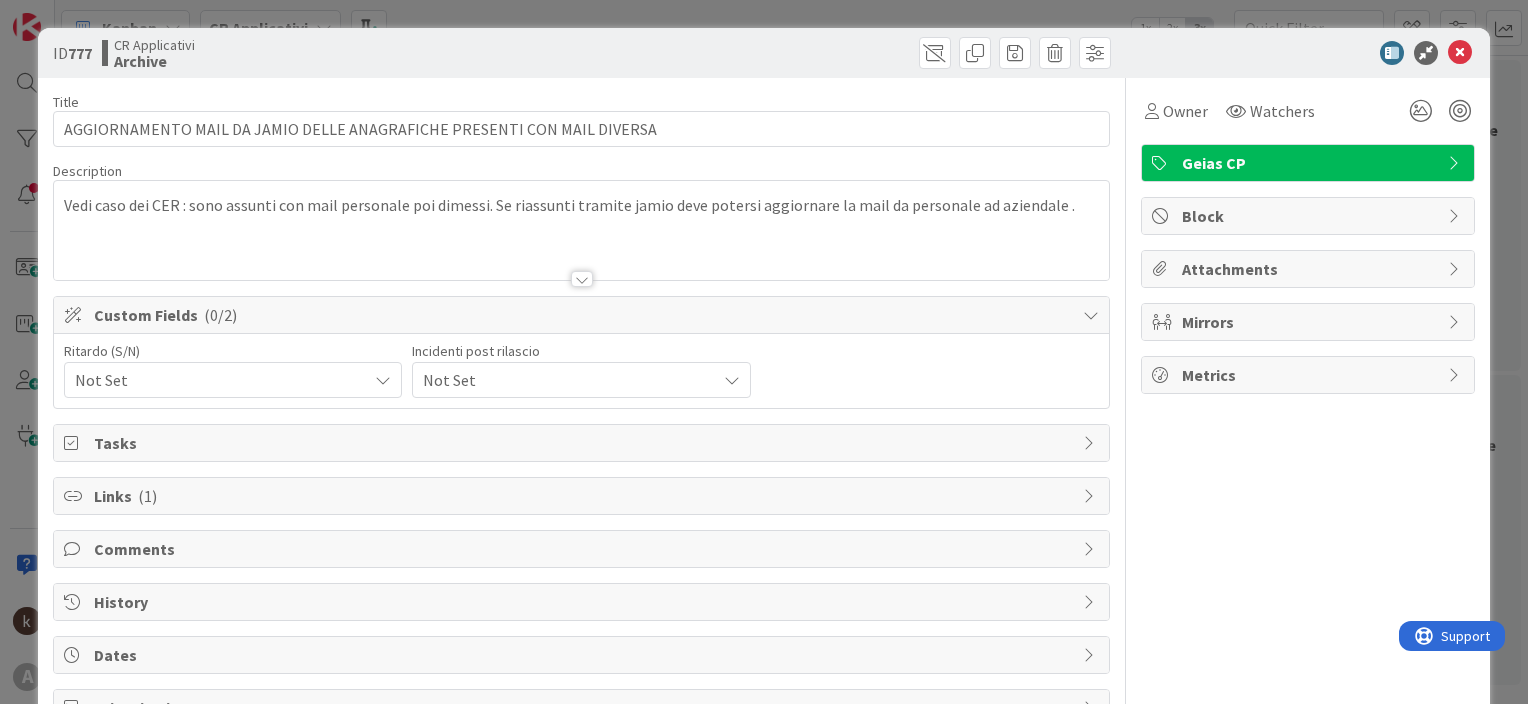 scroll, scrollTop: 0, scrollLeft: 0, axis: both 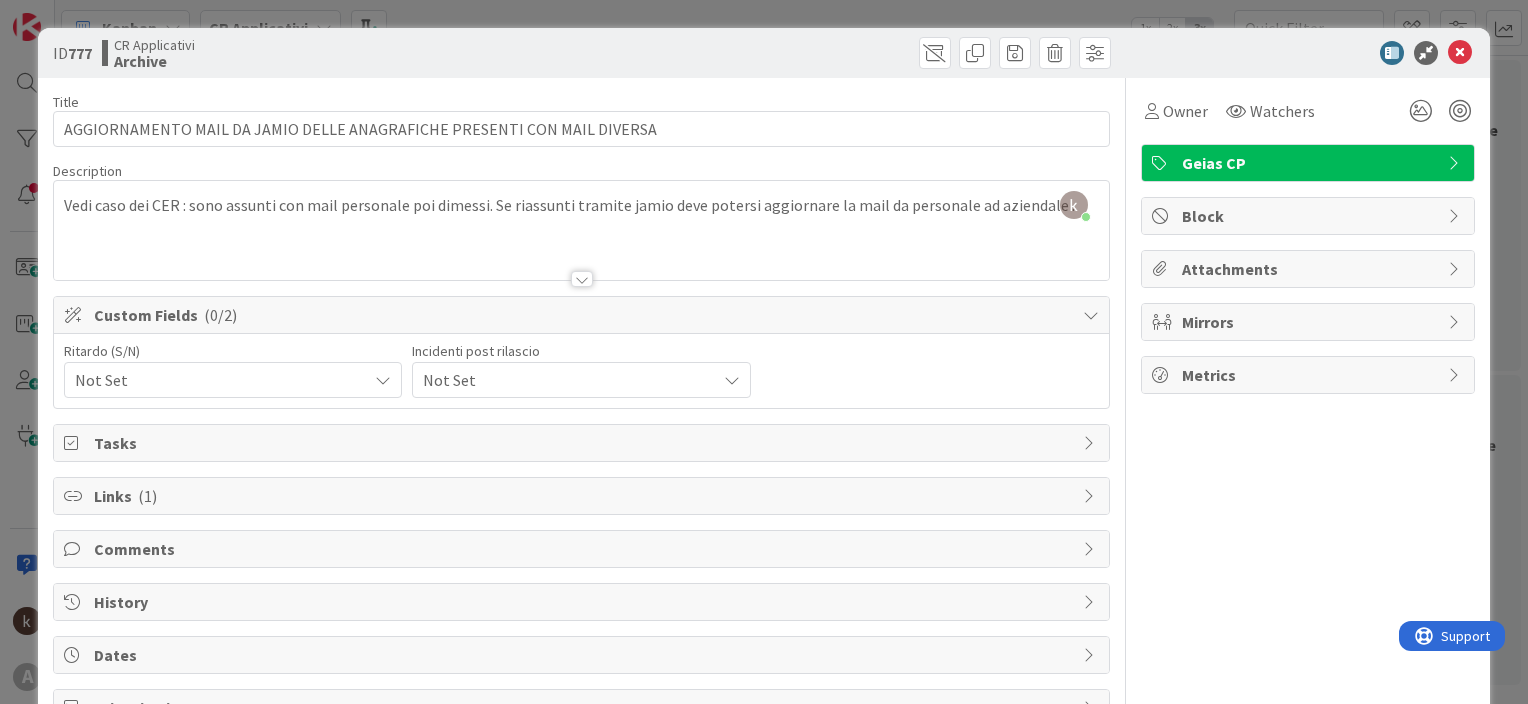 click on "Not Set" at bounding box center [216, 380] 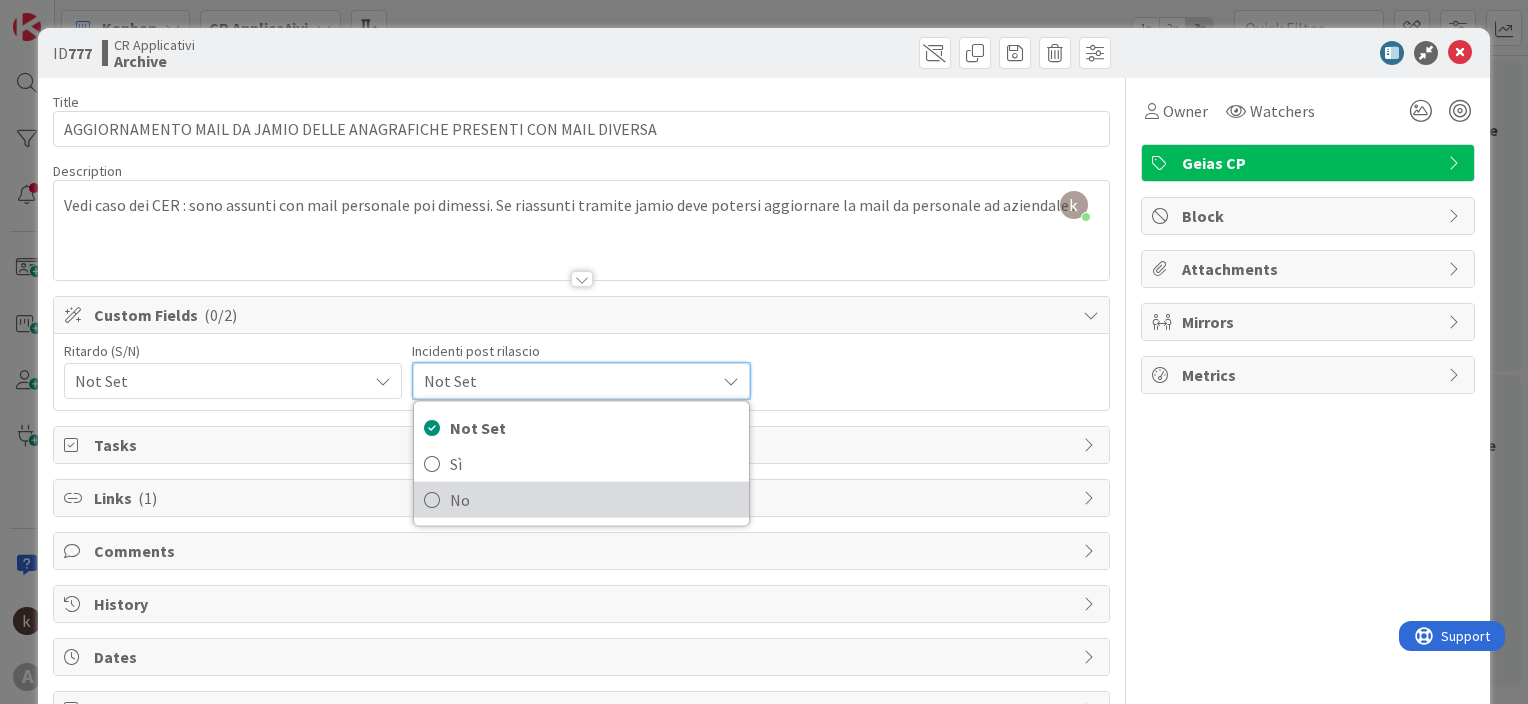 click on "No" at bounding box center [594, 500] 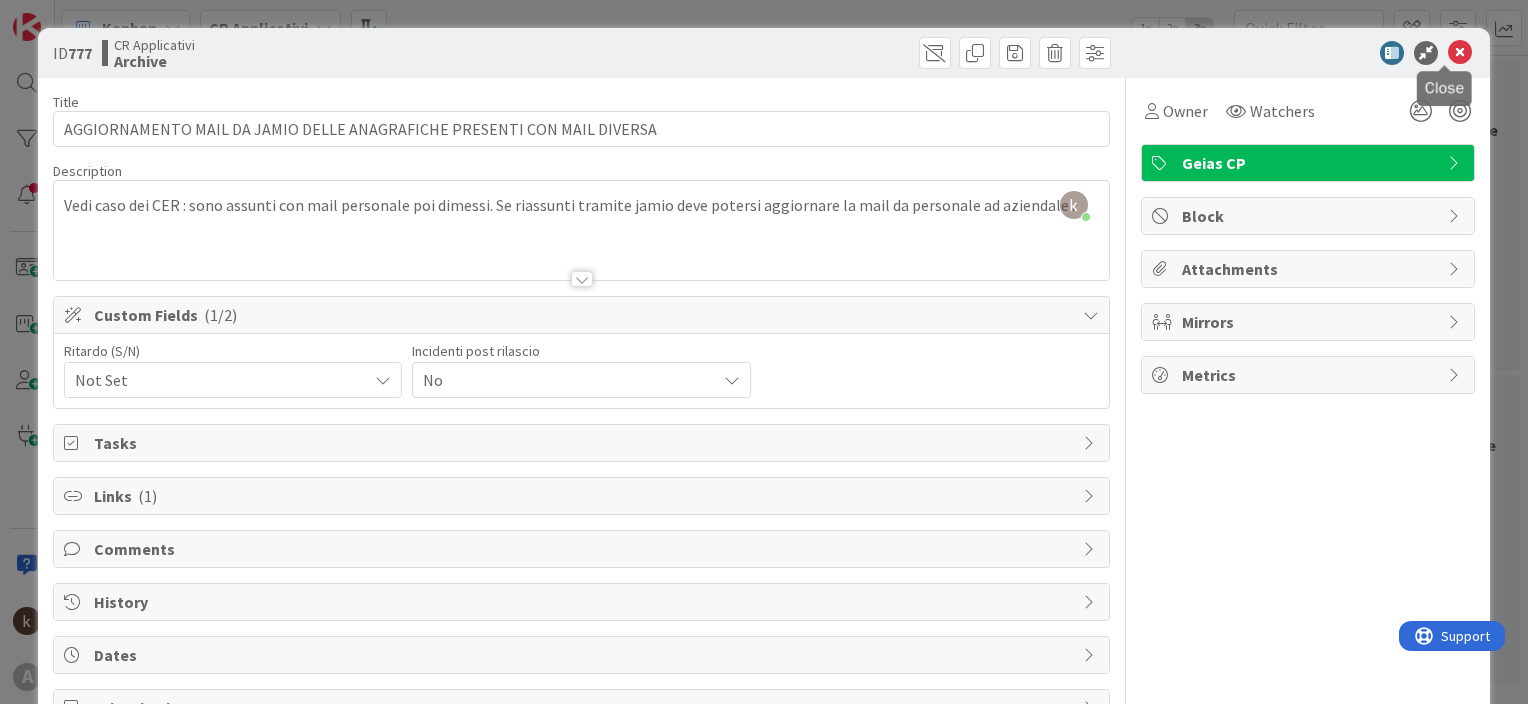 click at bounding box center (1460, 53) 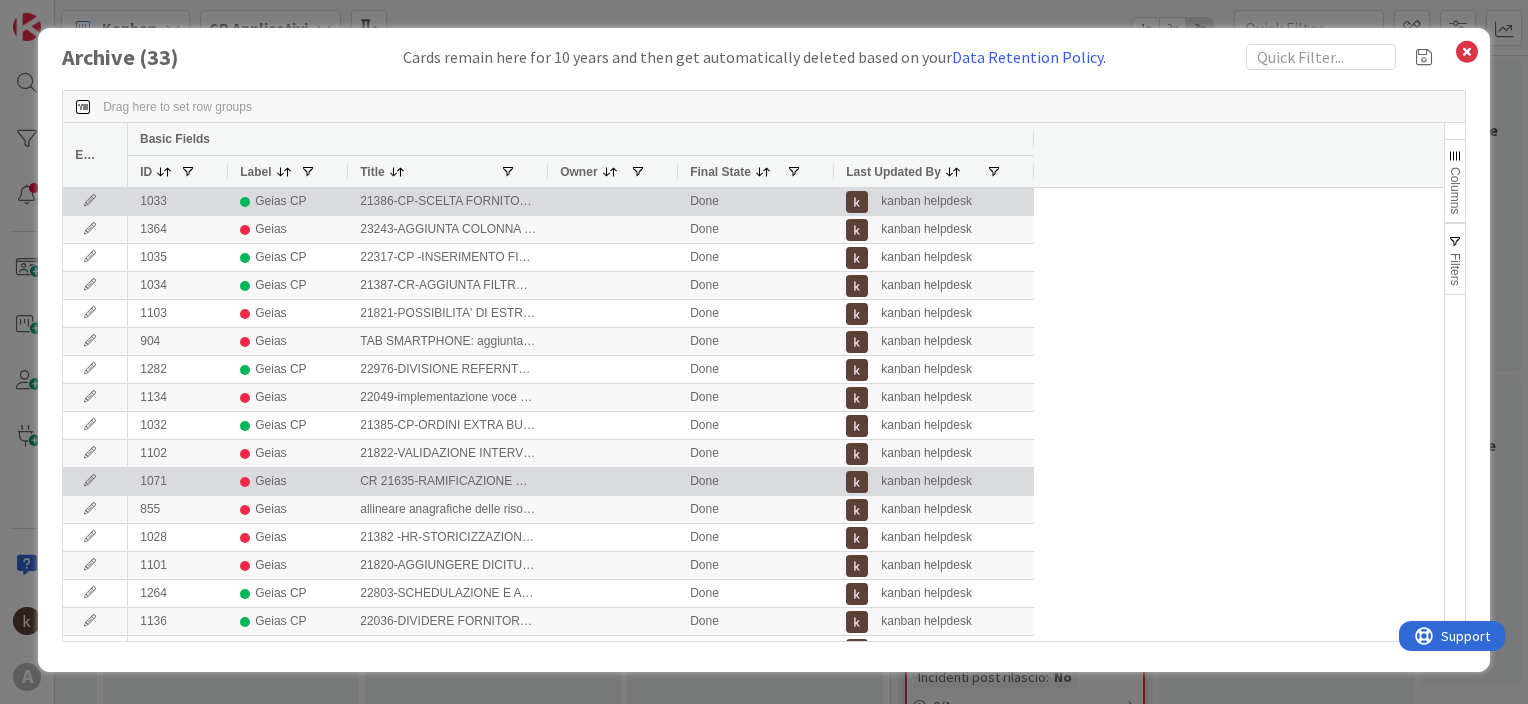 scroll, scrollTop: 79, scrollLeft: 0, axis: vertical 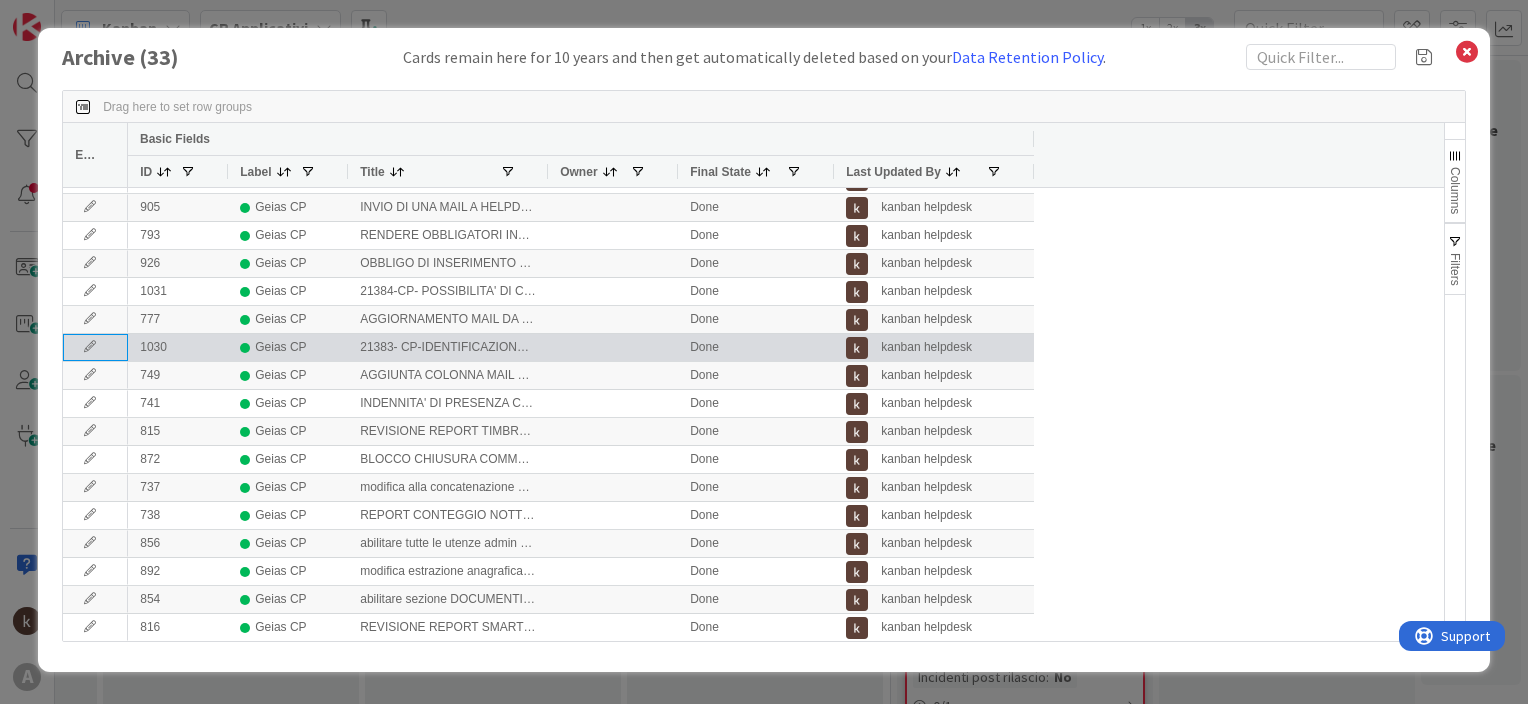 click at bounding box center (90, 347) 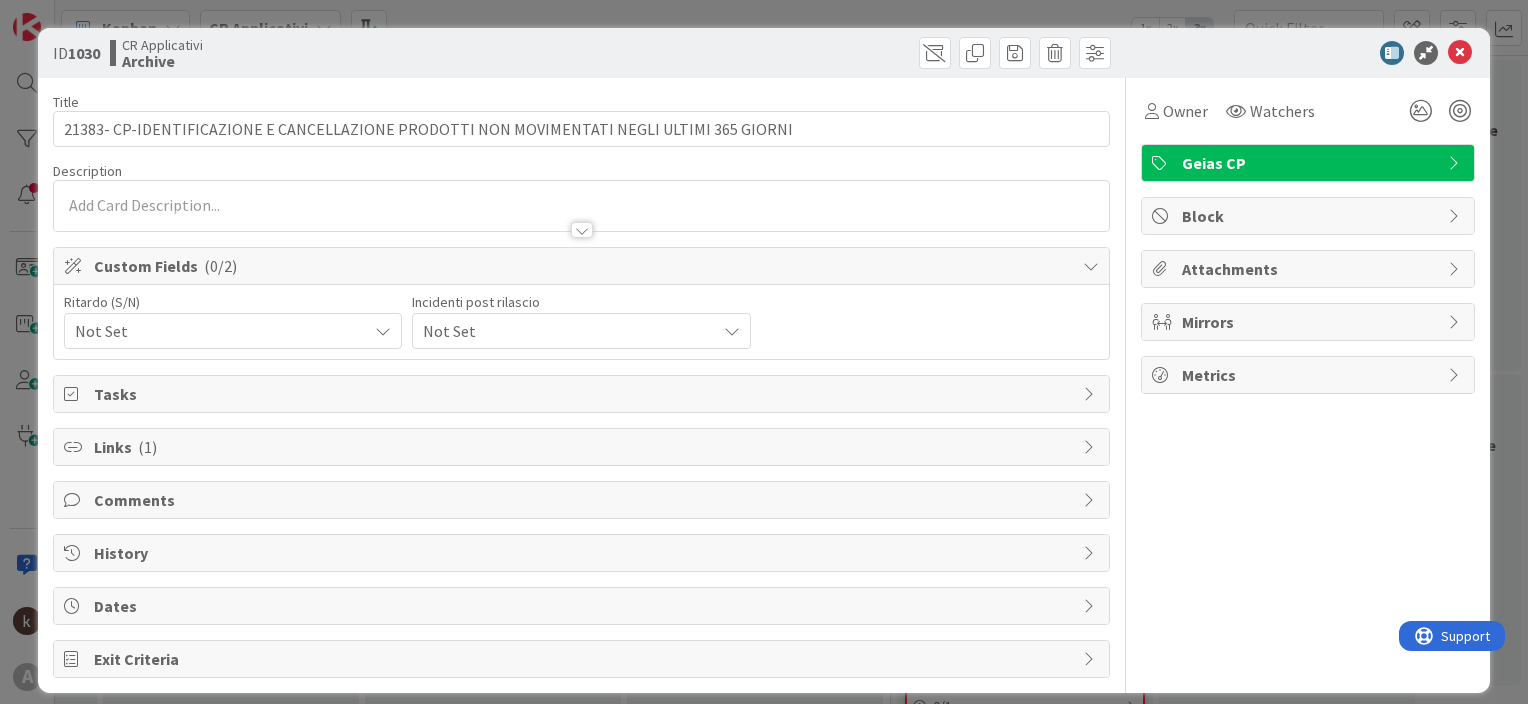 scroll, scrollTop: 0, scrollLeft: 0, axis: both 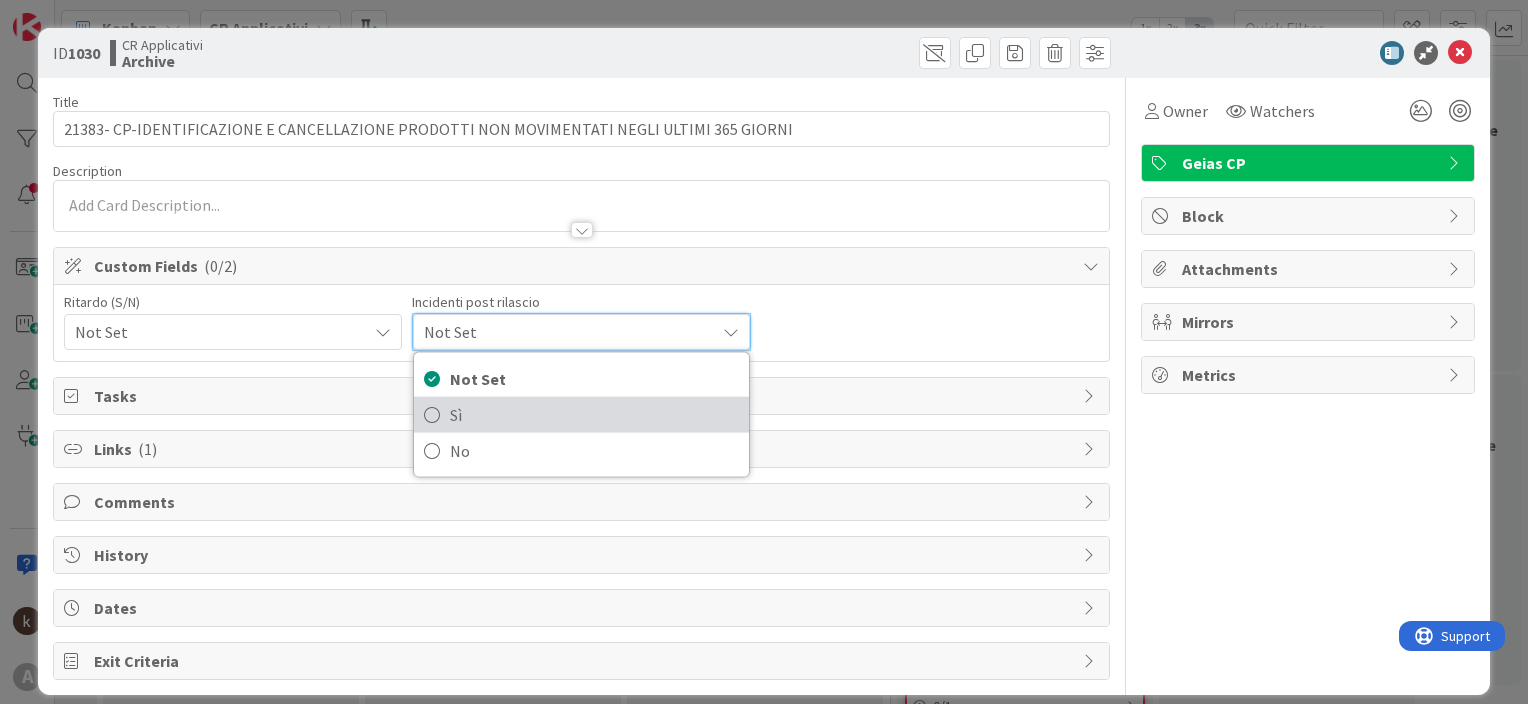 click on "Sì" at bounding box center [594, 415] 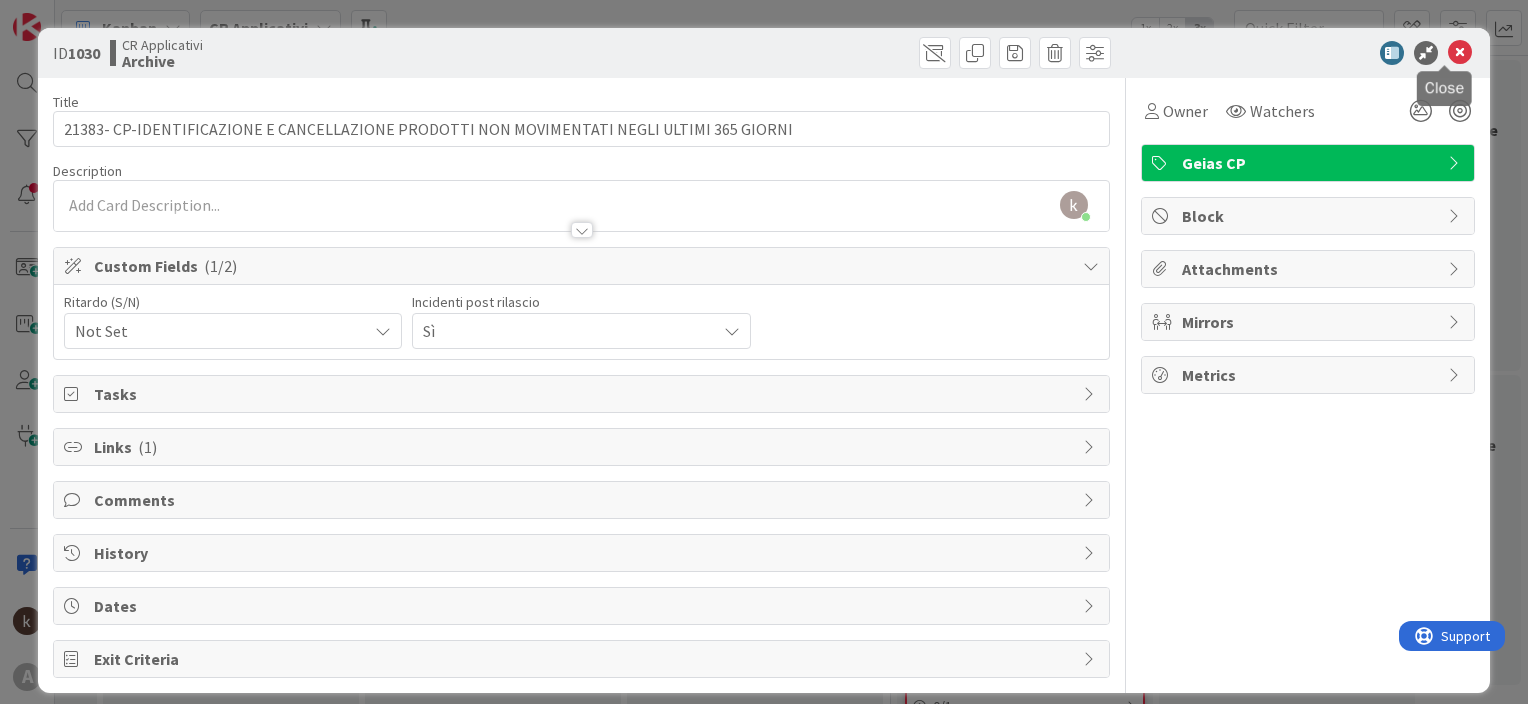 click at bounding box center [1460, 53] 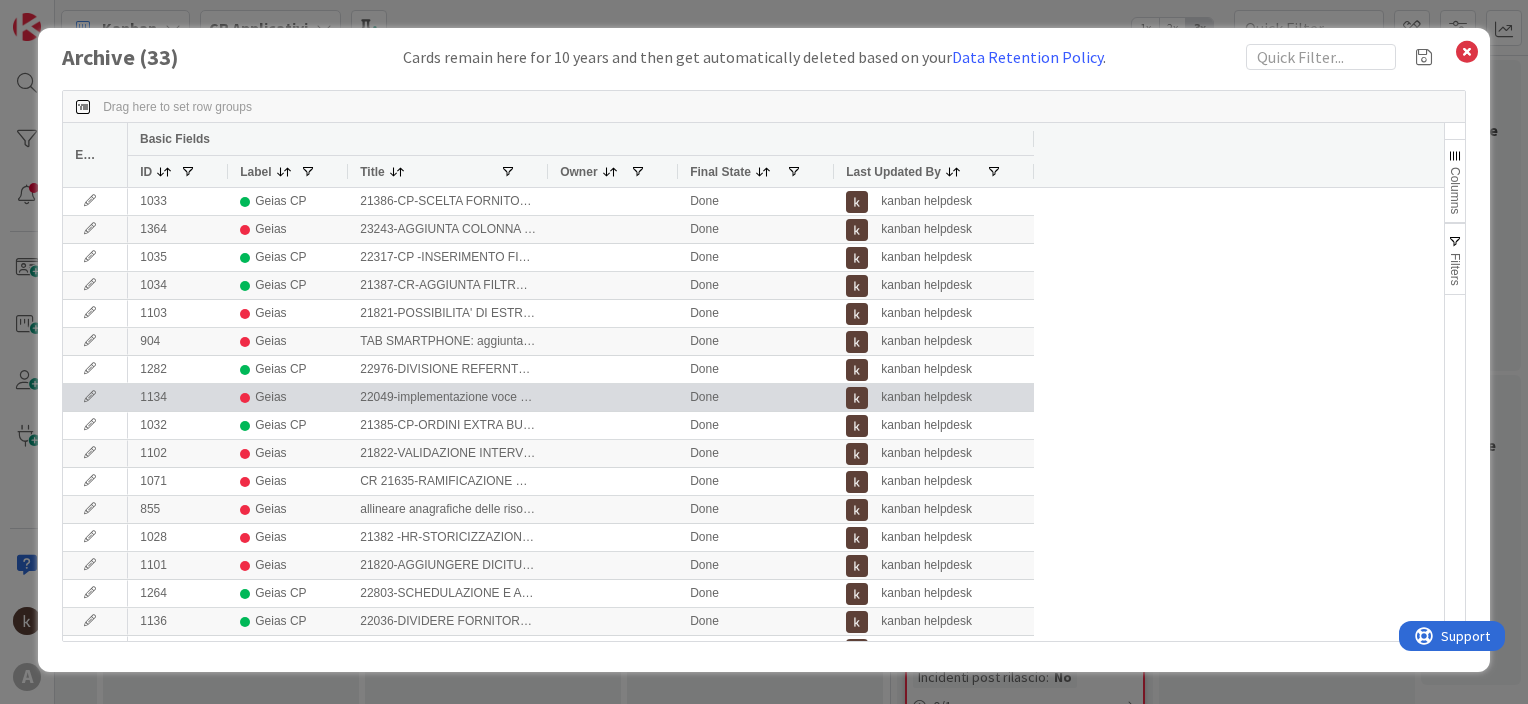 scroll, scrollTop: 0, scrollLeft: 0, axis: both 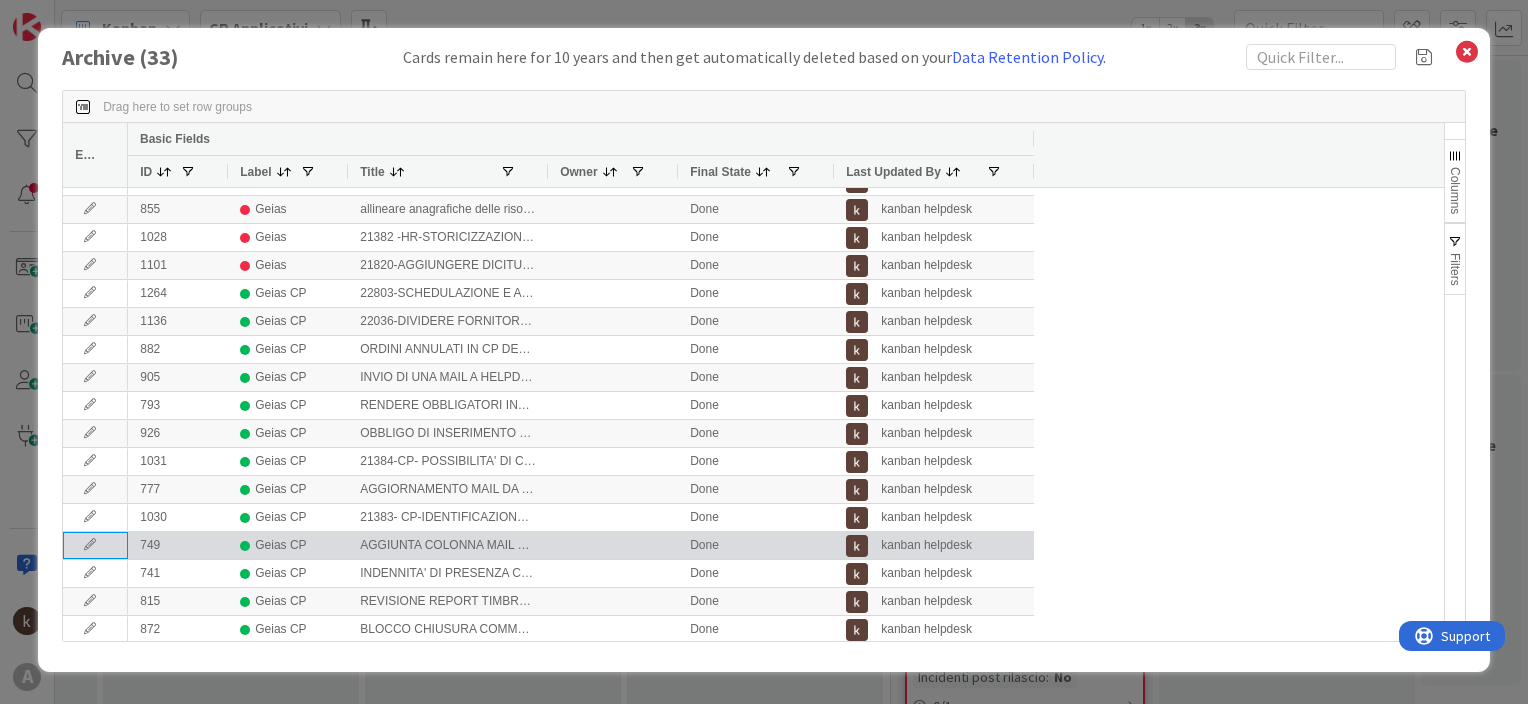 click at bounding box center (90, 545) 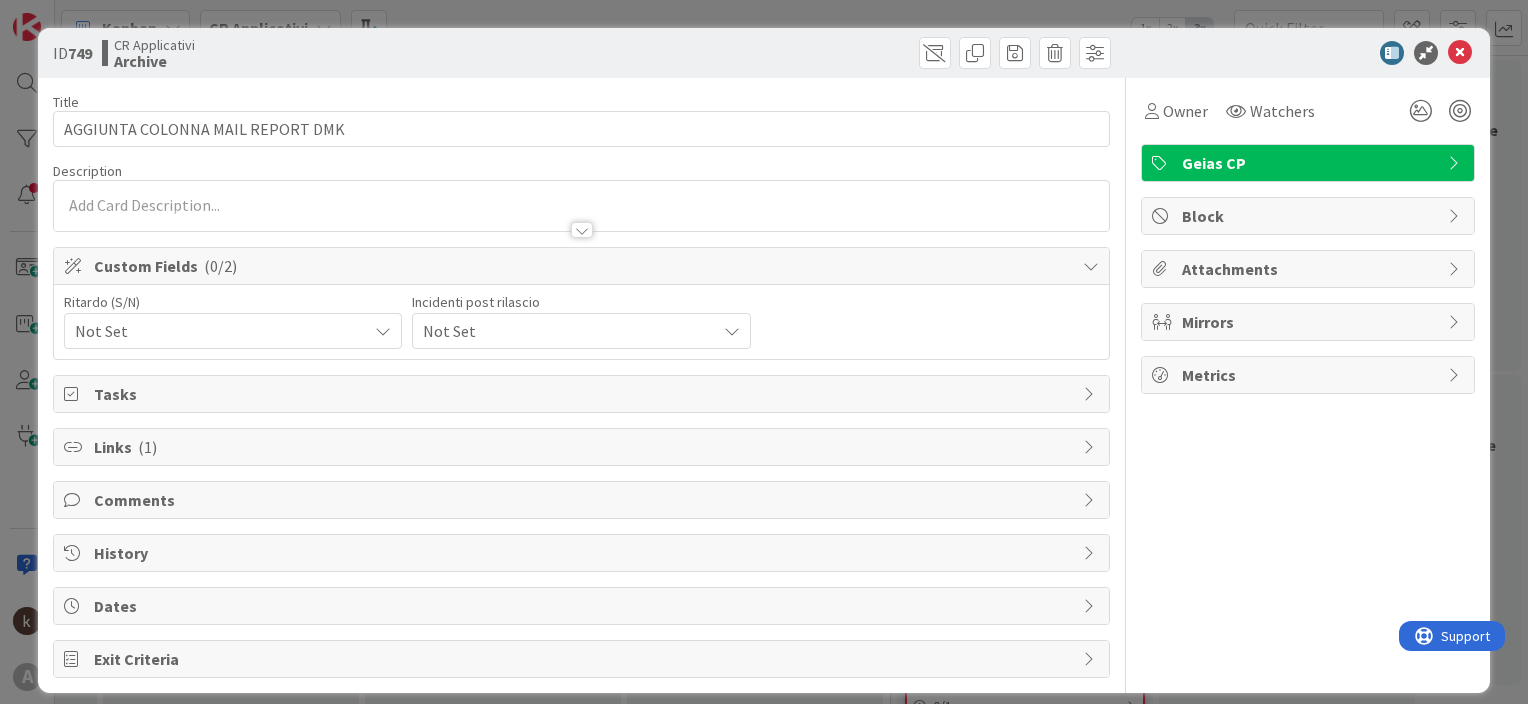 scroll, scrollTop: 0, scrollLeft: 0, axis: both 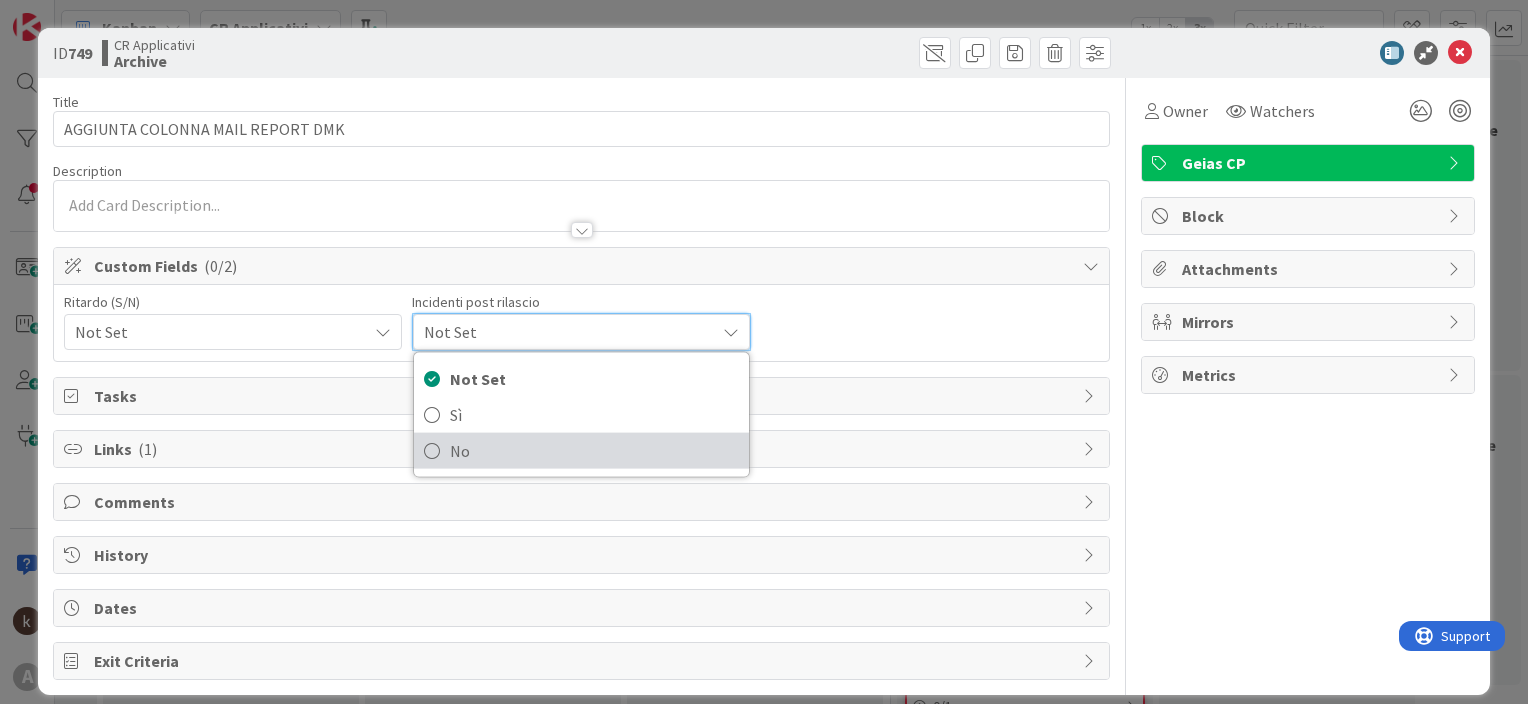 click on "No" at bounding box center (594, 451) 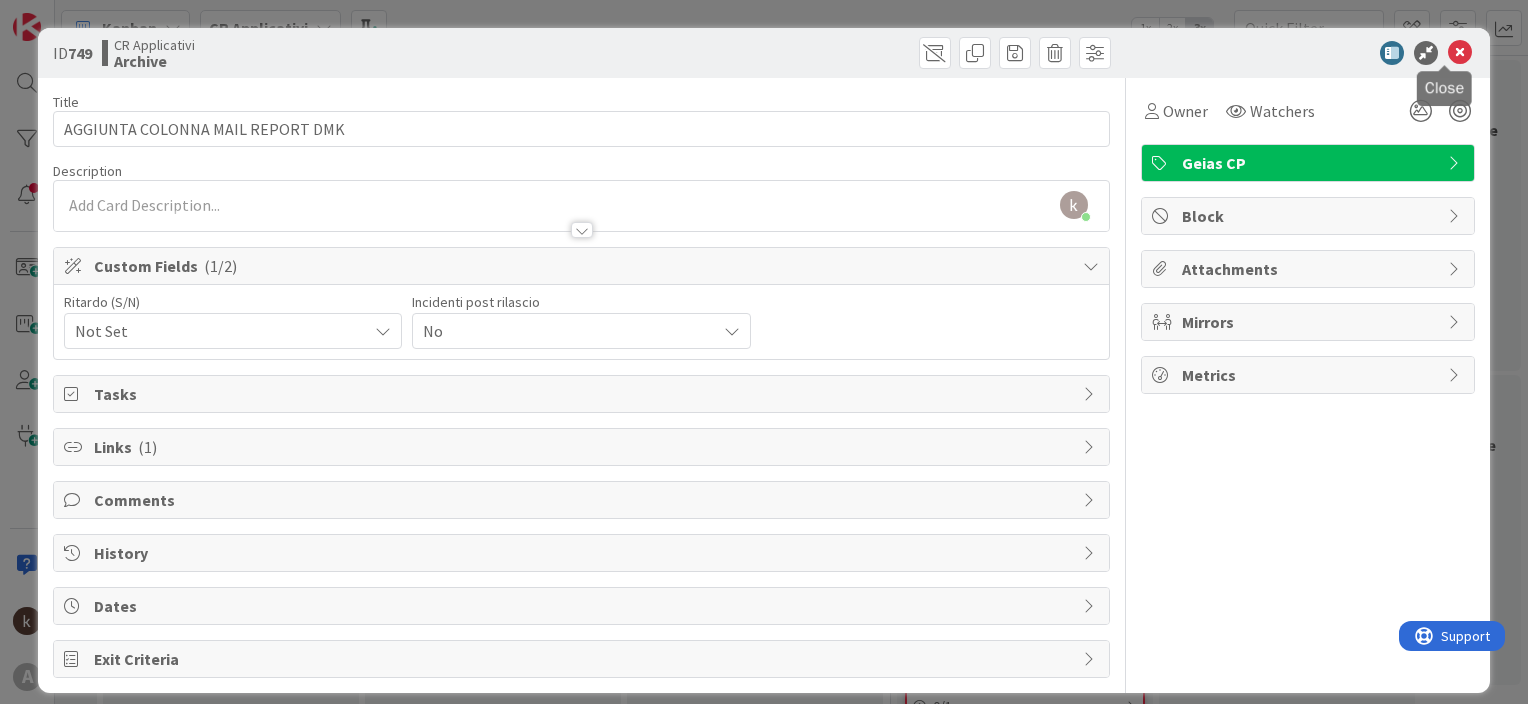 click at bounding box center (1460, 53) 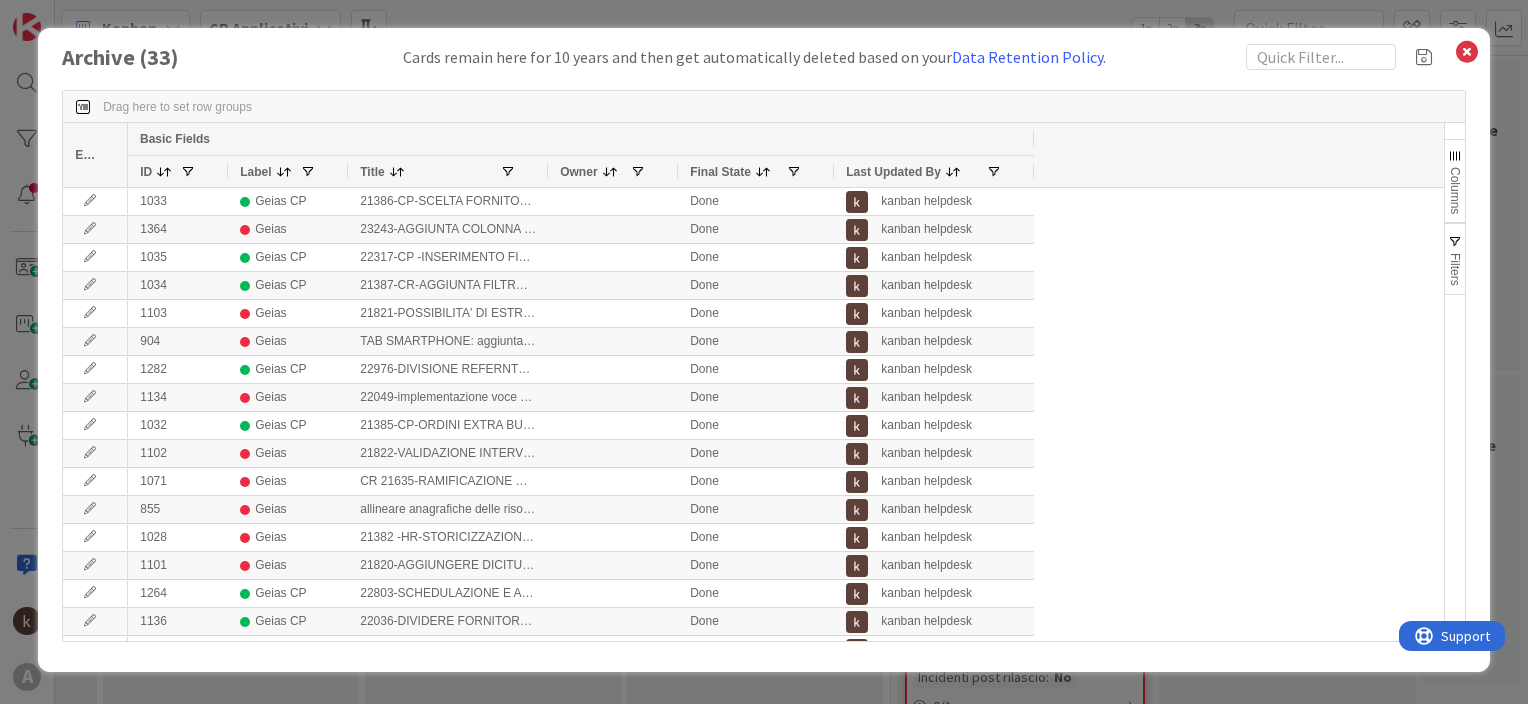 scroll, scrollTop: 470, scrollLeft: 0, axis: vertical 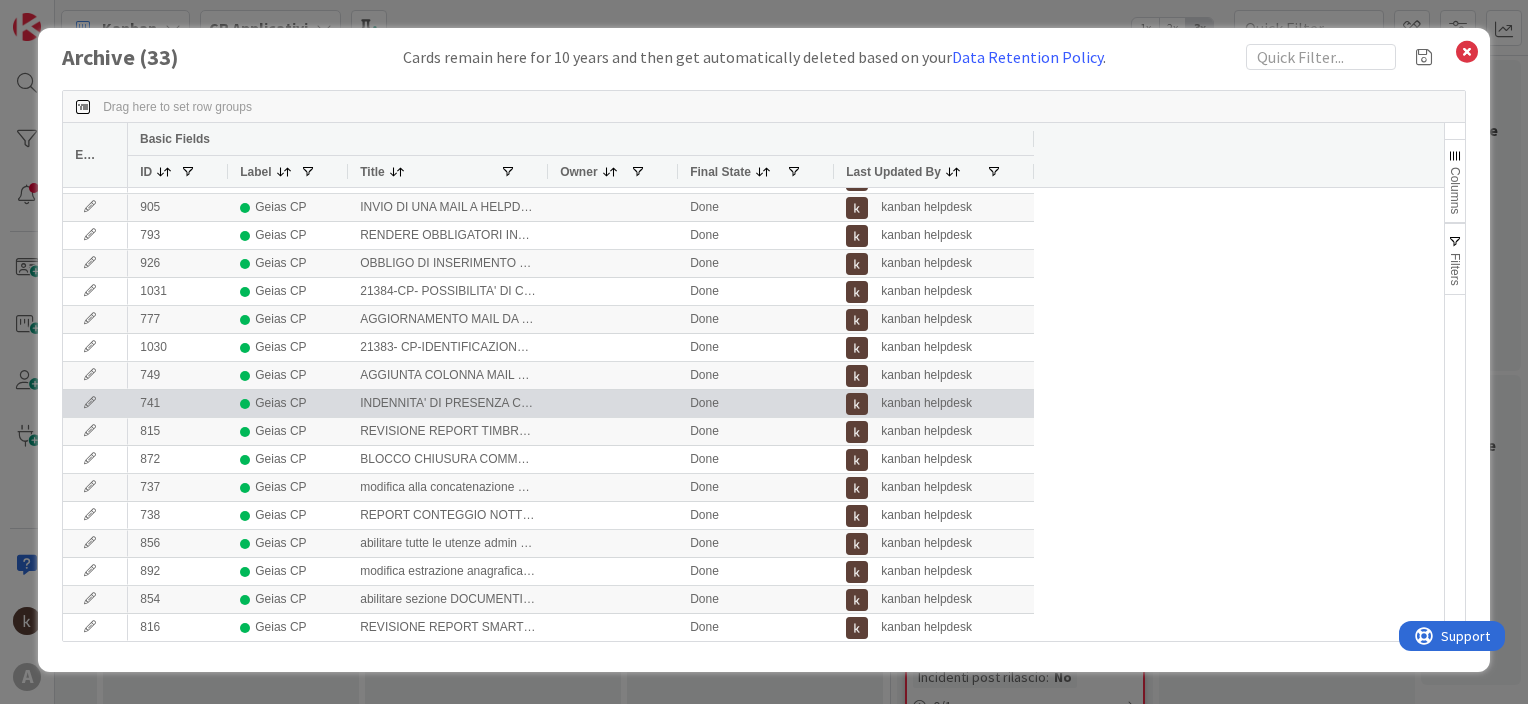 click at bounding box center (90, 403) 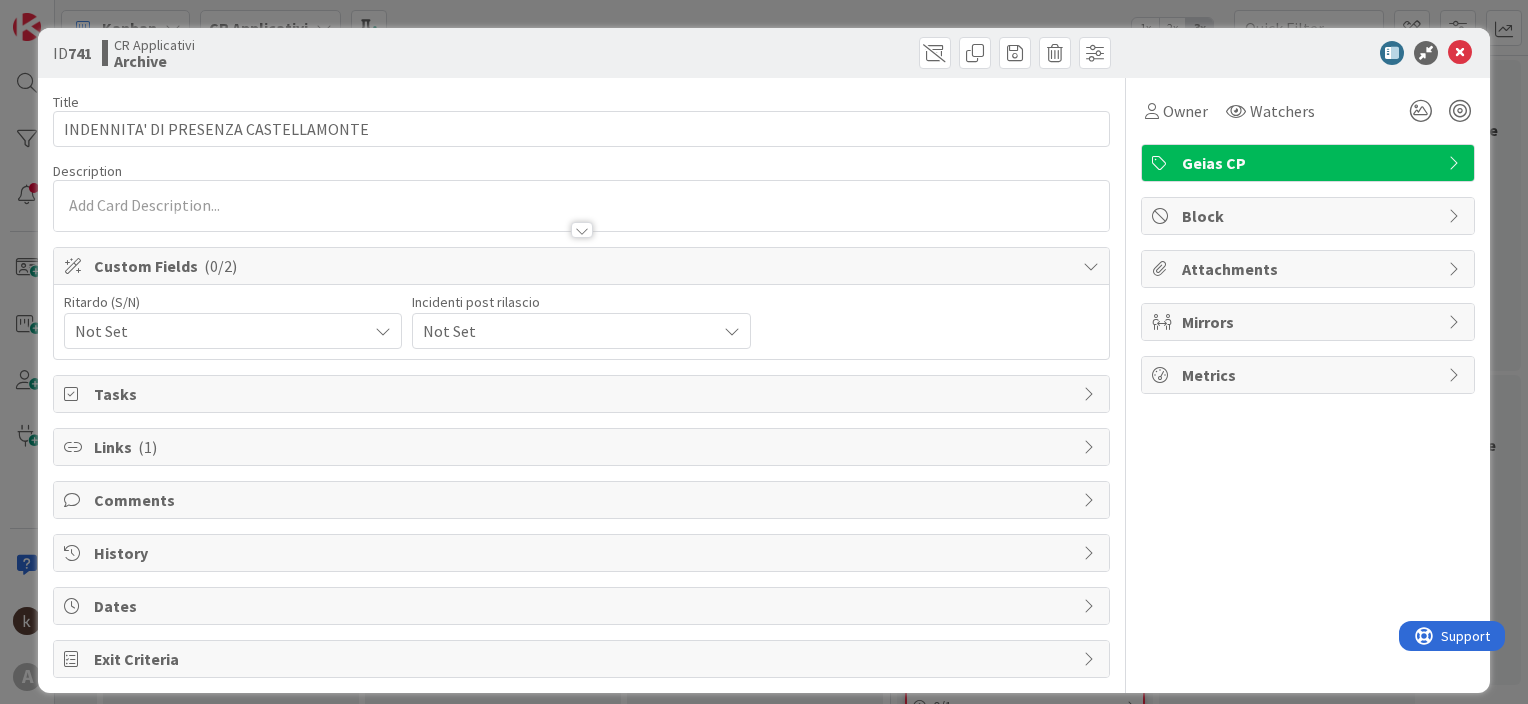 scroll, scrollTop: 0, scrollLeft: 0, axis: both 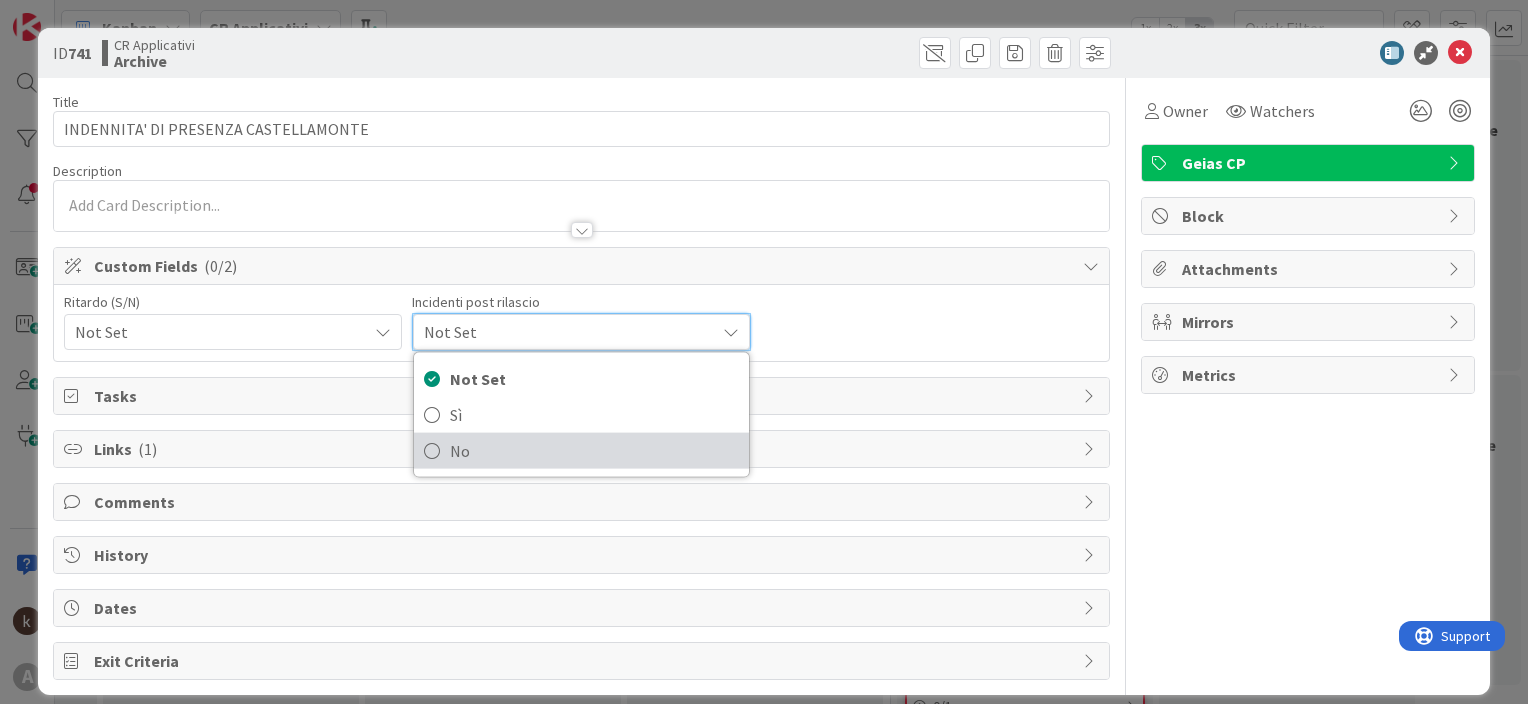 click on "No" at bounding box center (594, 451) 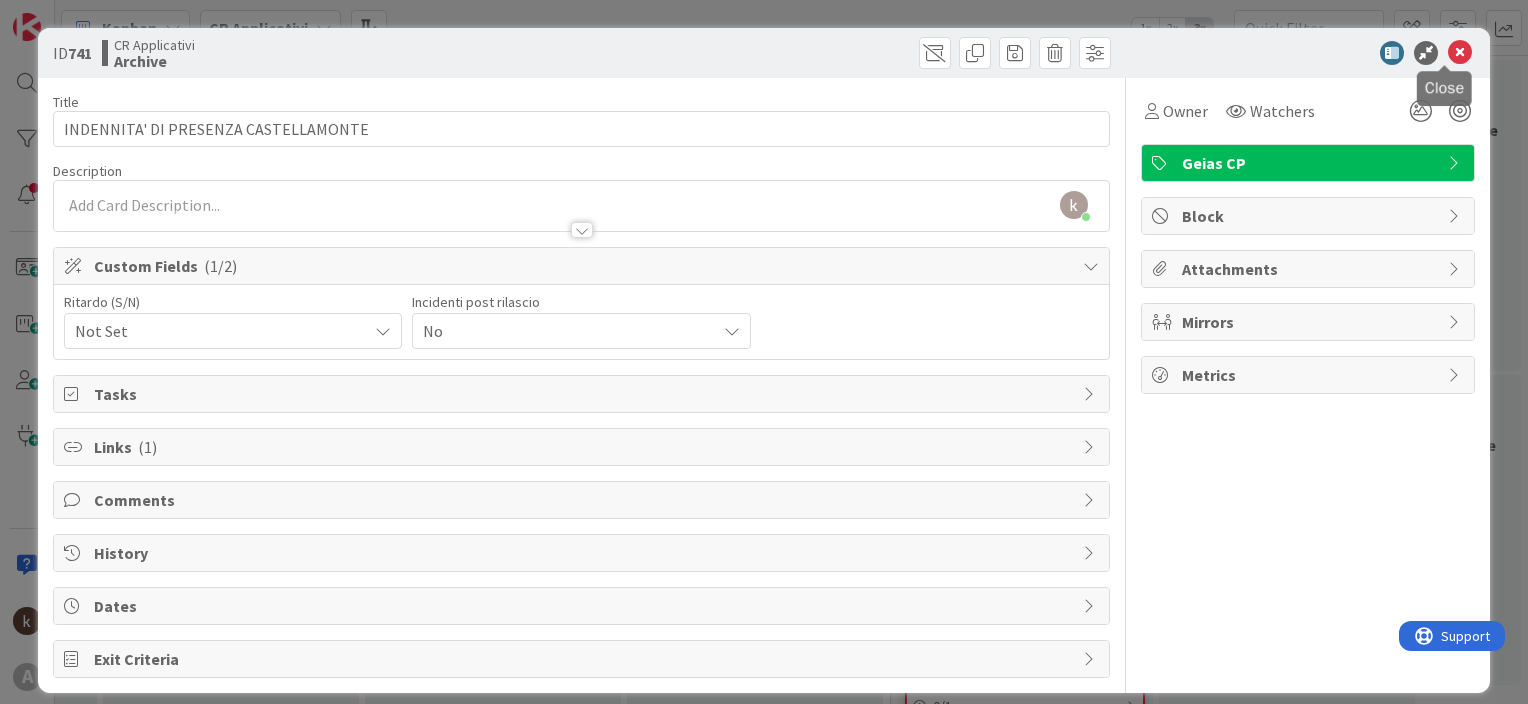 click at bounding box center [1460, 53] 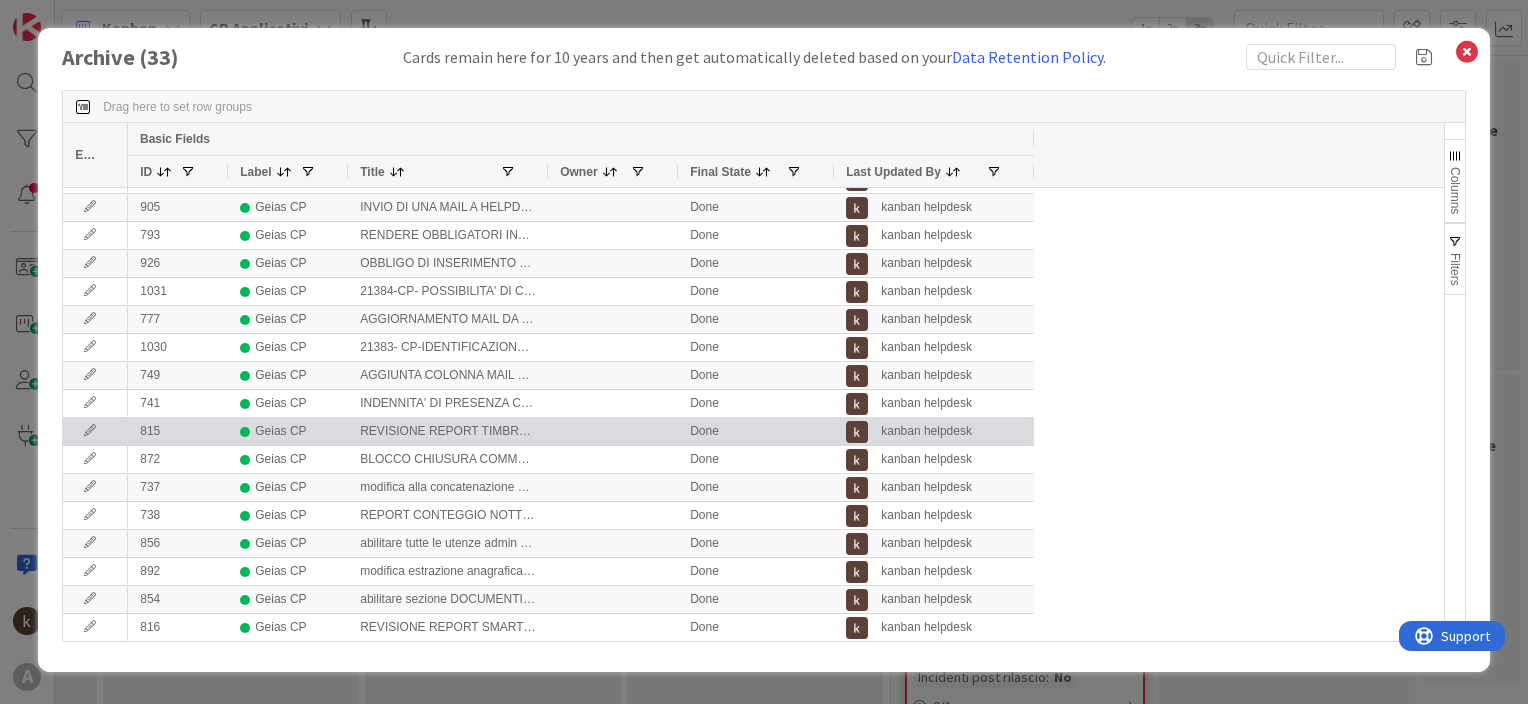click at bounding box center [90, 431] 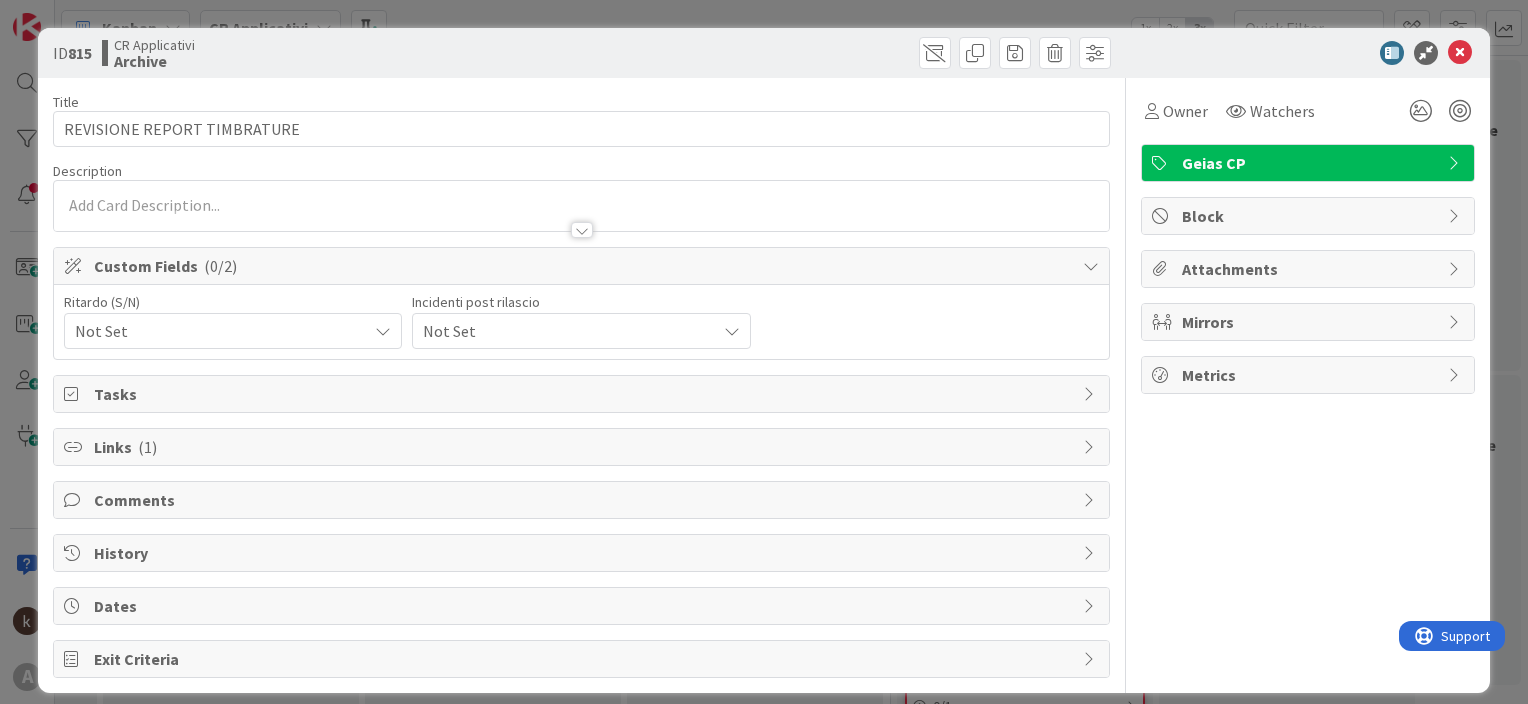 click on "Not Set" at bounding box center (216, 331) 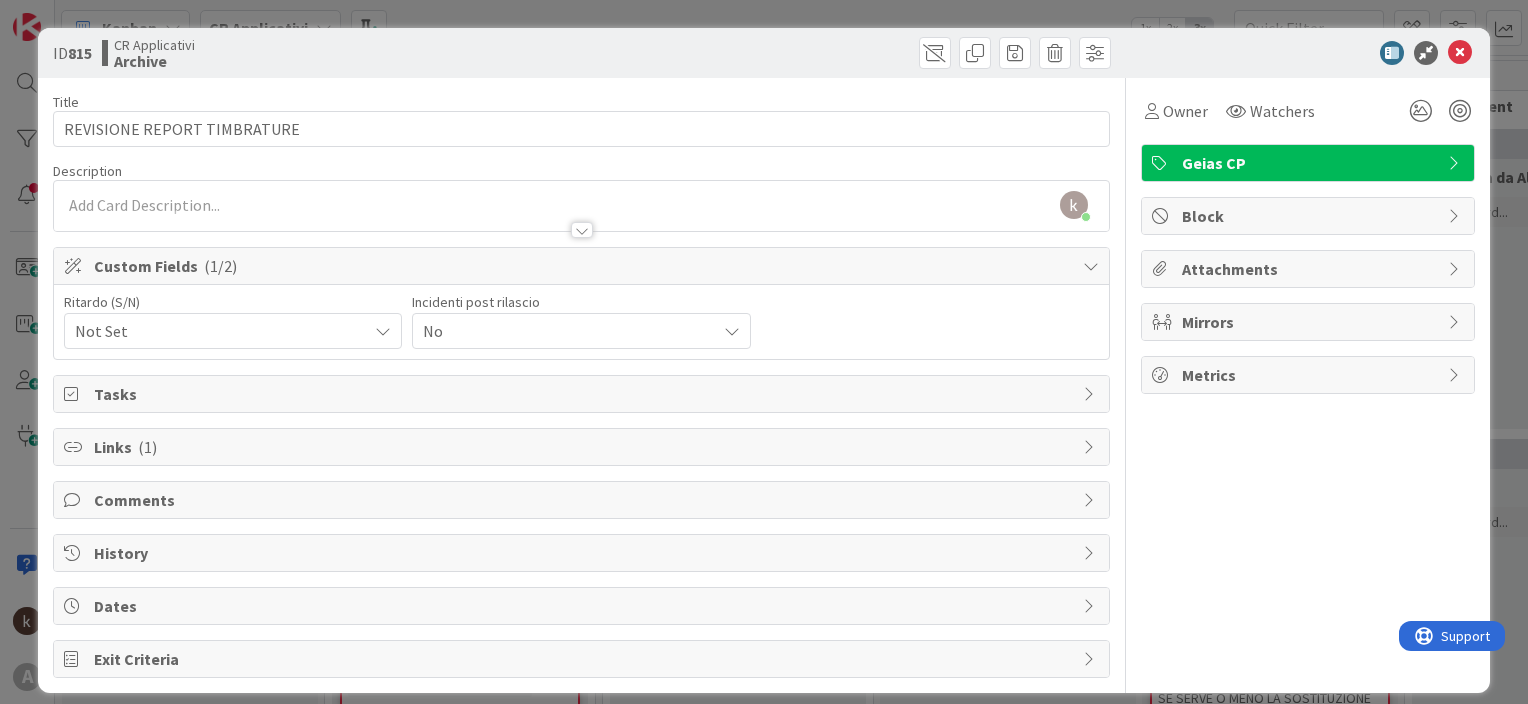 scroll, scrollTop: 0, scrollLeft: 0, axis: both 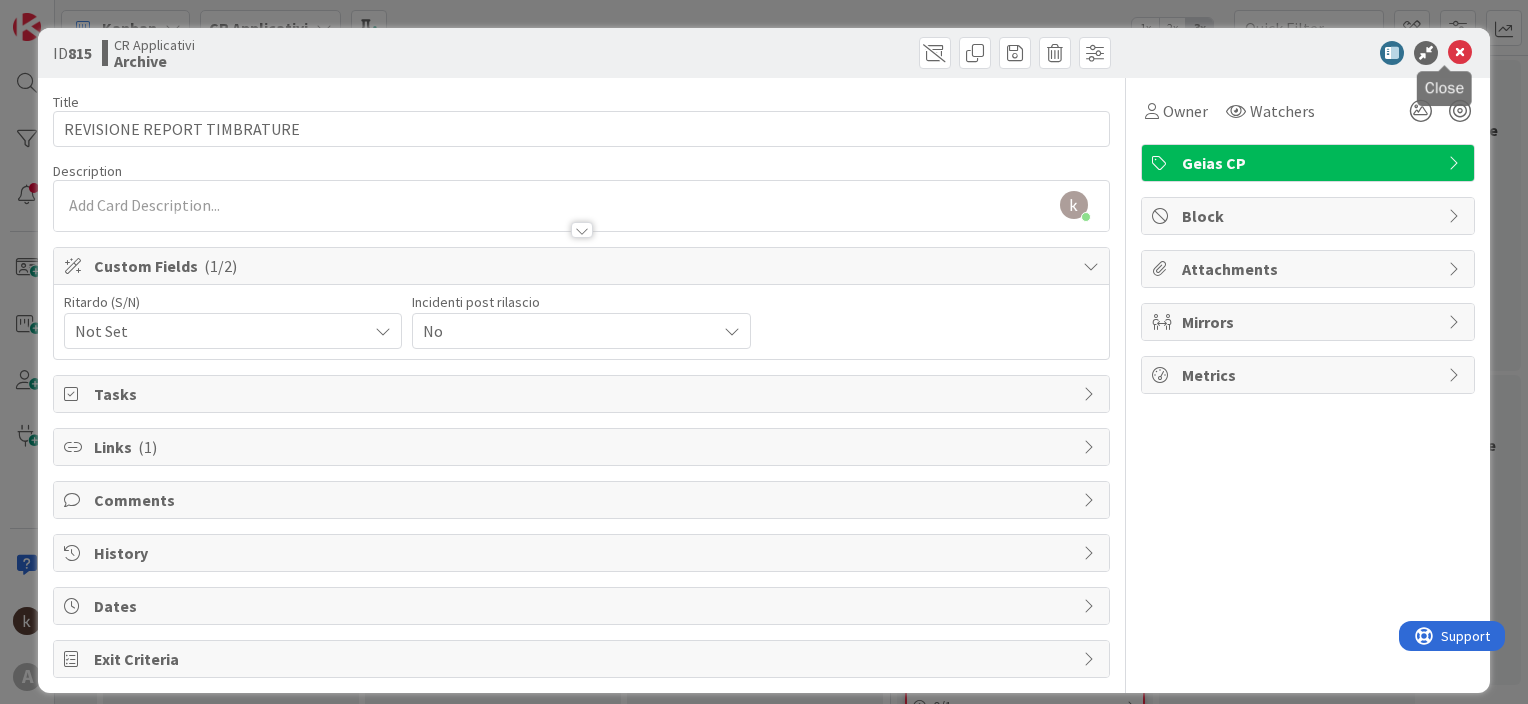 click at bounding box center [1460, 53] 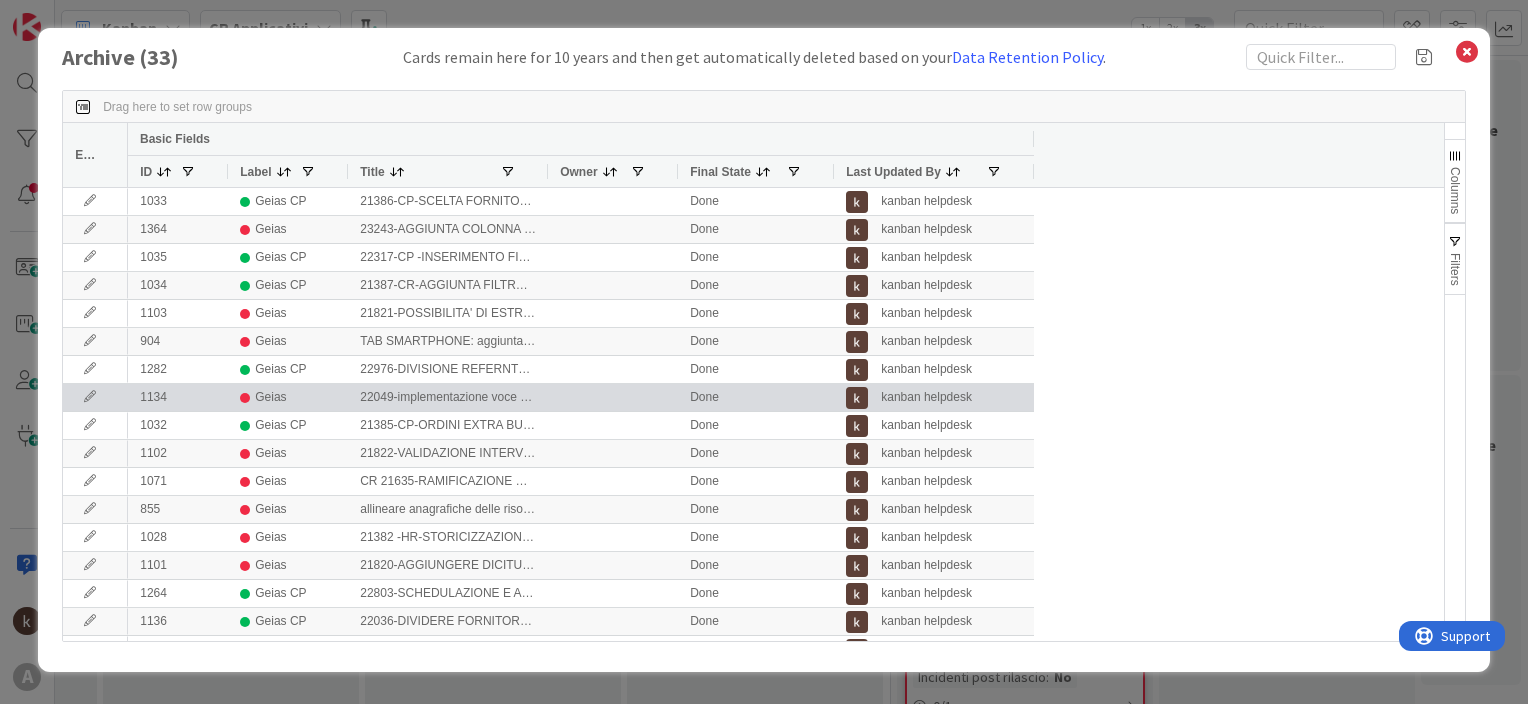 scroll, scrollTop: 368, scrollLeft: 0, axis: vertical 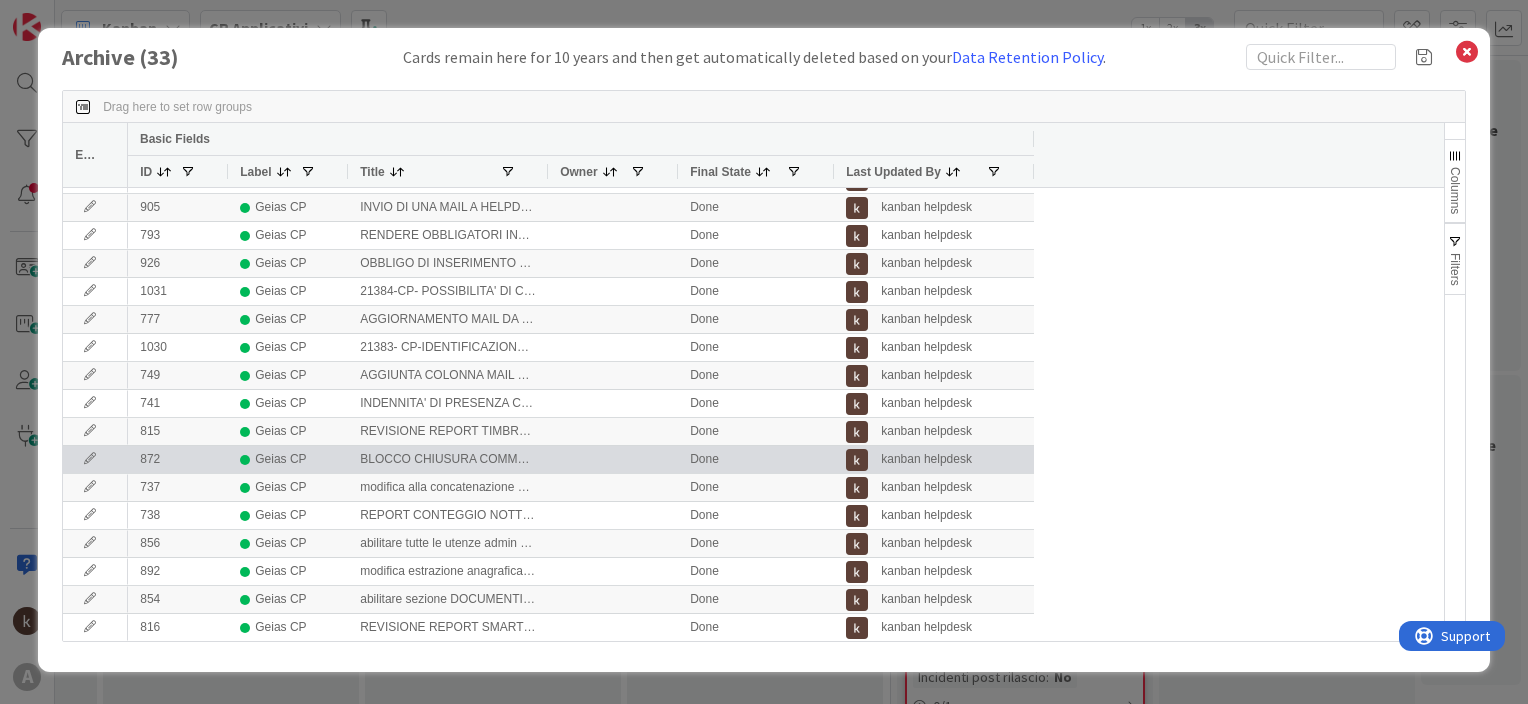 click at bounding box center (90, 459) 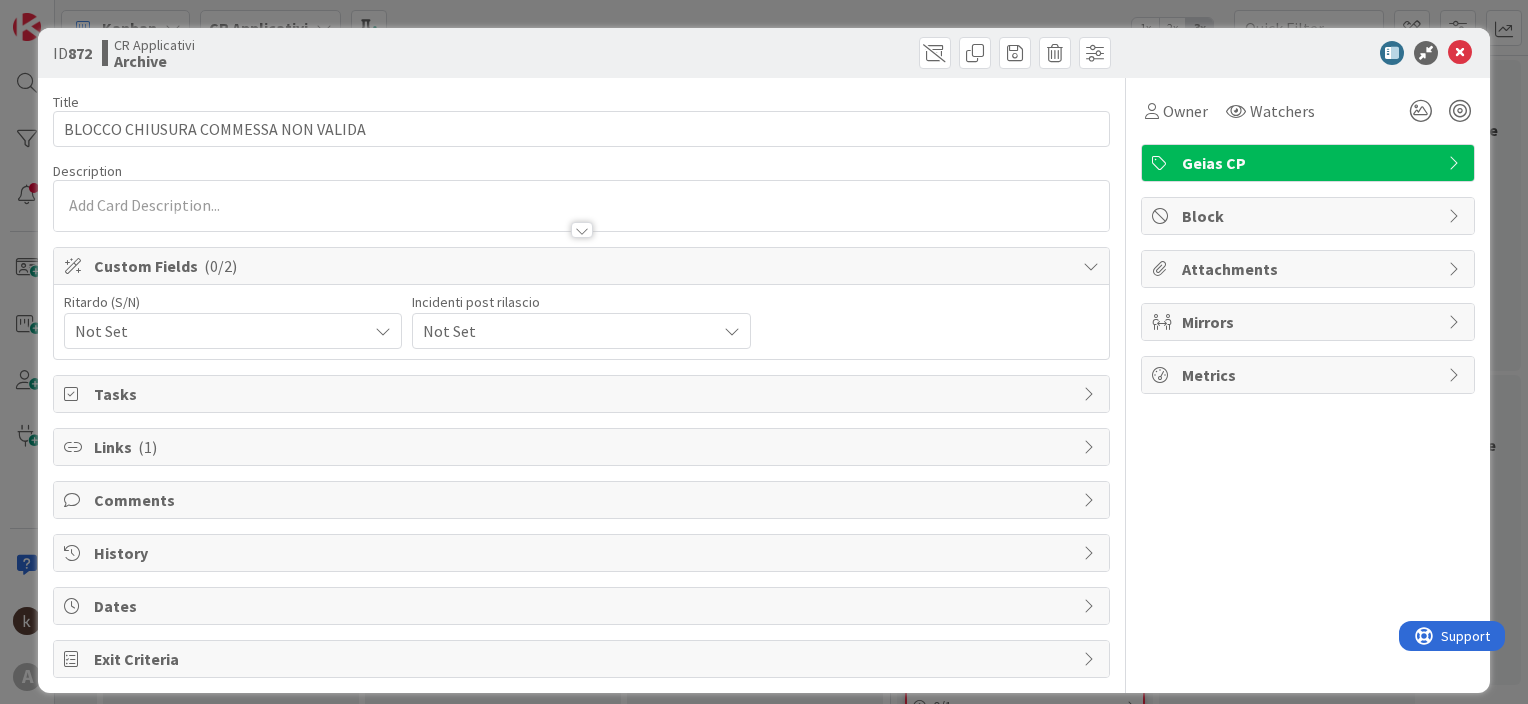 scroll, scrollTop: 0, scrollLeft: 0, axis: both 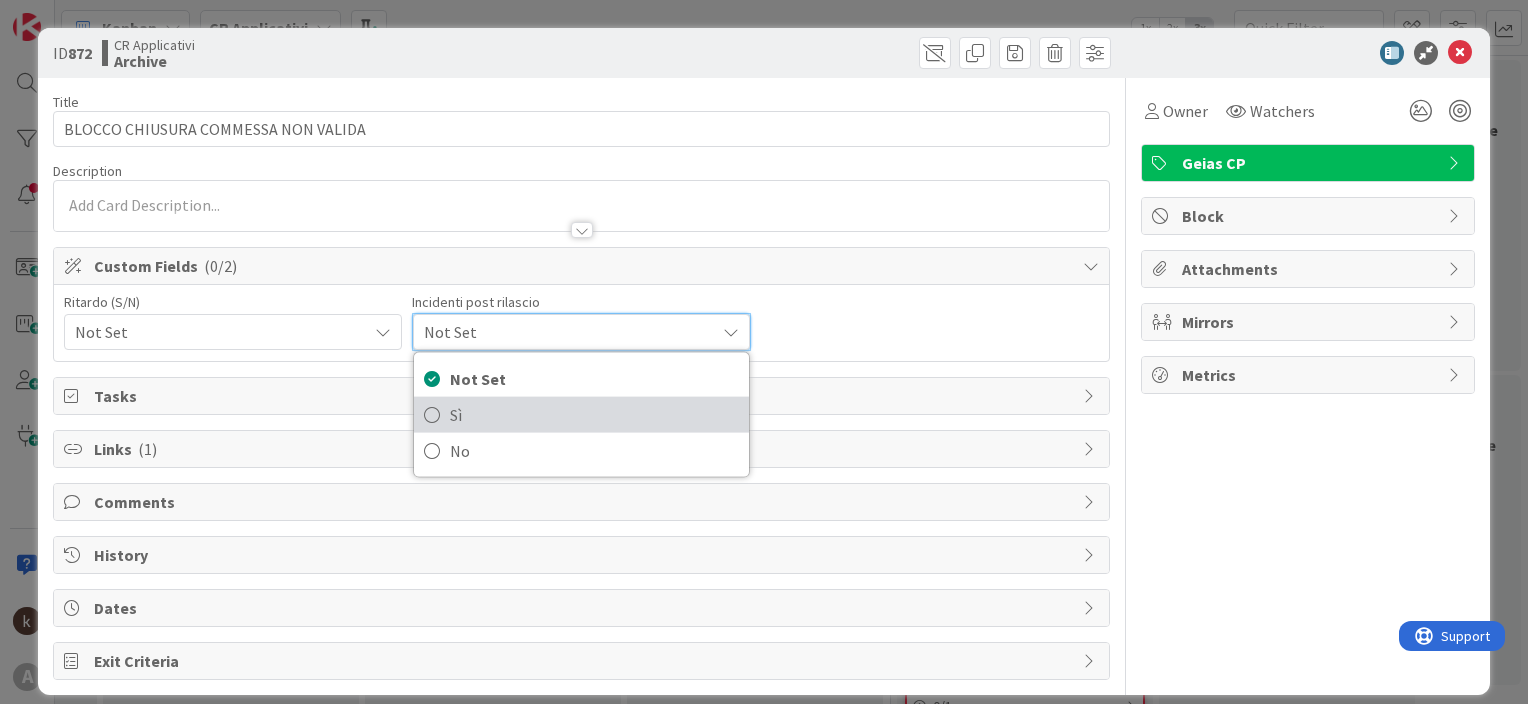 click on "Sì" at bounding box center (594, 415) 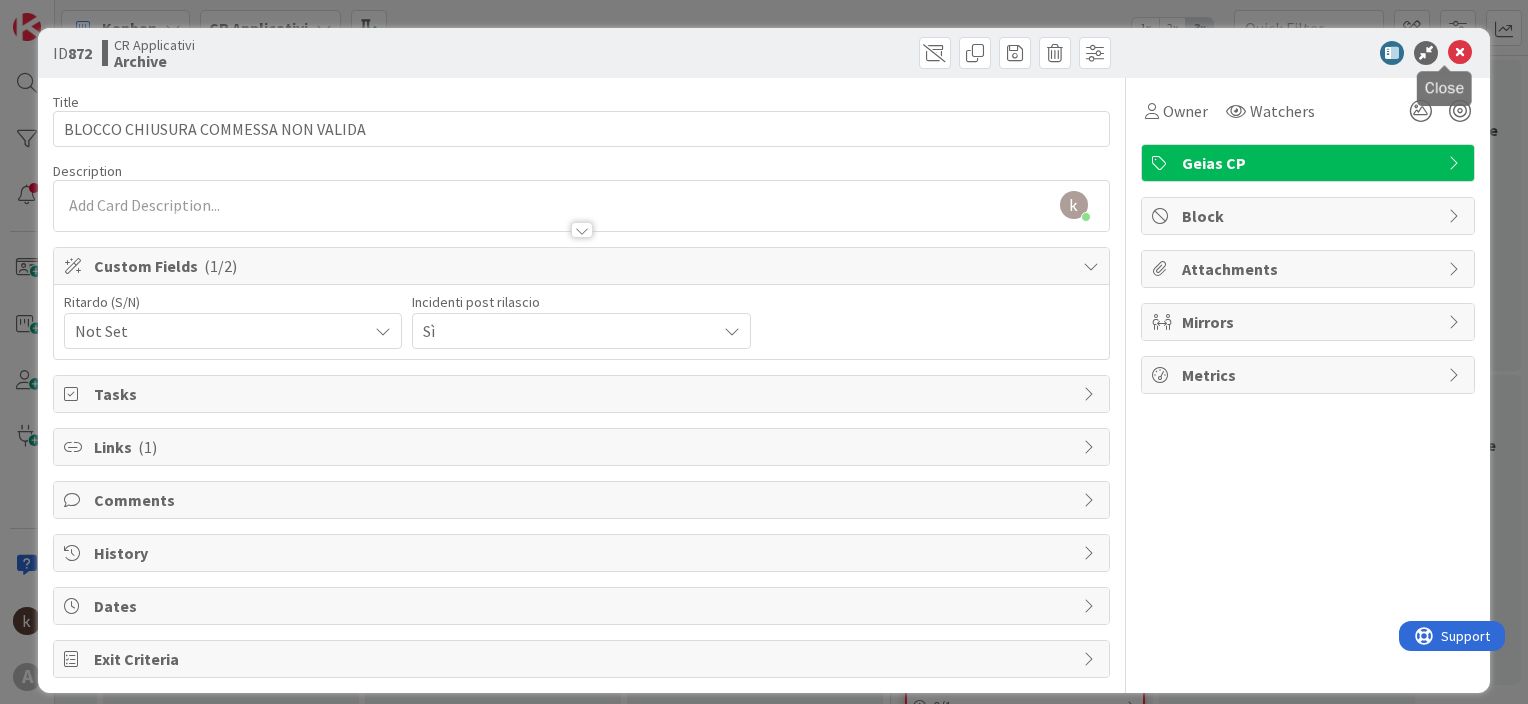 click at bounding box center (1460, 53) 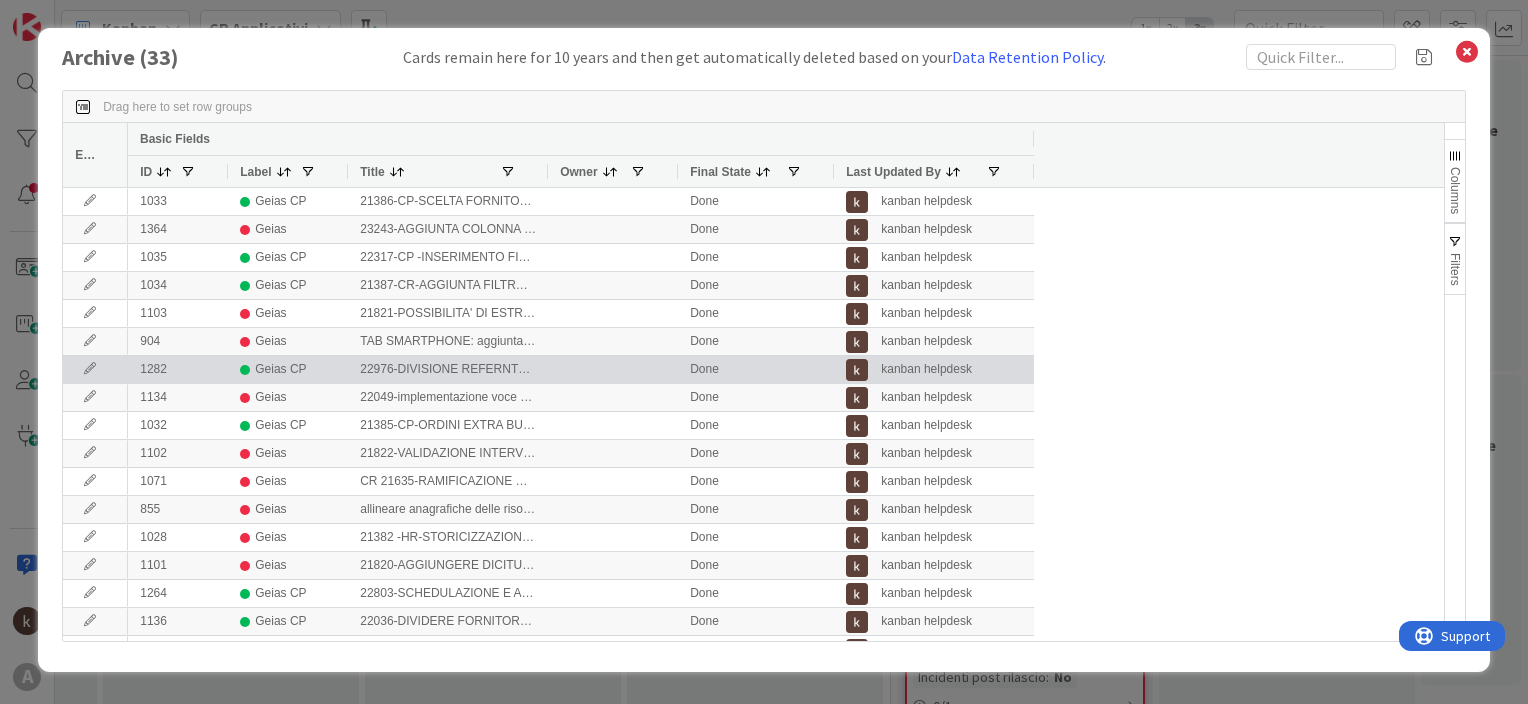 scroll, scrollTop: 0, scrollLeft: 0, axis: both 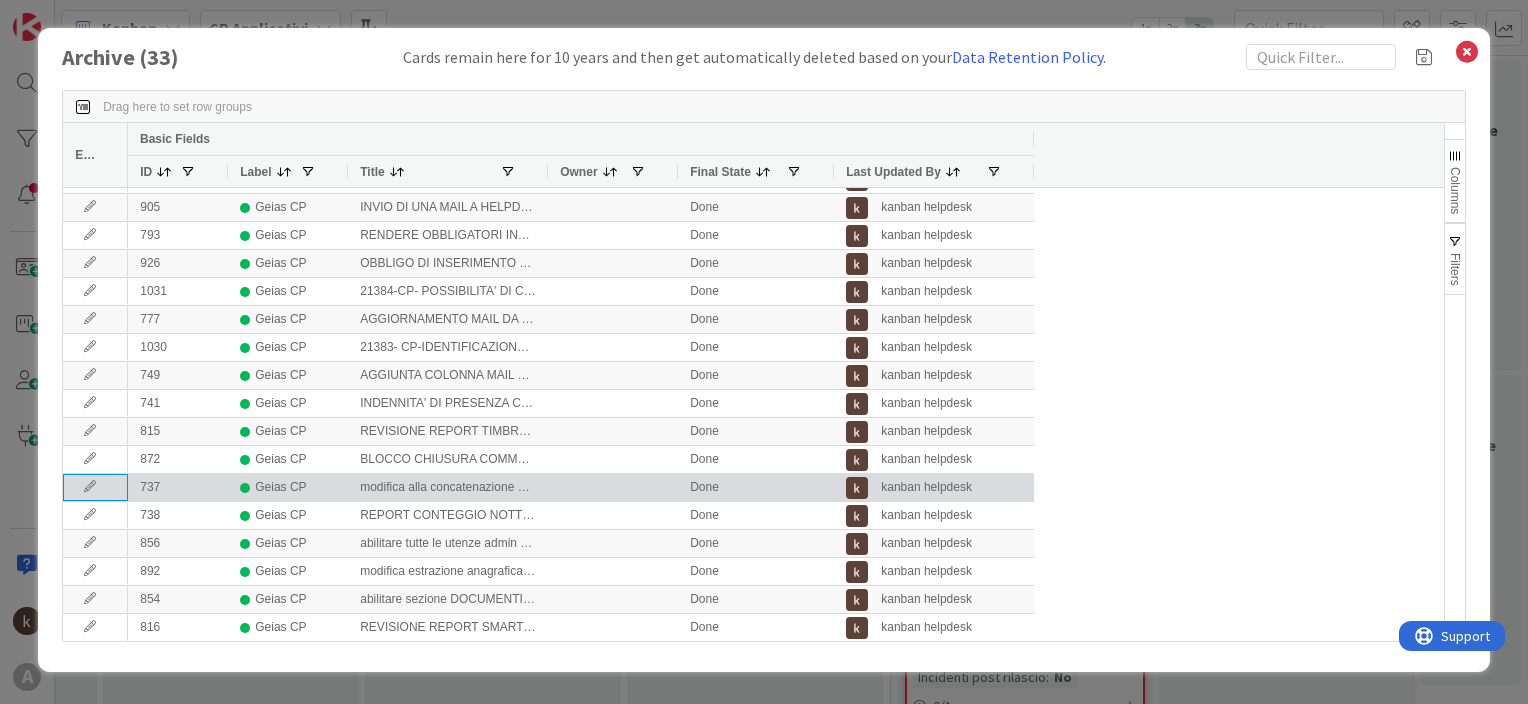 click at bounding box center [90, 487] 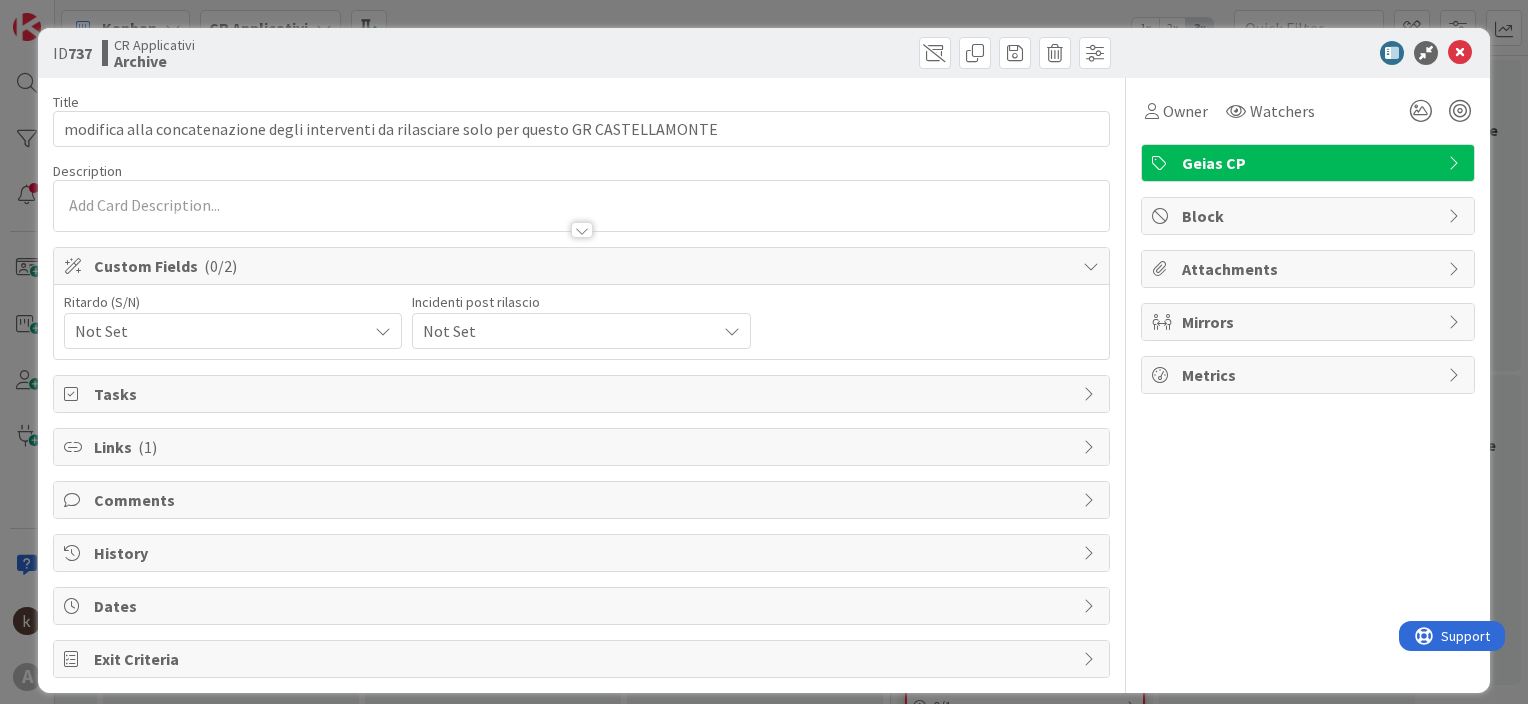 click on "Not Set" at bounding box center [216, 331] 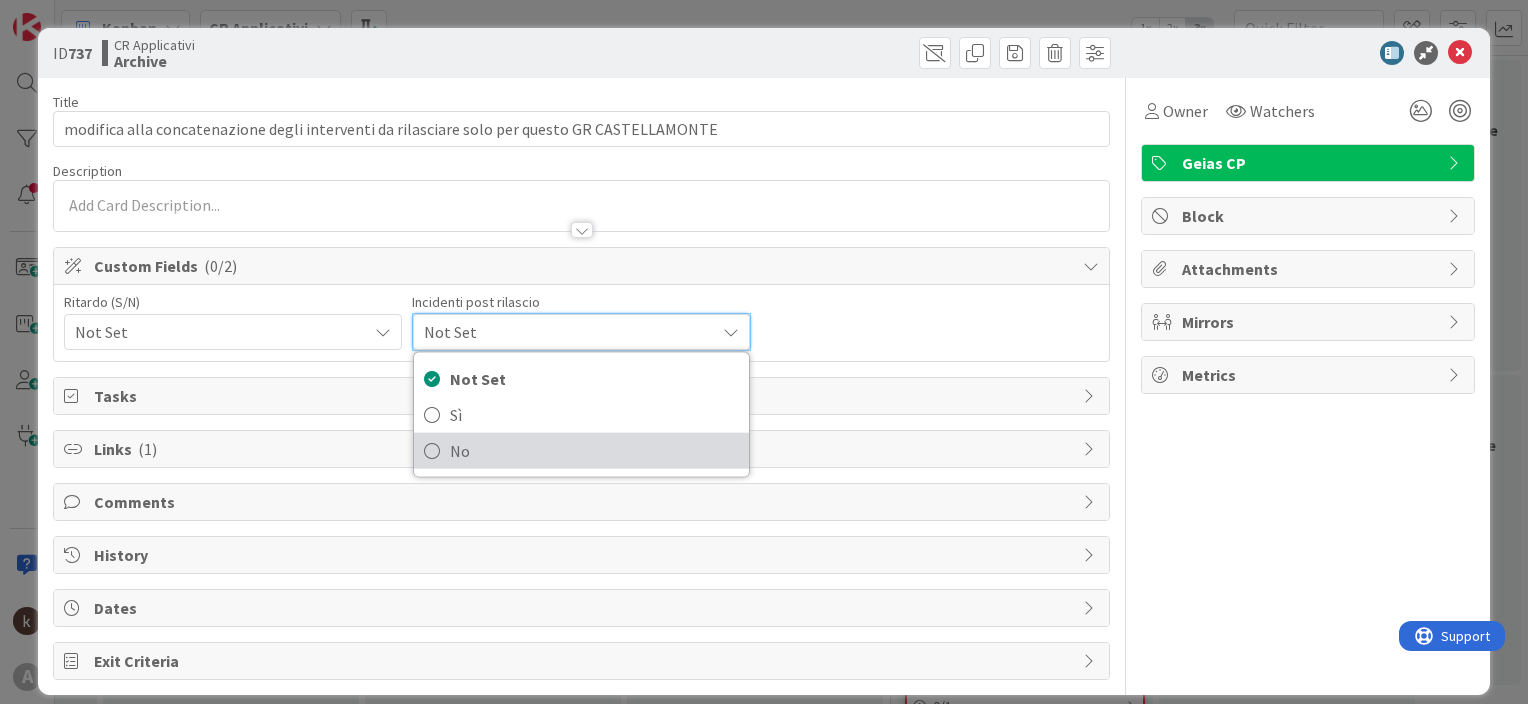 drag, startPoint x: 467, startPoint y: 450, endPoint x: 518, endPoint y: 456, distance: 51.351727 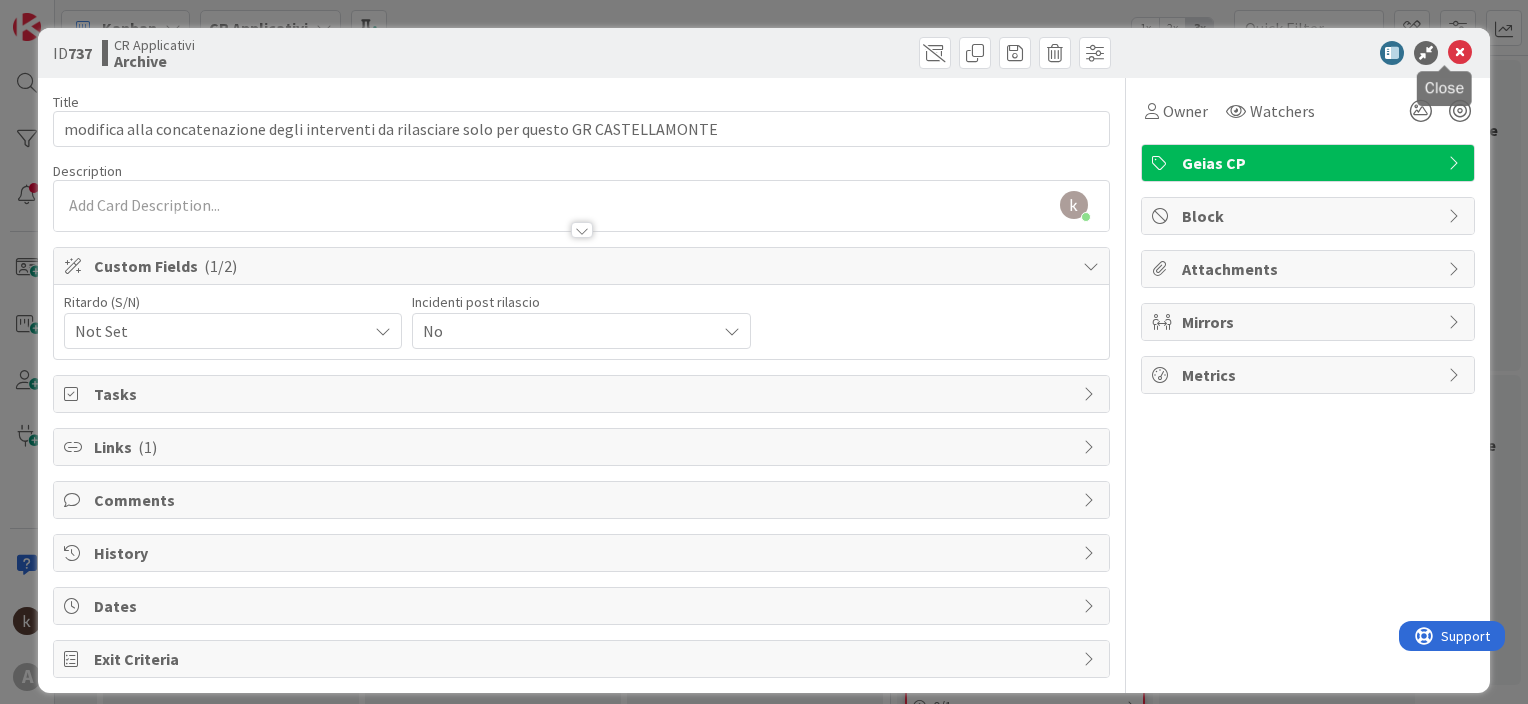click at bounding box center [1460, 53] 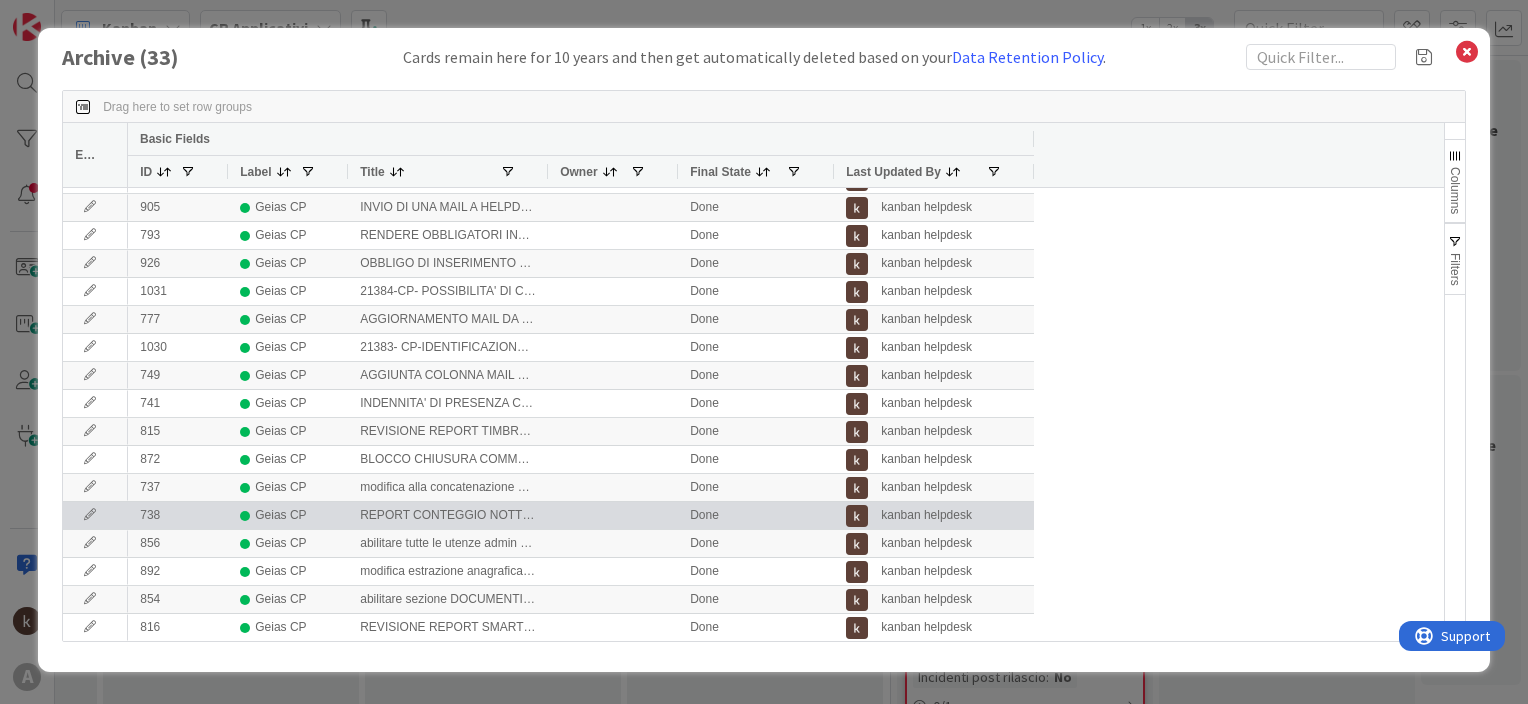 click at bounding box center [90, 515] 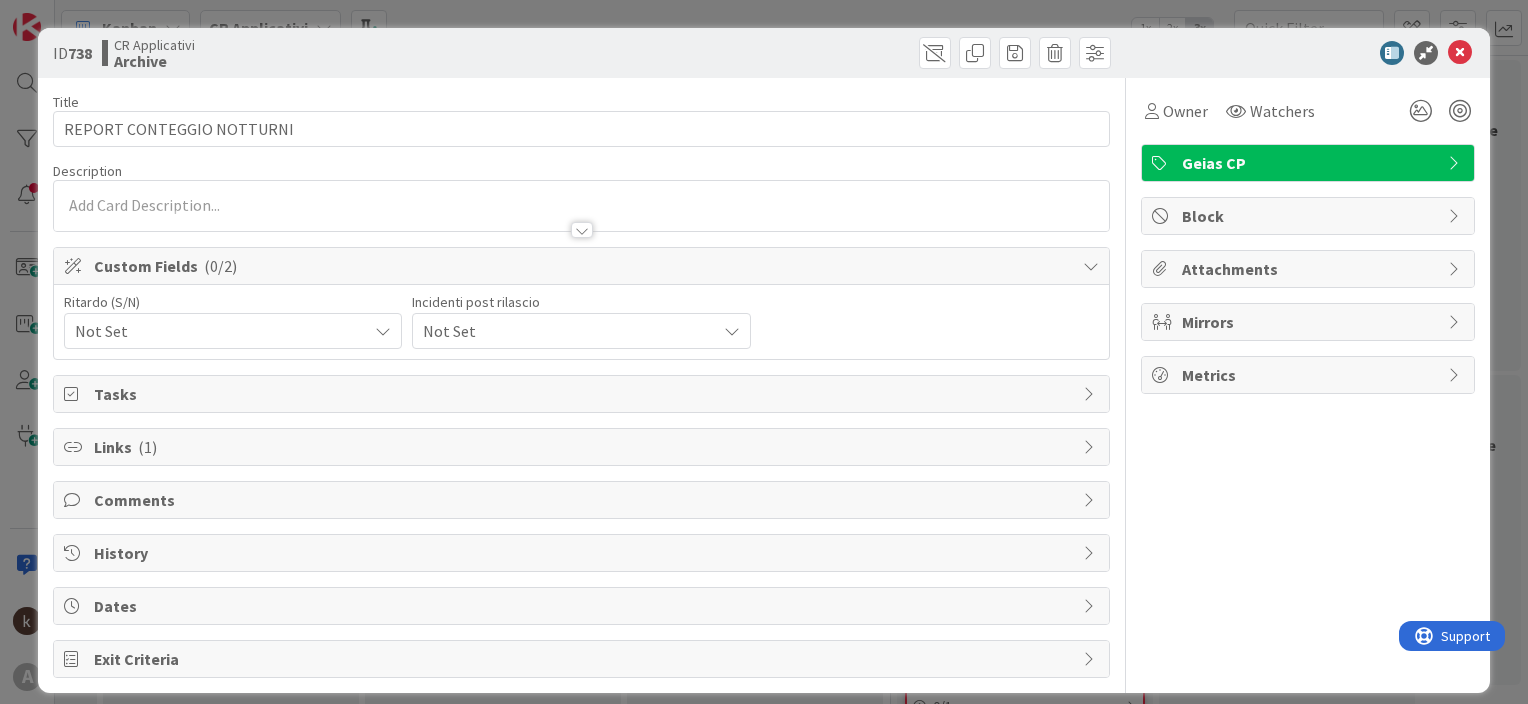click on "Not Set" at bounding box center (216, 331) 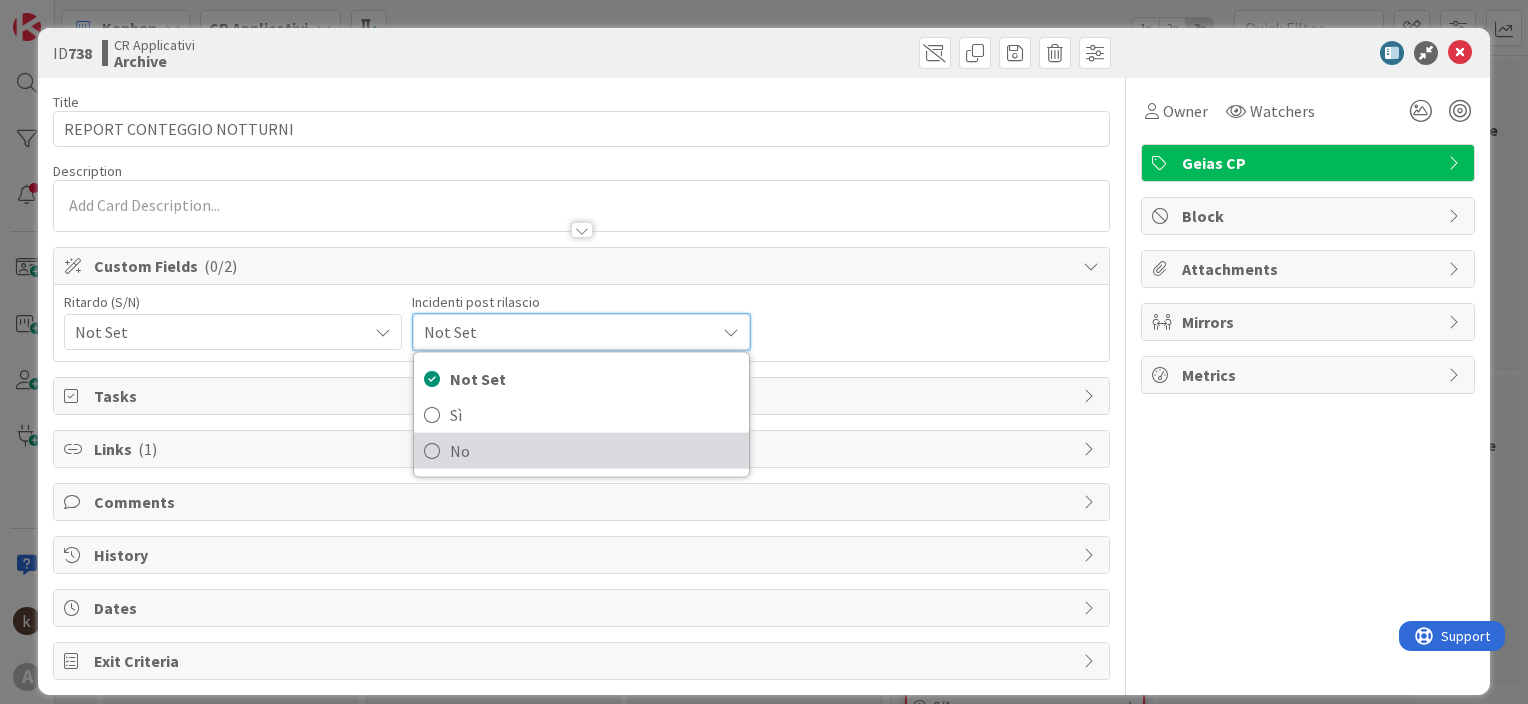 click on "No" at bounding box center [594, 451] 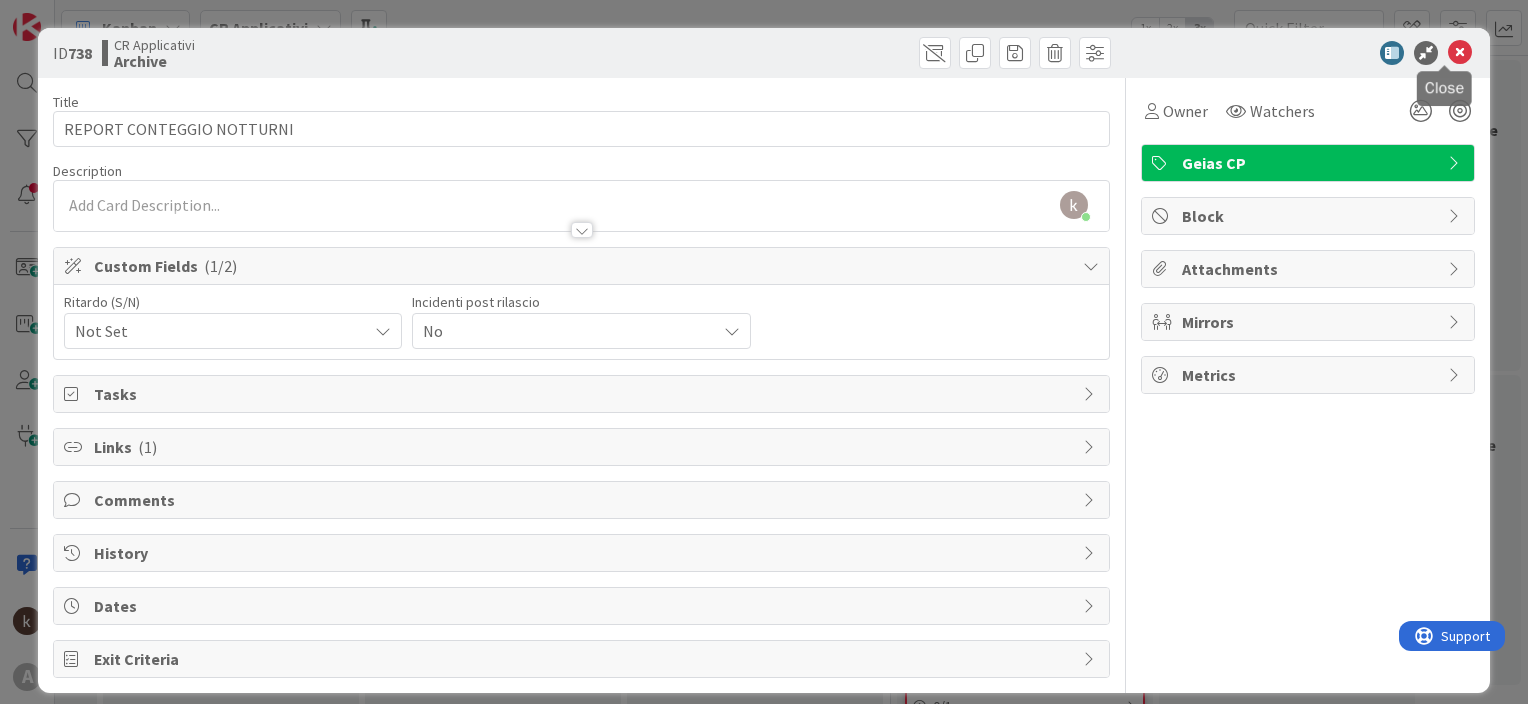 click at bounding box center (1460, 53) 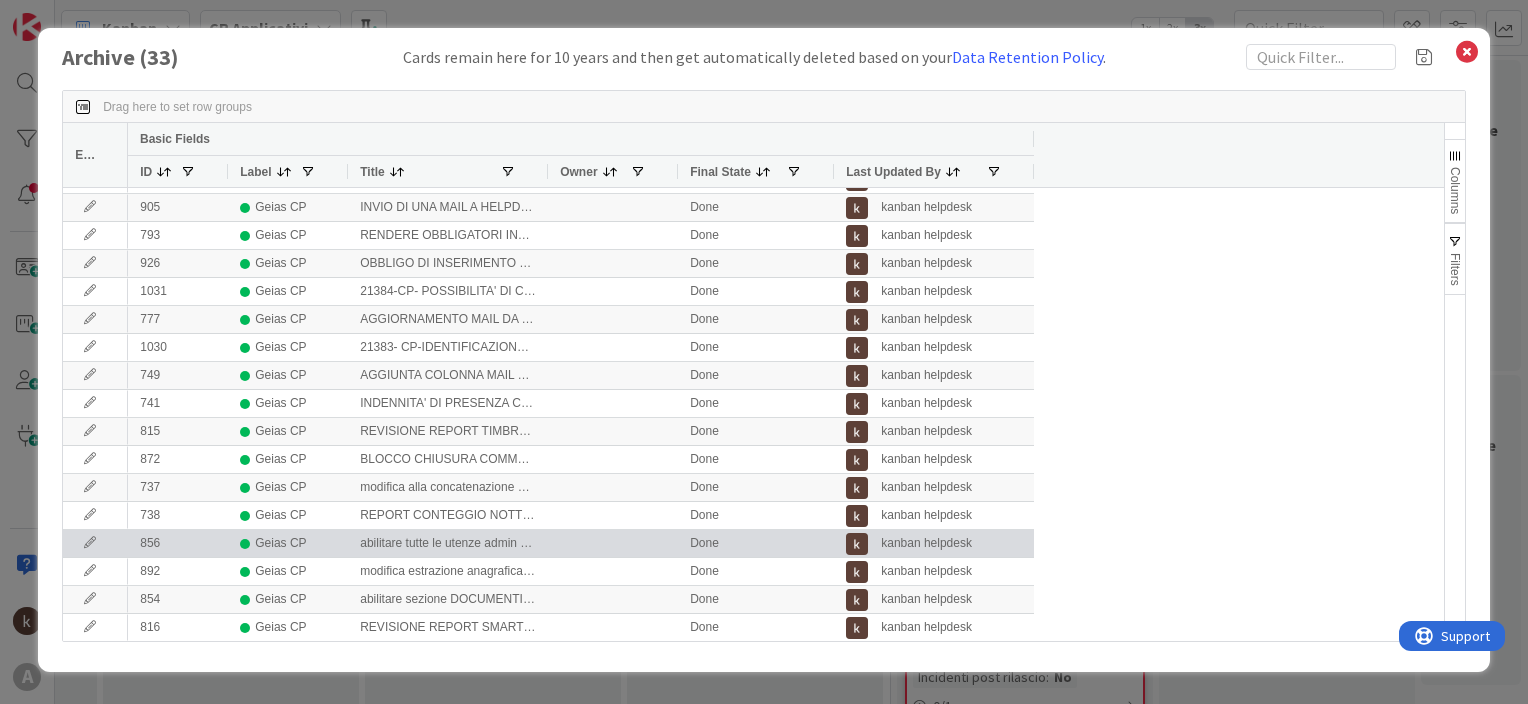 click at bounding box center [90, 543] 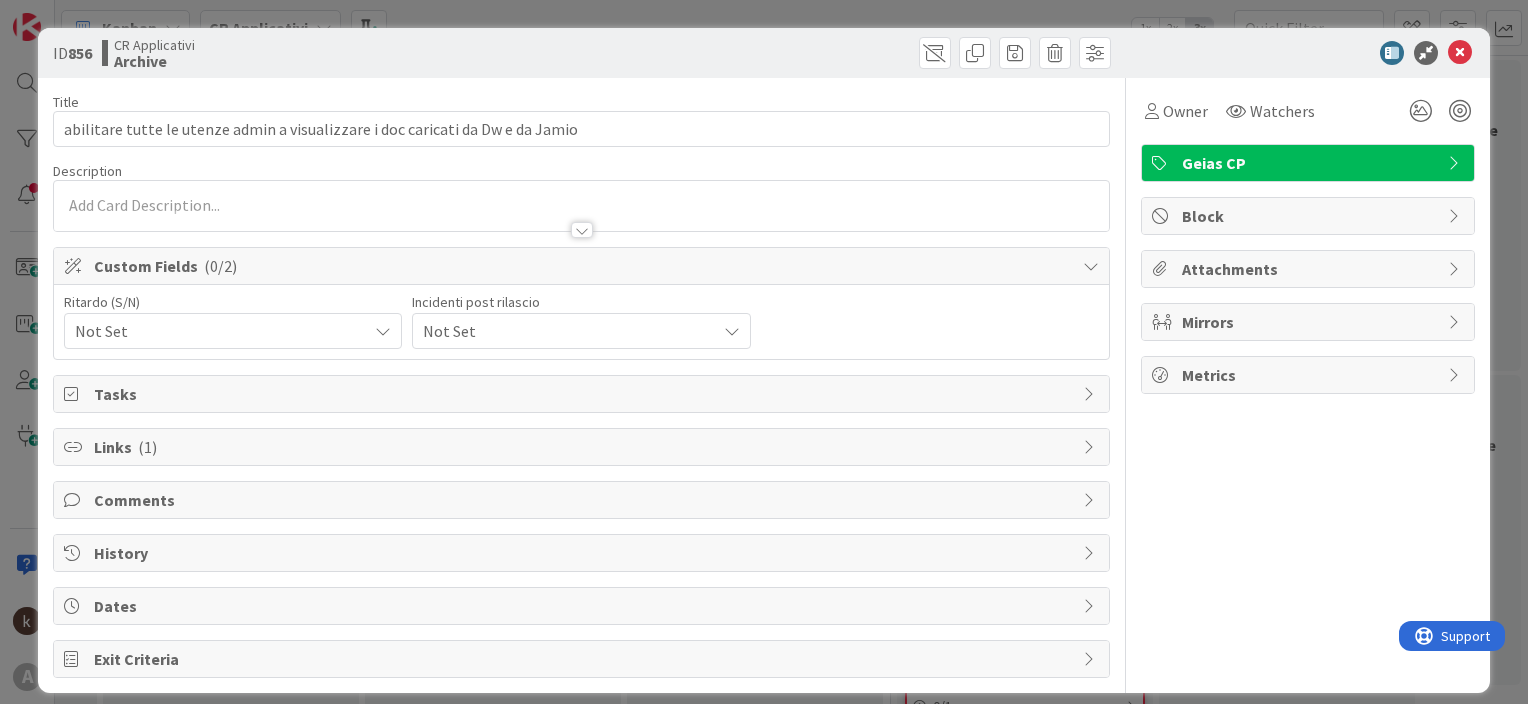 click on "Not Set" at bounding box center (216, 331) 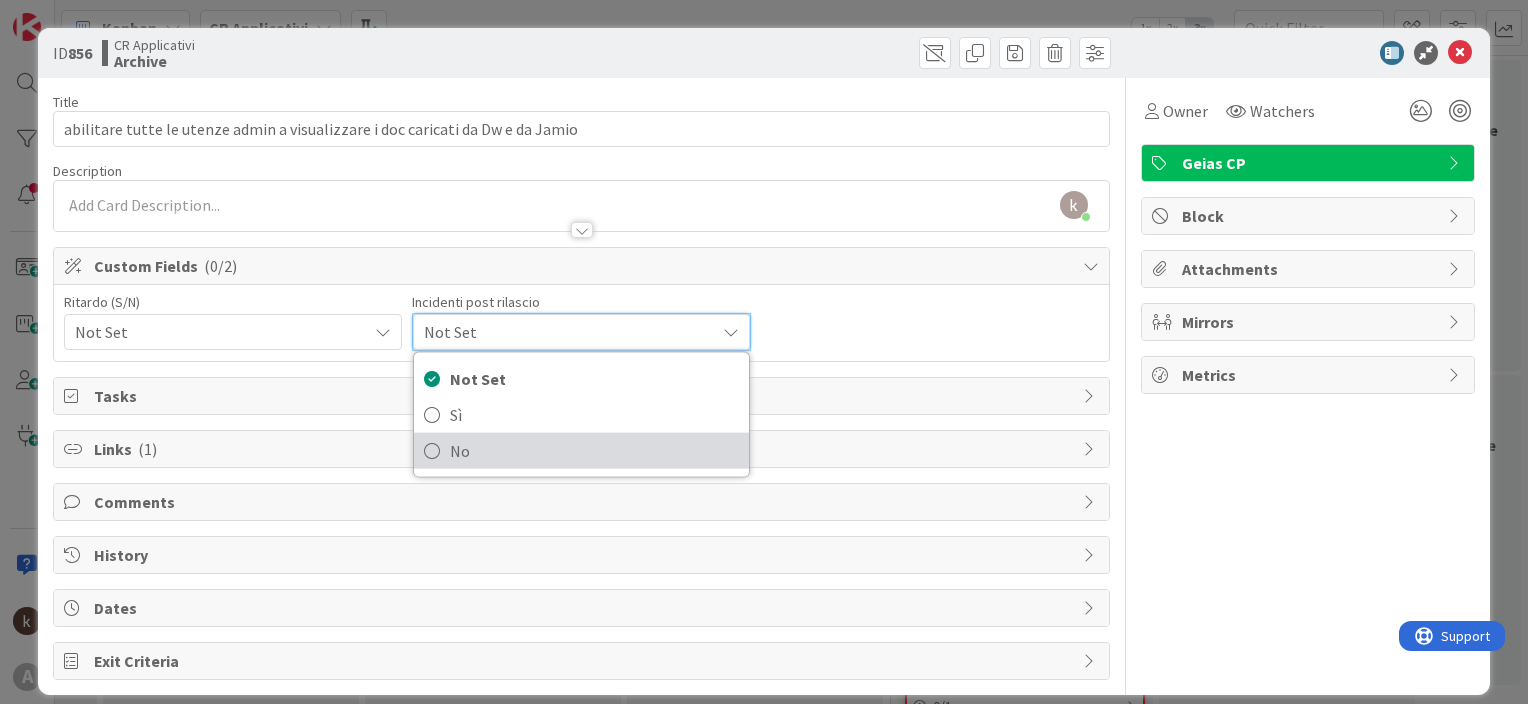 click on "No" at bounding box center [594, 451] 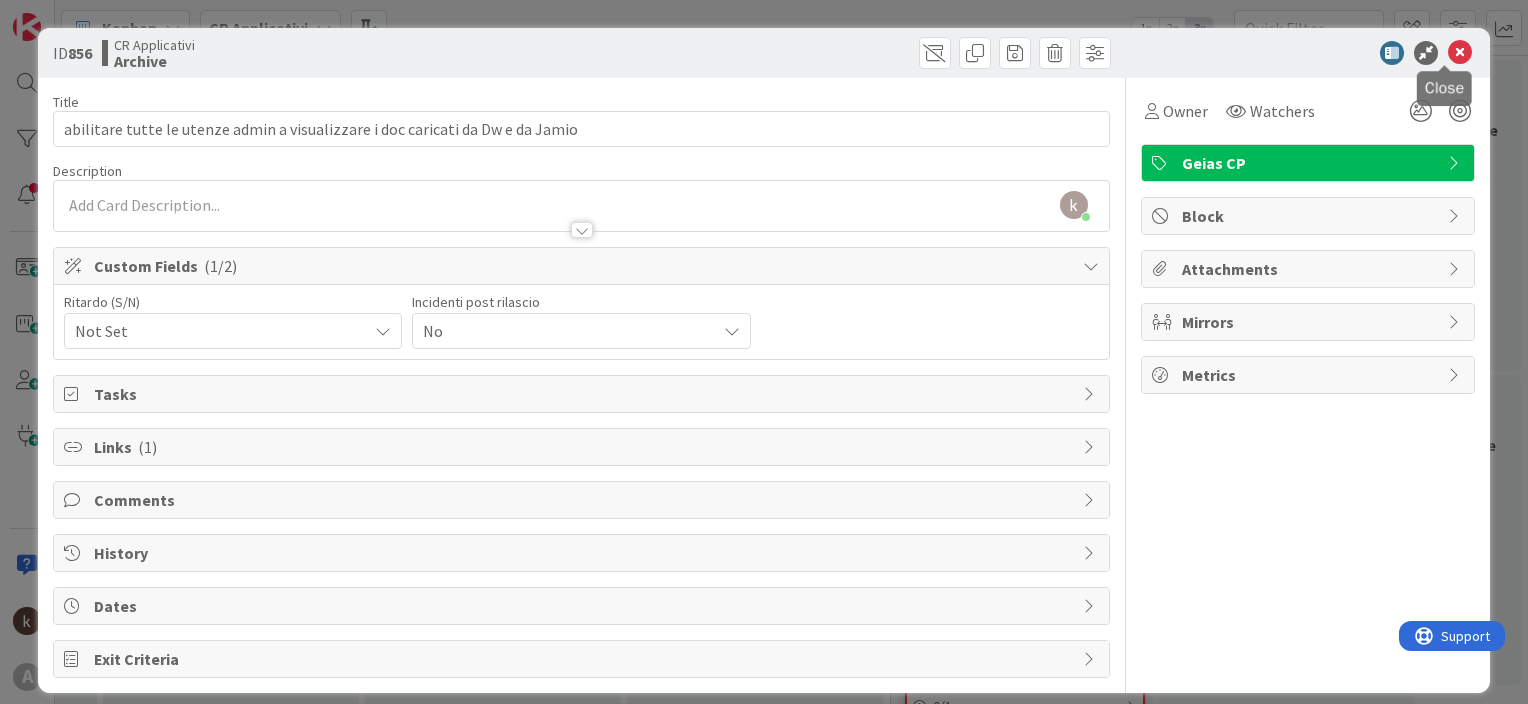 click at bounding box center (1460, 53) 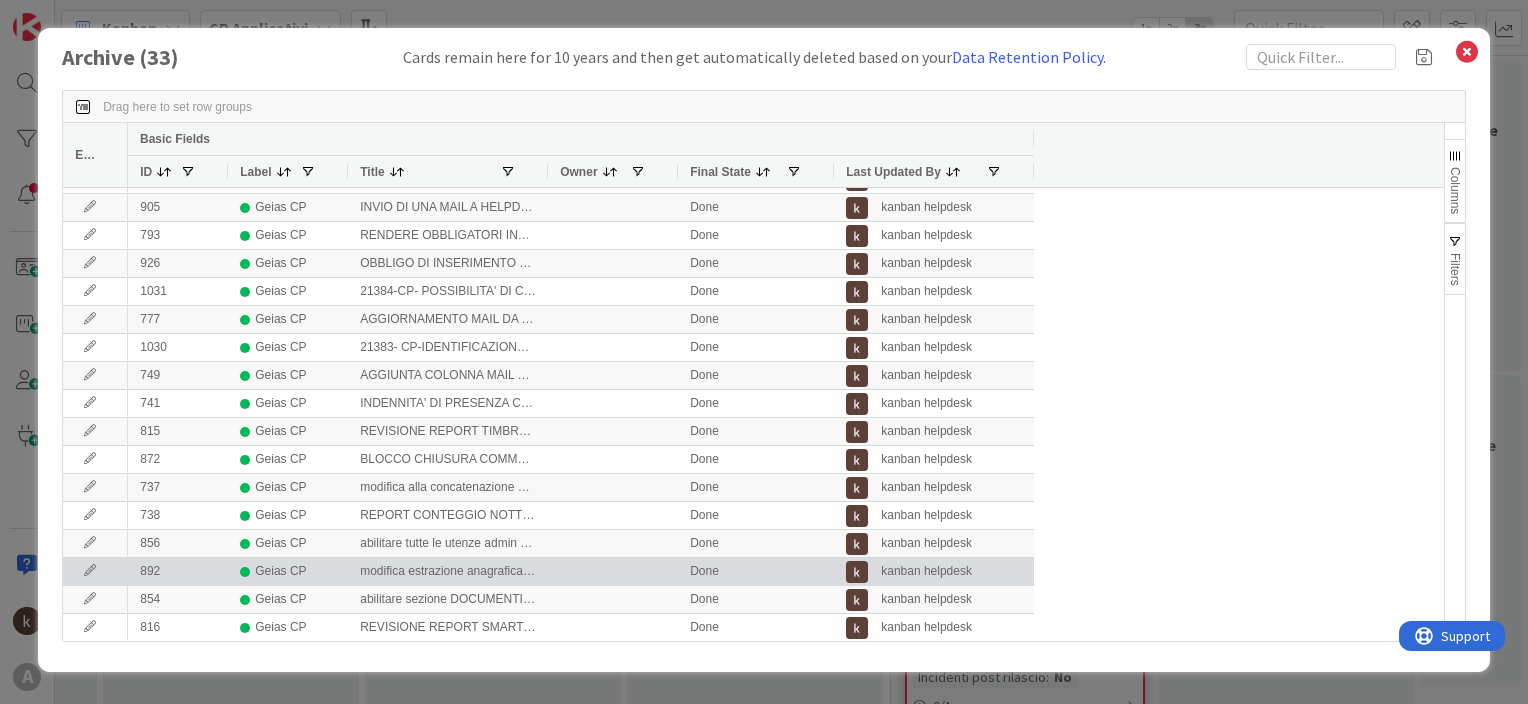 click at bounding box center (90, 571) 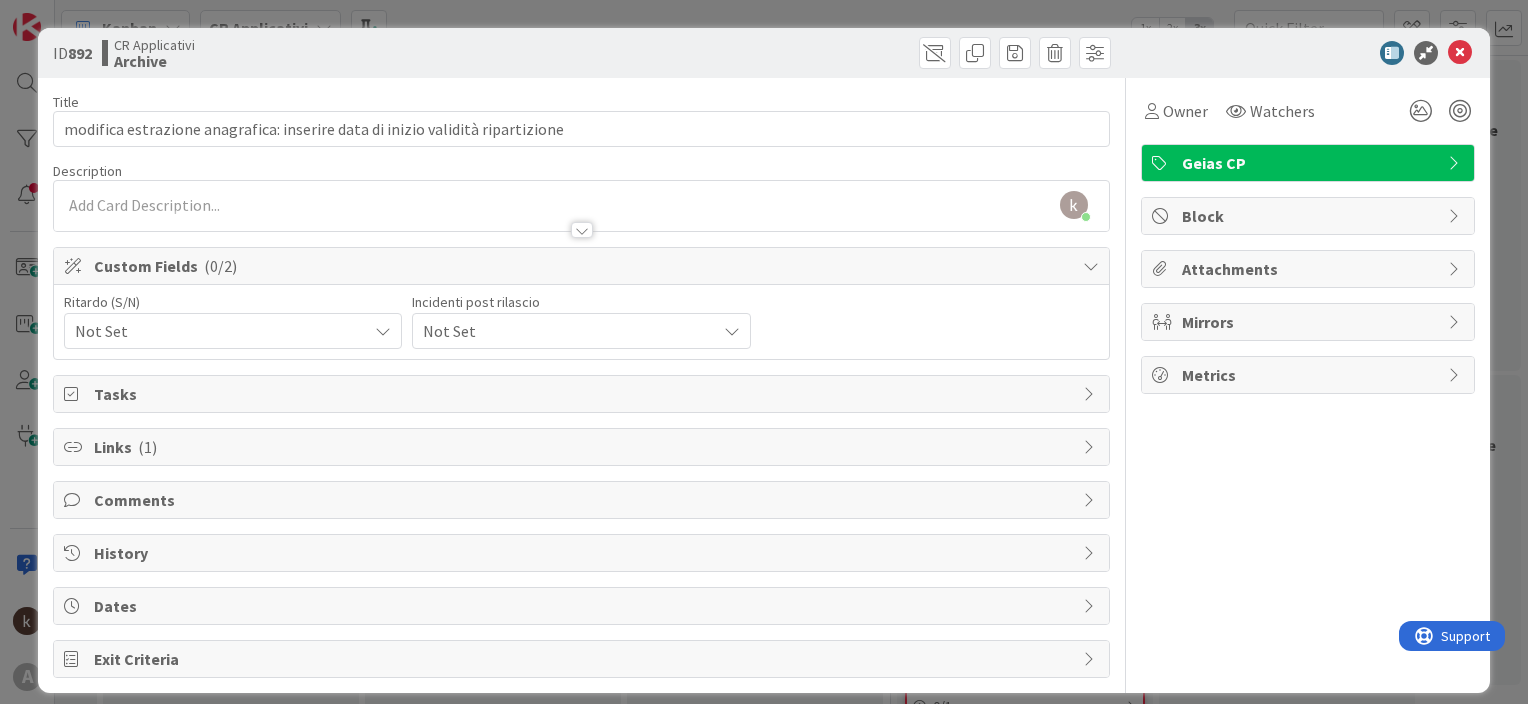 click on "Not Set" at bounding box center [216, 331] 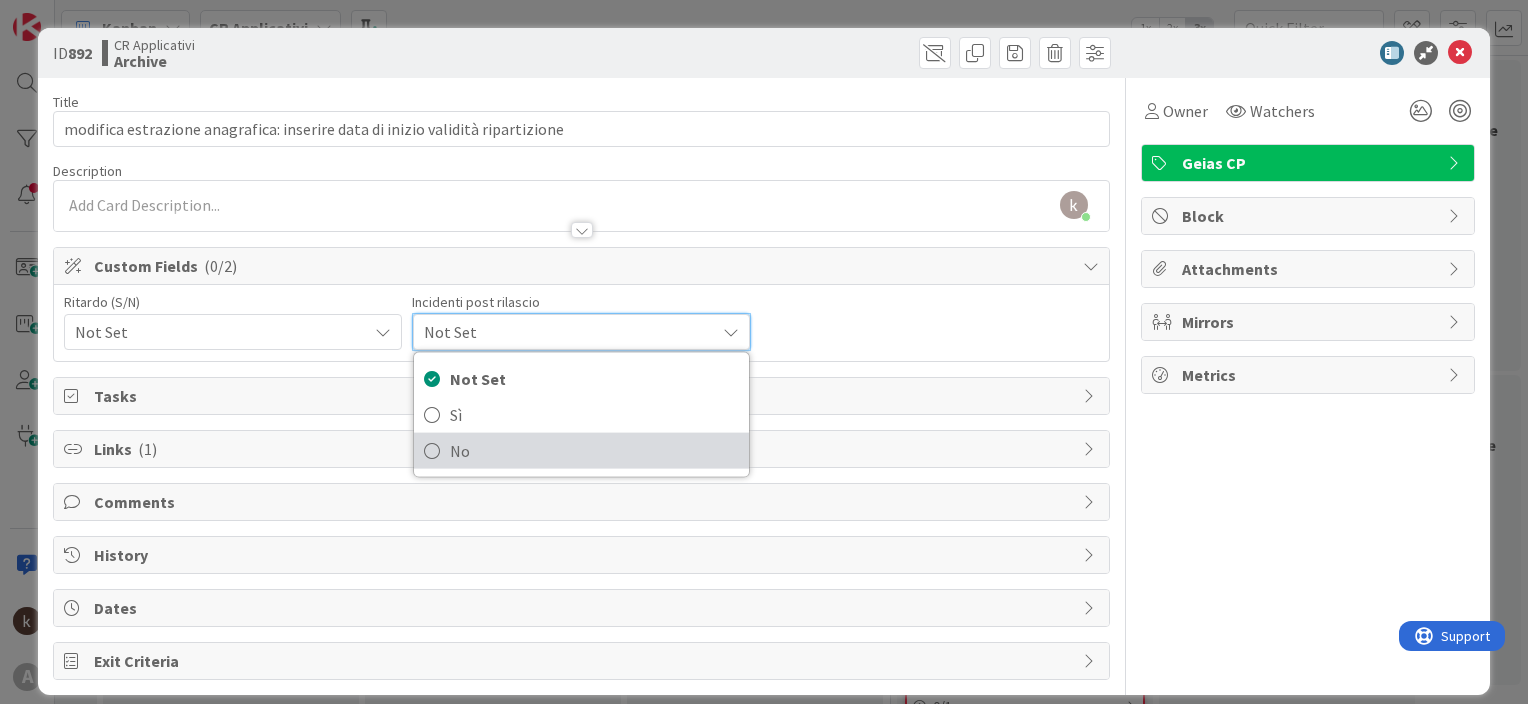 click on "No" at bounding box center [594, 451] 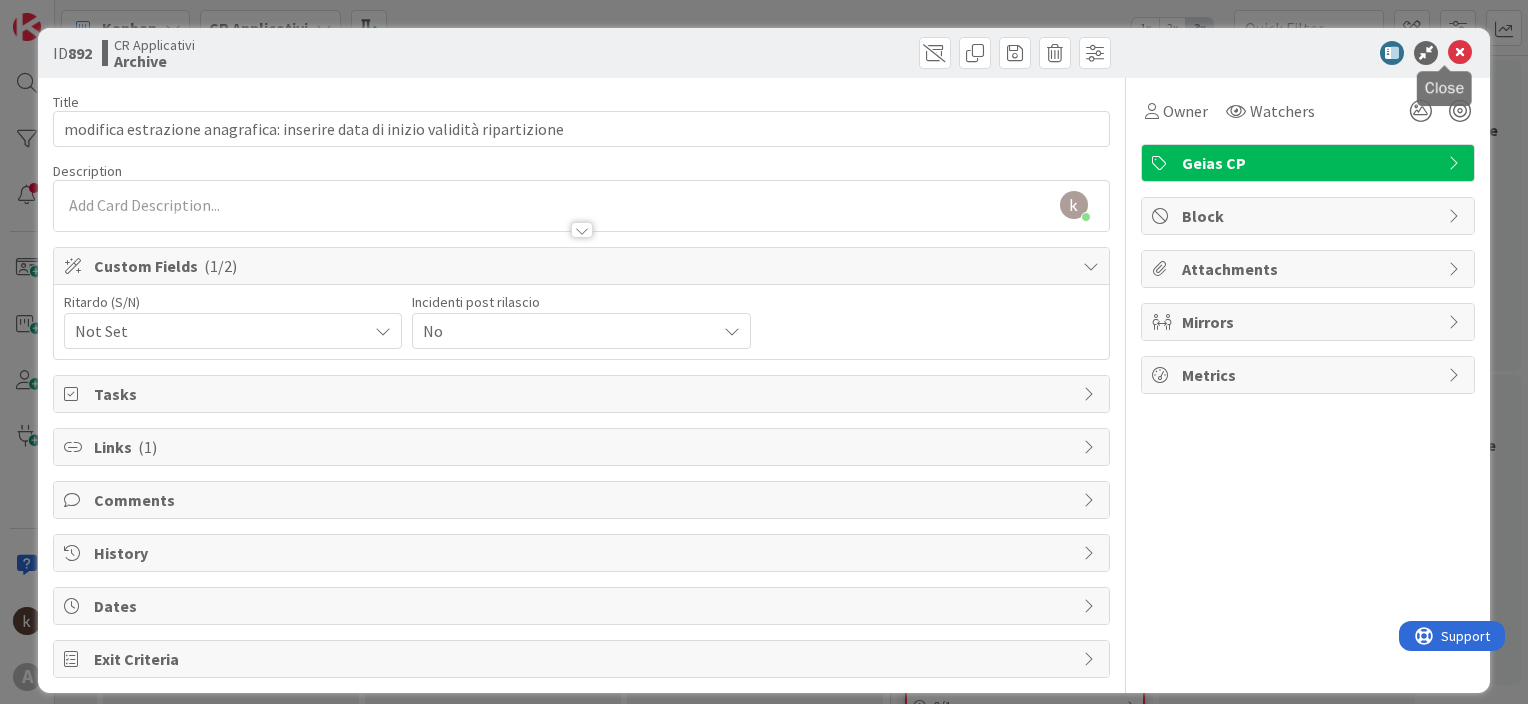 click at bounding box center (1460, 53) 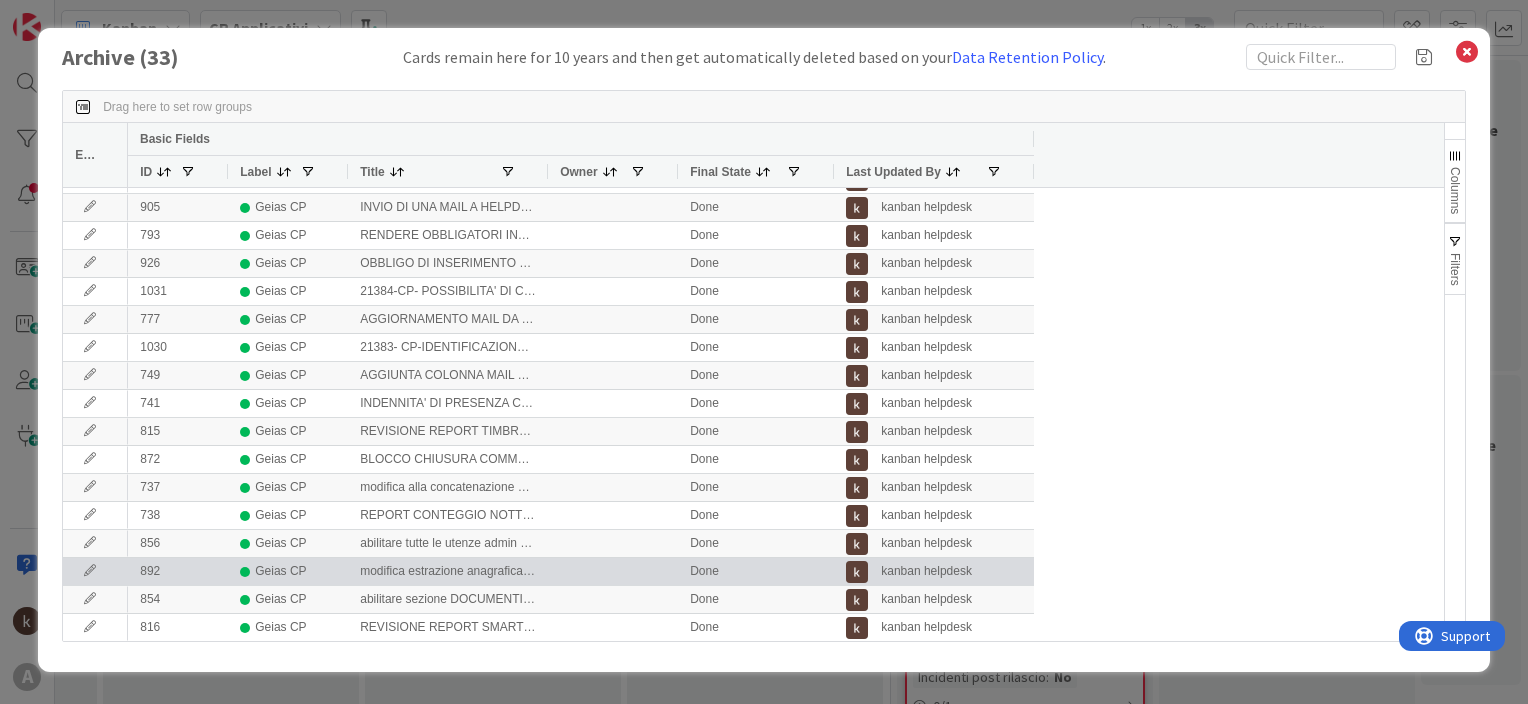 click at bounding box center [90, 571] 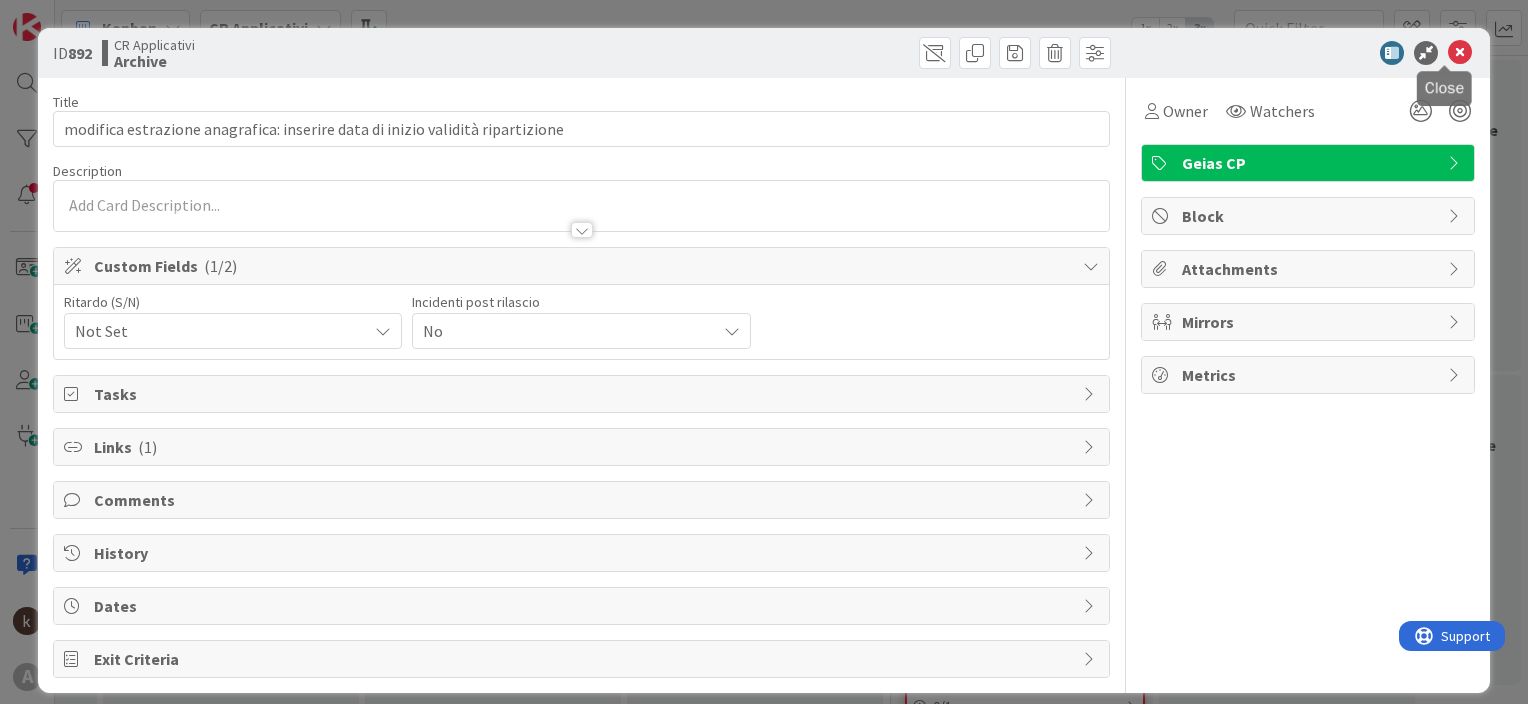 click at bounding box center (1460, 53) 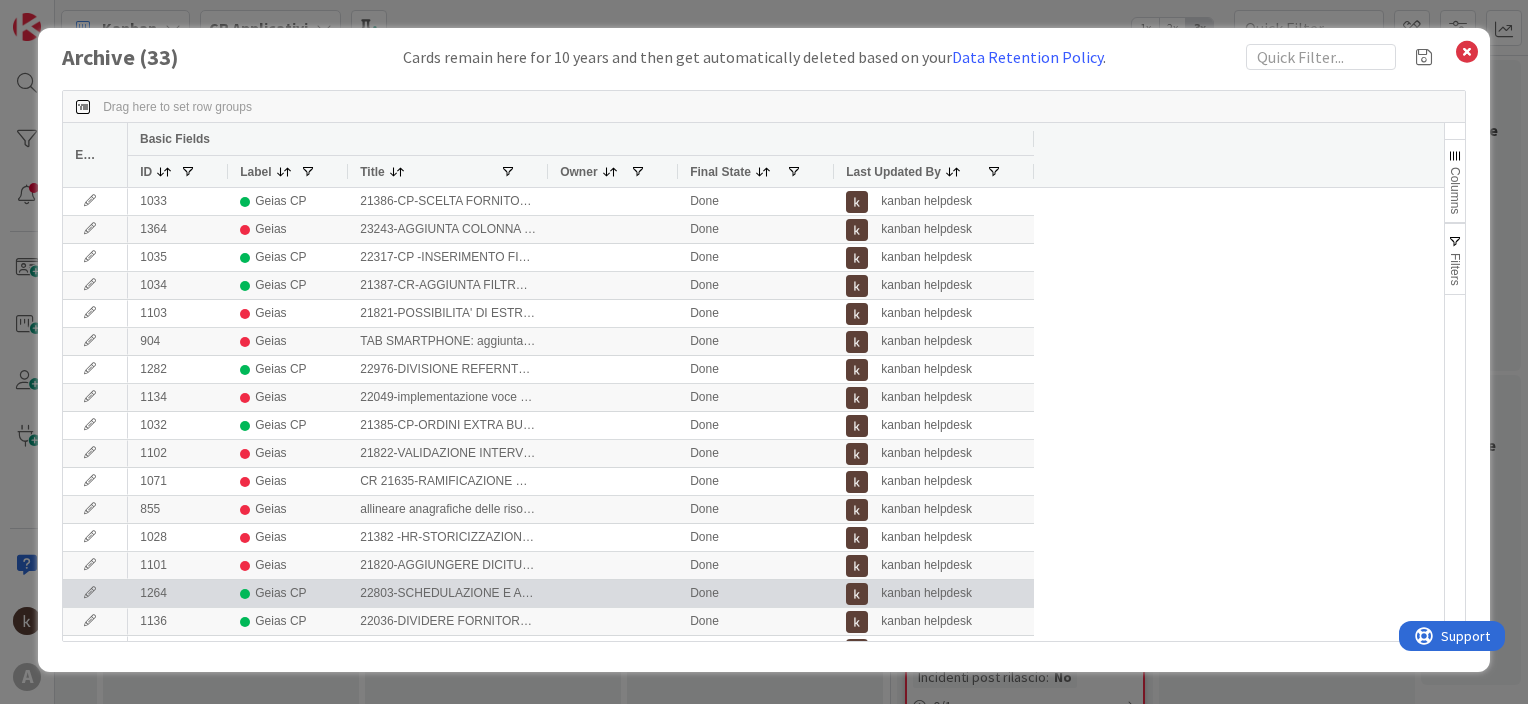 click at bounding box center [90, 593] 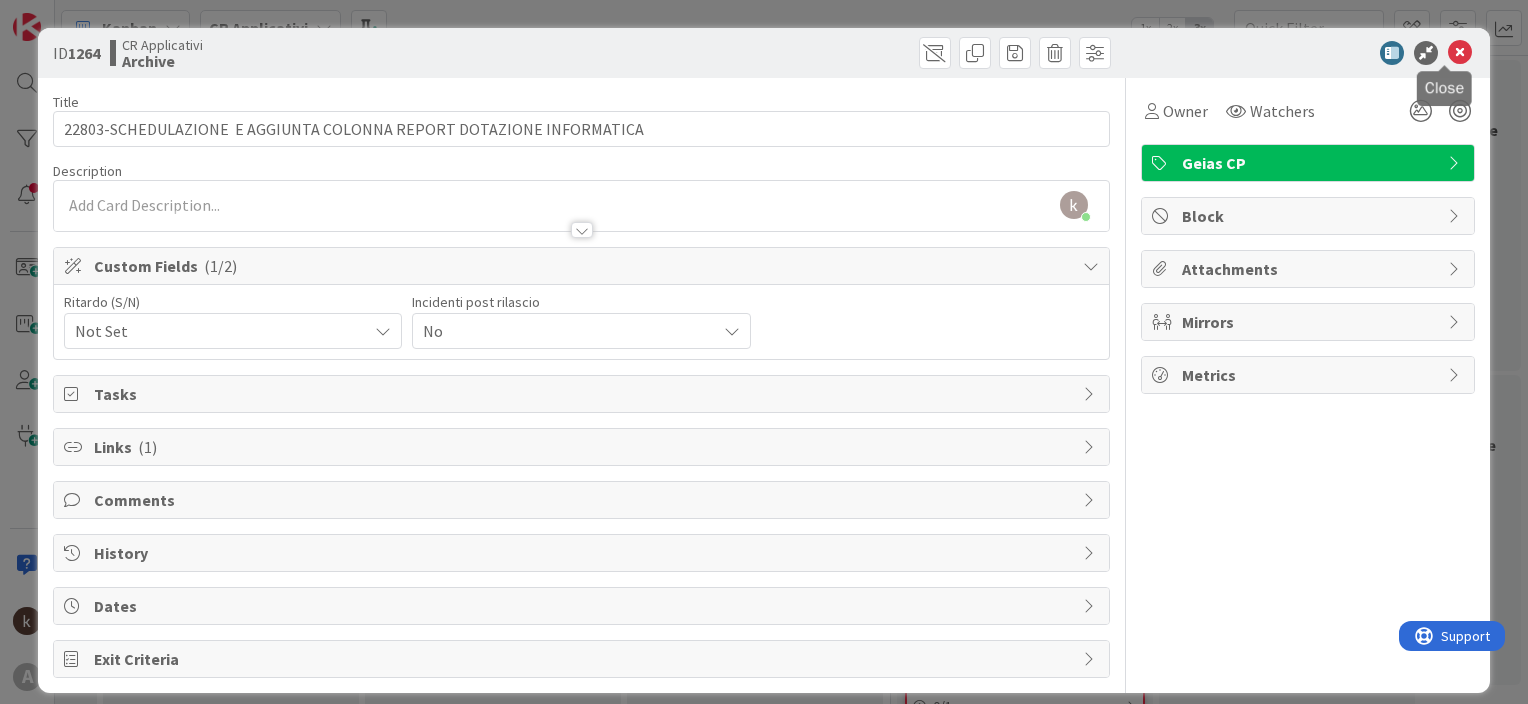 click at bounding box center [1460, 53] 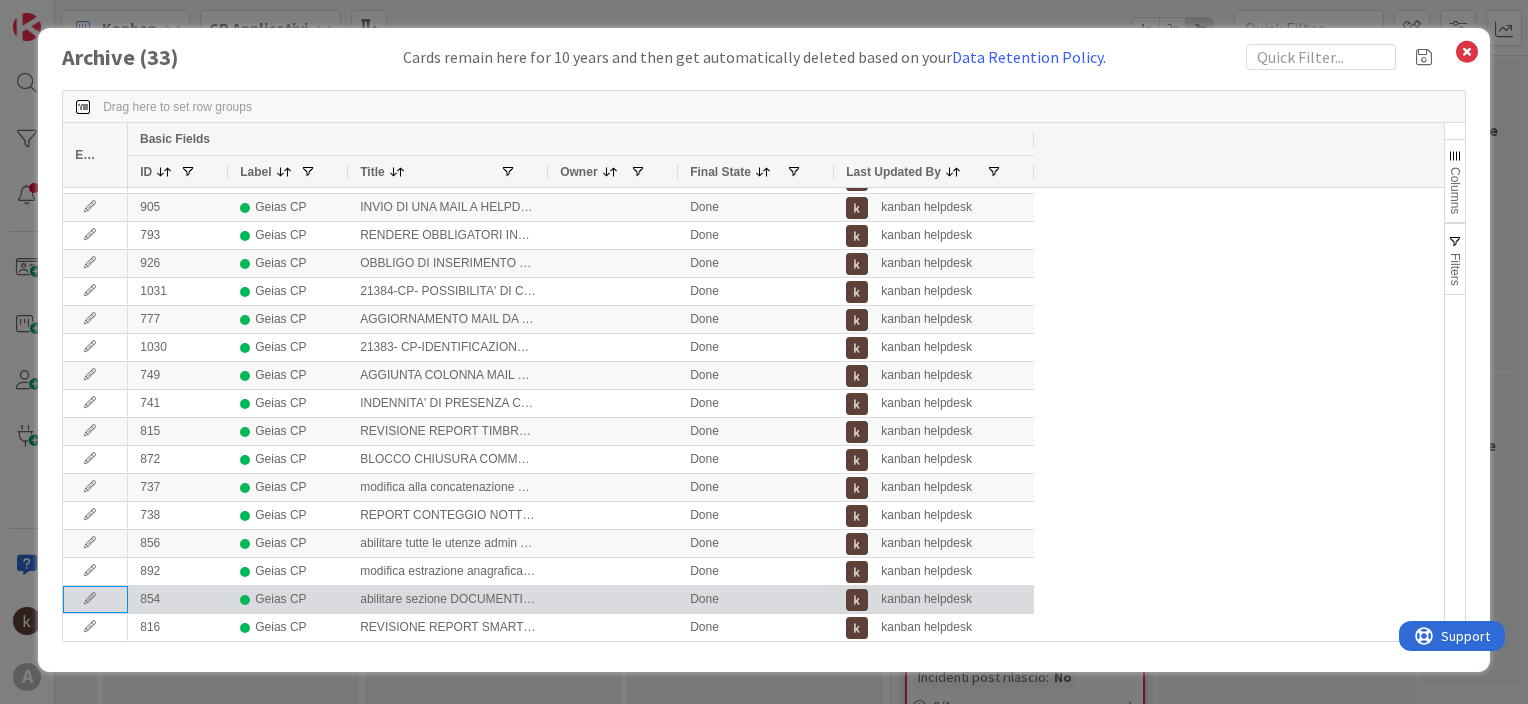 click at bounding box center (90, 599) 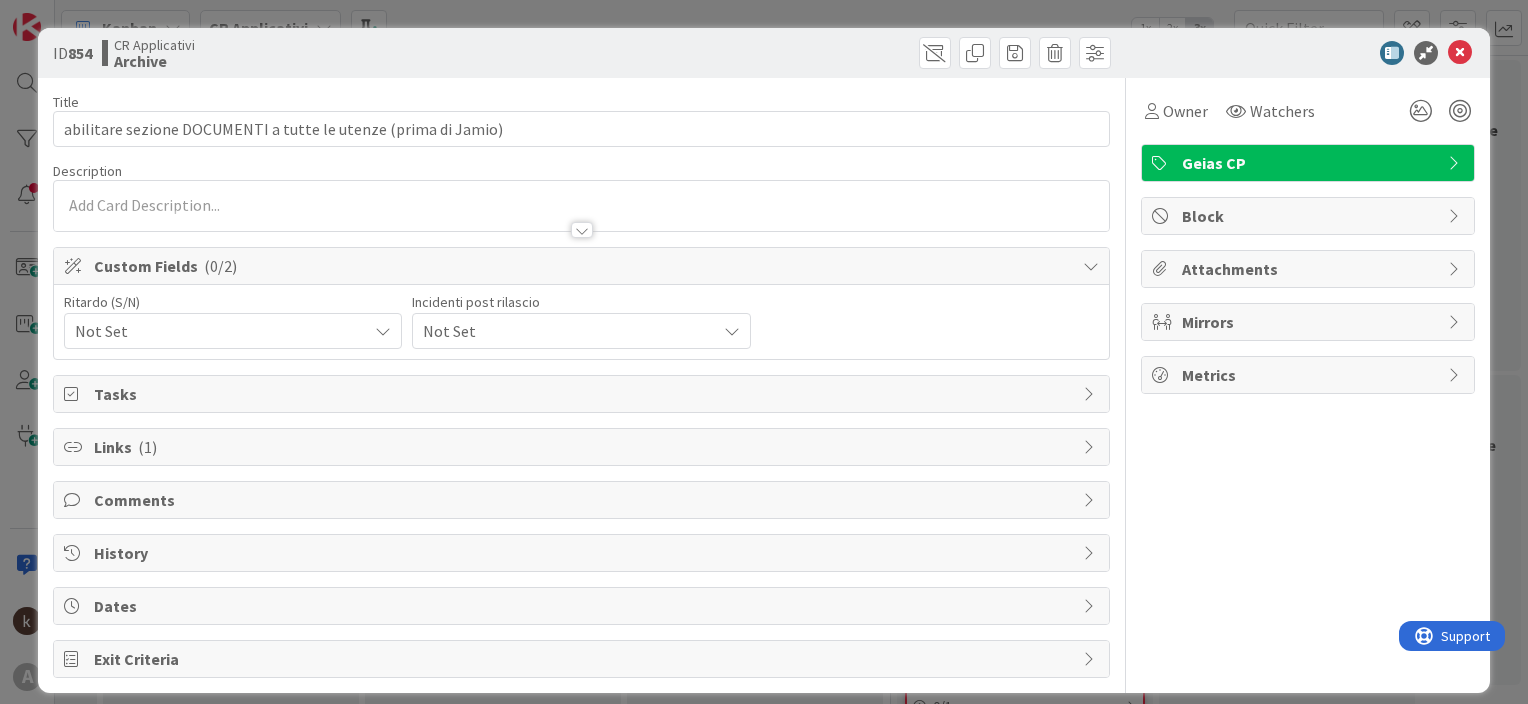 click on "Not Set" at bounding box center [216, 331] 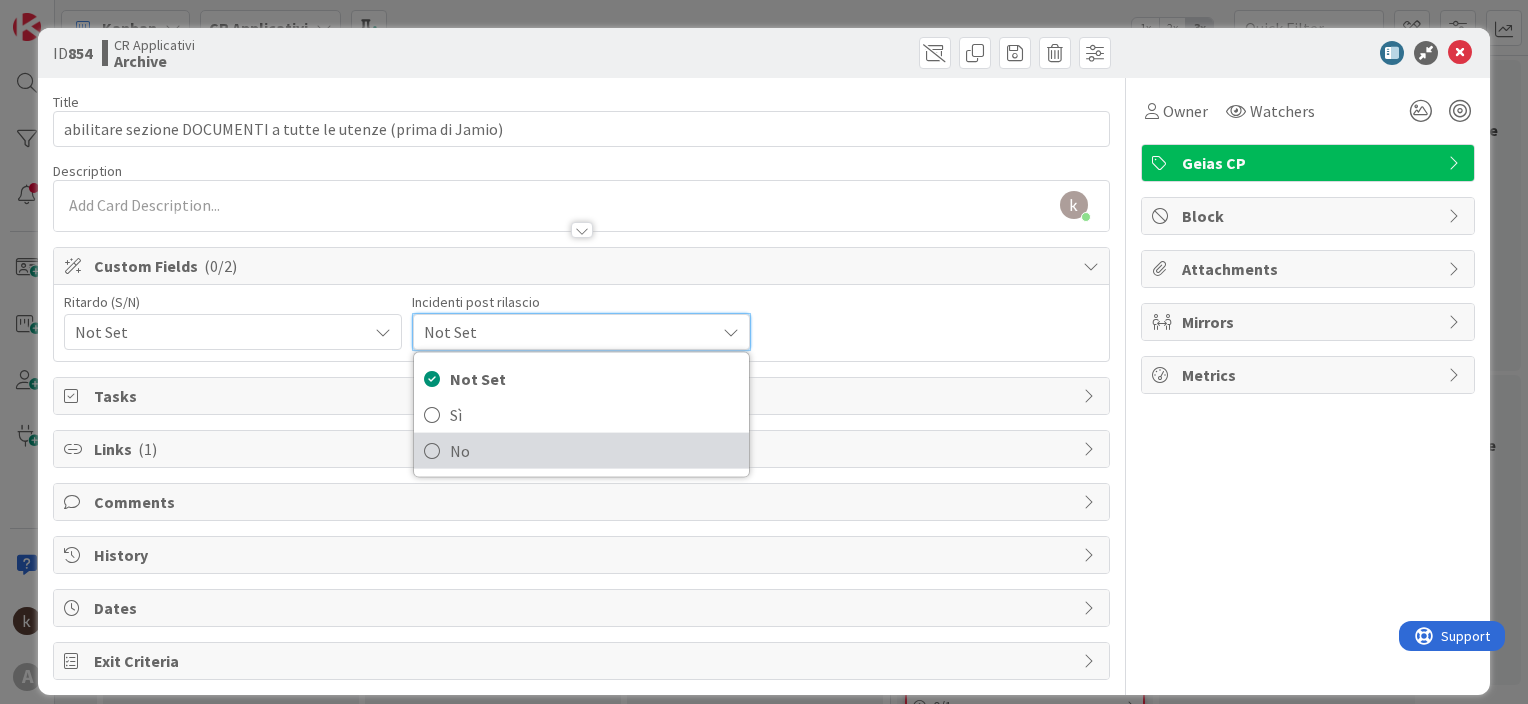 drag, startPoint x: 456, startPoint y: 456, endPoint x: 489, endPoint y: 457, distance: 33.01515 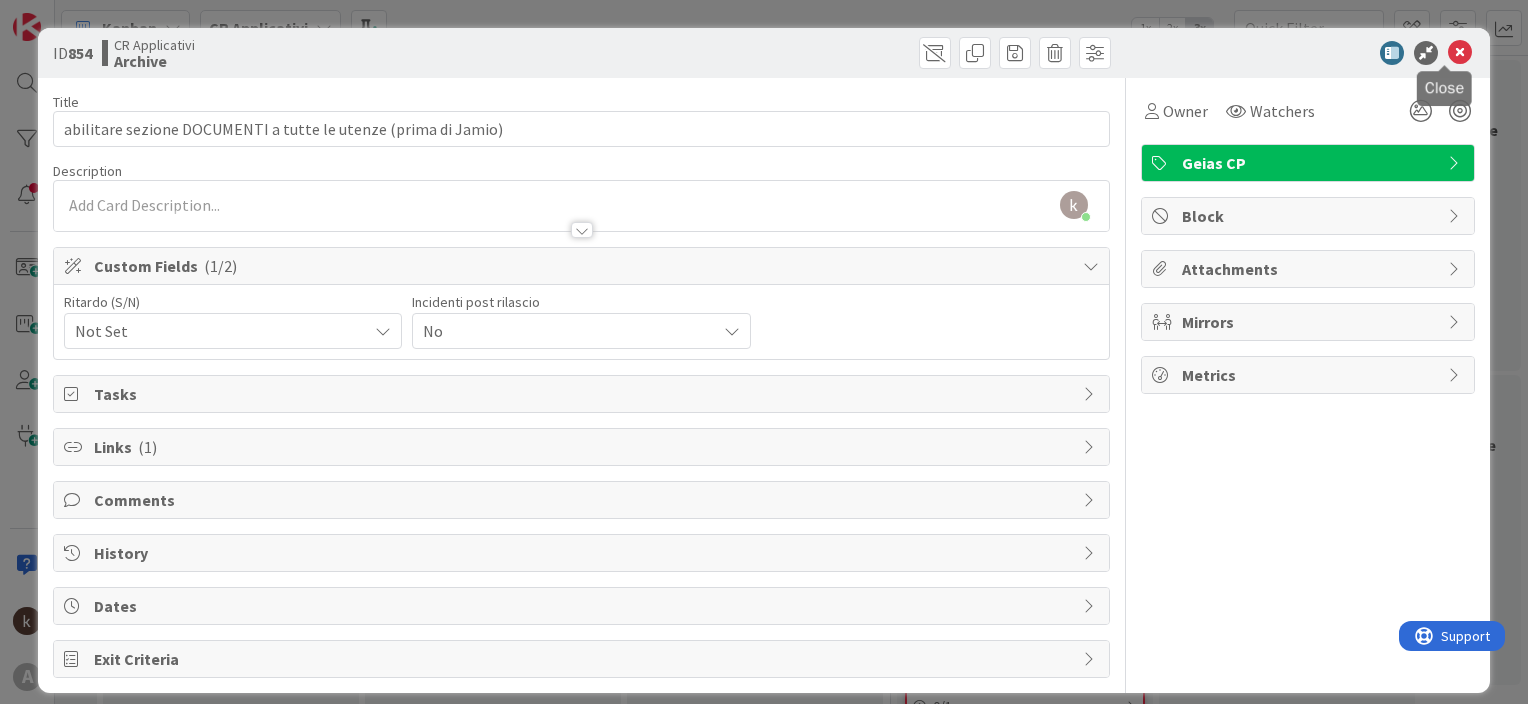 click at bounding box center [1460, 53] 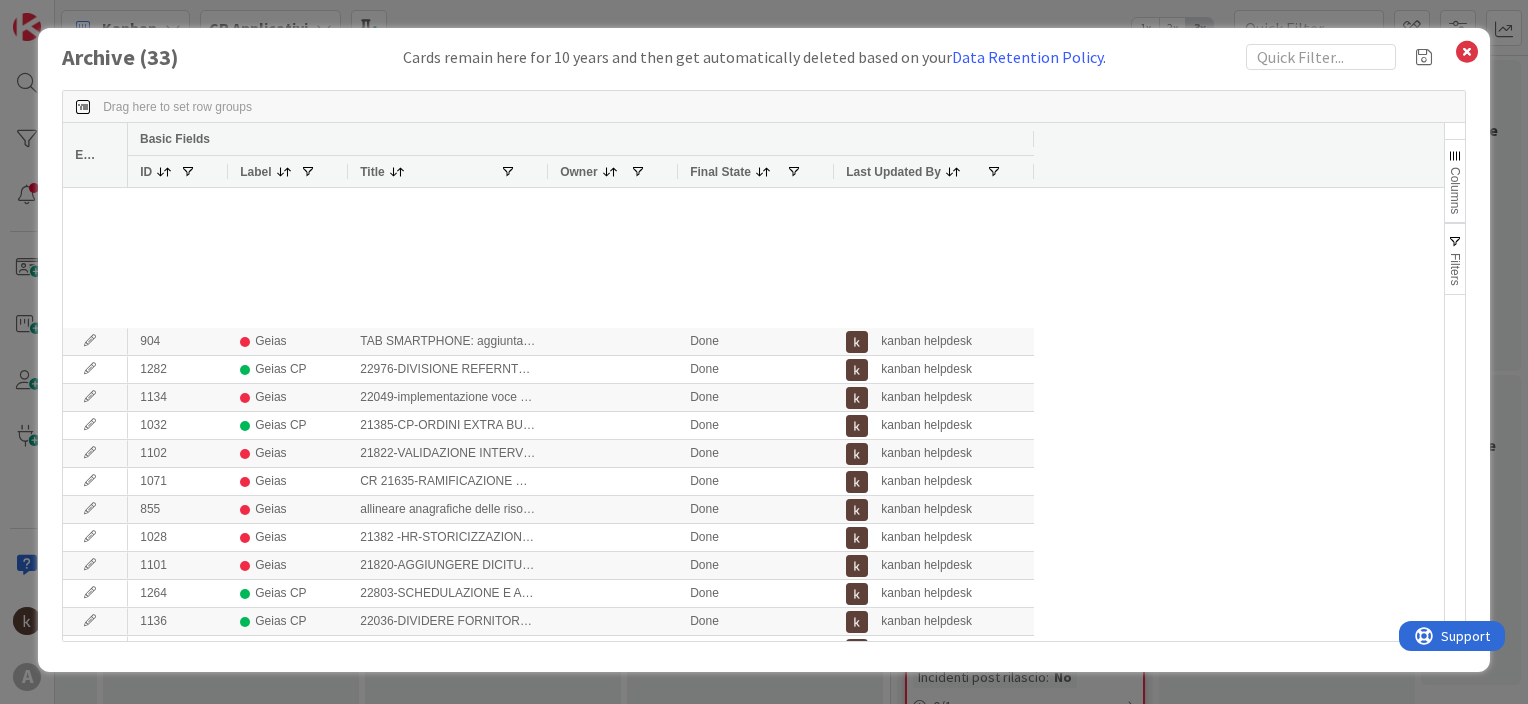 scroll, scrollTop: 470, scrollLeft: 0, axis: vertical 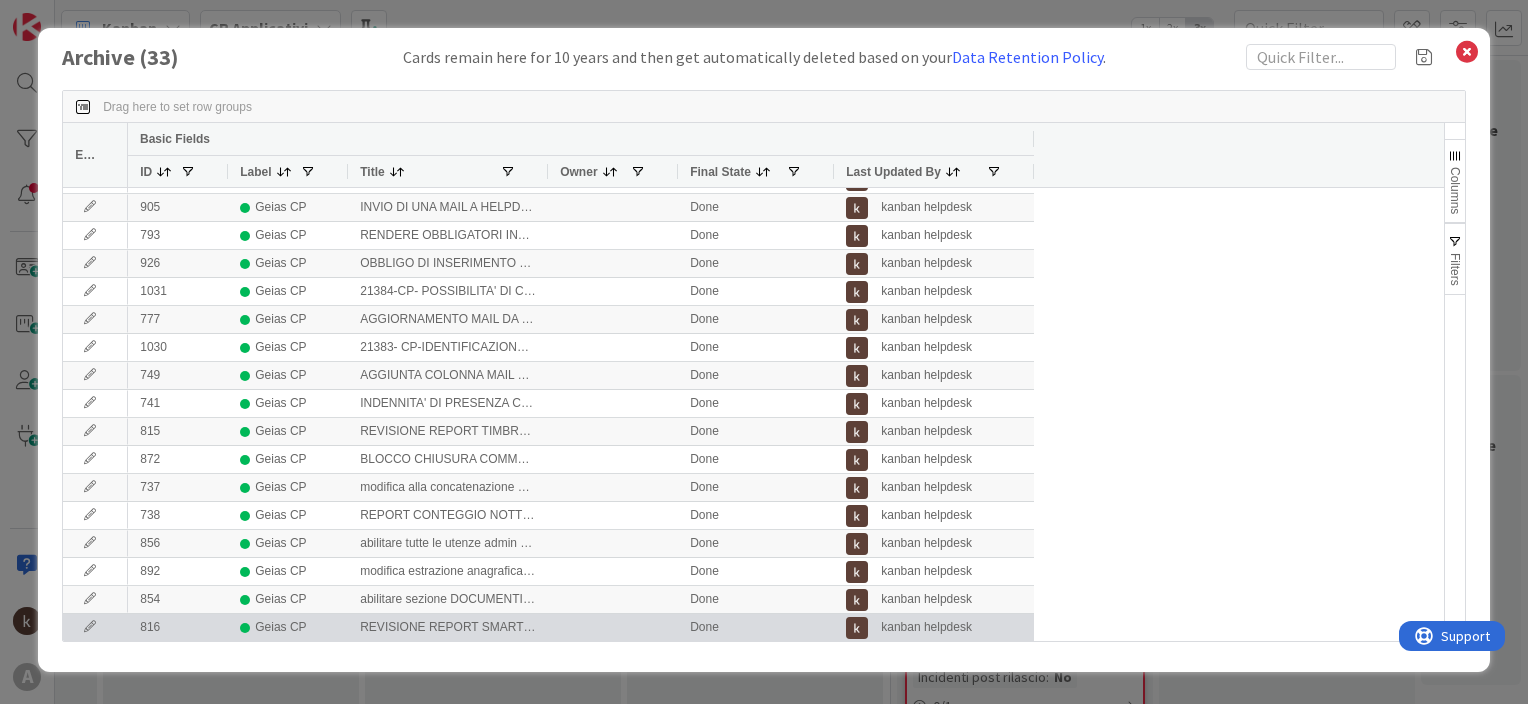 click at bounding box center [90, 627] 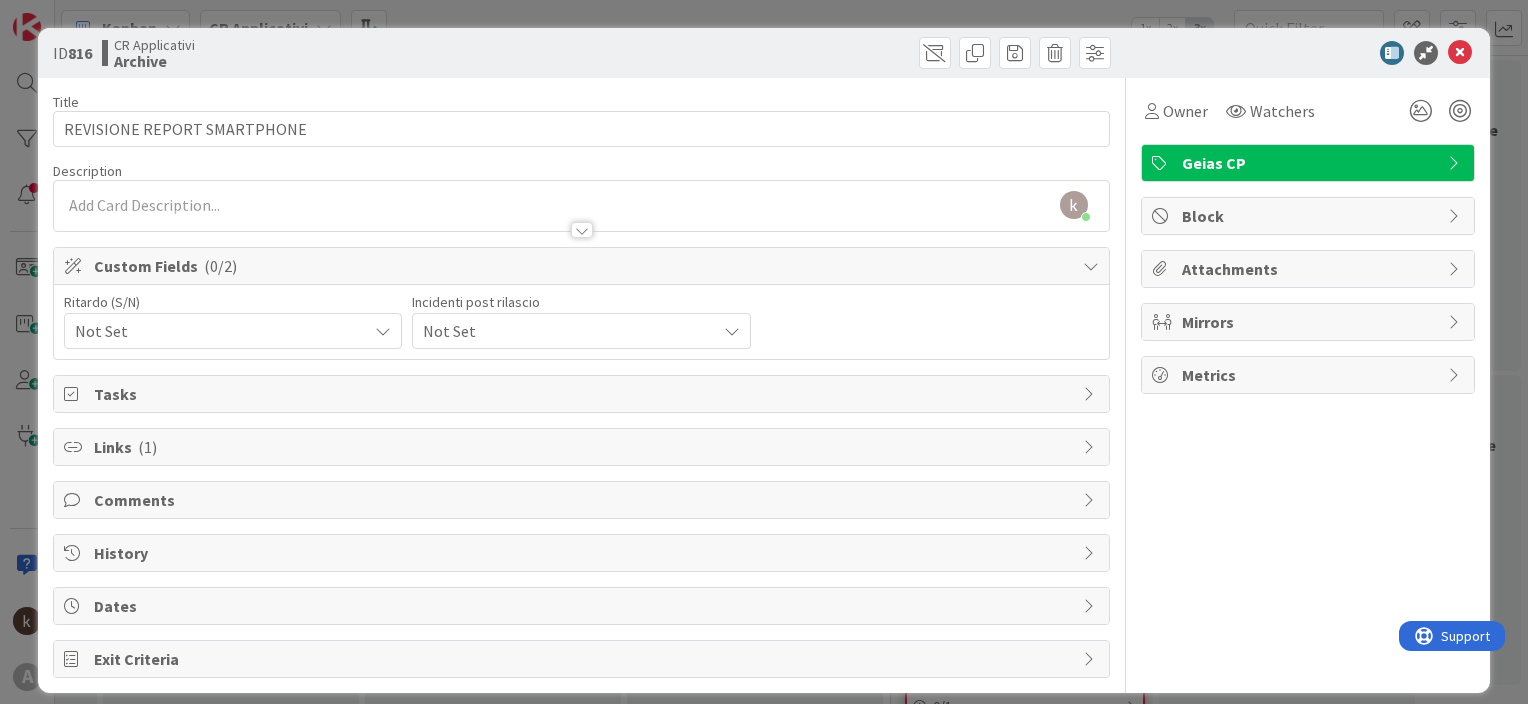 click on "Not Set" at bounding box center (216, 331) 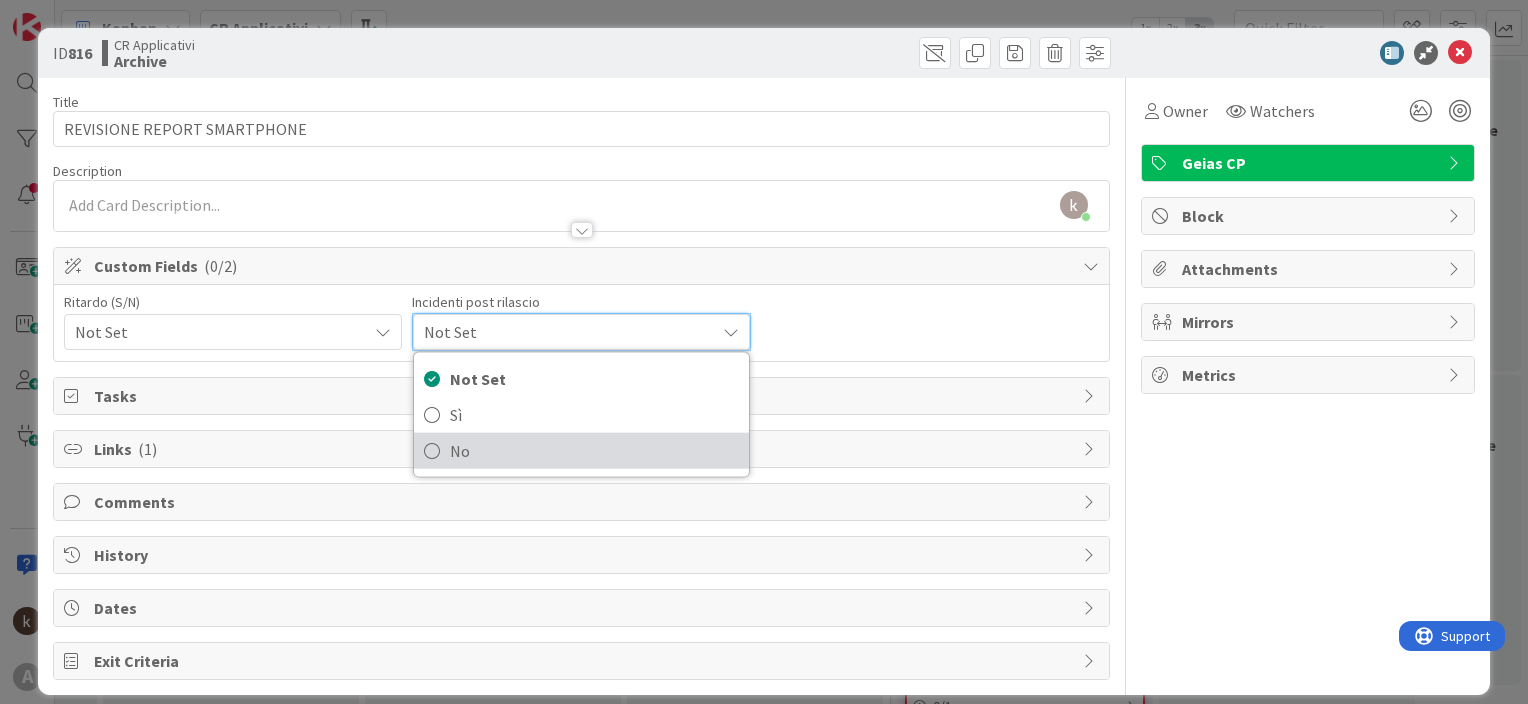 click on "No" at bounding box center [594, 451] 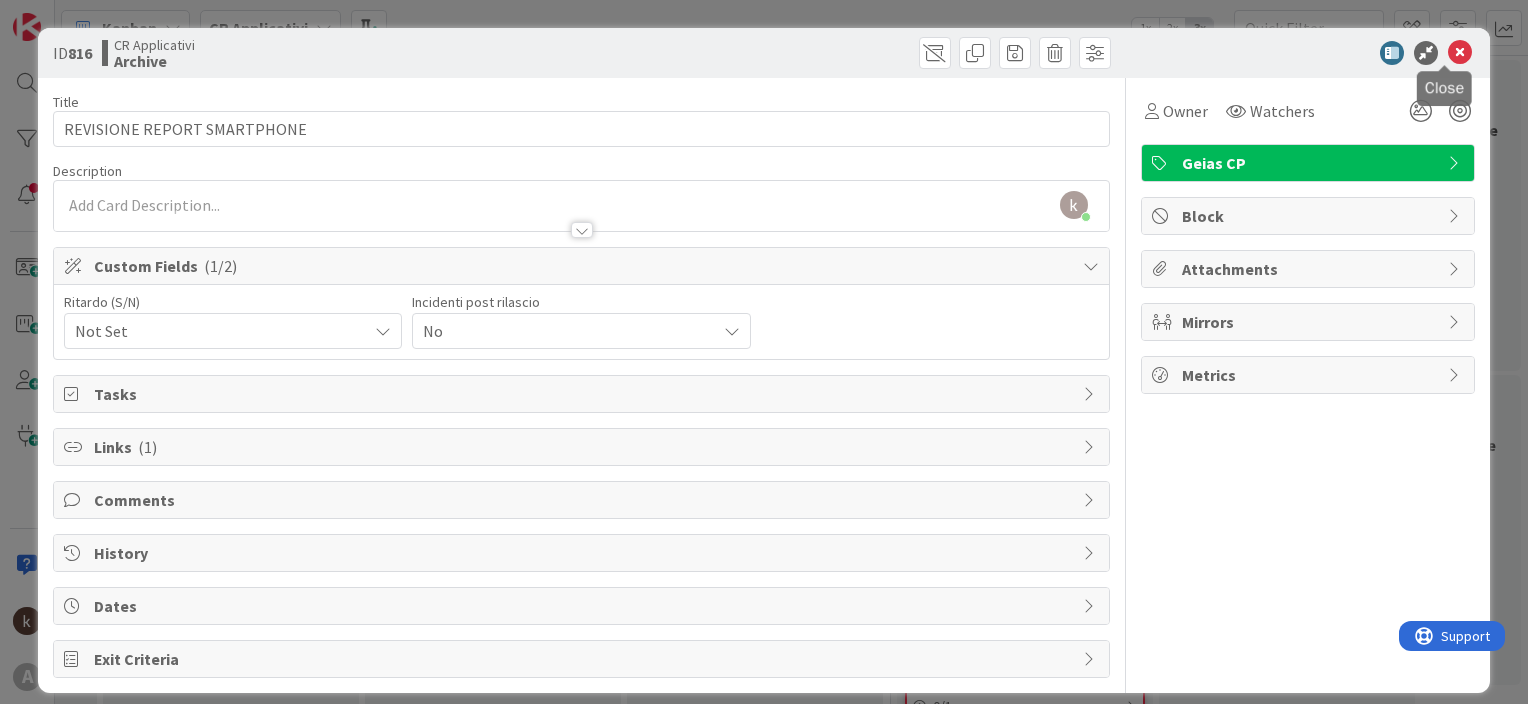 click at bounding box center (1460, 53) 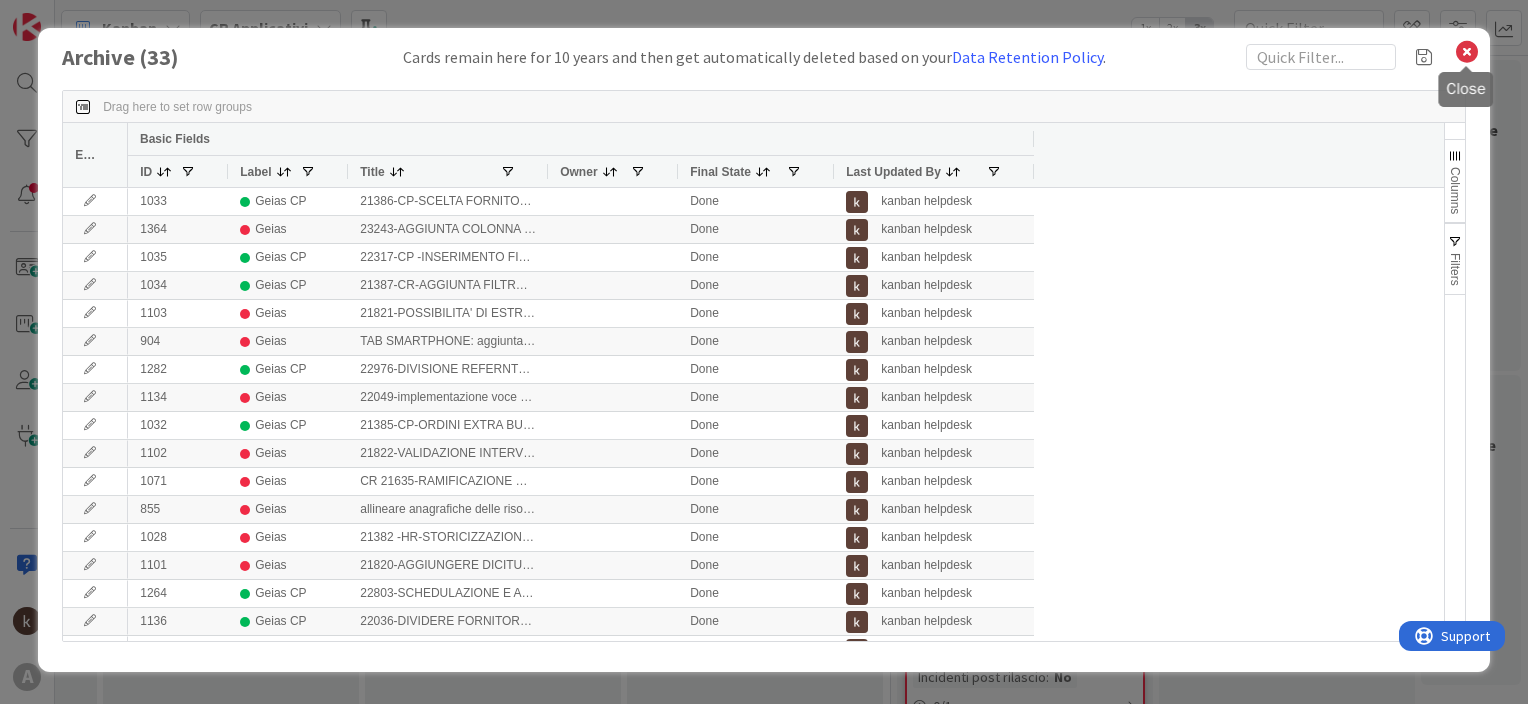 scroll, scrollTop: 0, scrollLeft: 0, axis: both 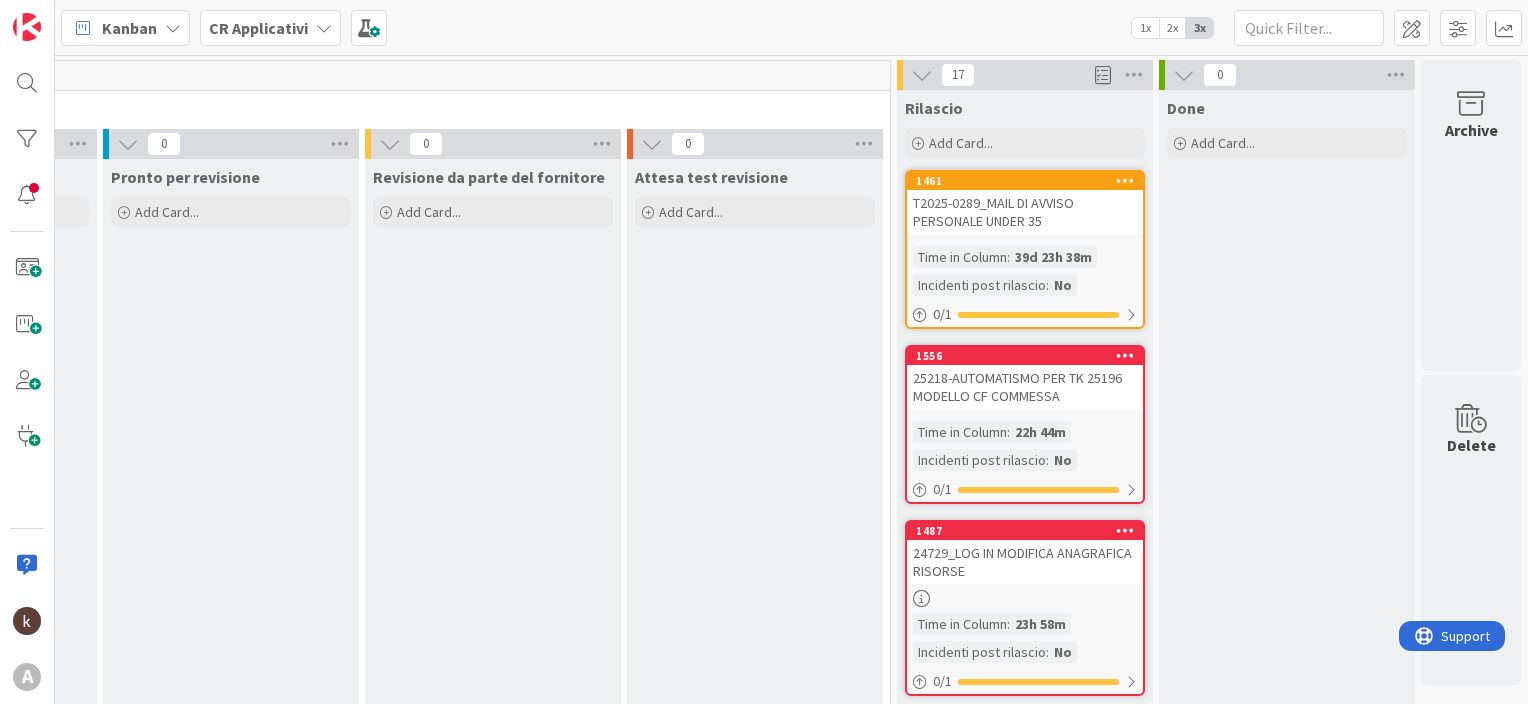 click on "CR Applicativi" at bounding box center (258, 28) 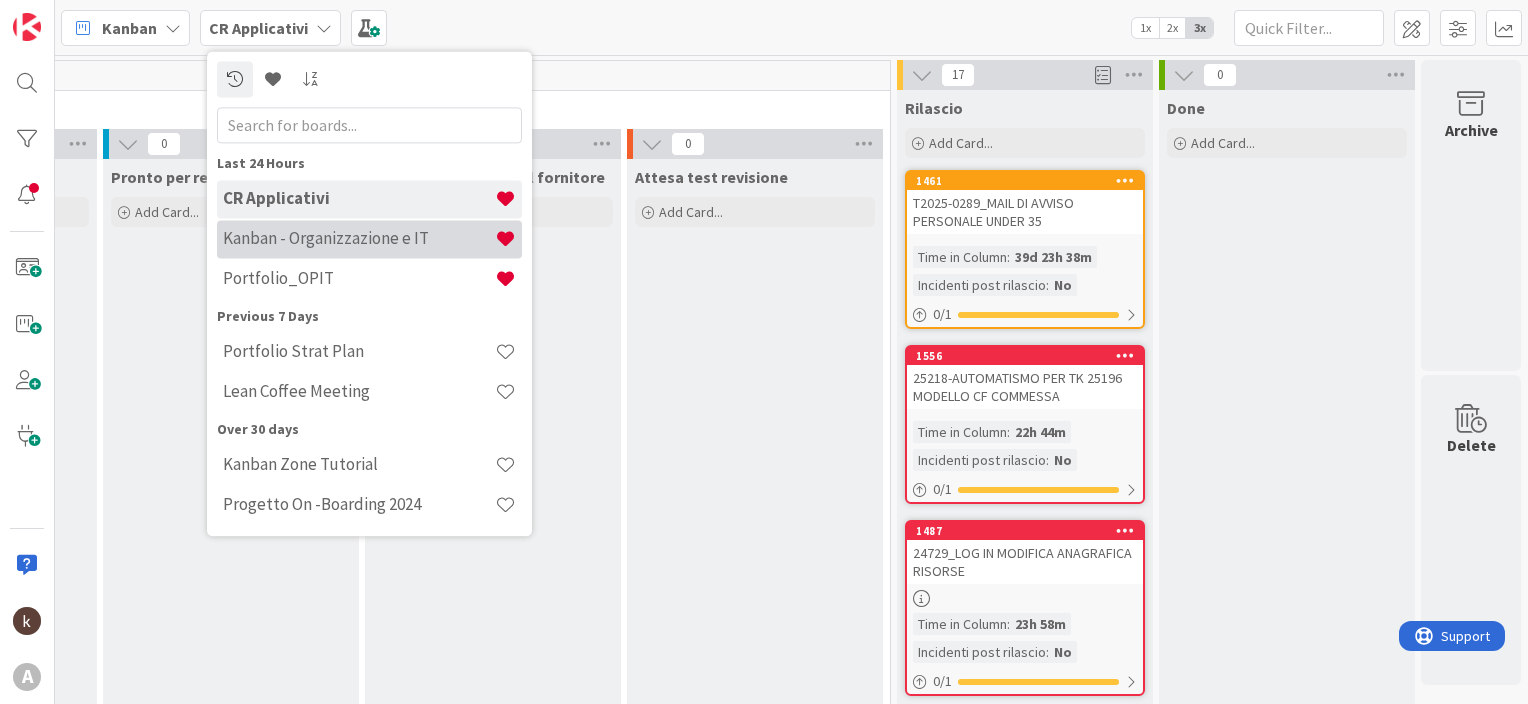 click on "Kanban - Organizzazione e IT" at bounding box center [359, 239] 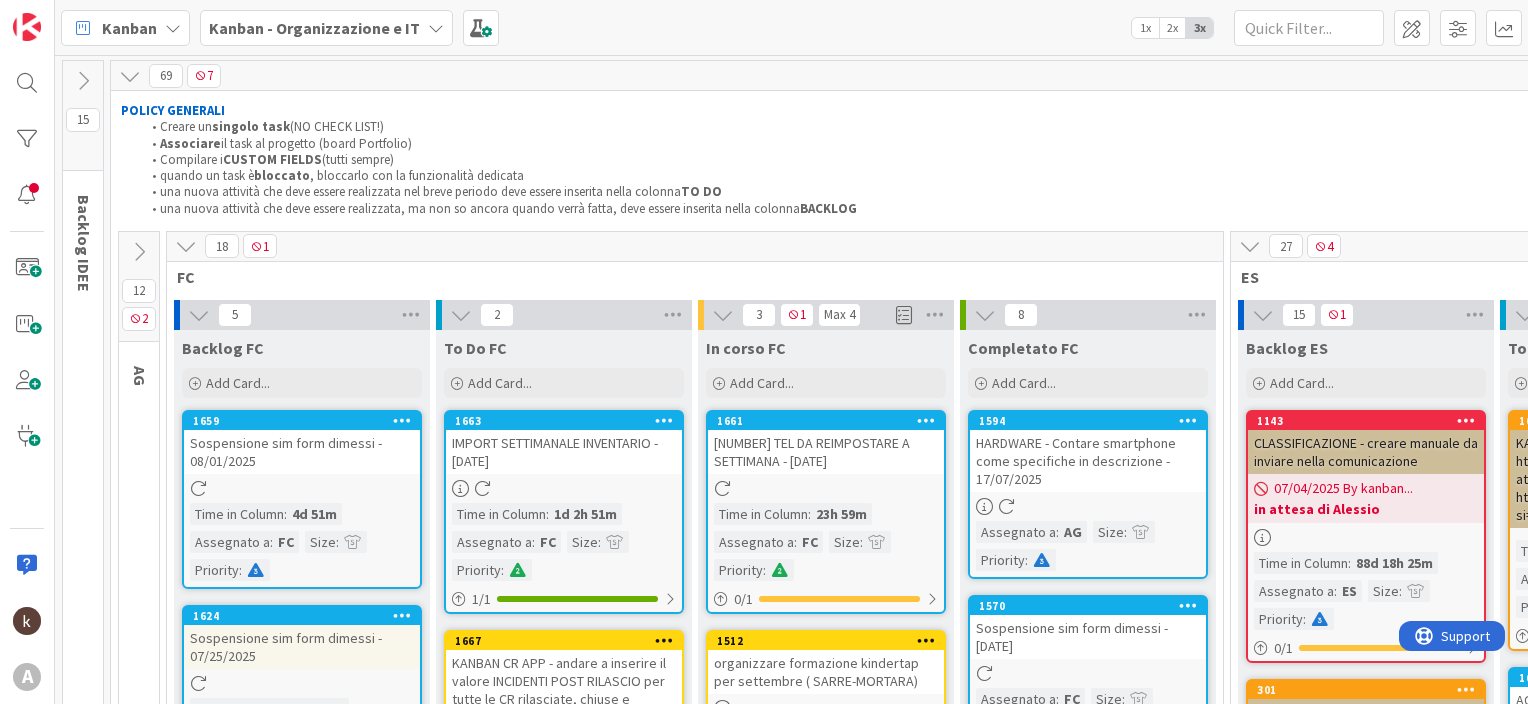 scroll, scrollTop: 0, scrollLeft: 0, axis: both 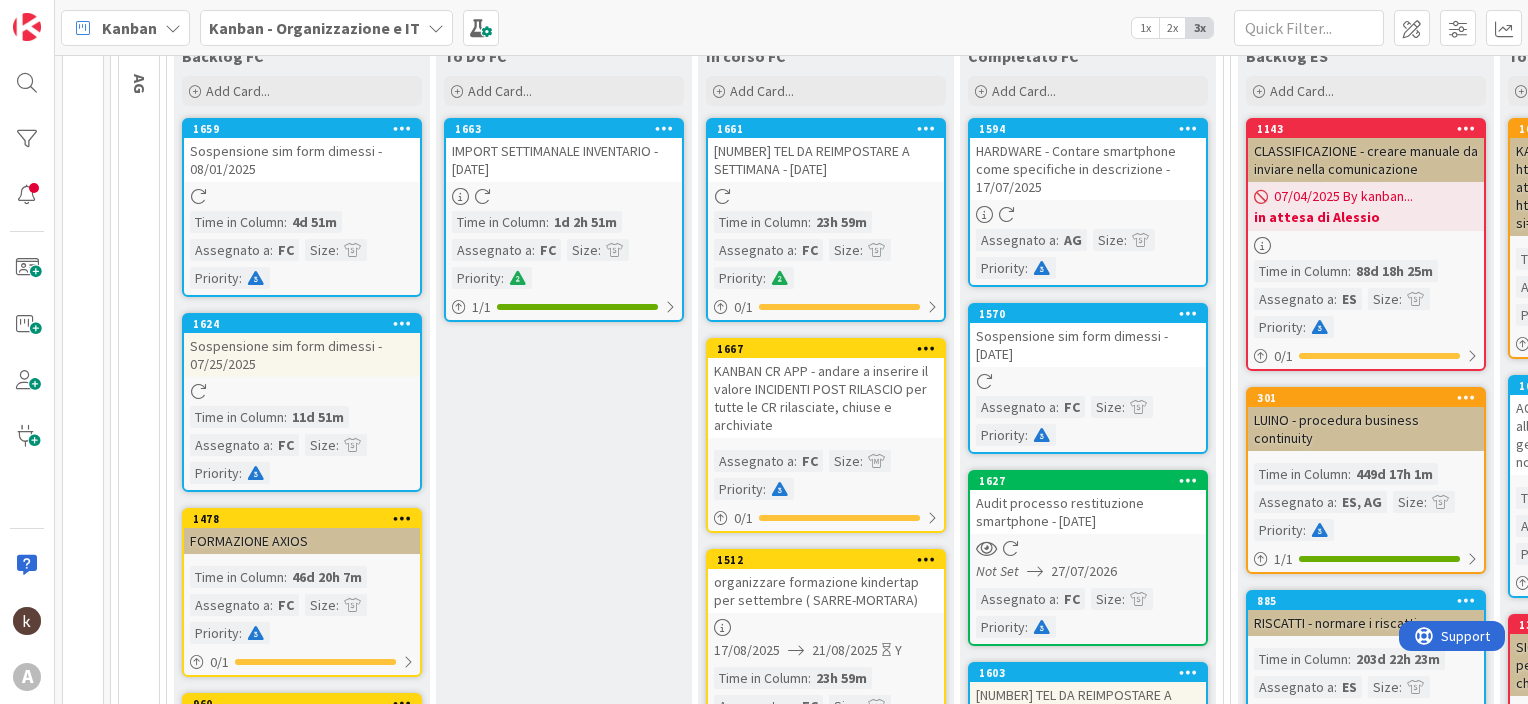 click at bounding box center [402, 128] 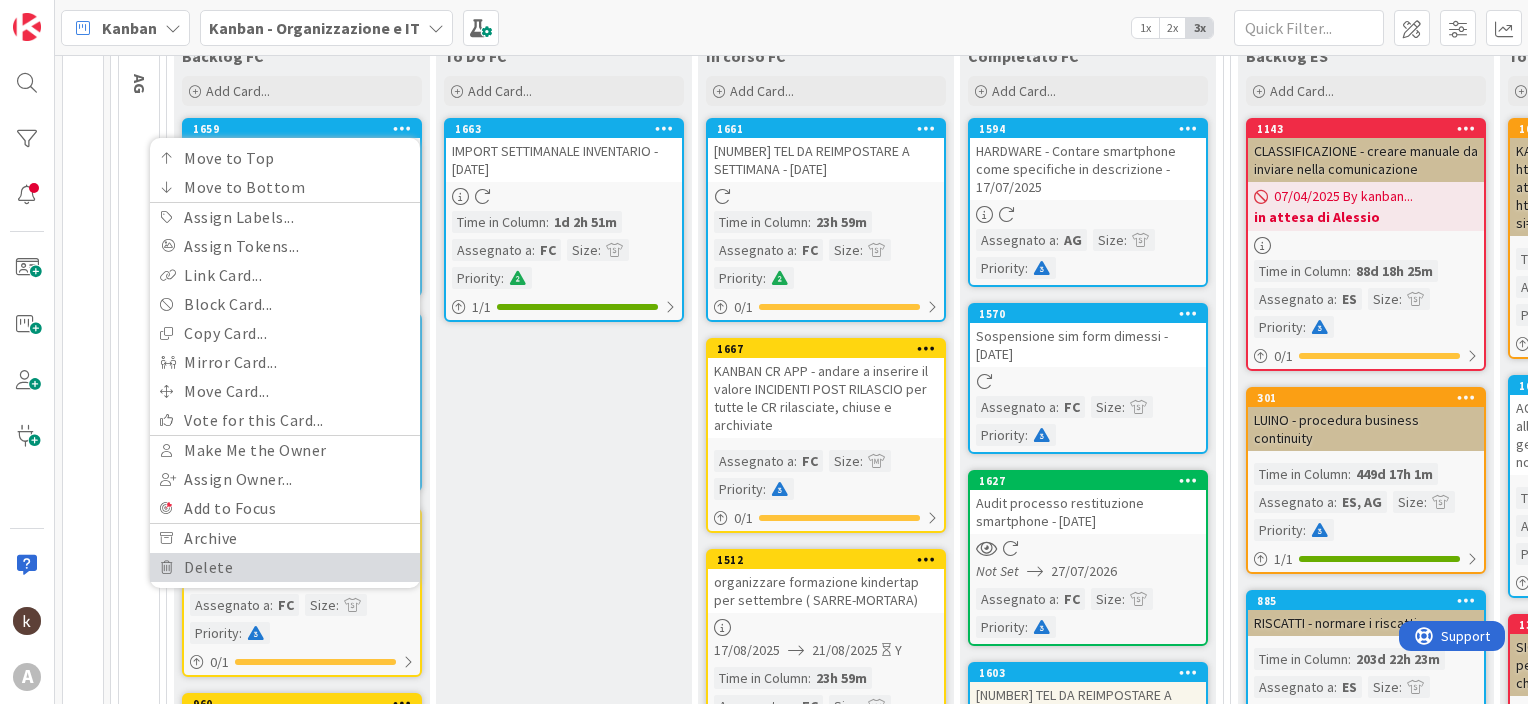click on "Delete" at bounding box center [285, 567] 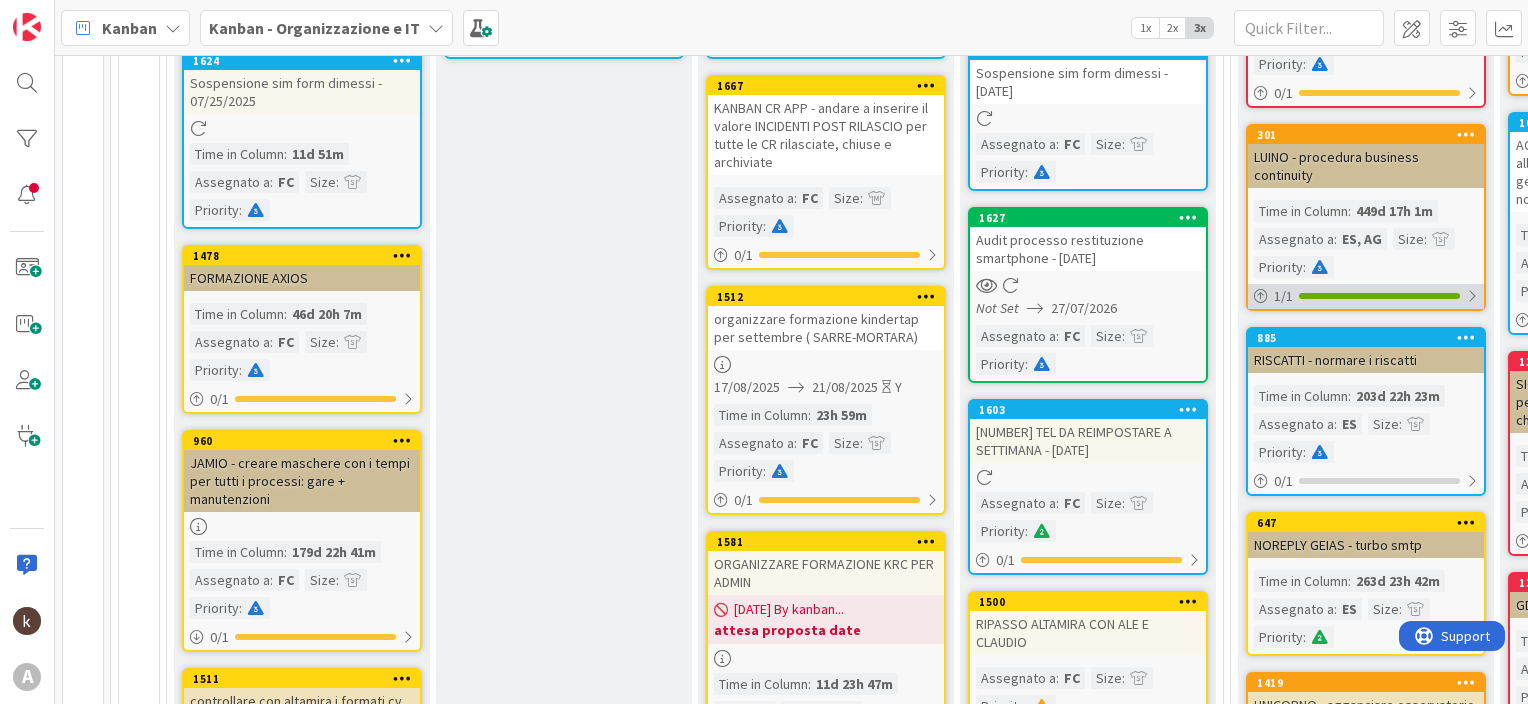 scroll, scrollTop: 55, scrollLeft: 0, axis: vertical 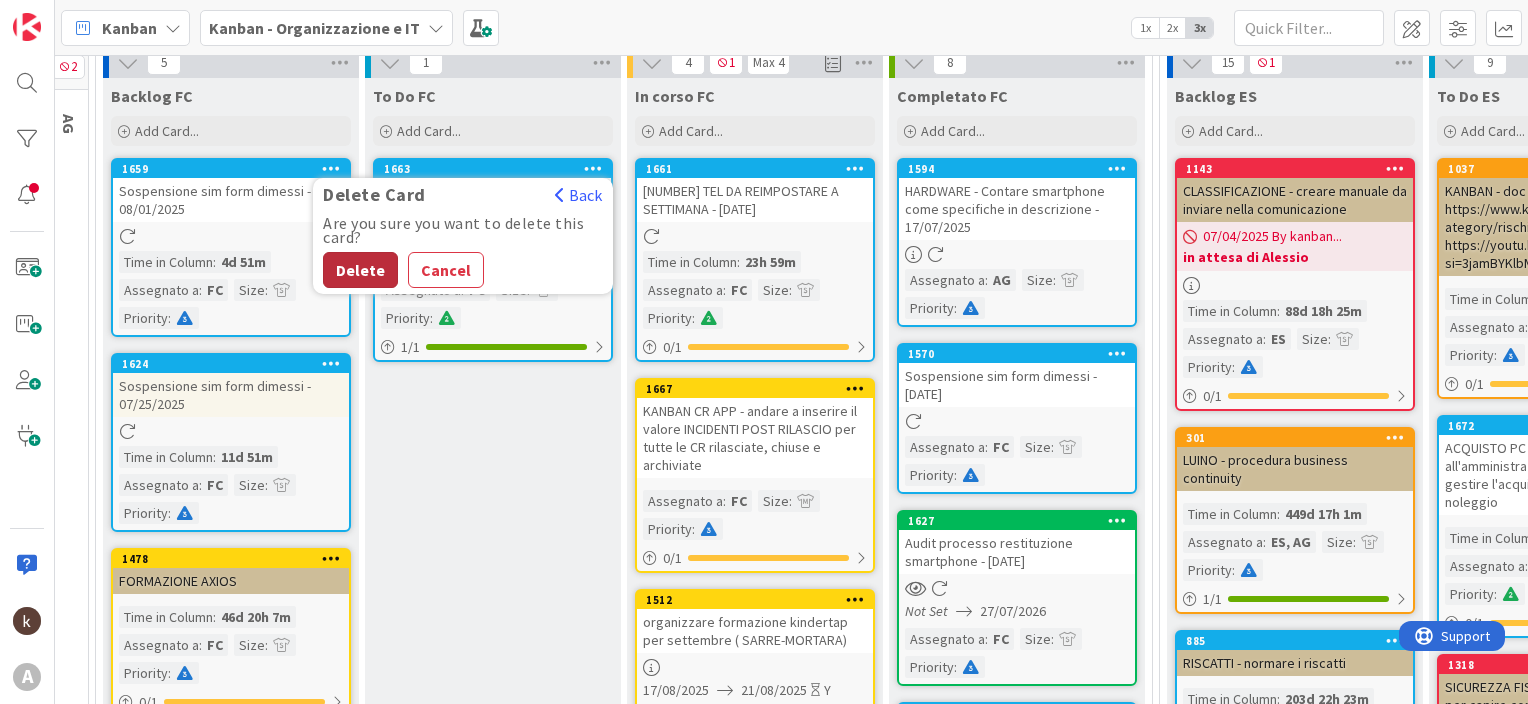 click on "Delete" at bounding box center (360, 270) 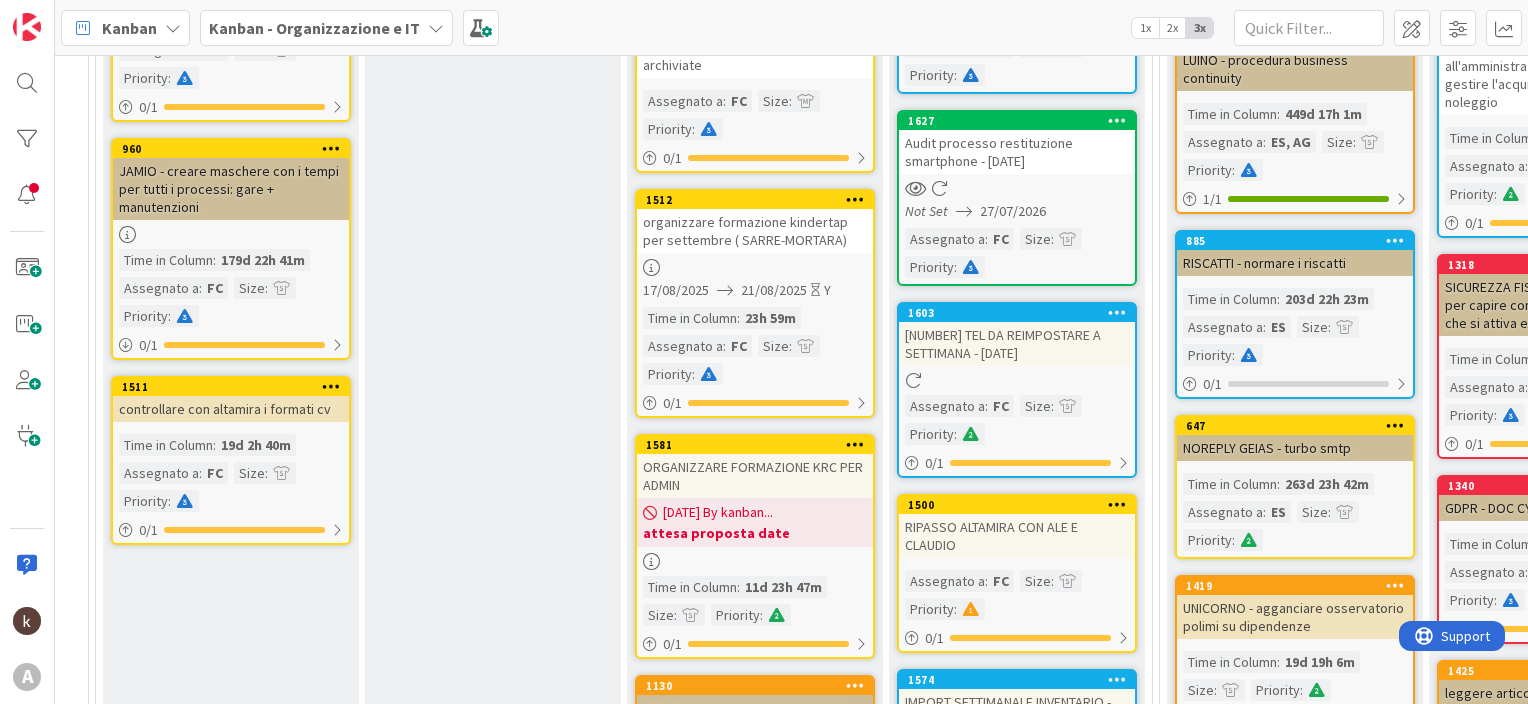 scroll, scrollTop: 0, scrollLeft: 71, axis: horizontal 